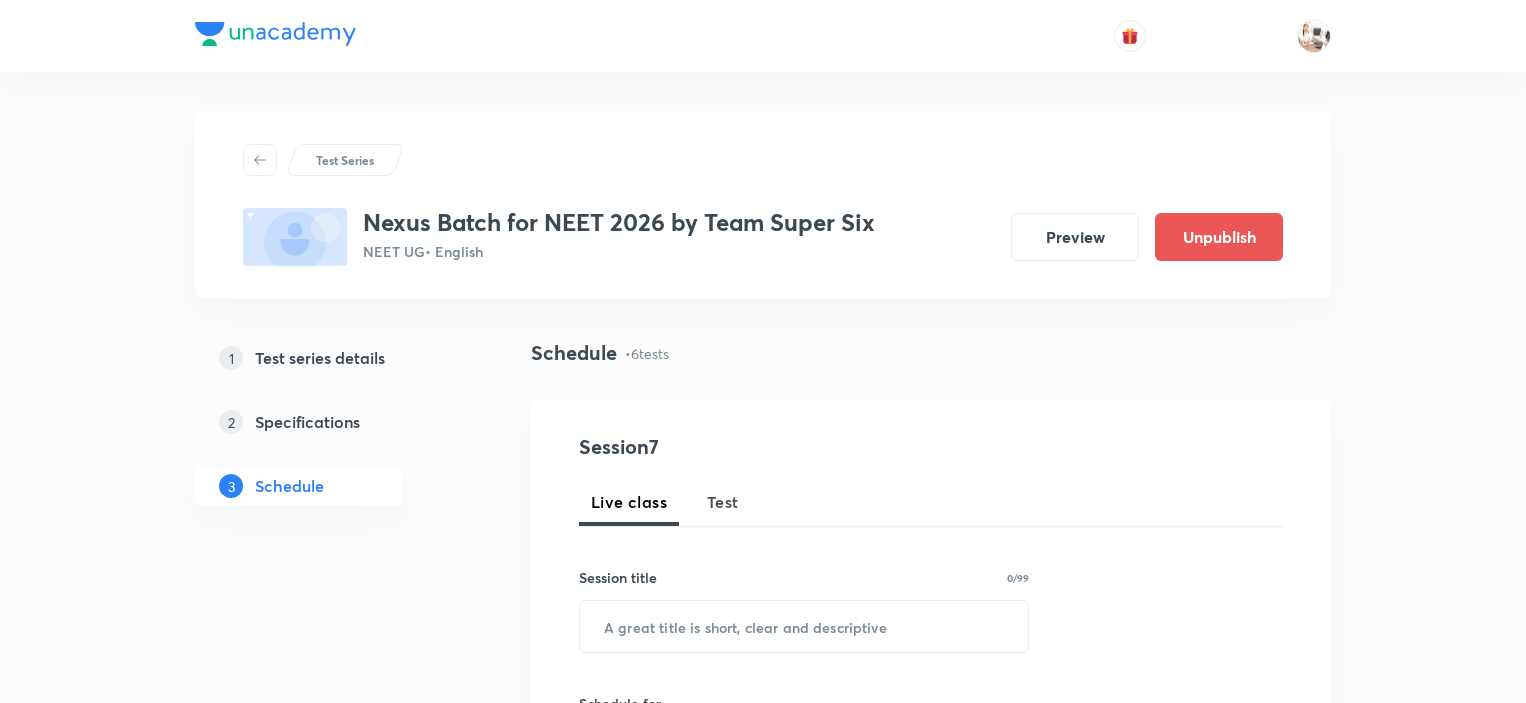 scroll, scrollTop: 0, scrollLeft: 0, axis: both 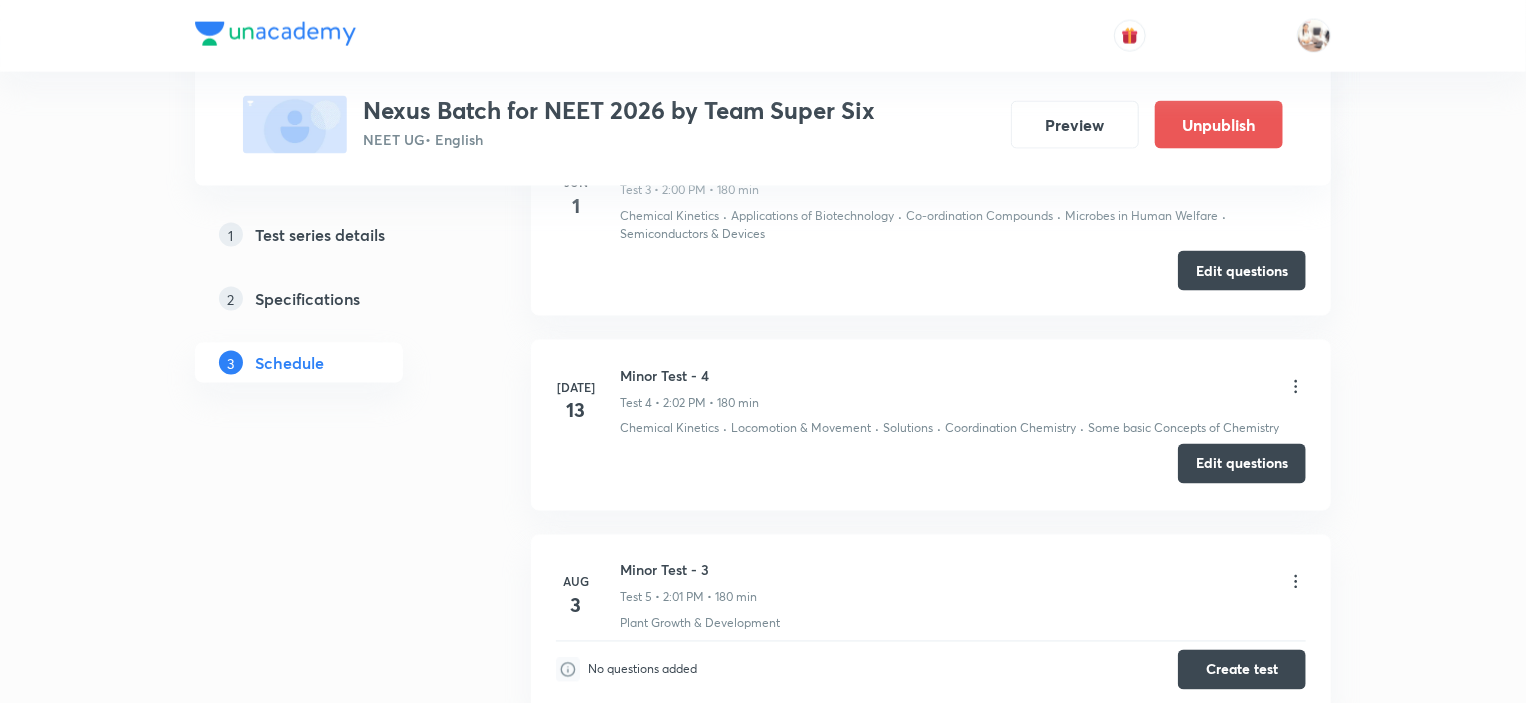 click on "Edit questions" at bounding box center [1242, 464] 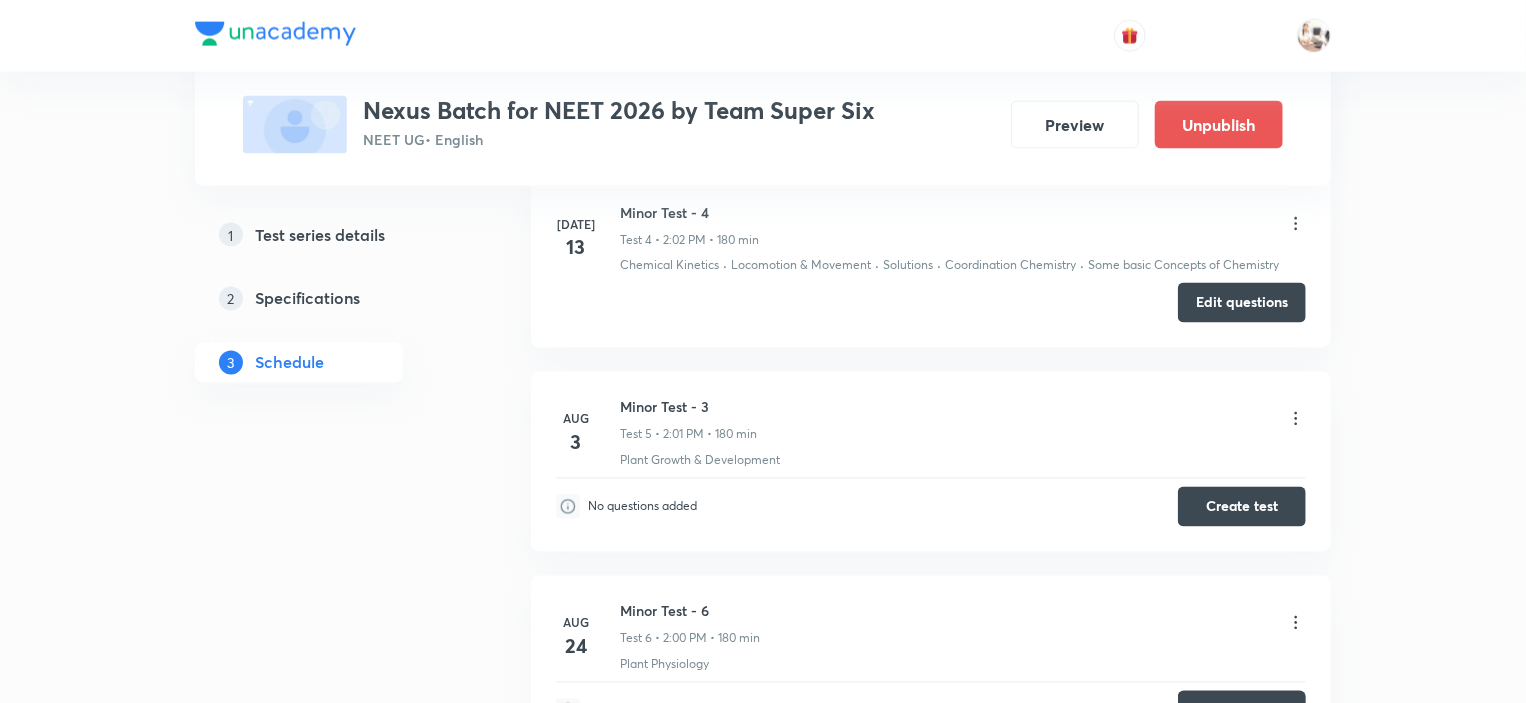scroll, scrollTop: 1500, scrollLeft: 0, axis: vertical 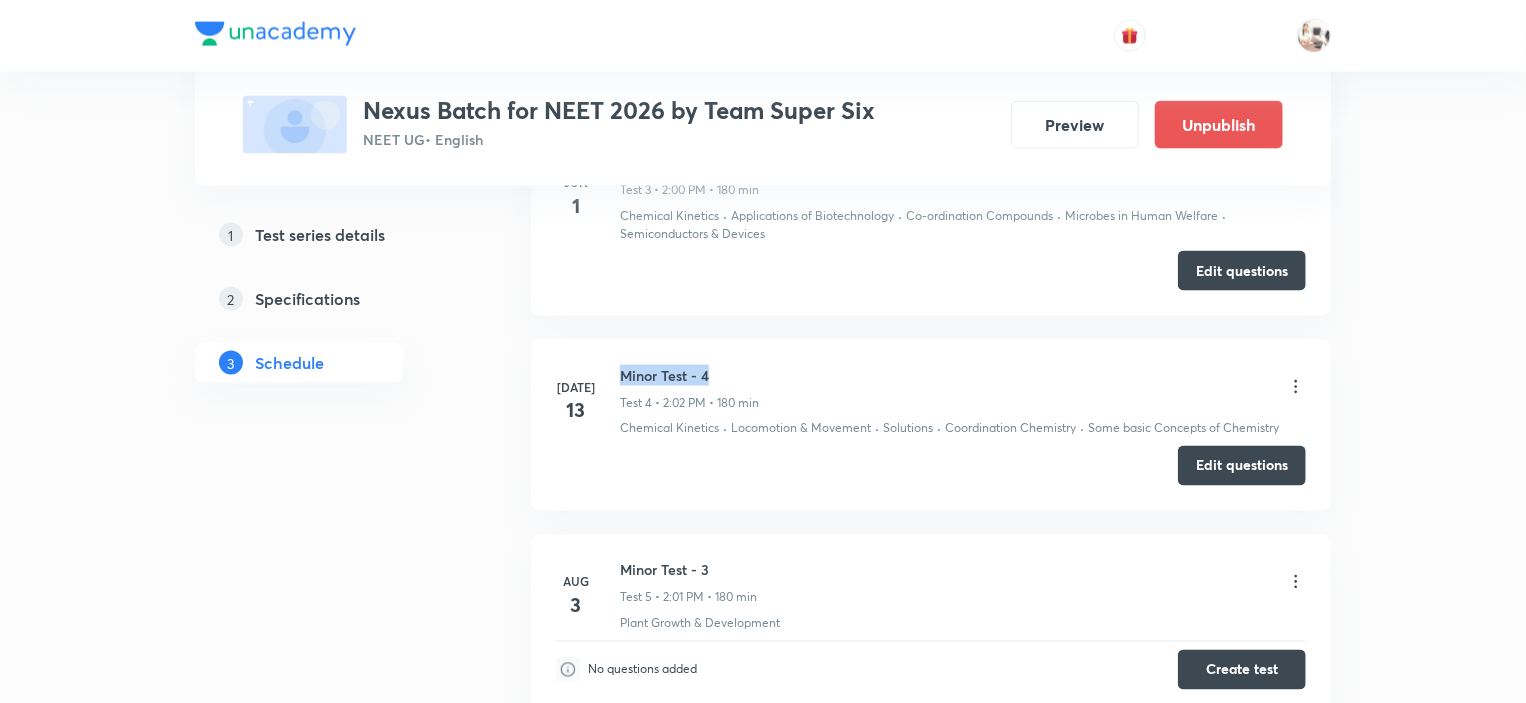 drag, startPoint x: 720, startPoint y: 372, endPoint x: 622, endPoint y: 371, distance: 98.005104 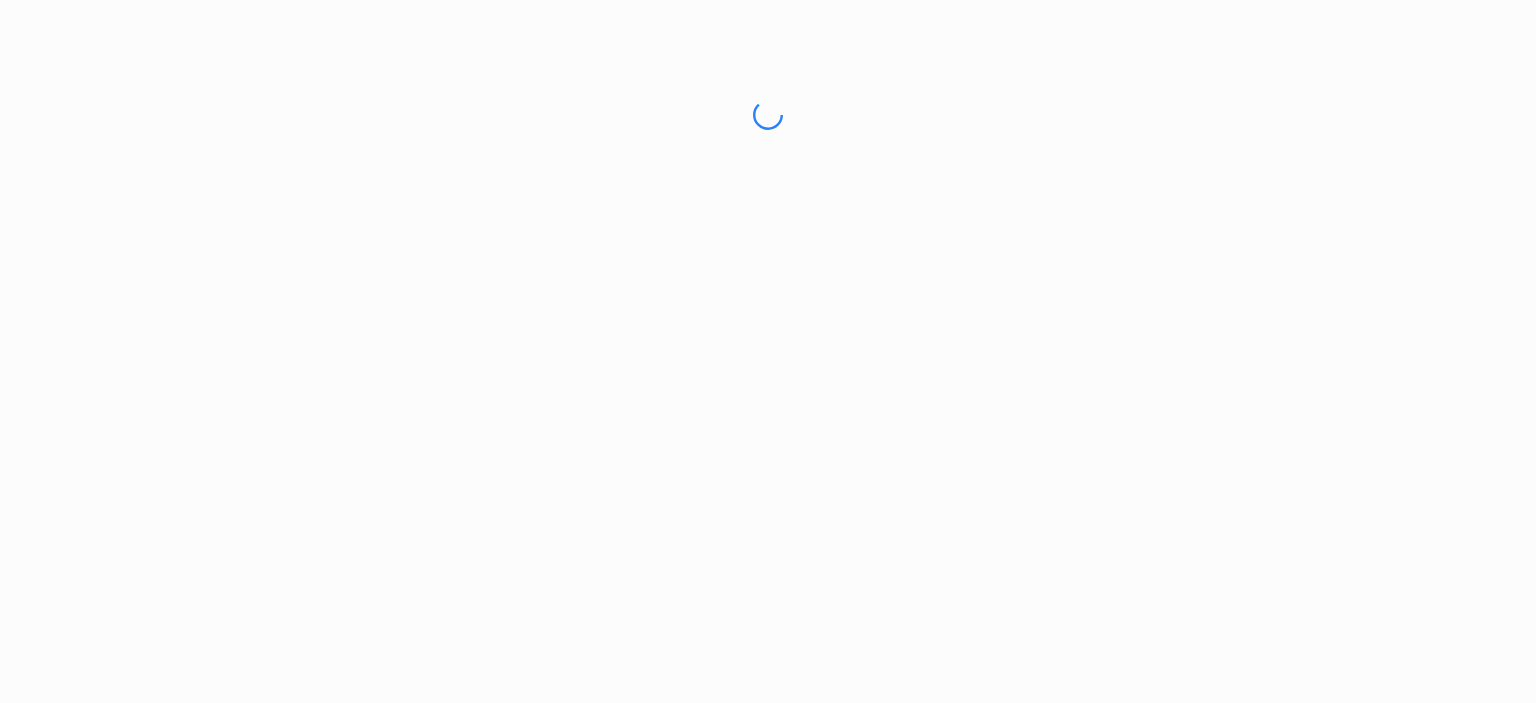 scroll, scrollTop: 0, scrollLeft: 0, axis: both 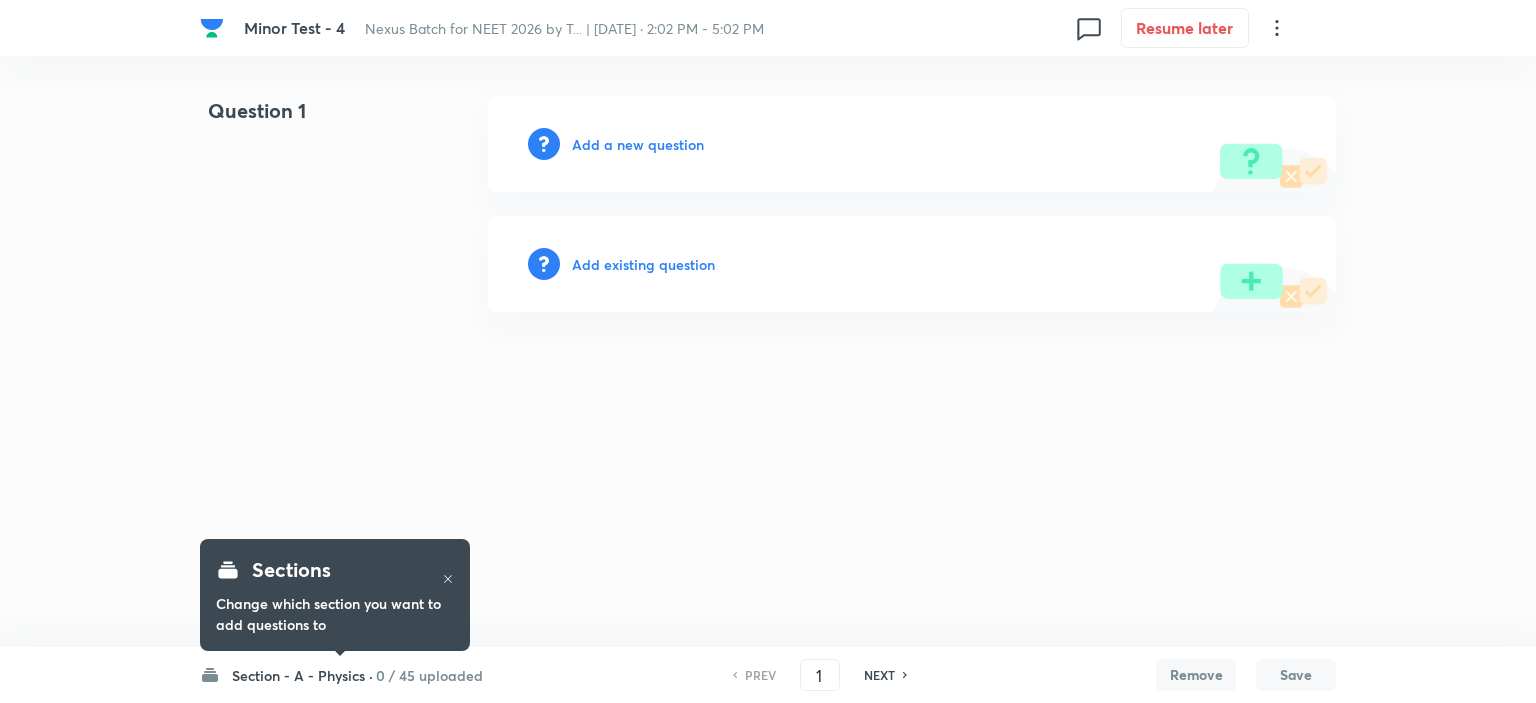 click on "Section - A - Physics ·" at bounding box center [302, 675] 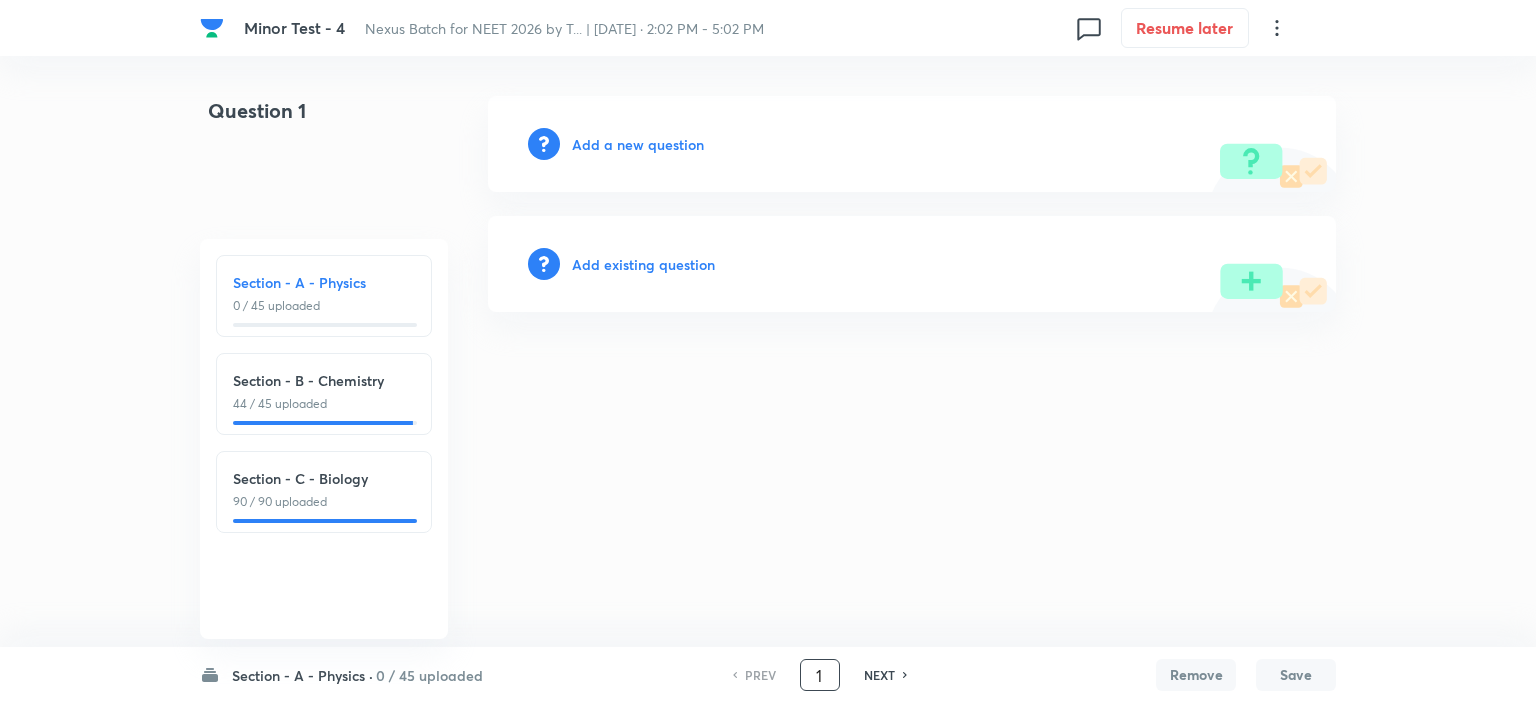 drag, startPoint x: 830, startPoint y: 665, endPoint x: 812, endPoint y: 669, distance: 18.439089 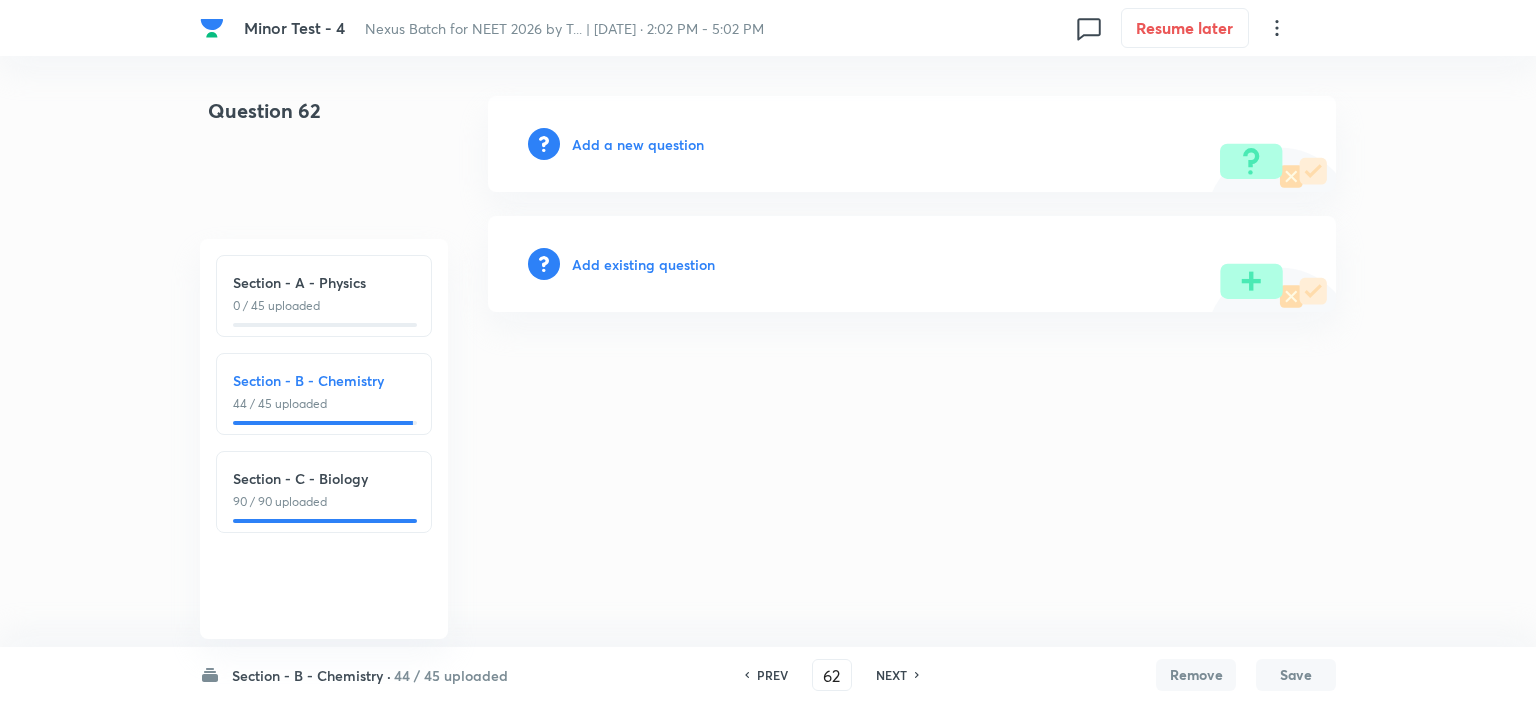 click on "PREV" at bounding box center [772, 675] 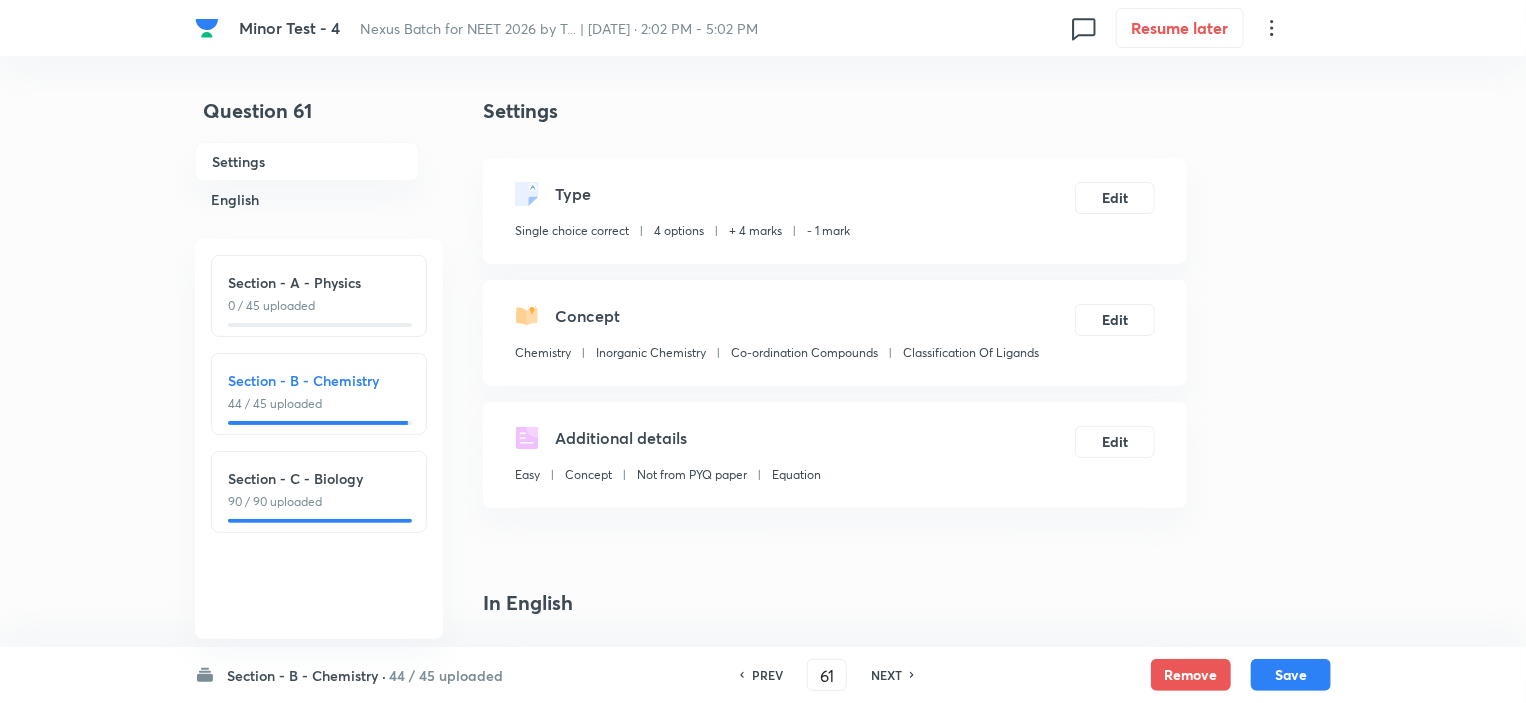 click on "NEXT" at bounding box center (886, 675) 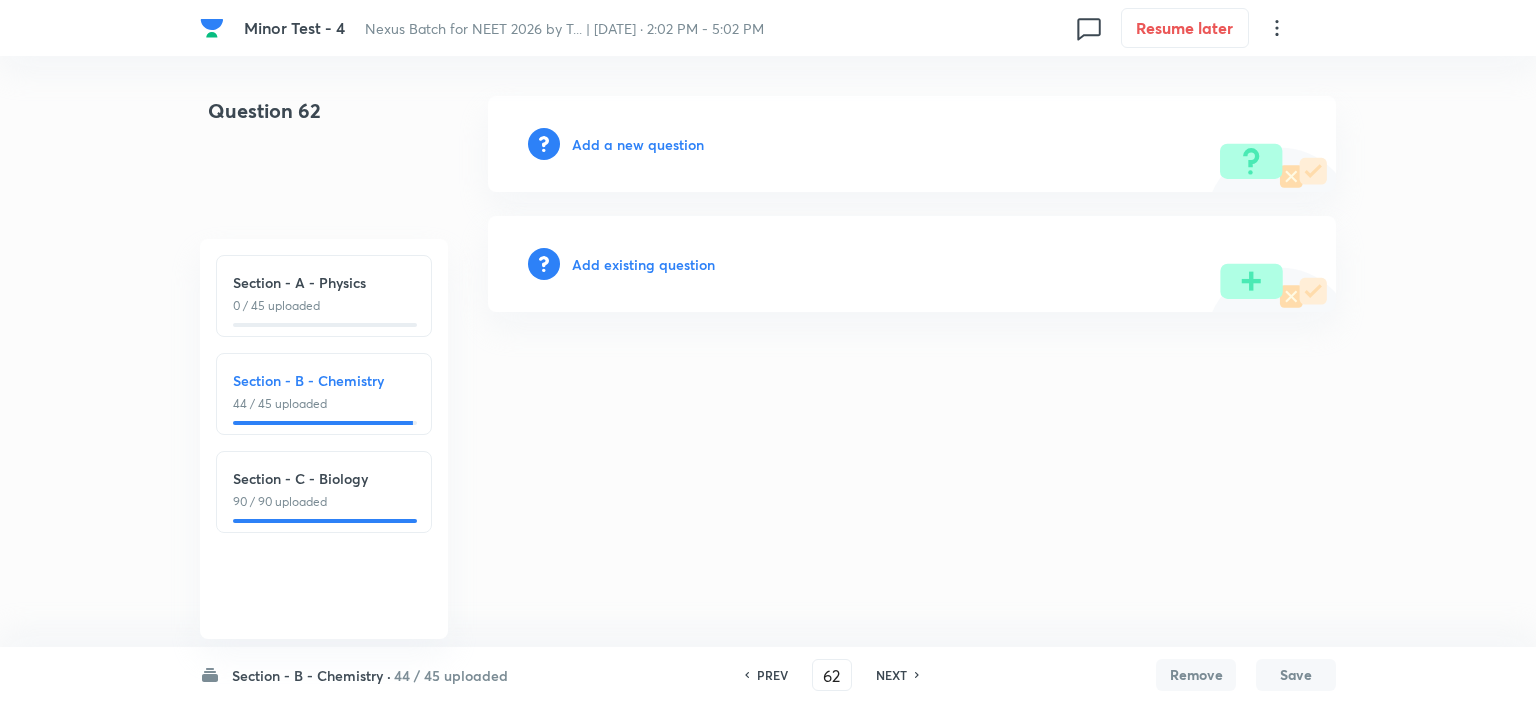 click on "NEXT" at bounding box center (891, 675) 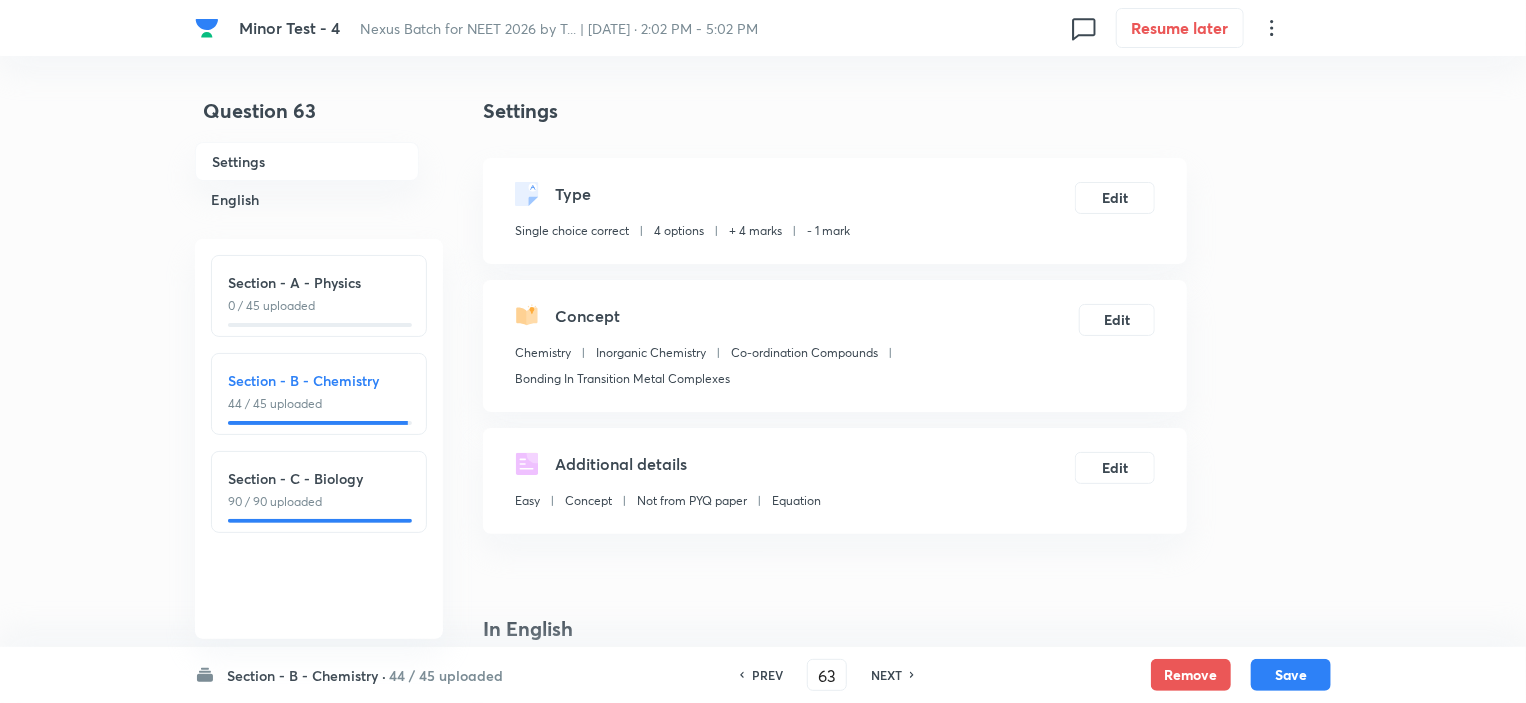 click on "PREV 63 ​ NEXT" at bounding box center (827, 675) 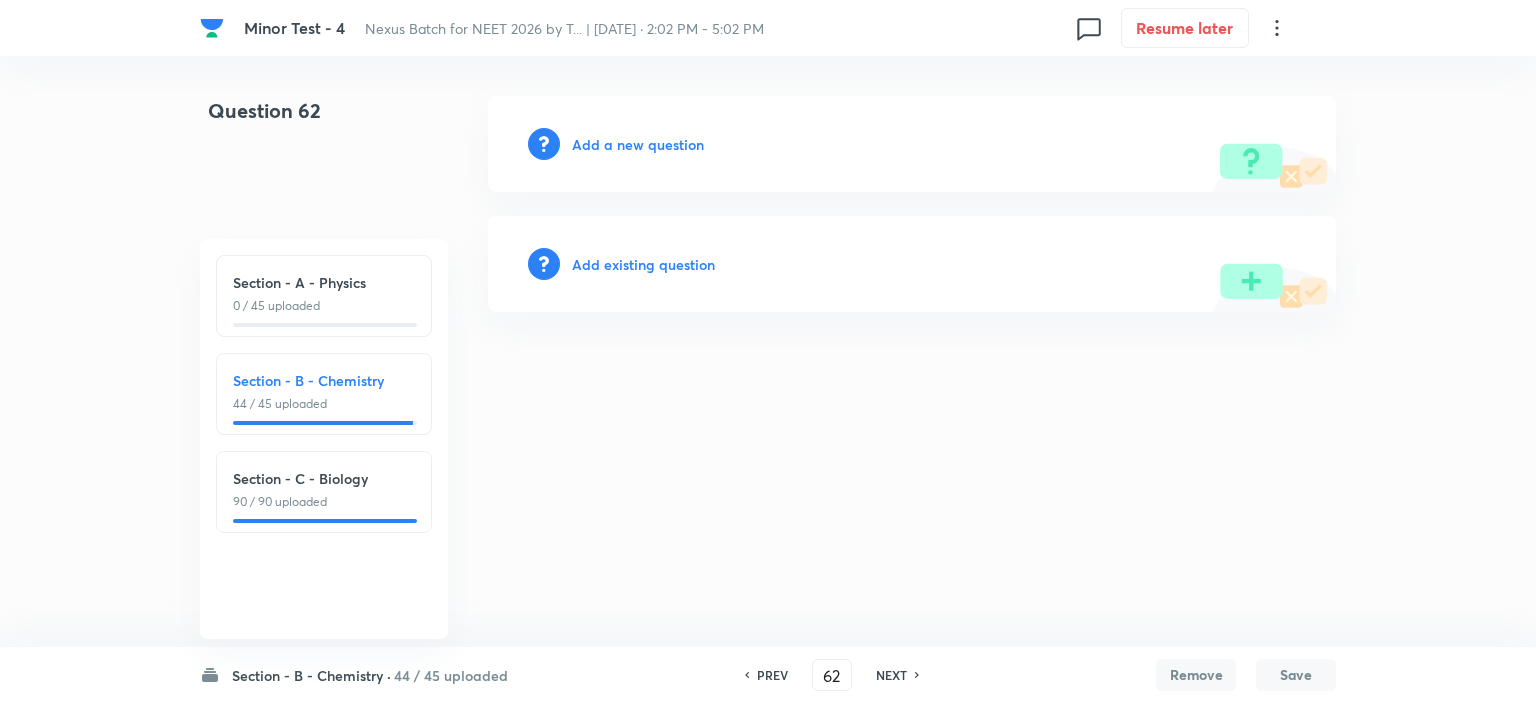 click on "Add a new question" at bounding box center [638, 144] 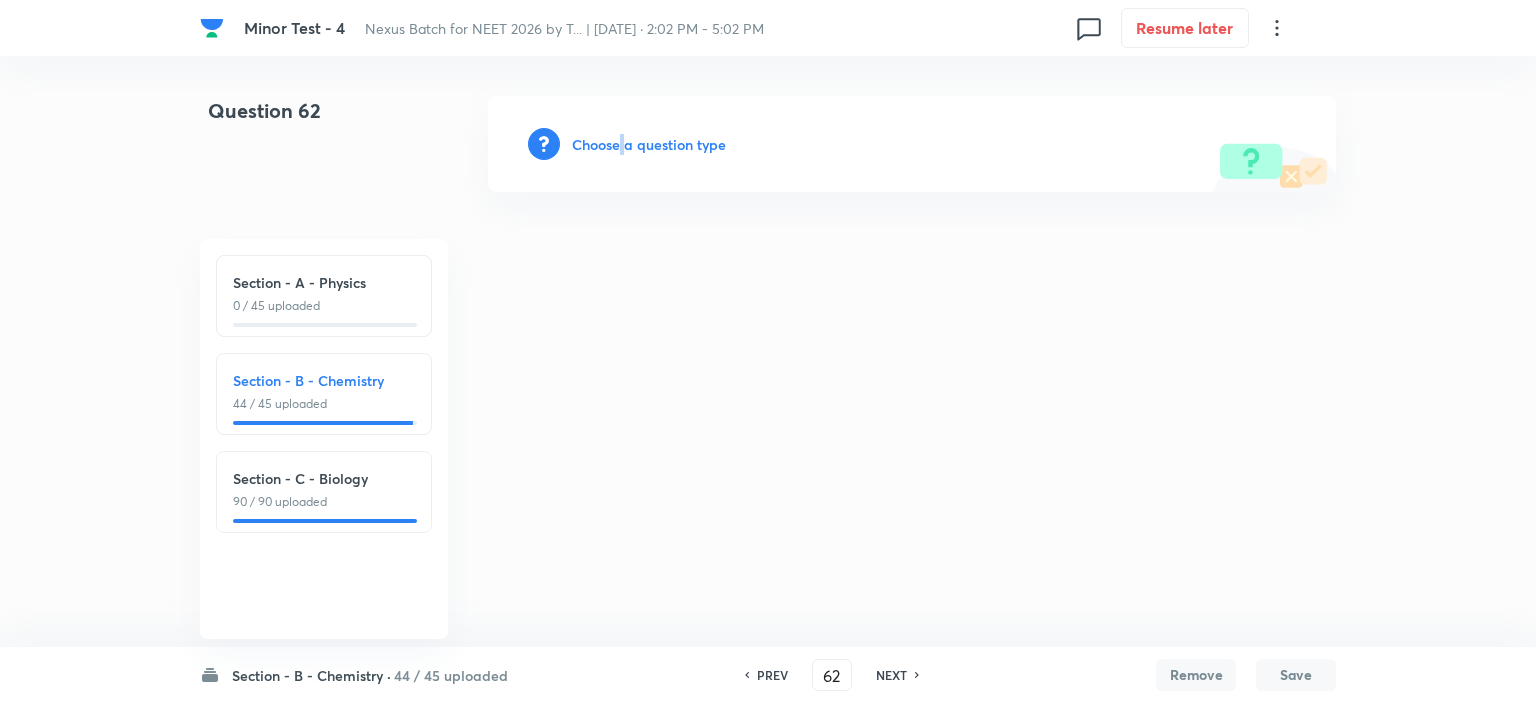click on "Choose a question type" at bounding box center (649, 144) 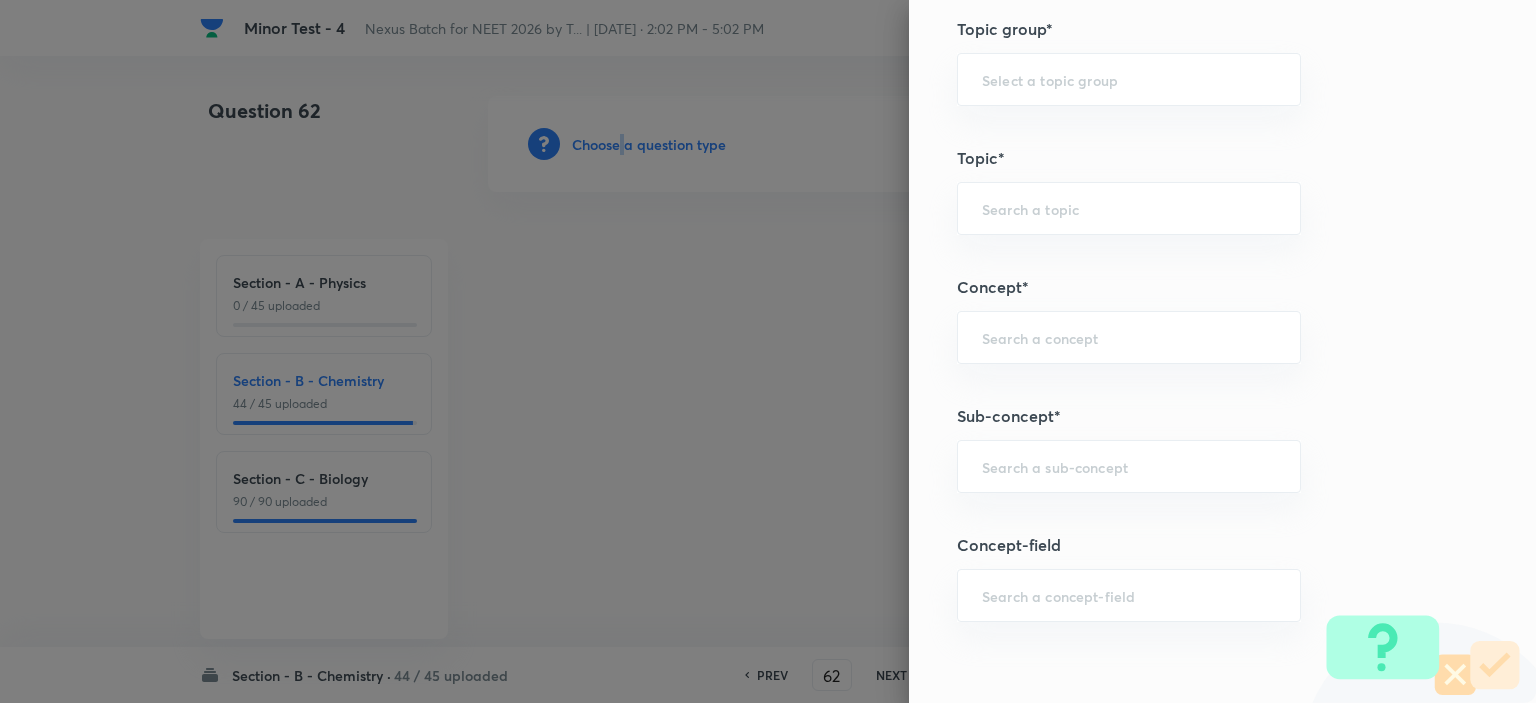 scroll, scrollTop: 1200, scrollLeft: 0, axis: vertical 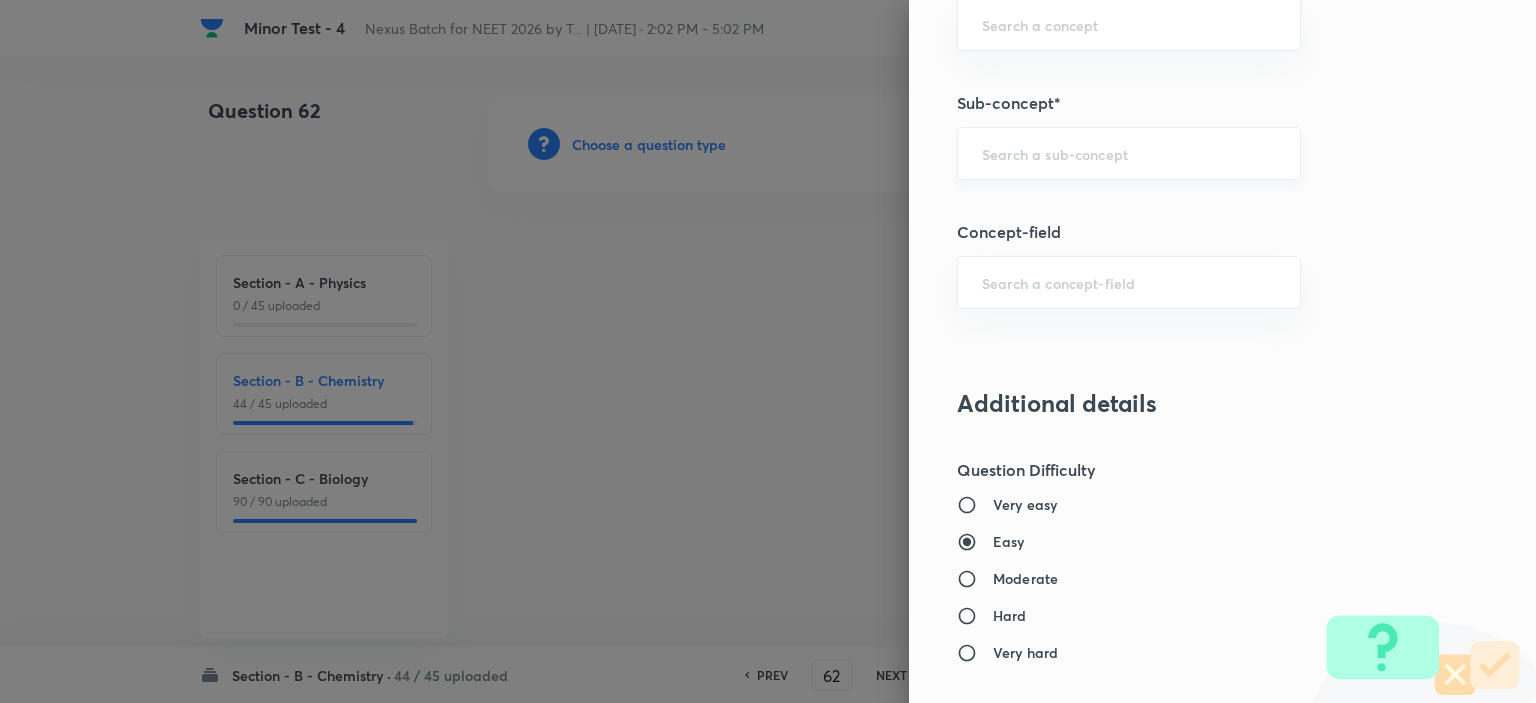click at bounding box center (1129, 153) 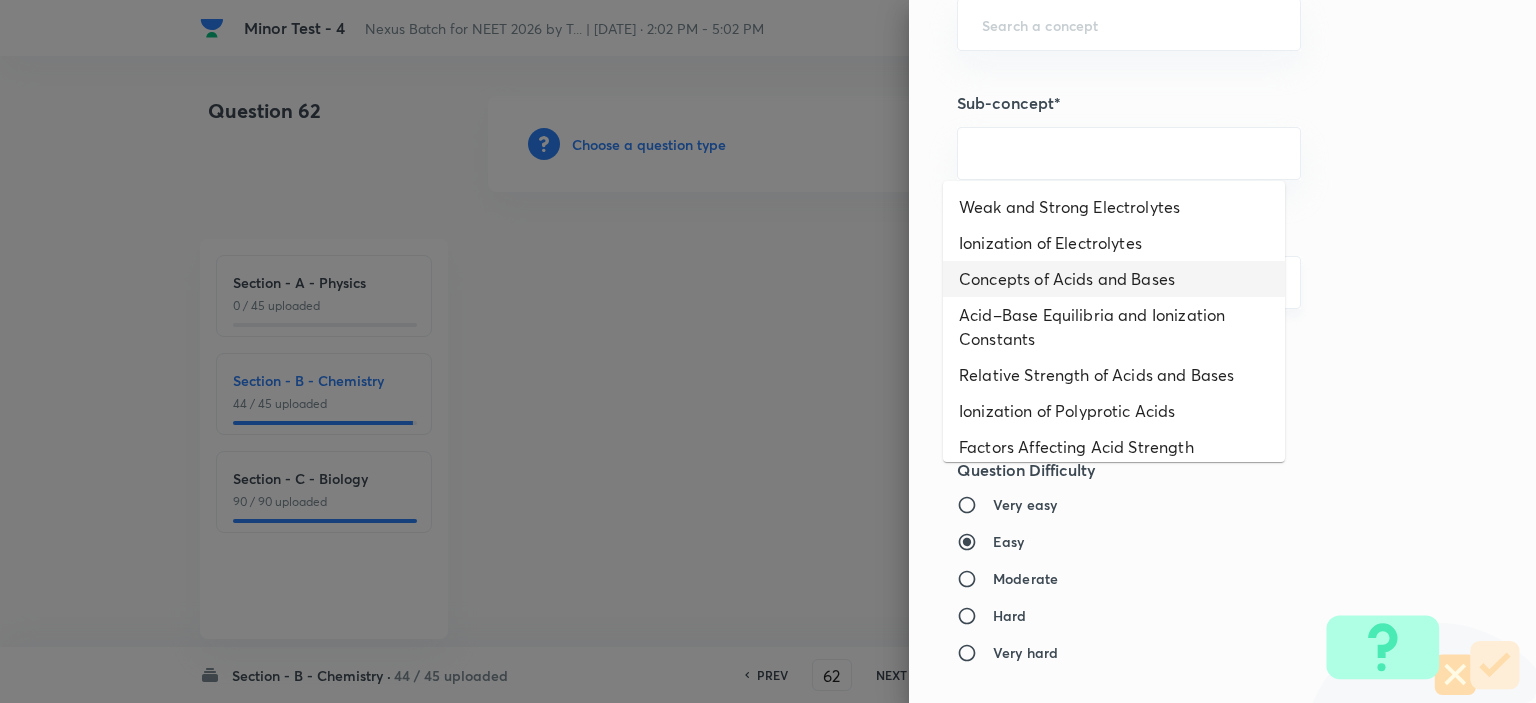 click on "Concepts of Acids and Bases" at bounding box center (1114, 279) 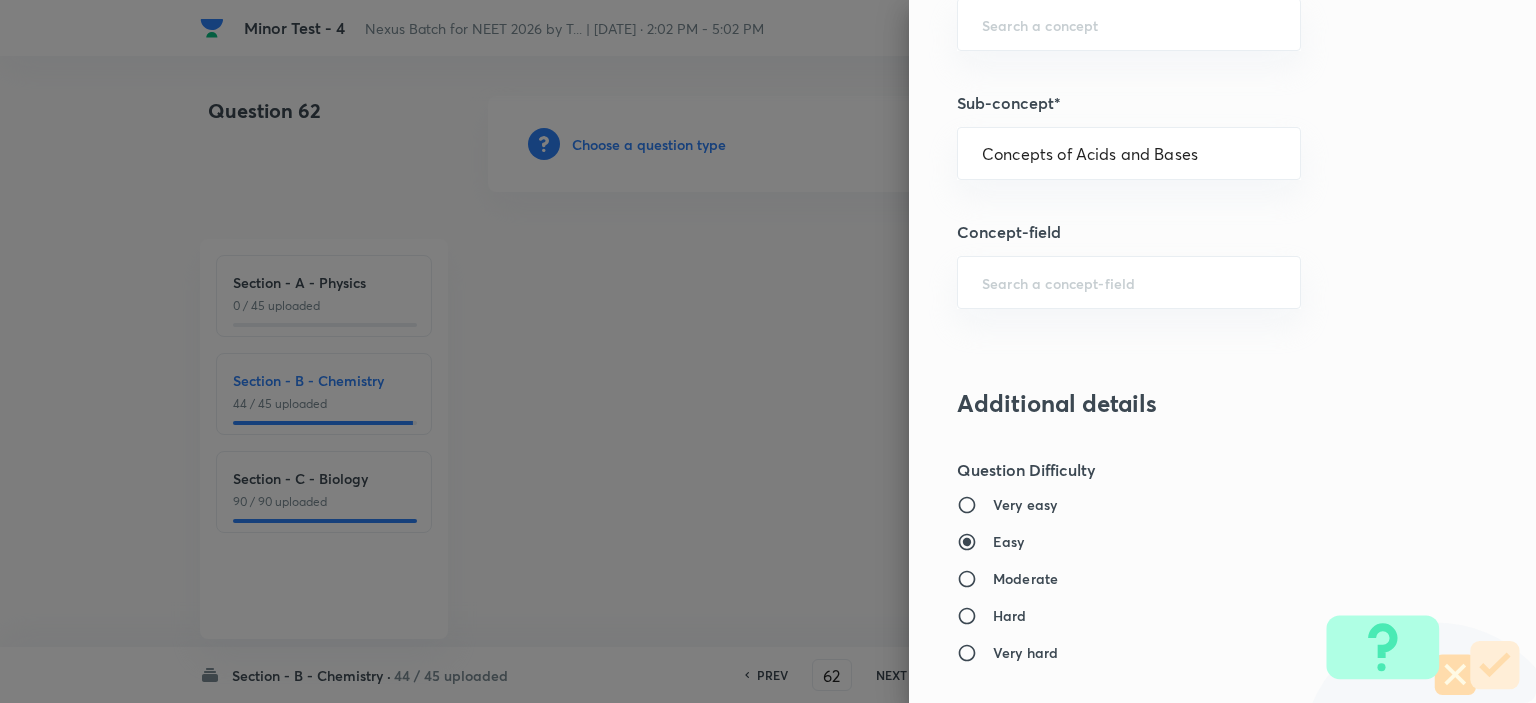 type on "Chemistry" 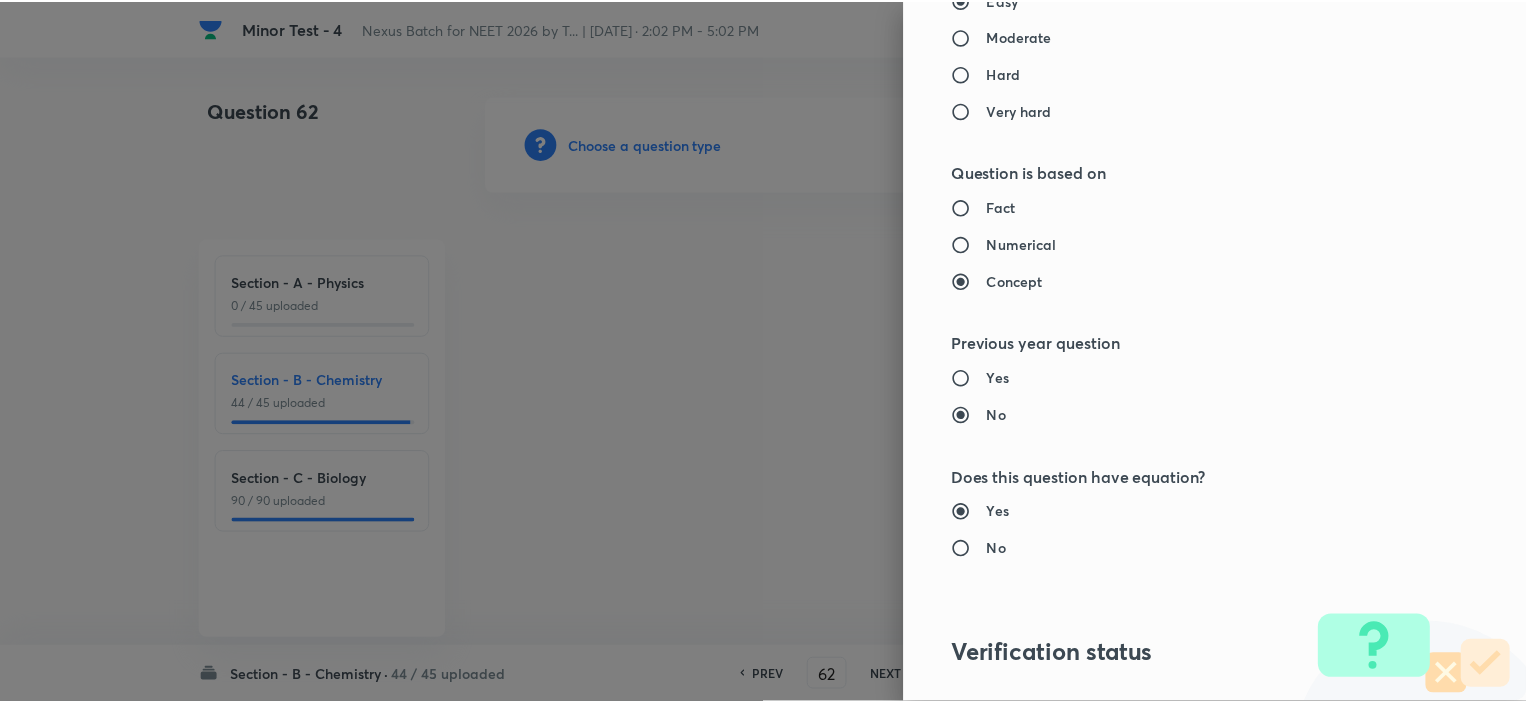 scroll, scrollTop: 2019, scrollLeft: 0, axis: vertical 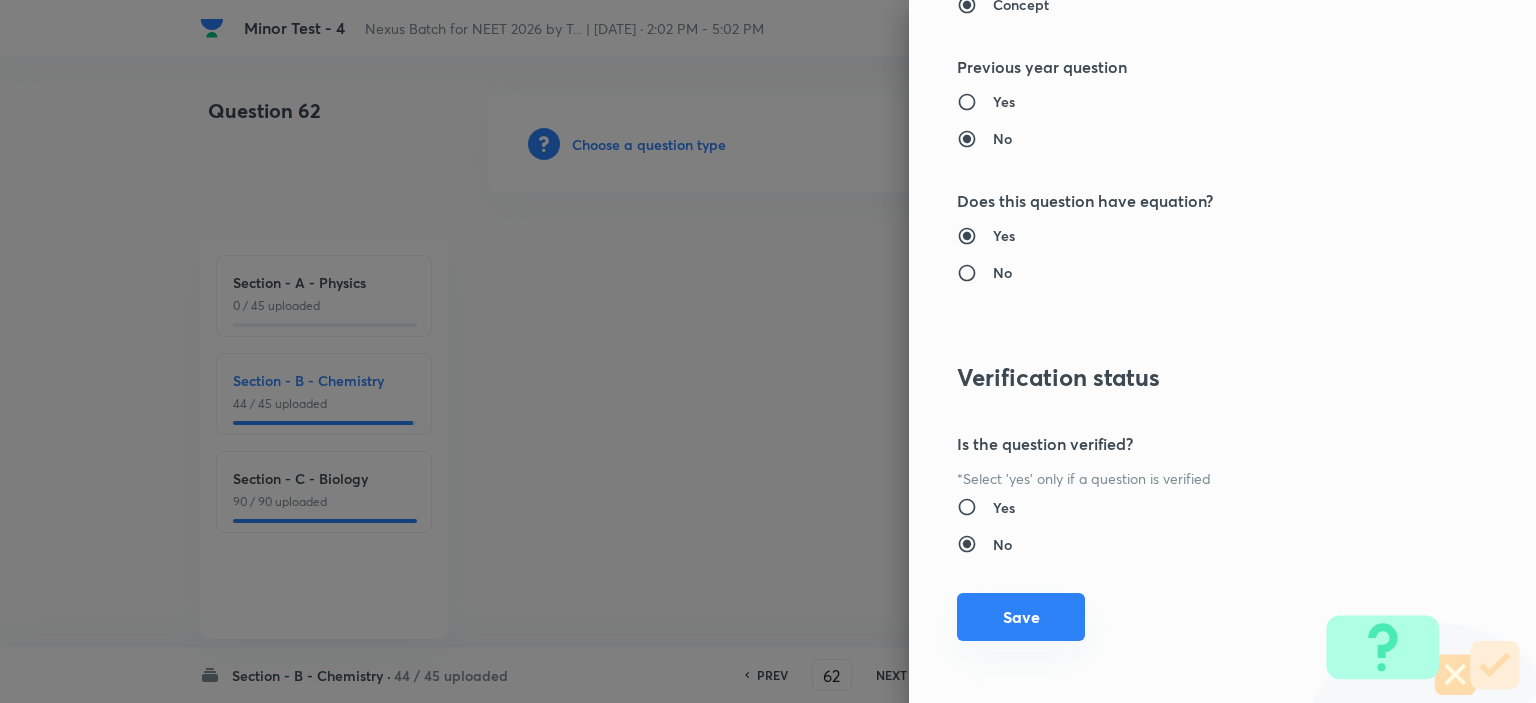 click on "Save" at bounding box center [1021, 617] 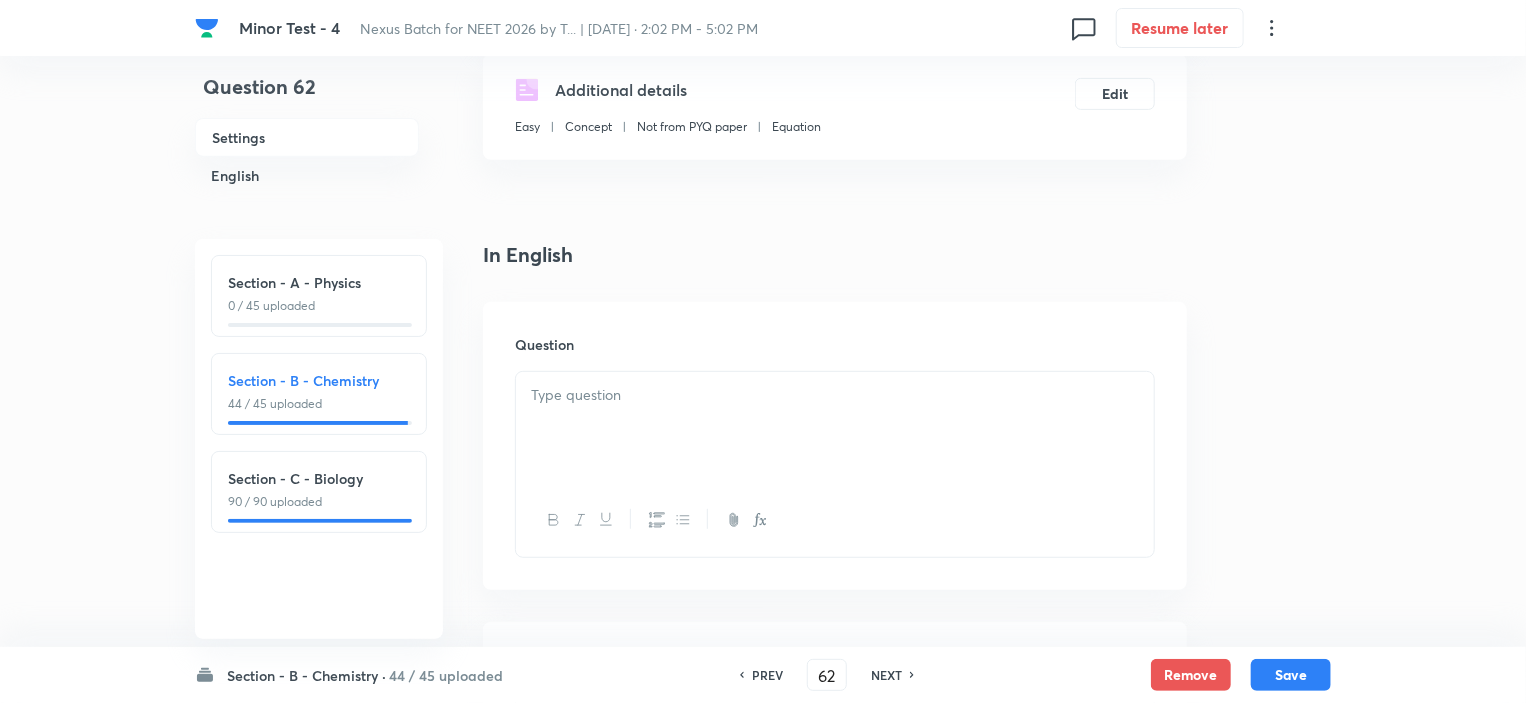 scroll, scrollTop: 400, scrollLeft: 0, axis: vertical 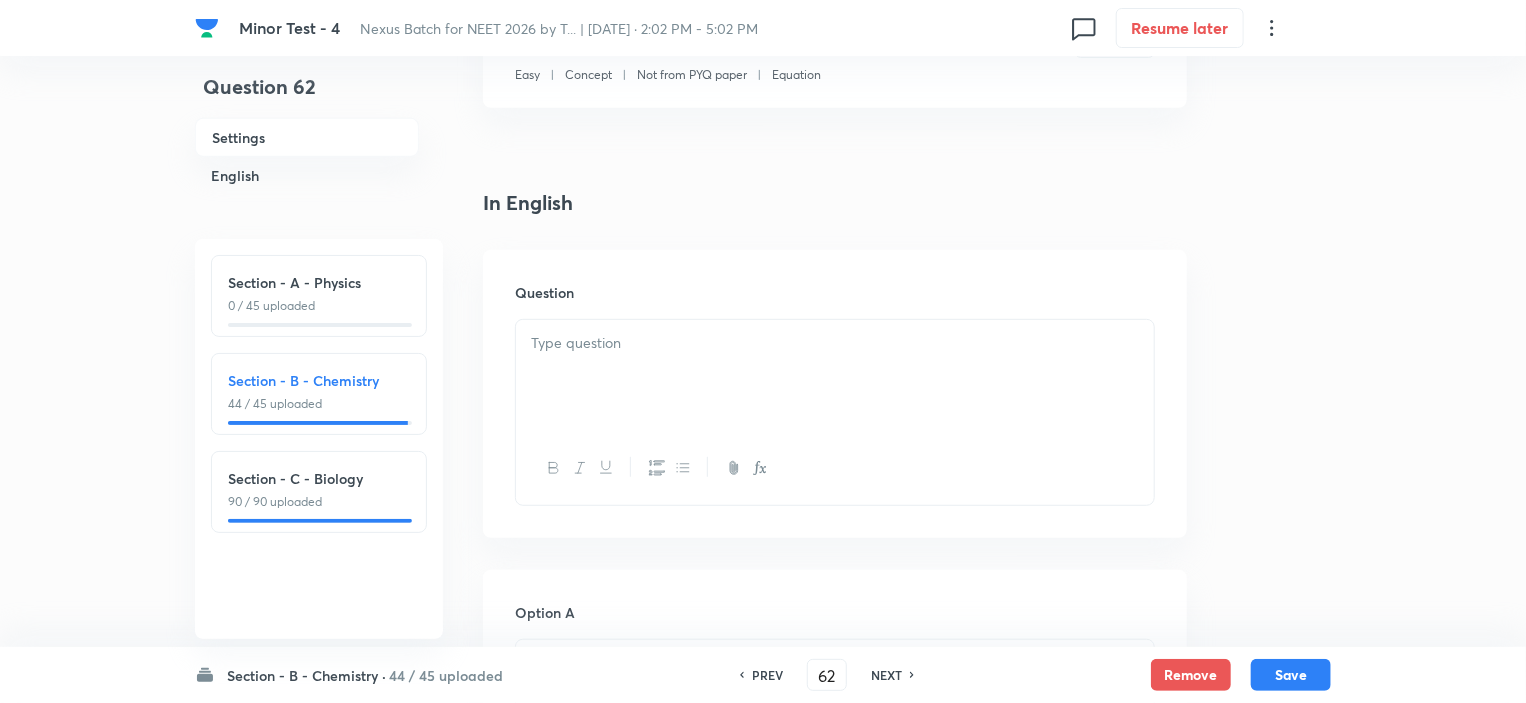 click at bounding box center (835, 376) 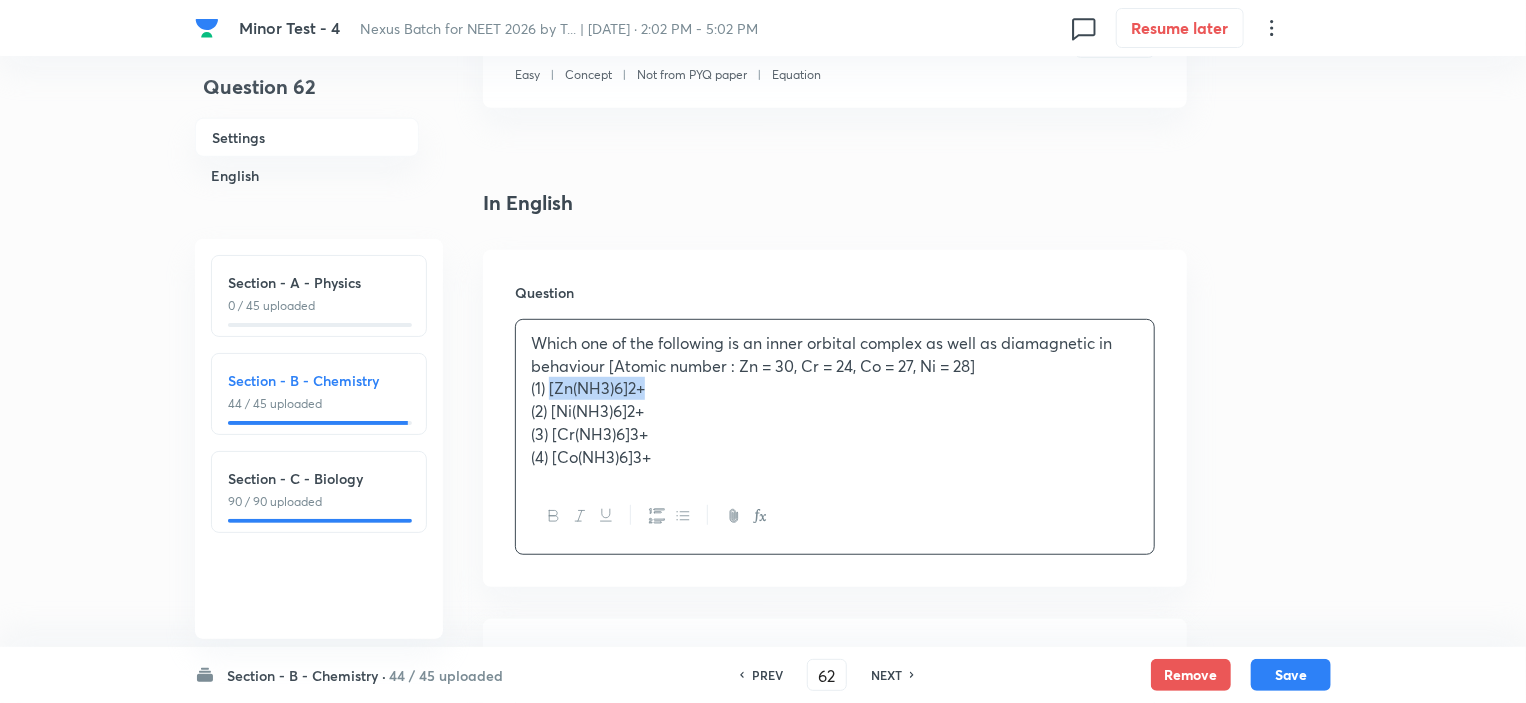 drag, startPoint x: 549, startPoint y: 387, endPoint x: 653, endPoint y: 388, distance: 104.00481 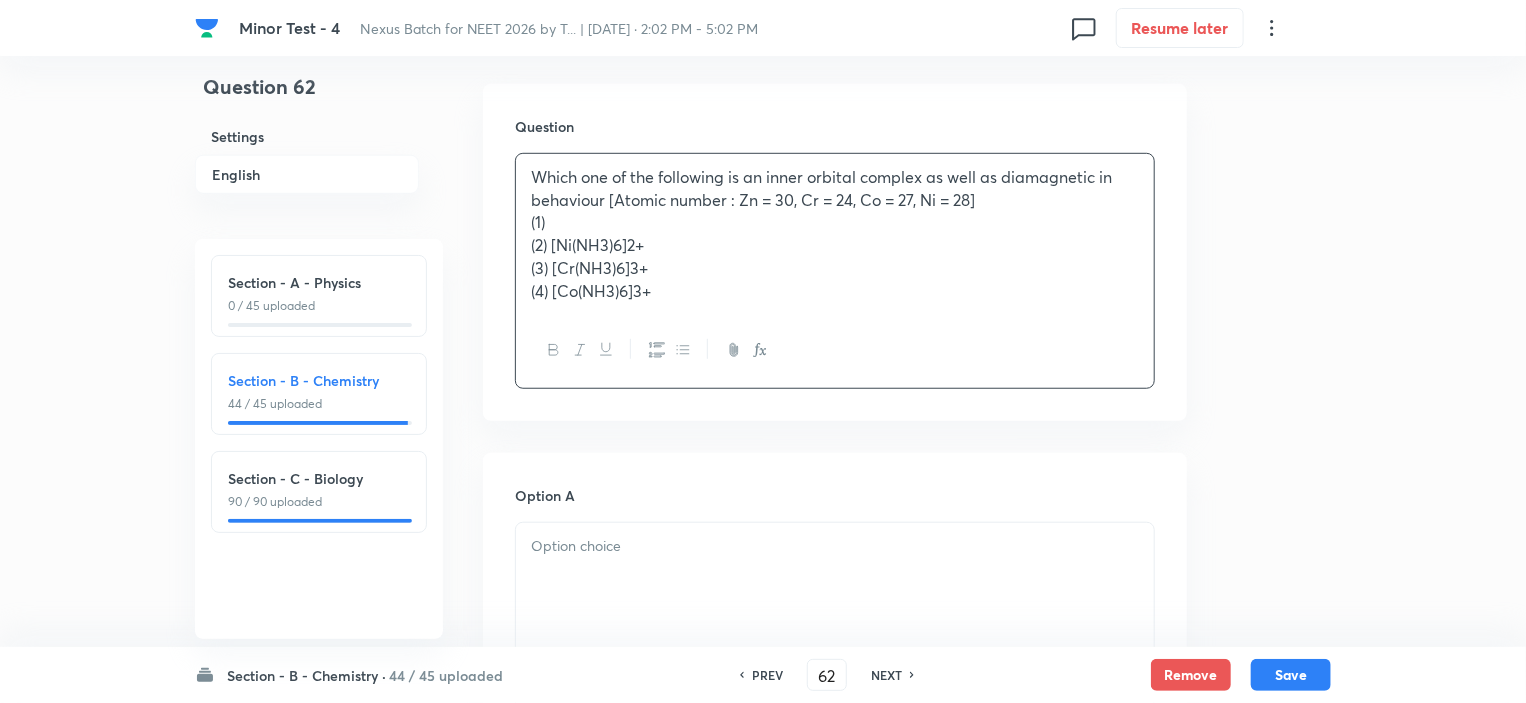 scroll, scrollTop: 600, scrollLeft: 0, axis: vertical 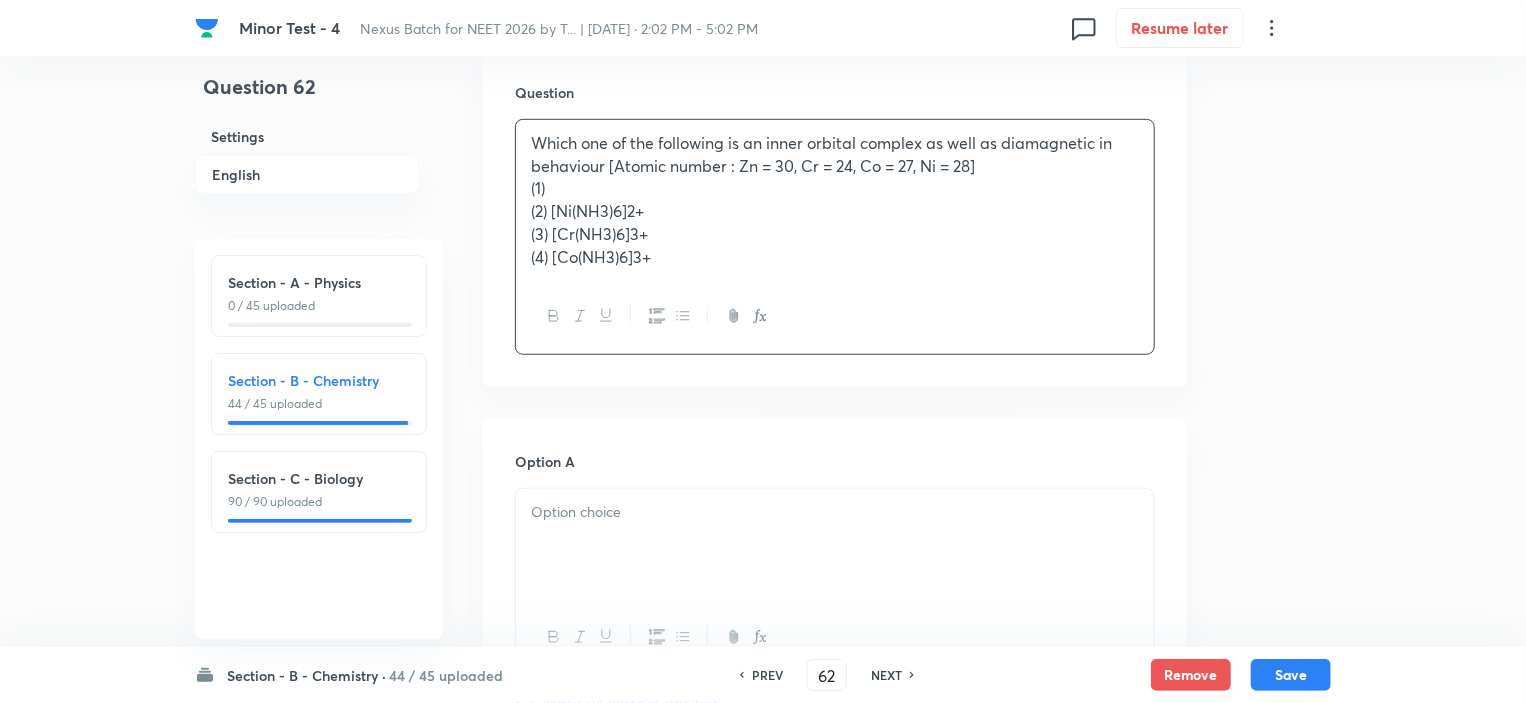 click at bounding box center [835, 545] 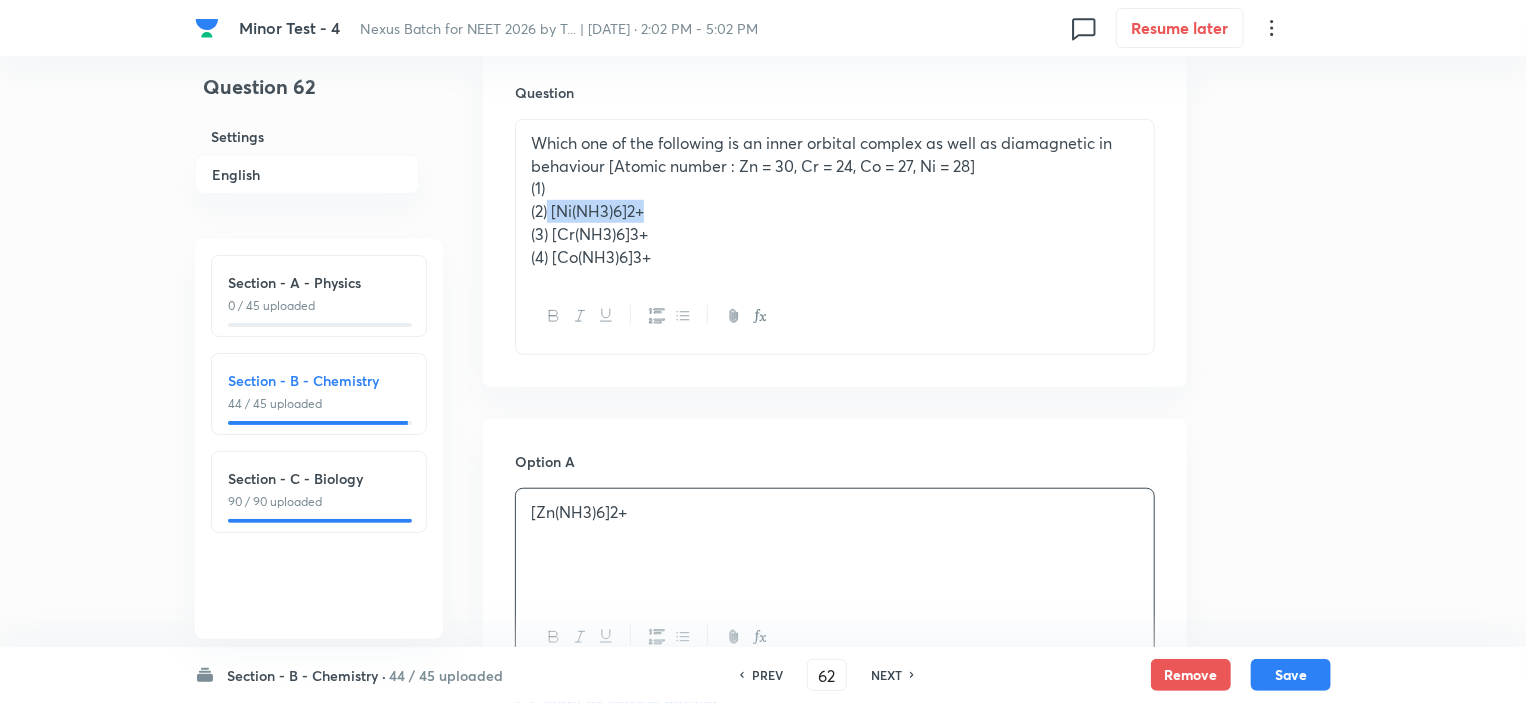 drag, startPoint x: 547, startPoint y: 217, endPoint x: 671, endPoint y: 215, distance: 124.01613 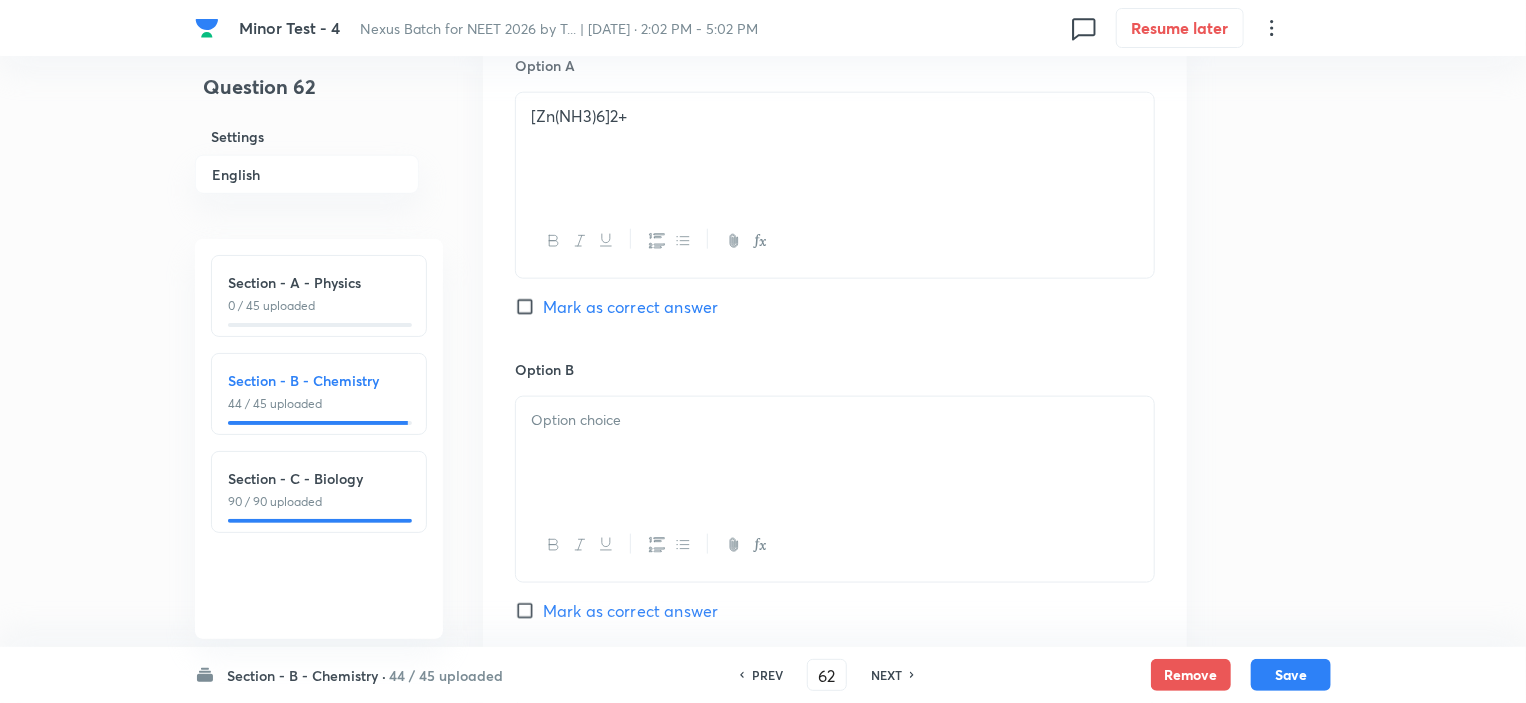 scroll, scrollTop: 1000, scrollLeft: 0, axis: vertical 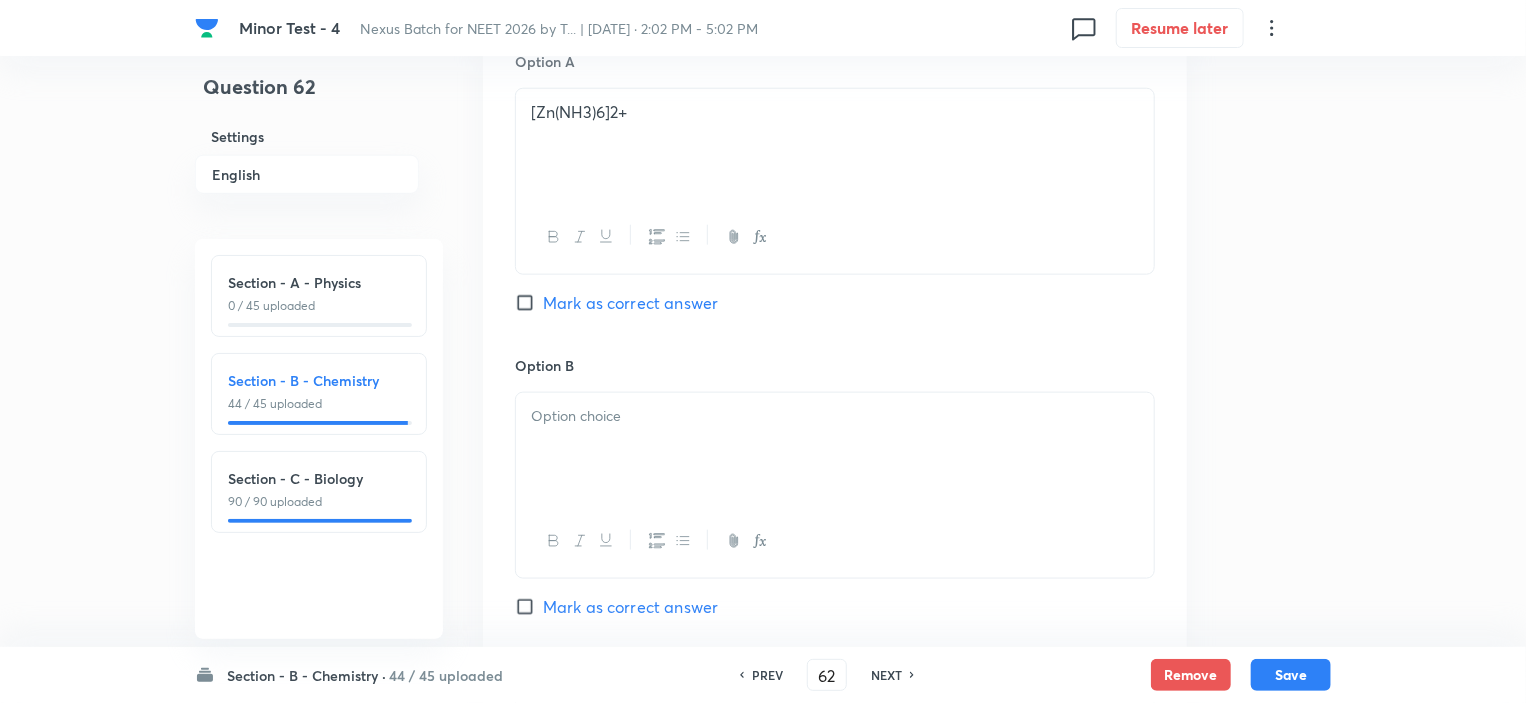 click at bounding box center (835, 449) 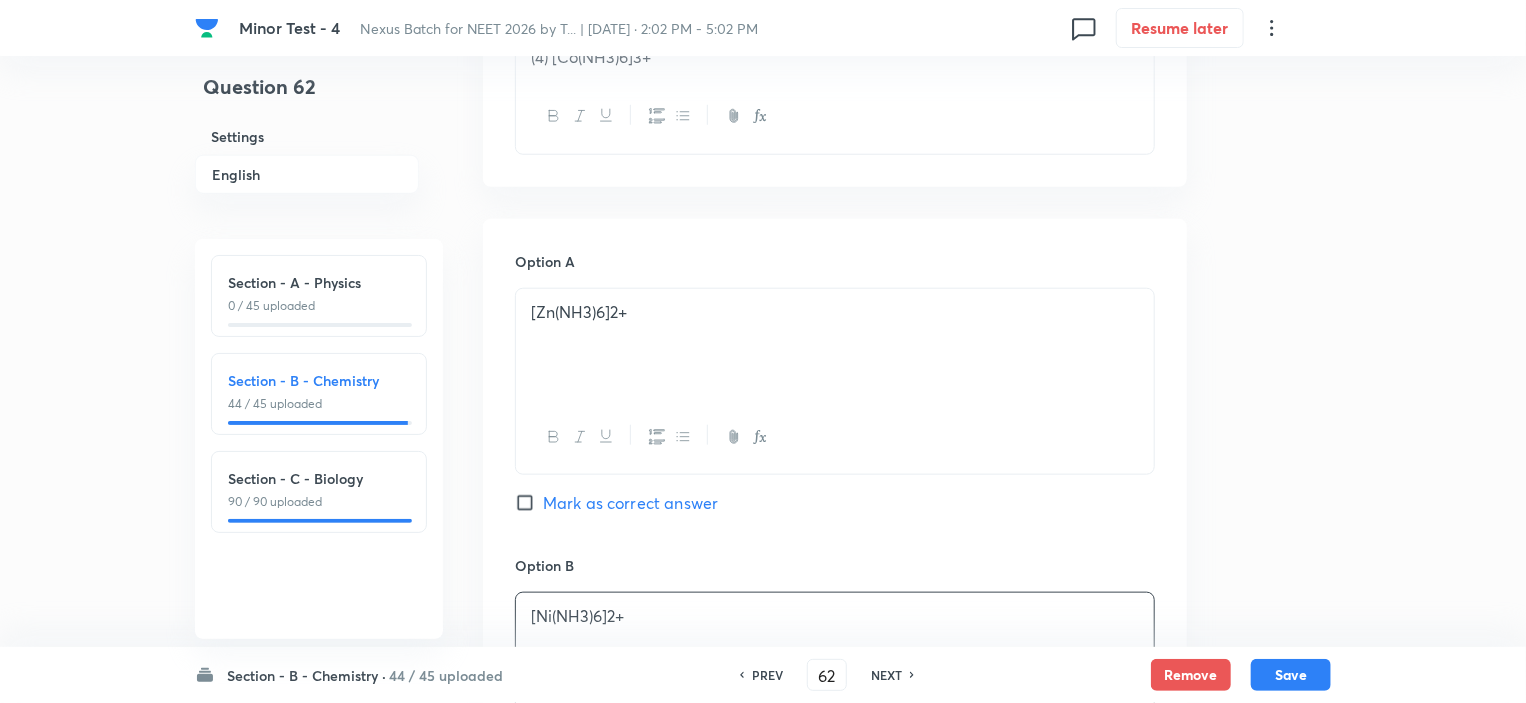 scroll, scrollTop: 600, scrollLeft: 0, axis: vertical 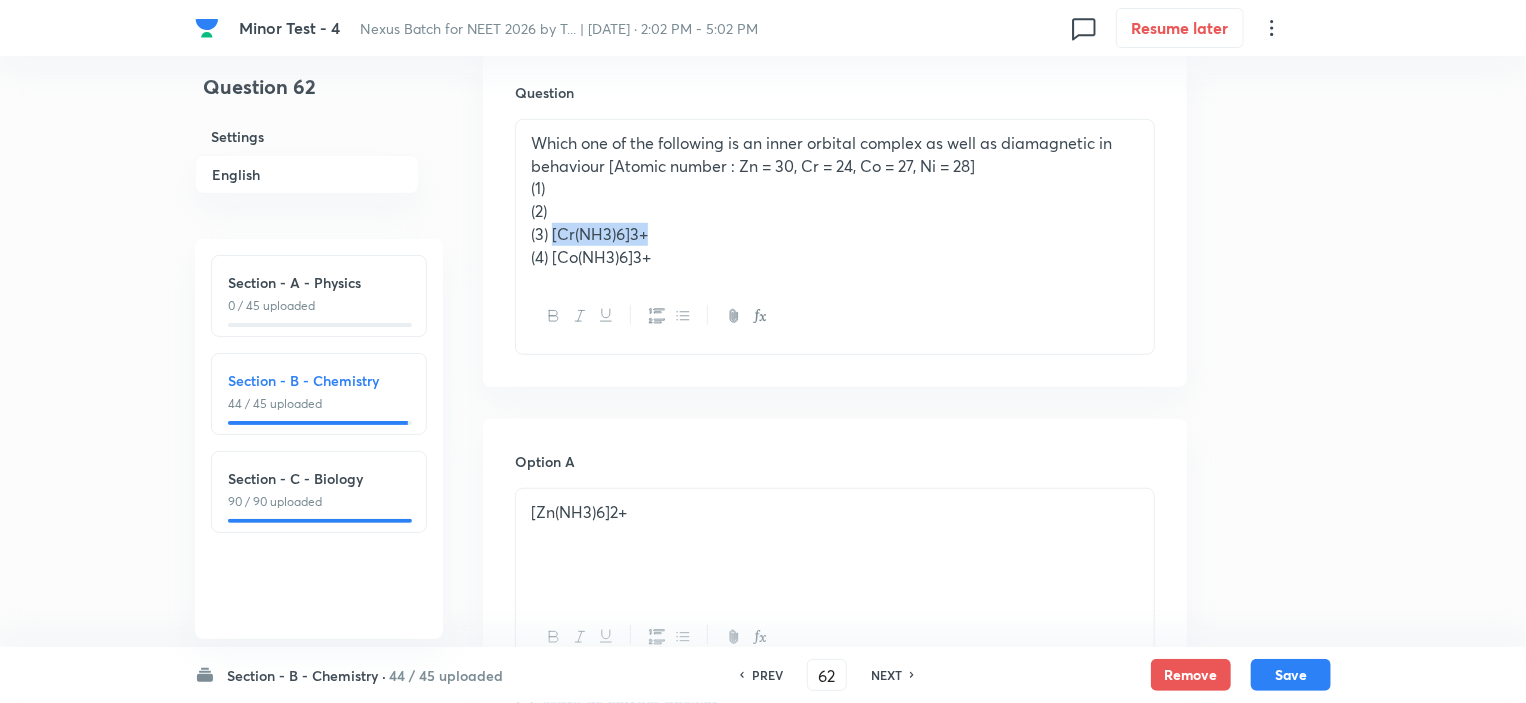 drag, startPoint x: 554, startPoint y: 233, endPoint x: 655, endPoint y: 231, distance: 101.0198 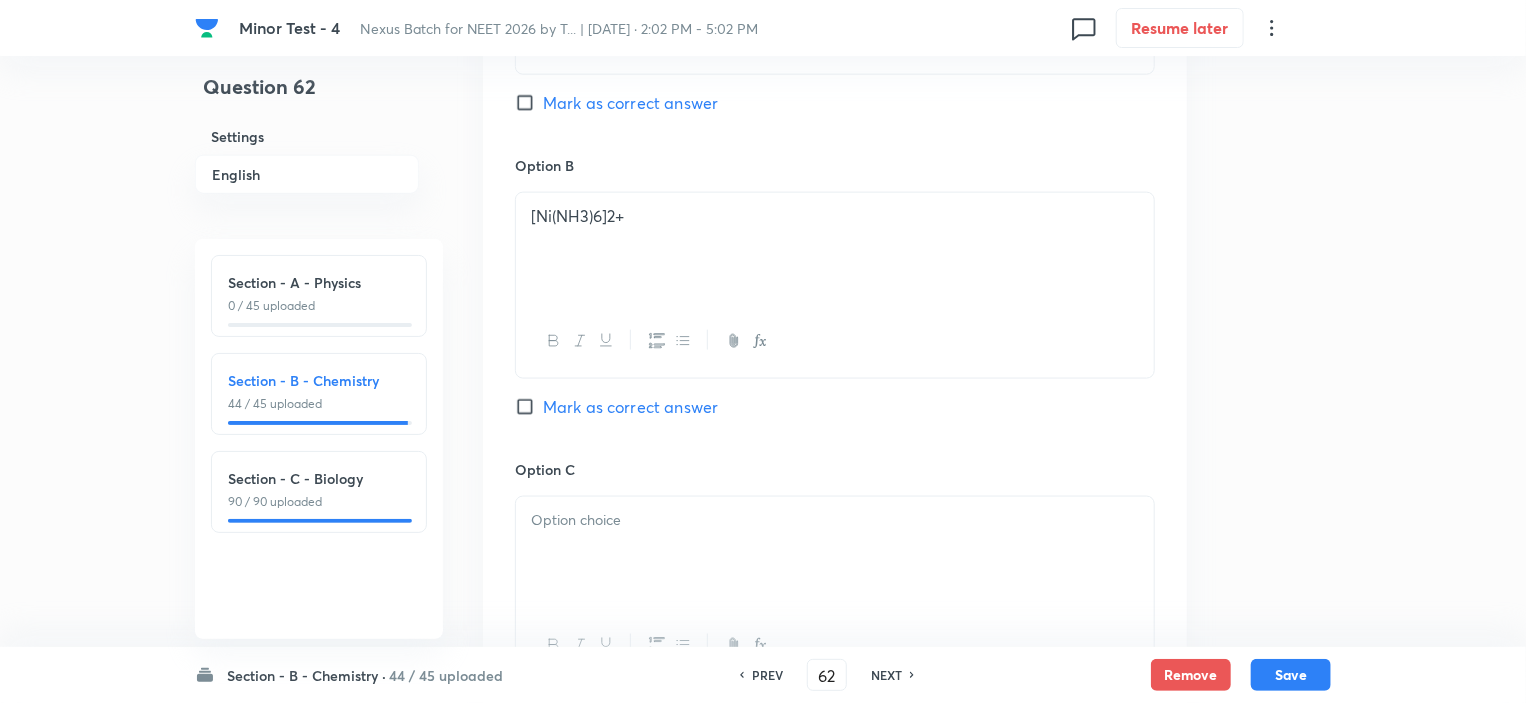 scroll, scrollTop: 1400, scrollLeft: 0, axis: vertical 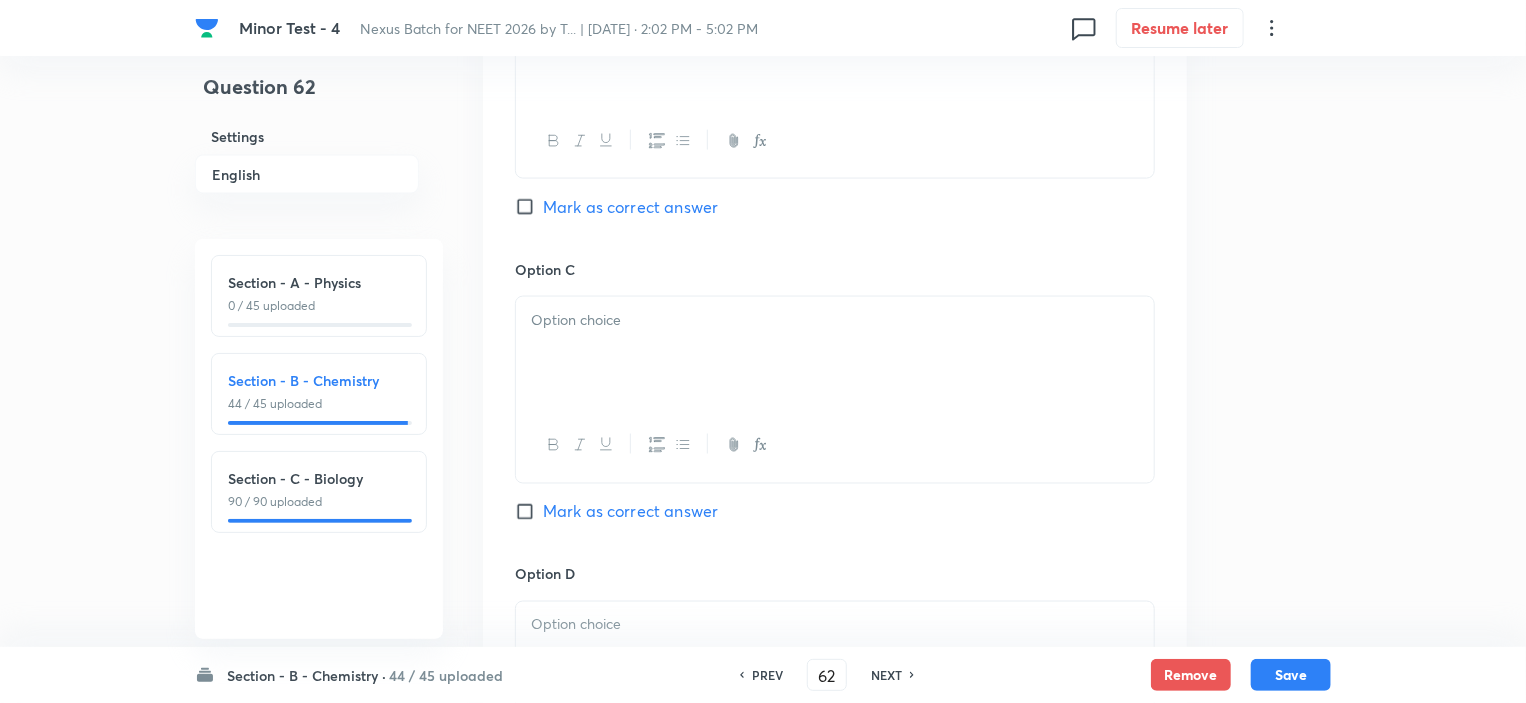 click at bounding box center [835, 353] 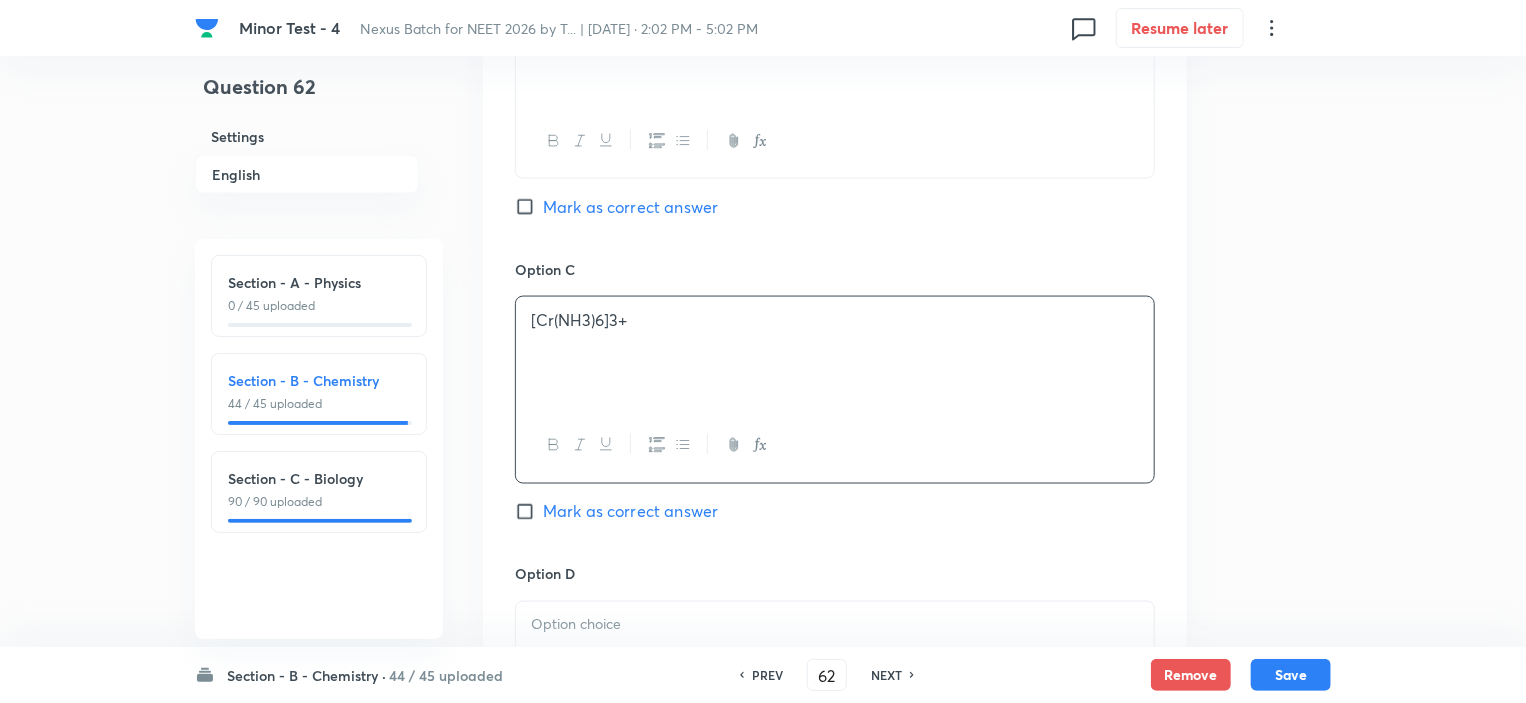 scroll, scrollTop: 600, scrollLeft: 0, axis: vertical 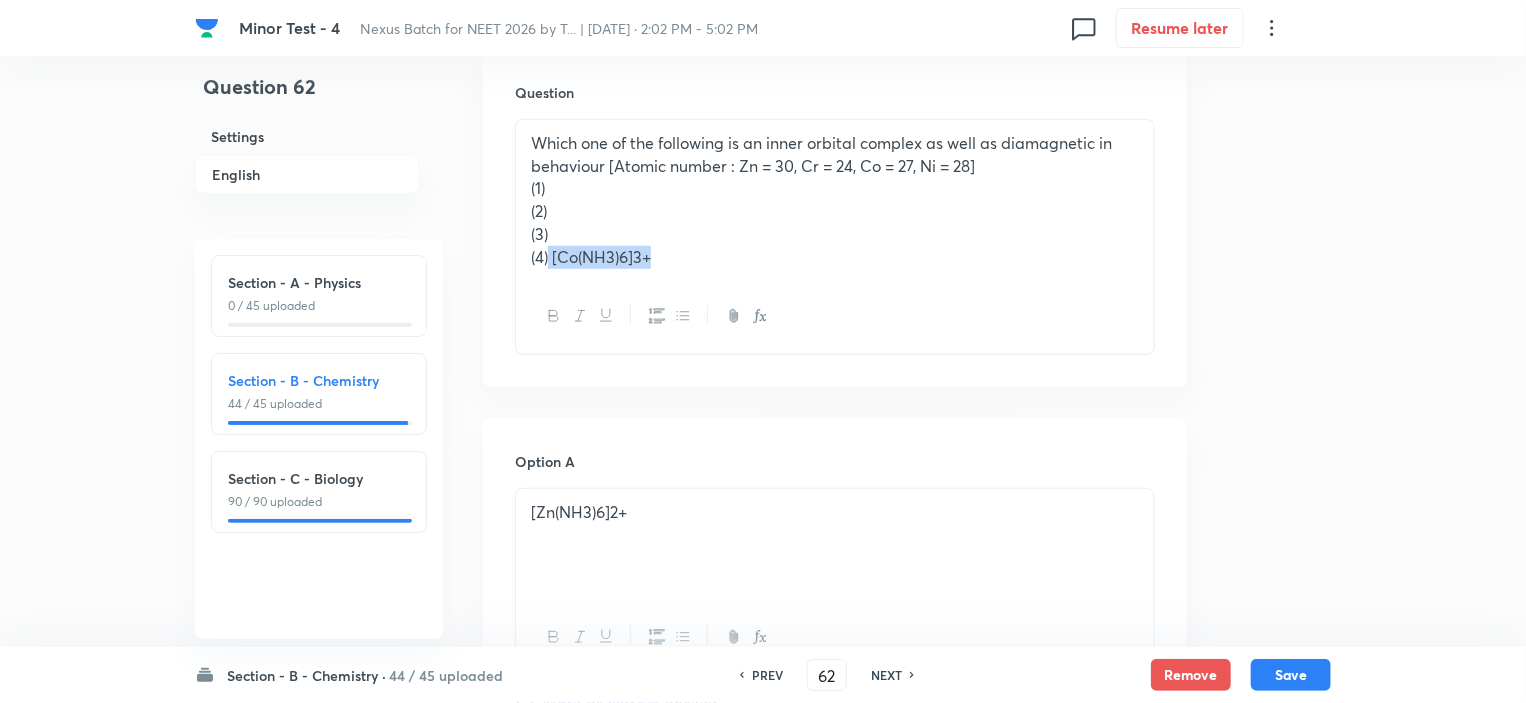 drag, startPoint x: 548, startPoint y: 265, endPoint x: 683, endPoint y: 276, distance: 135.4474 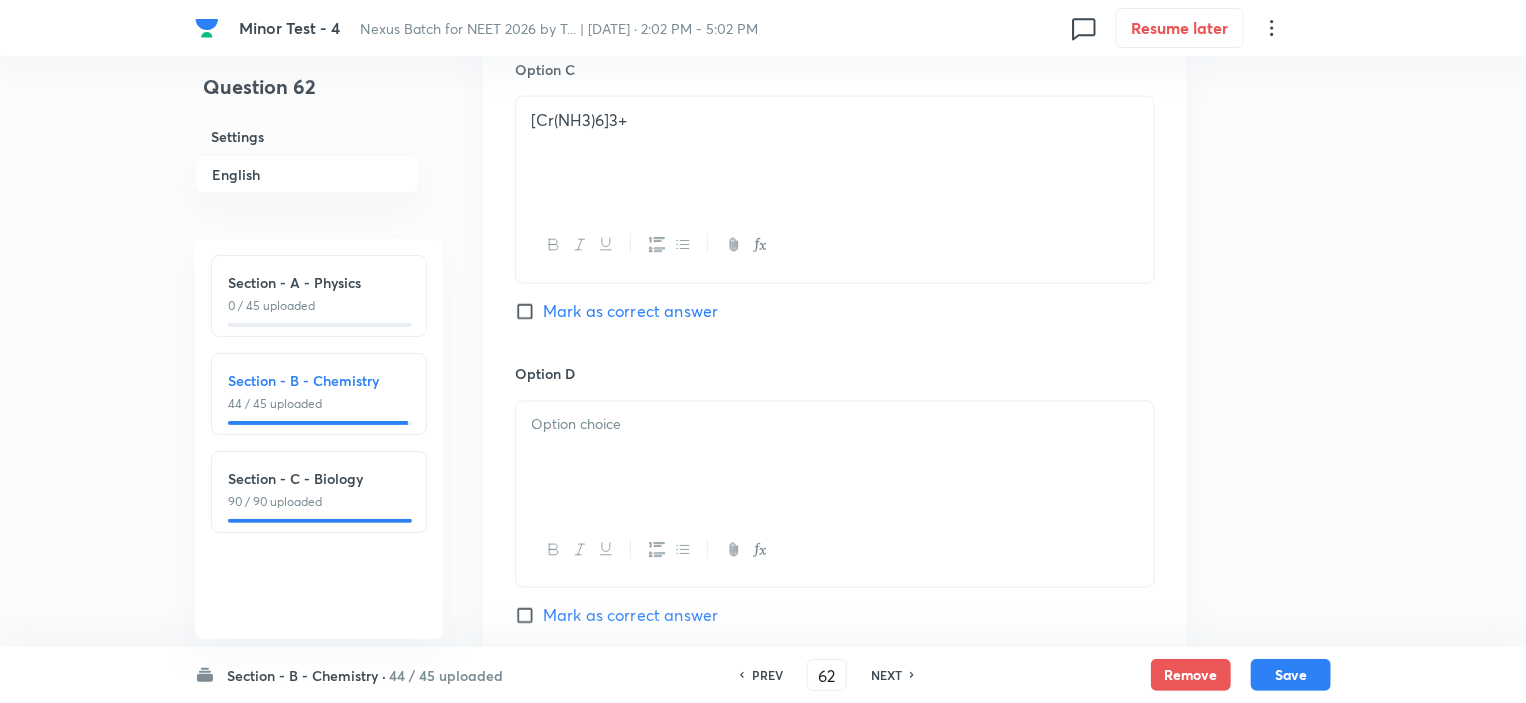 click at bounding box center (835, 458) 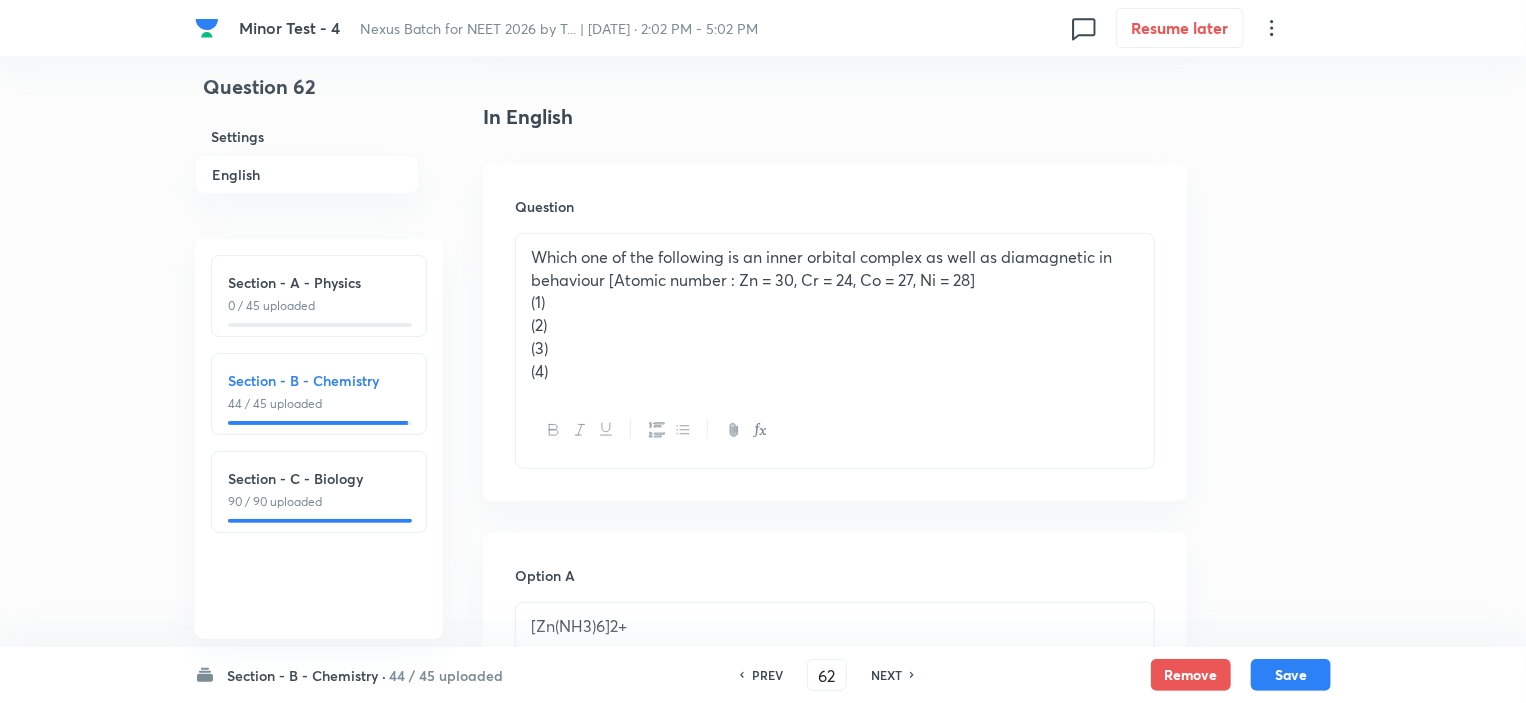 scroll, scrollTop: 400, scrollLeft: 0, axis: vertical 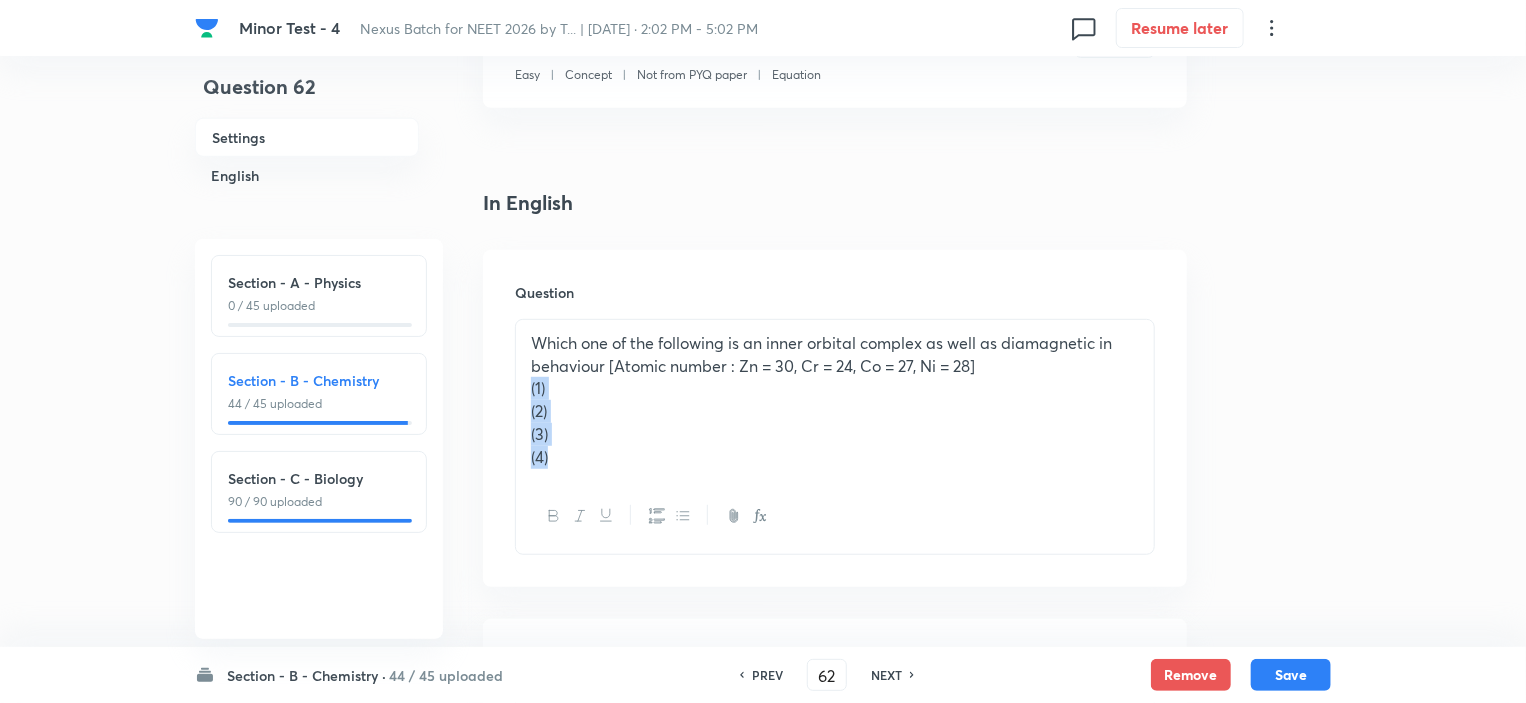 drag, startPoint x: 576, startPoint y: 475, endPoint x: 527, endPoint y: 391, distance: 97.24711 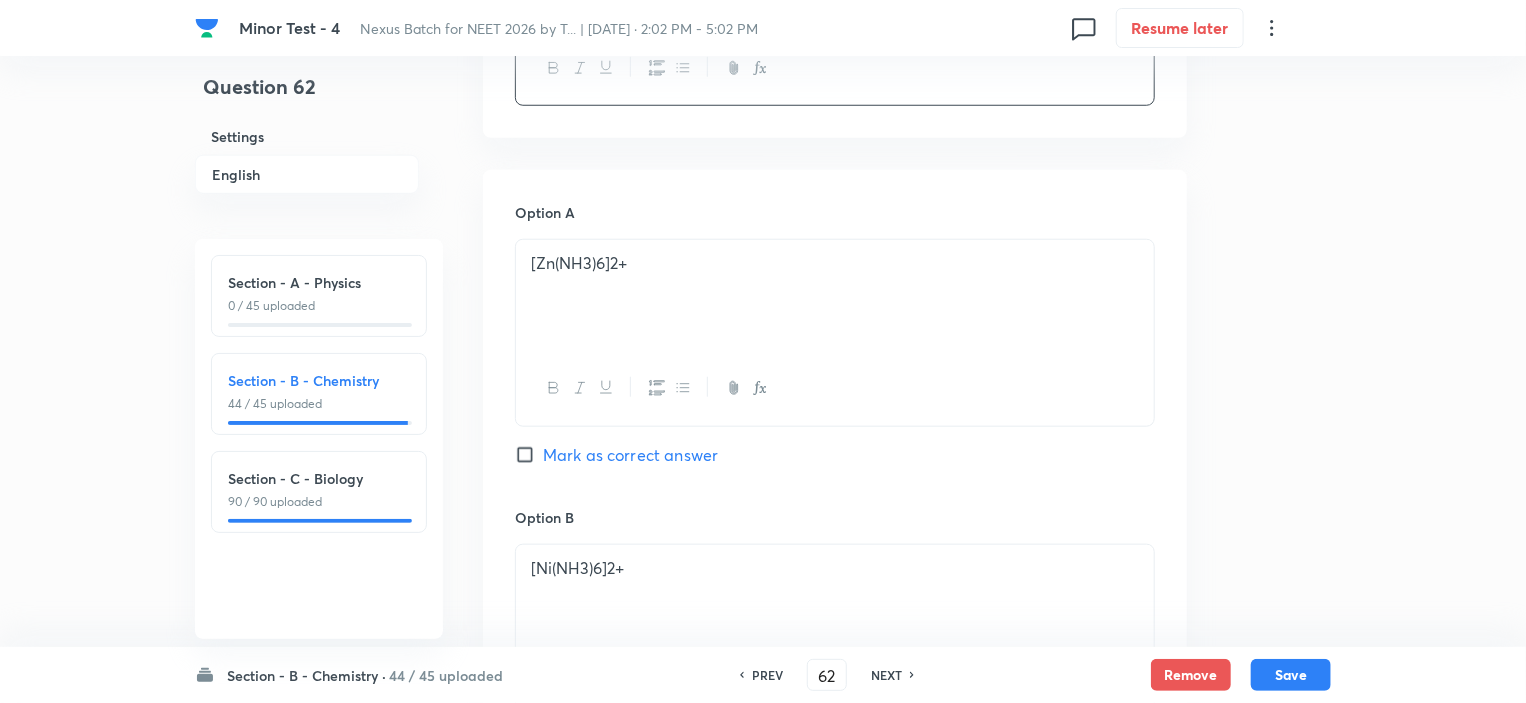 scroll, scrollTop: 1000, scrollLeft: 0, axis: vertical 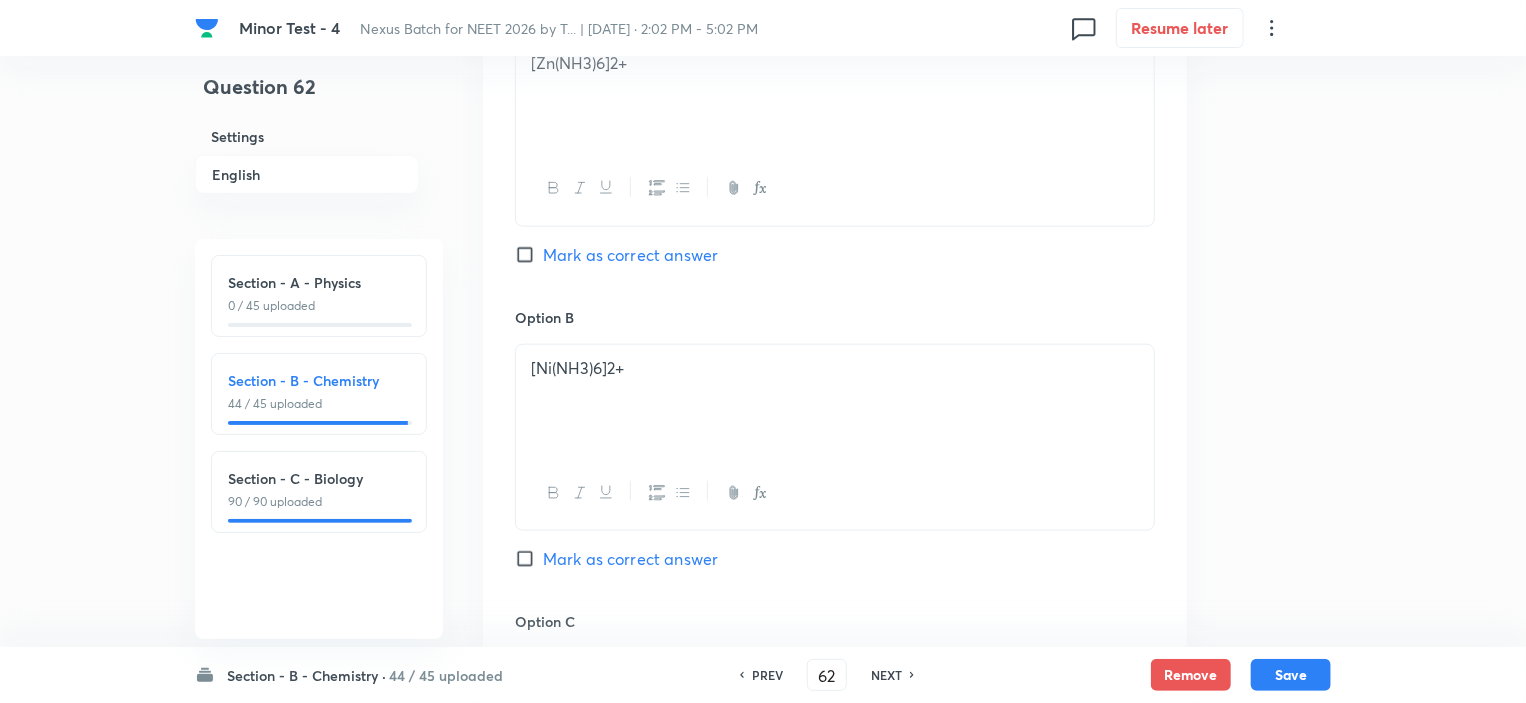 click on "Mark as correct answer" at bounding box center (630, 559) 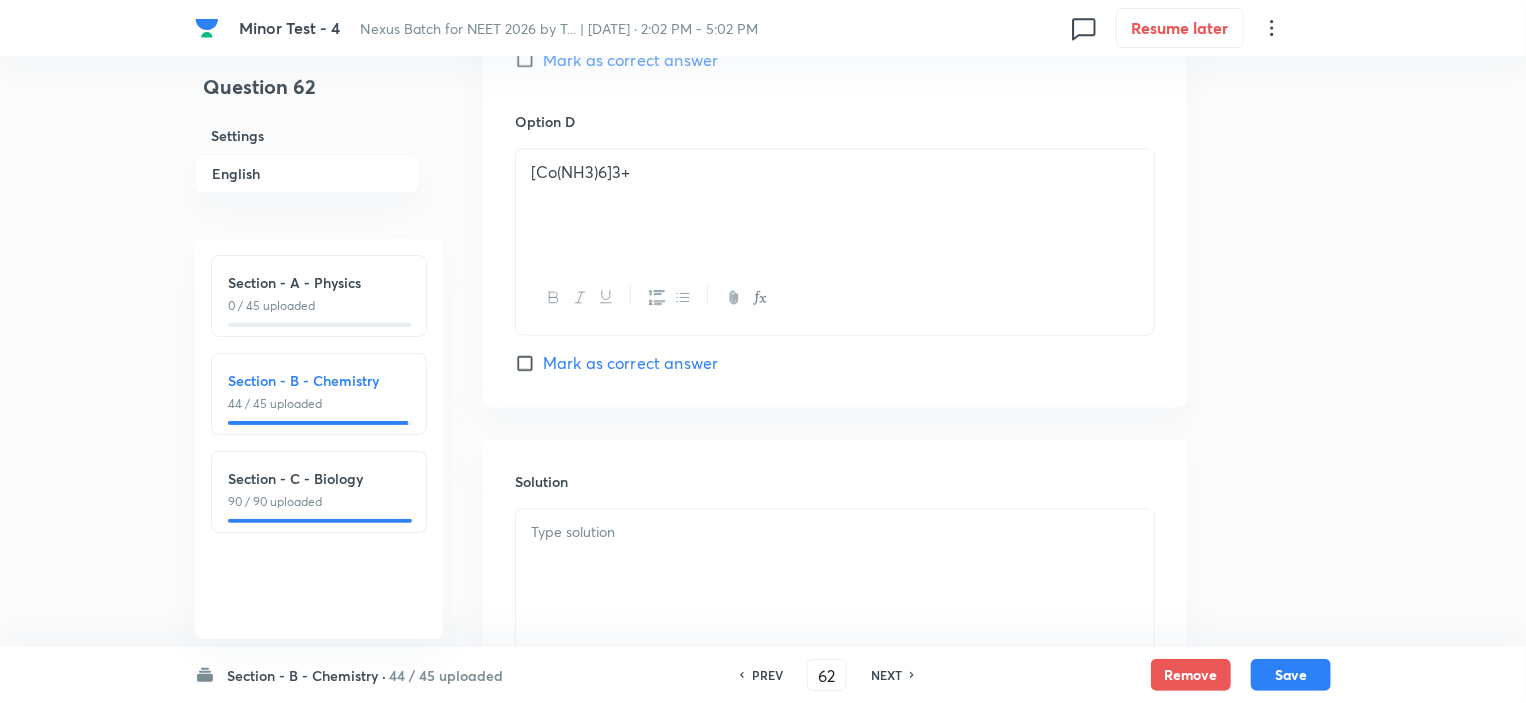 scroll, scrollTop: 2000, scrollLeft: 0, axis: vertical 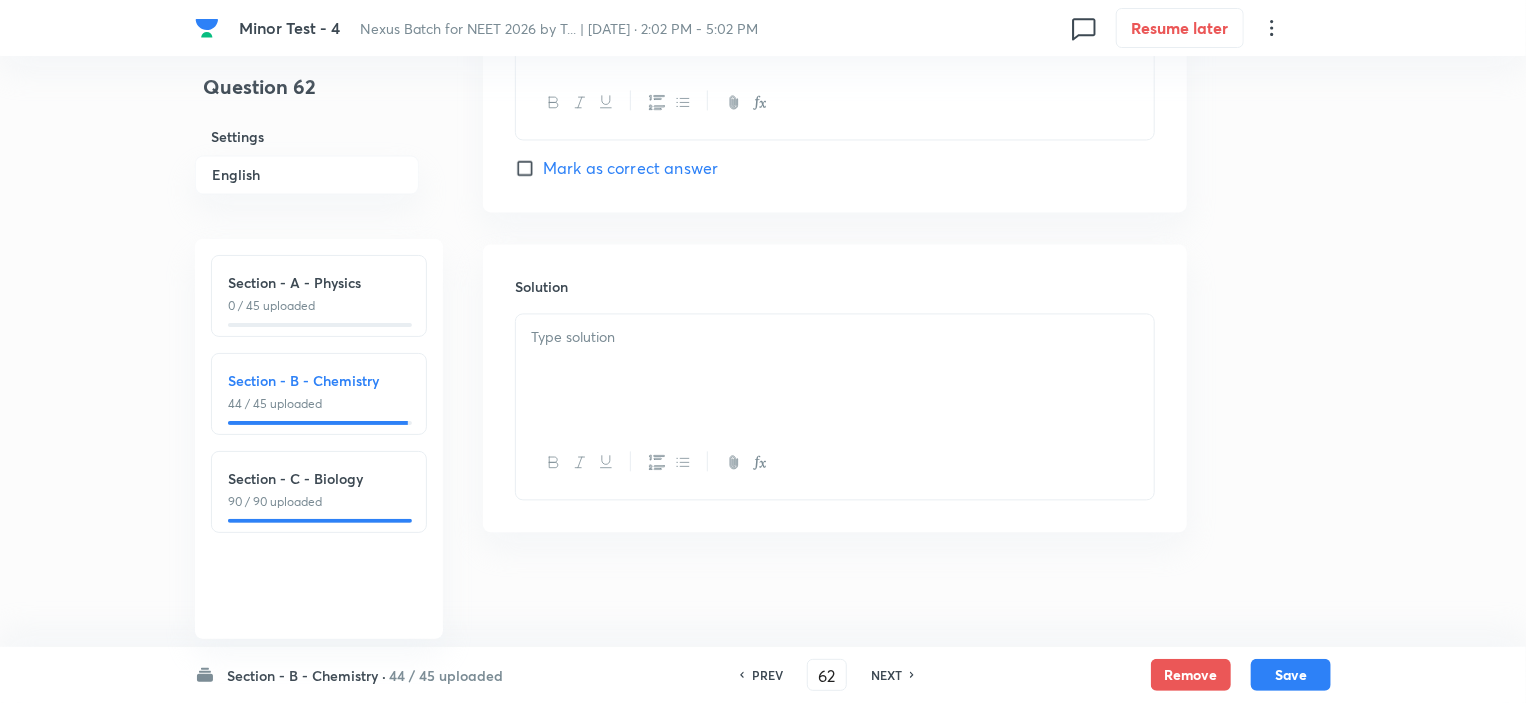 click at bounding box center [835, 370] 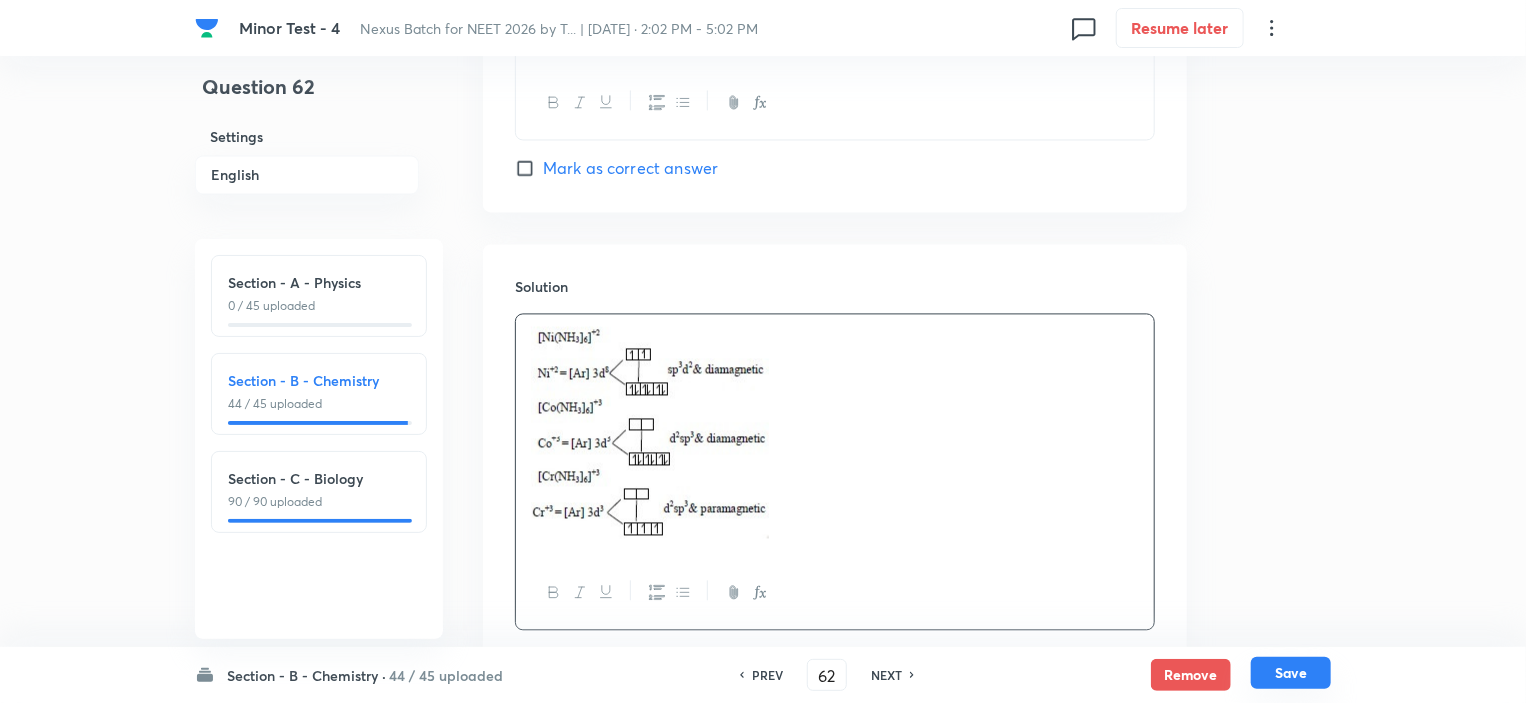 click on "Save" at bounding box center (1291, 673) 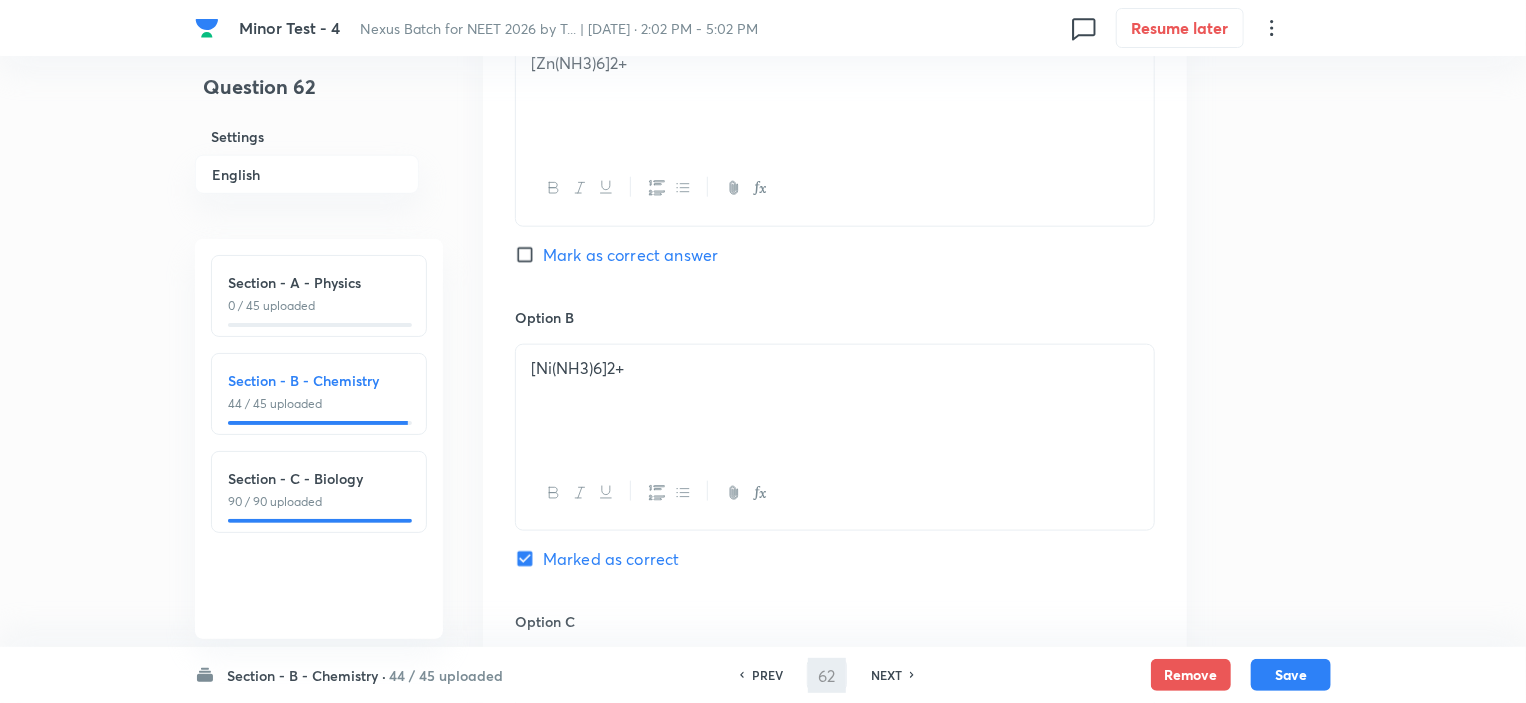 scroll, scrollTop: 600, scrollLeft: 0, axis: vertical 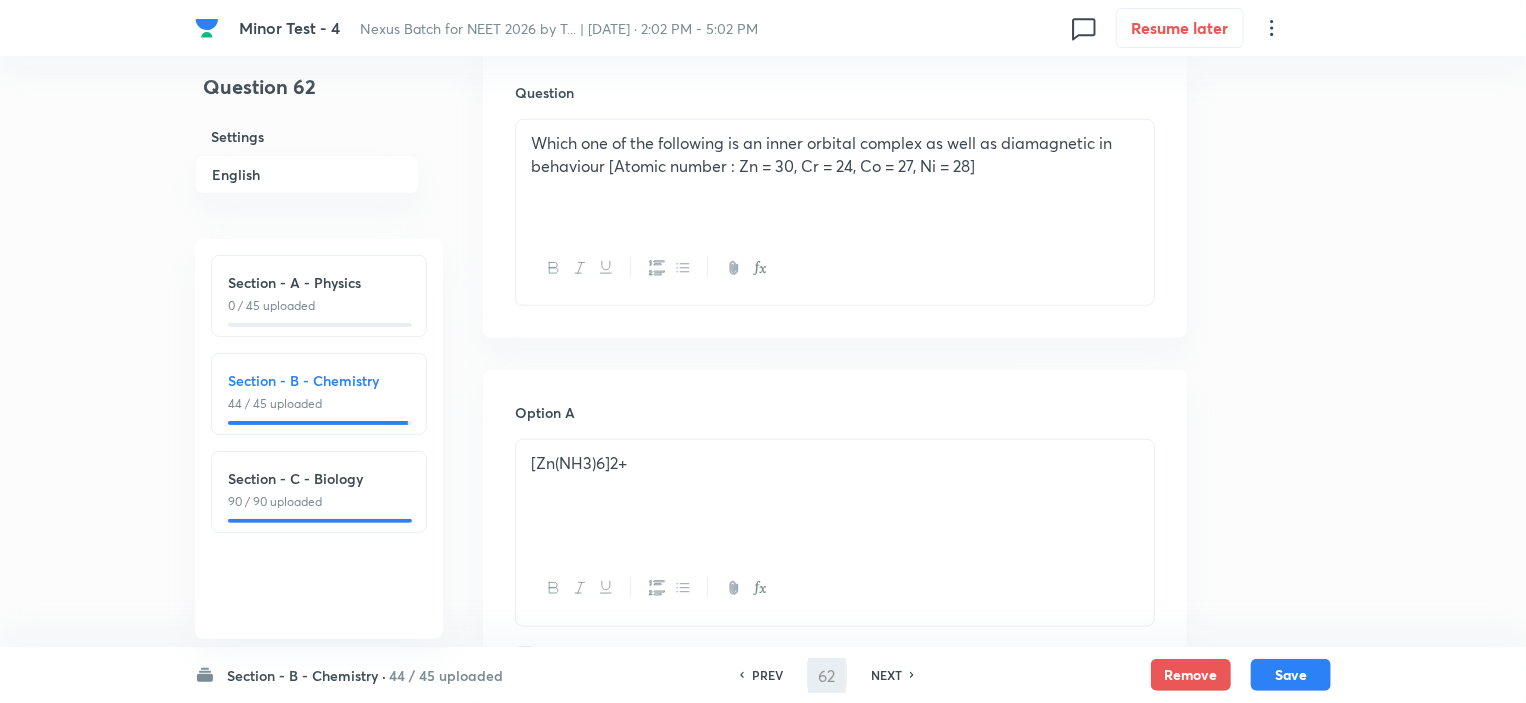 click on "Which one of the following is an inner orbital complex as well as diamagnetic in behaviour [Atomic number : Zn = 30, Cr = 24, Co = 27, Ni = 28]" at bounding box center (835, 154) 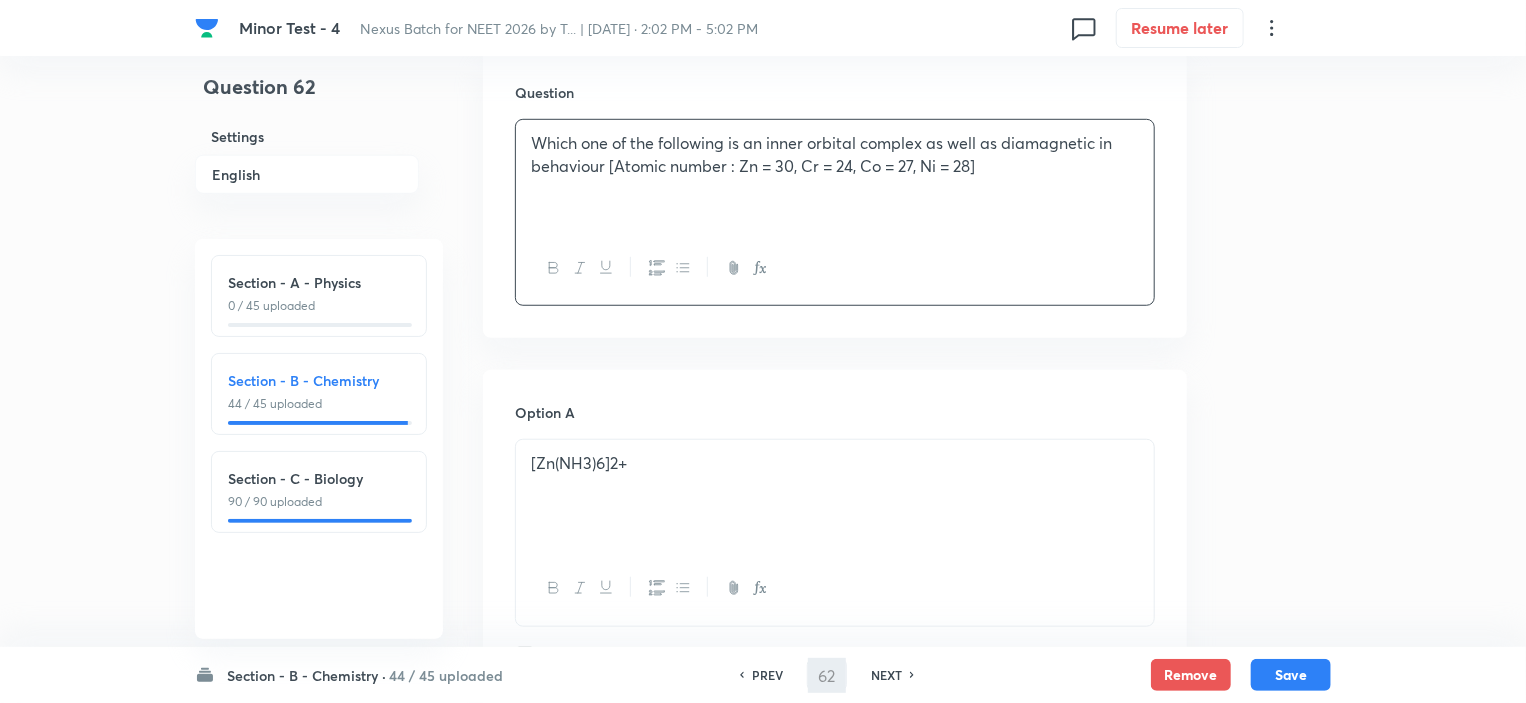 click on "Which one of the following is an inner orbital complex as well as diamagnetic in behaviour [Atomic number : Zn = 30, Cr = 24, Co = 27, Ni = 28]" at bounding box center (835, 154) 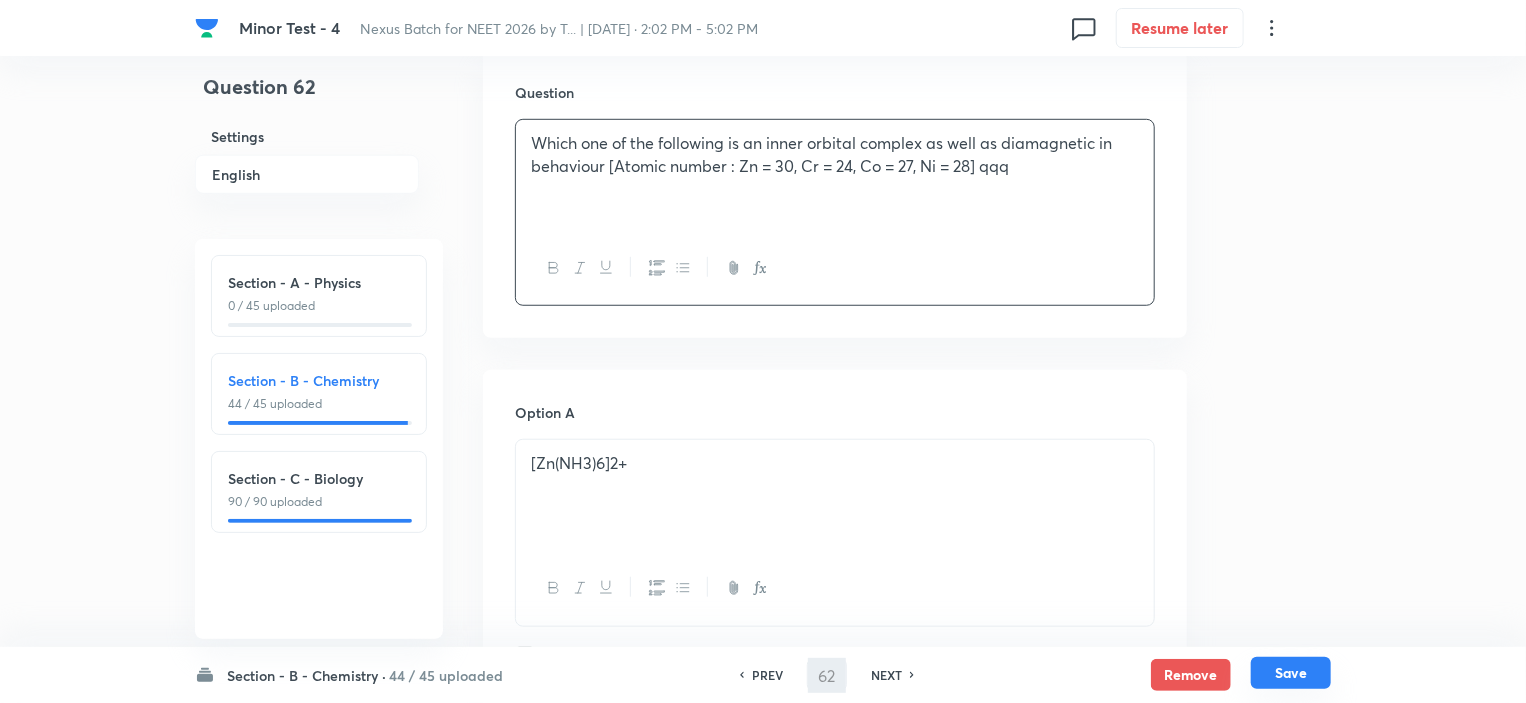 click on "Save" at bounding box center [1291, 673] 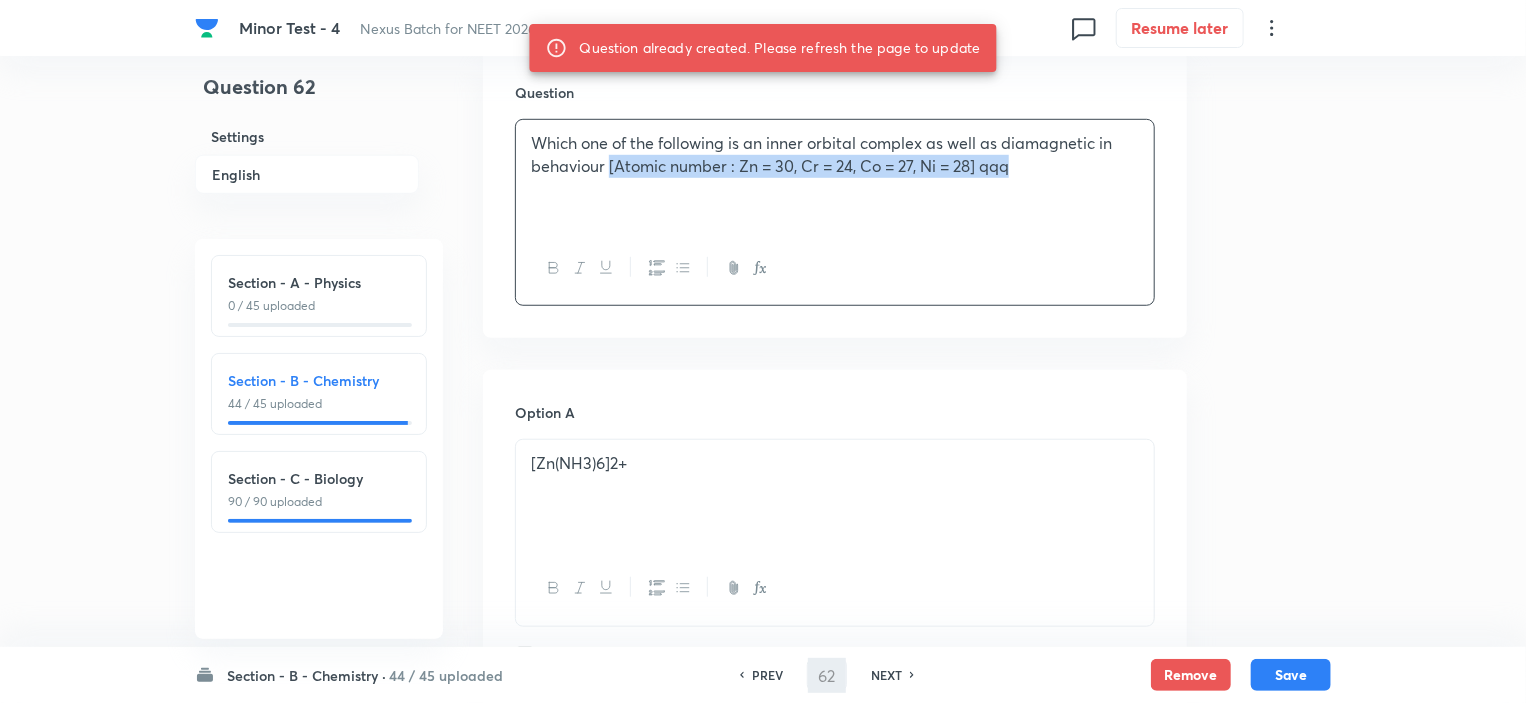 drag, startPoint x: 1040, startPoint y: 167, endPoint x: 610, endPoint y: 175, distance: 430.0744 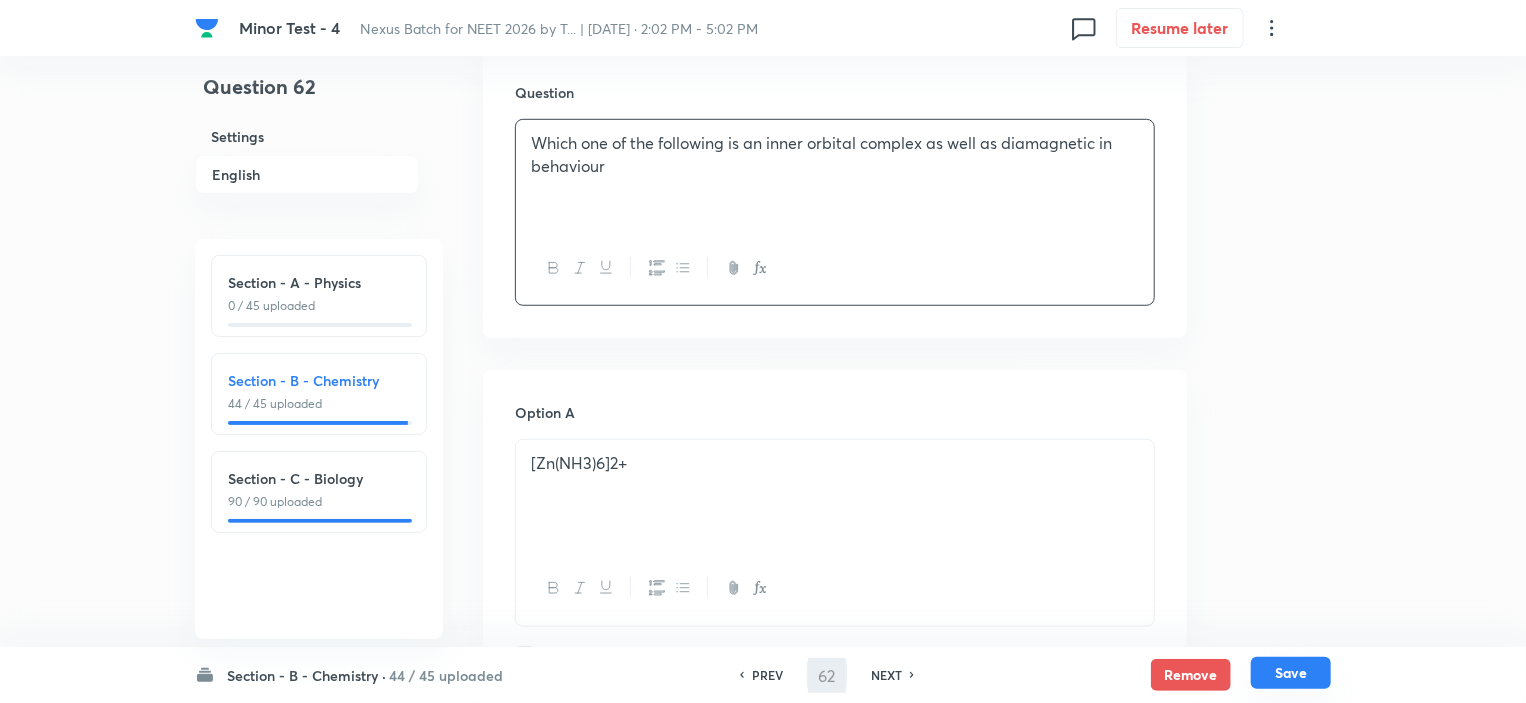 click on "Save" at bounding box center (1291, 673) 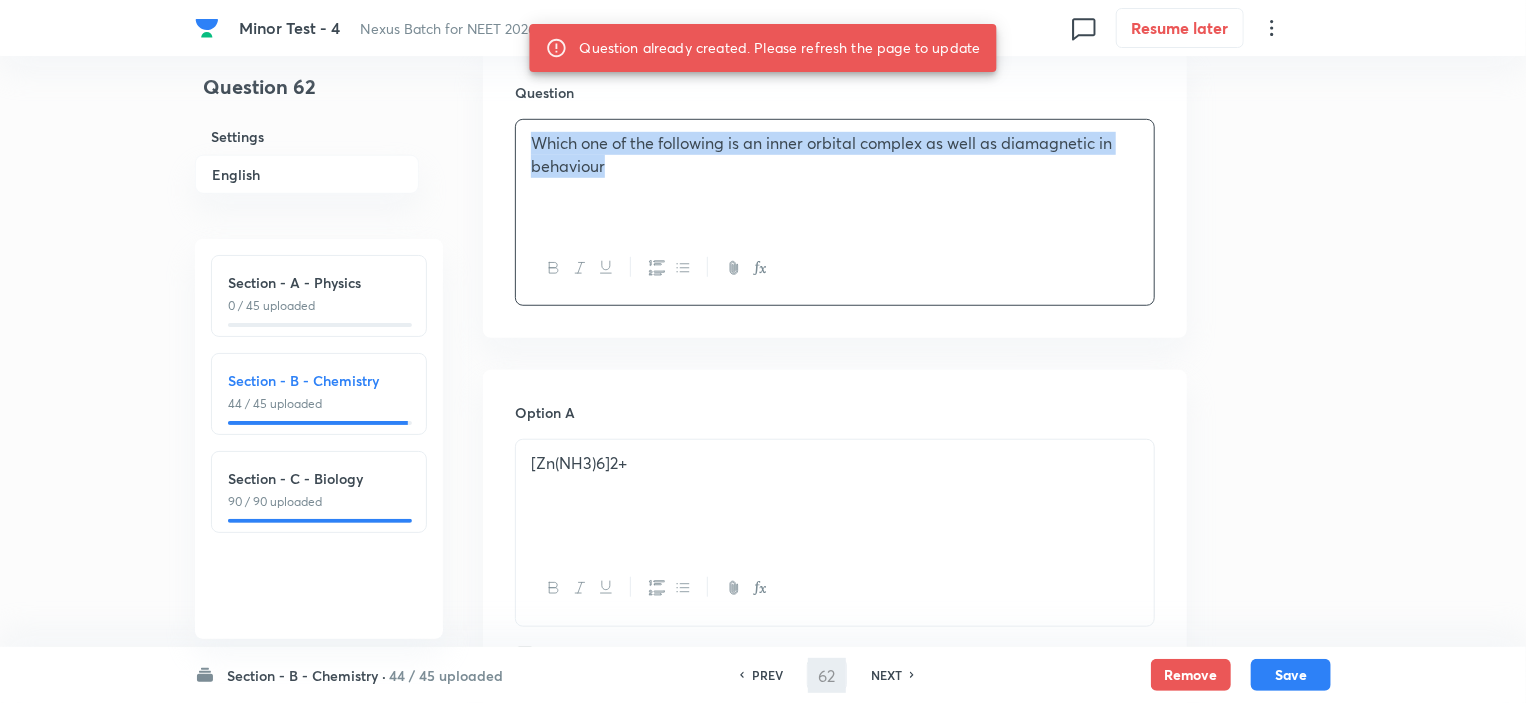 drag, startPoint x: 629, startPoint y: 177, endPoint x: 503, endPoint y: 131, distance: 134.13426 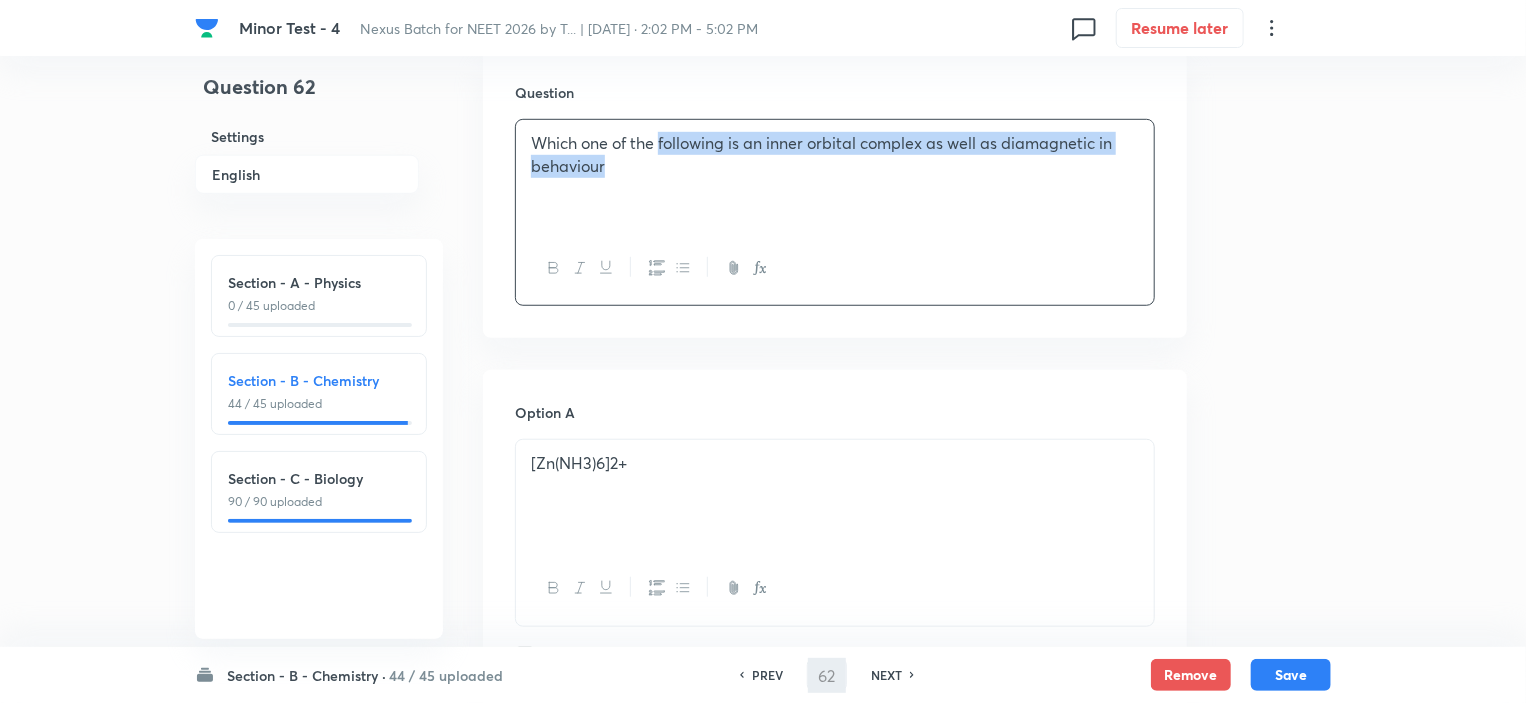 drag, startPoint x: 667, startPoint y: 146, endPoint x: 853, endPoint y: 159, distance: 186.45375 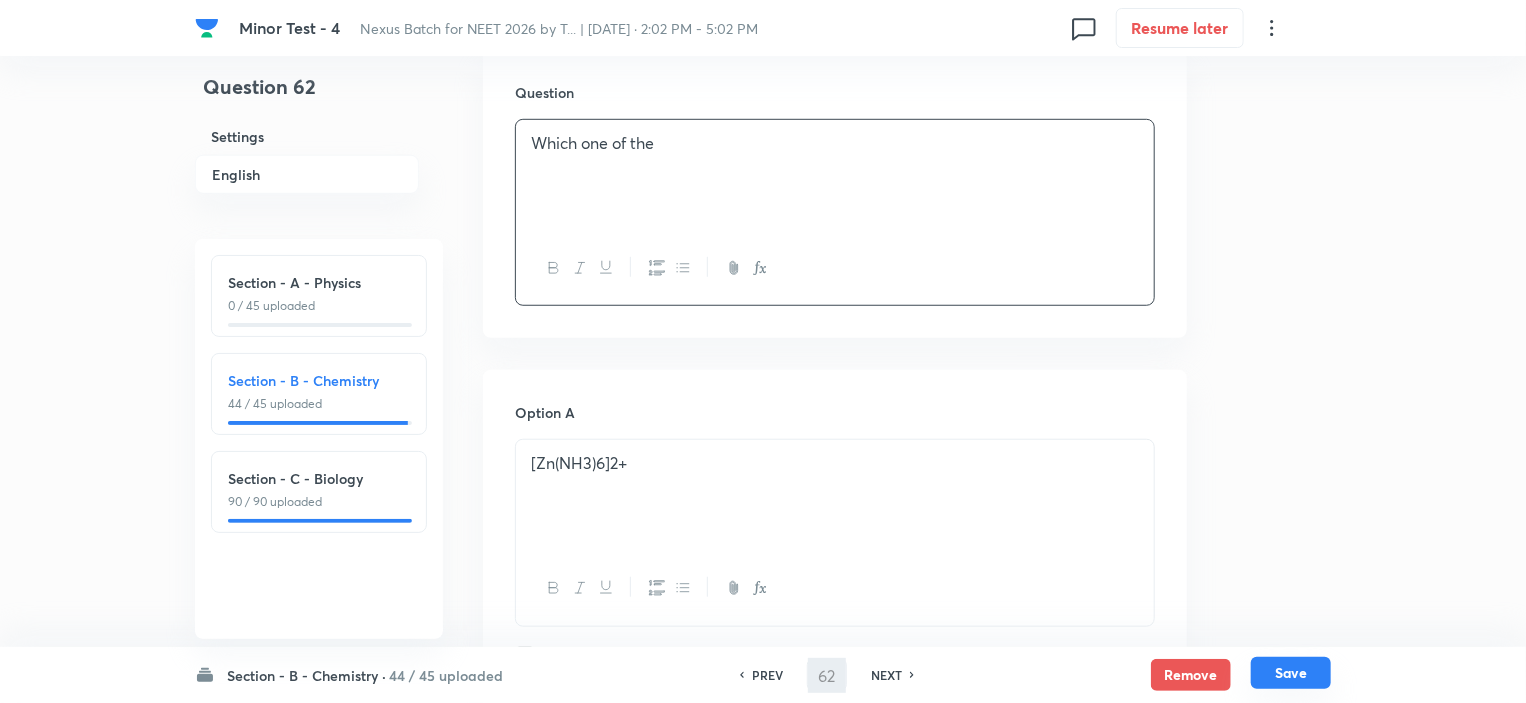 click on "Save" at bounding box center [1291, 673] 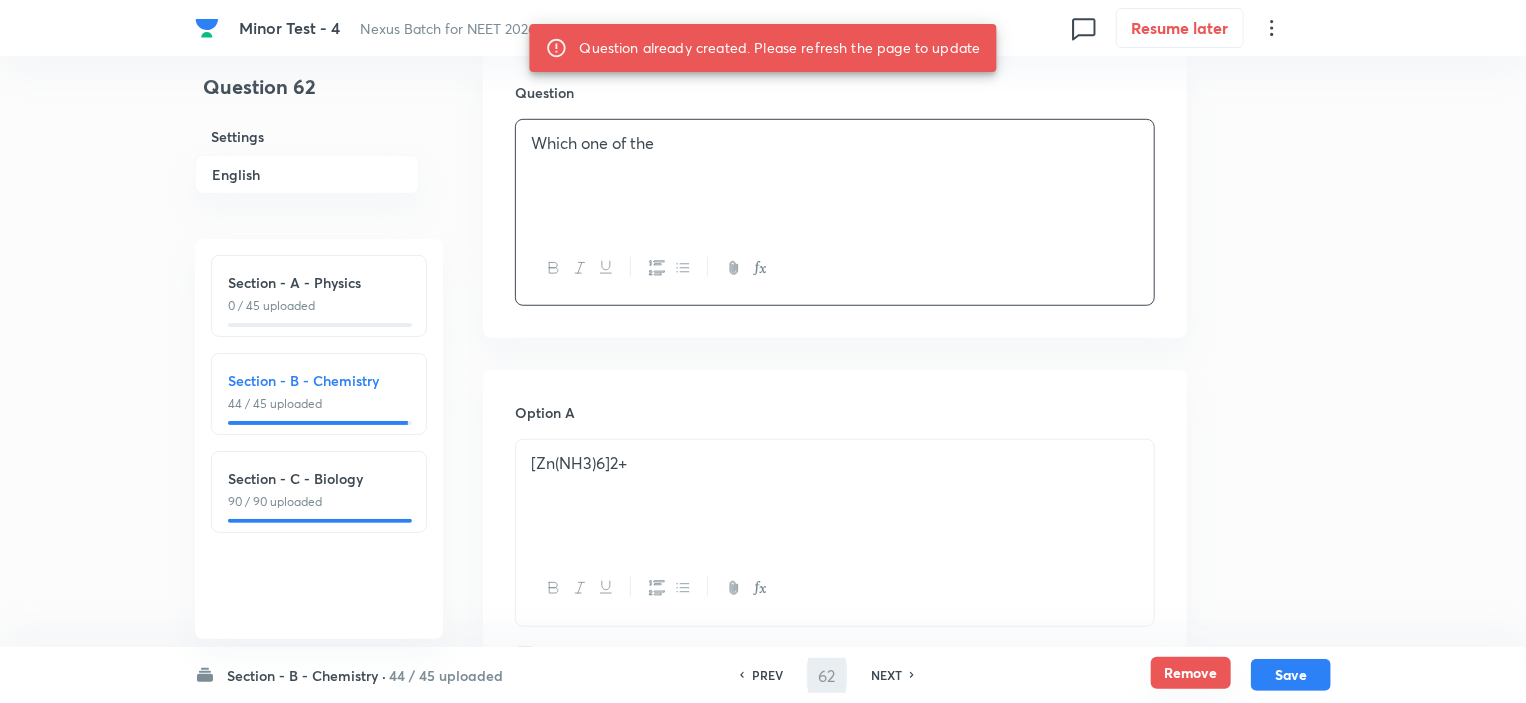 click on "Remove" at bounding box center (1191, 673) 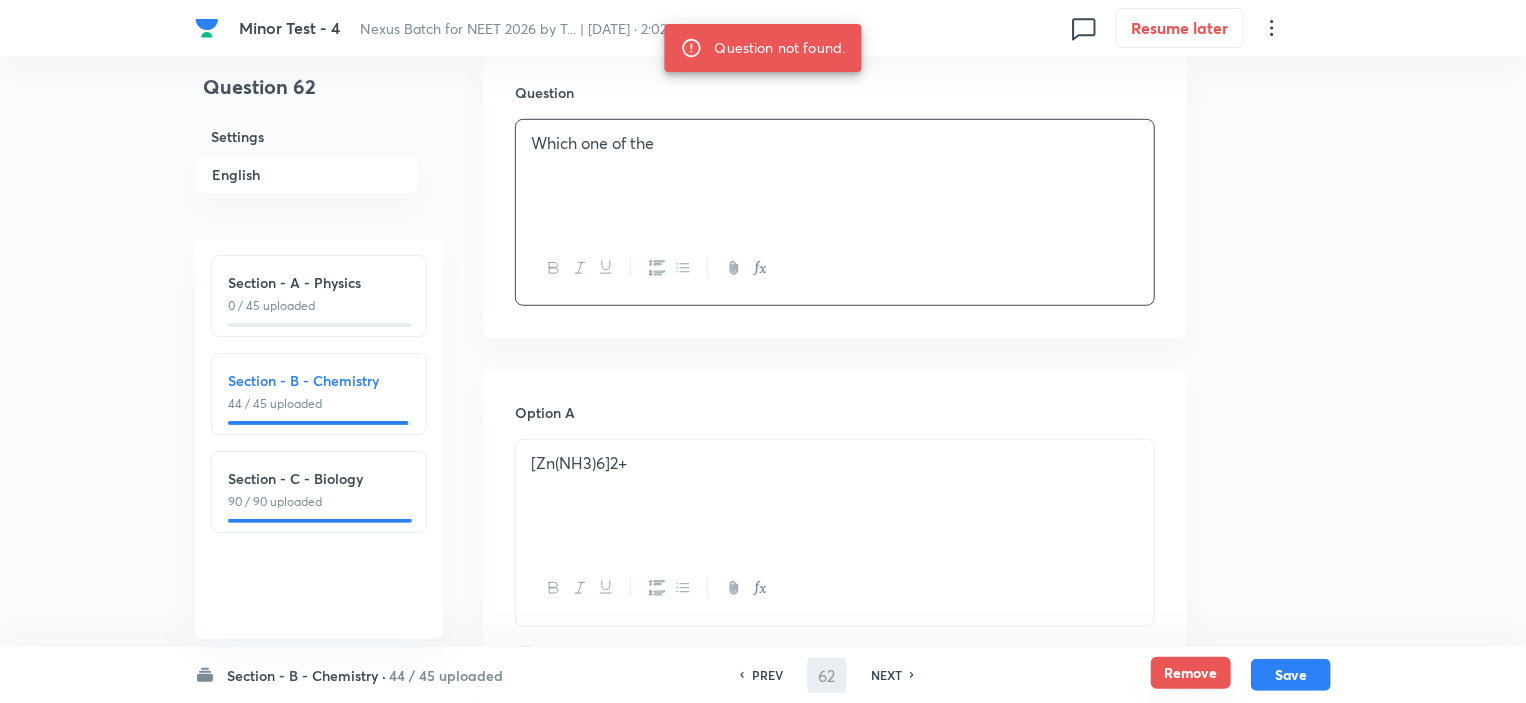 click on "Remove" at bounding box center [1191, 673] 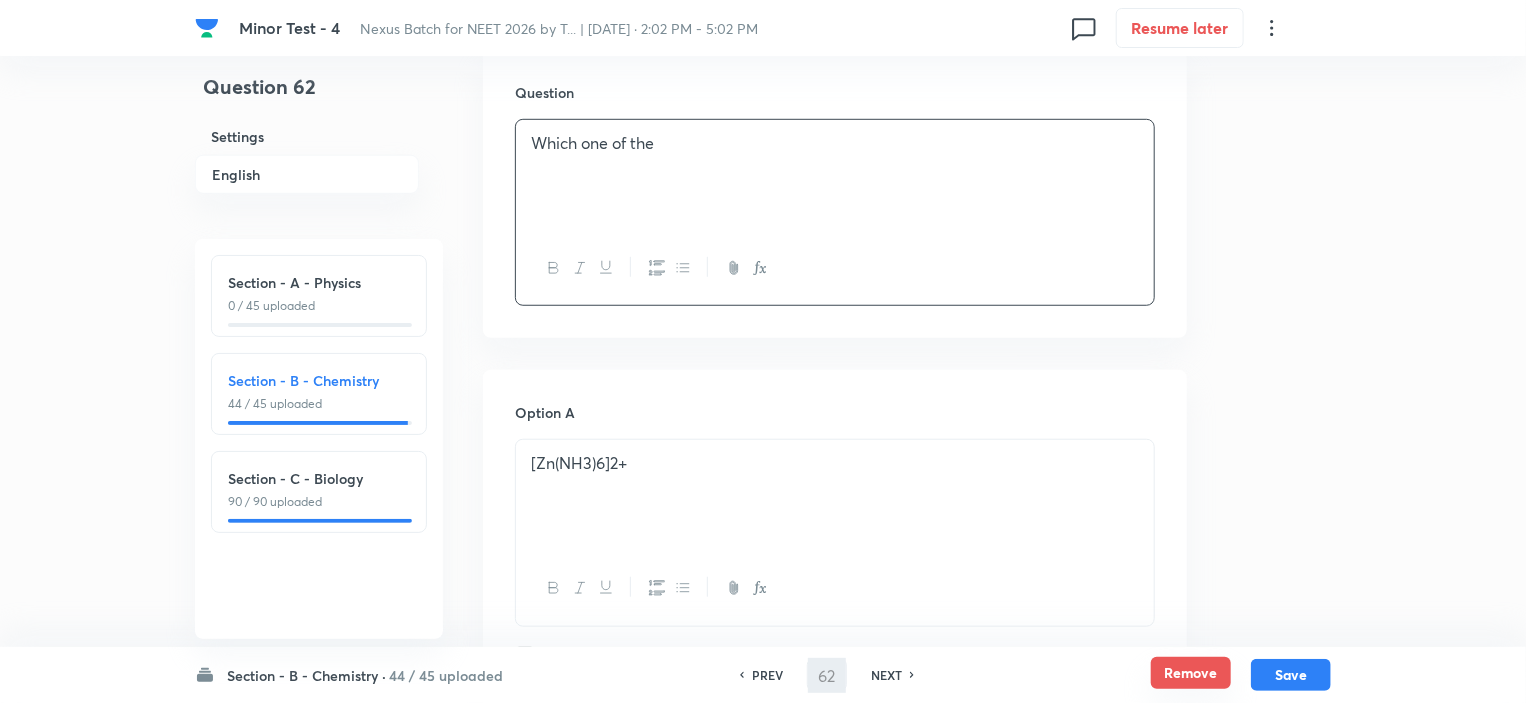 click on "Remove" at bounding box center (1191, 673) 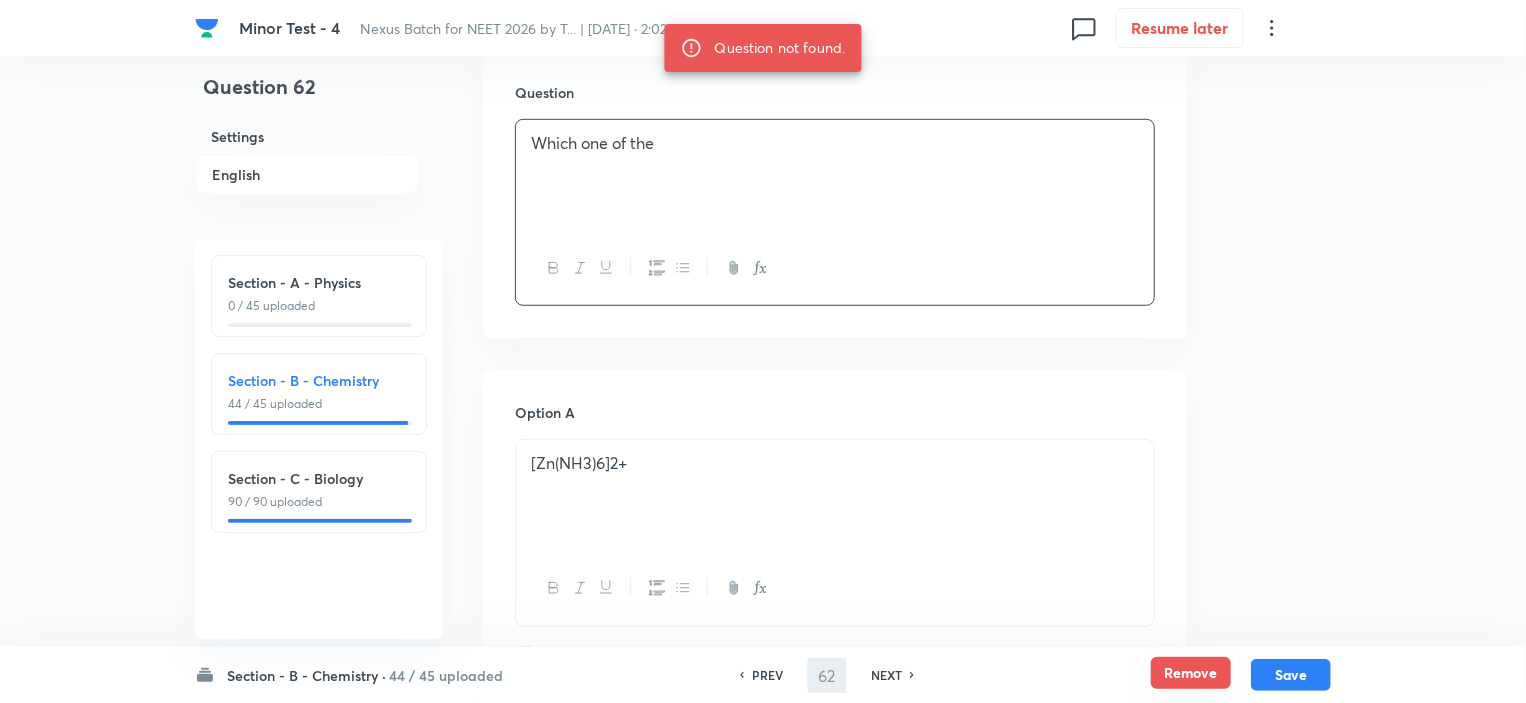click on "Remove" at bounding box center [1191, 673] 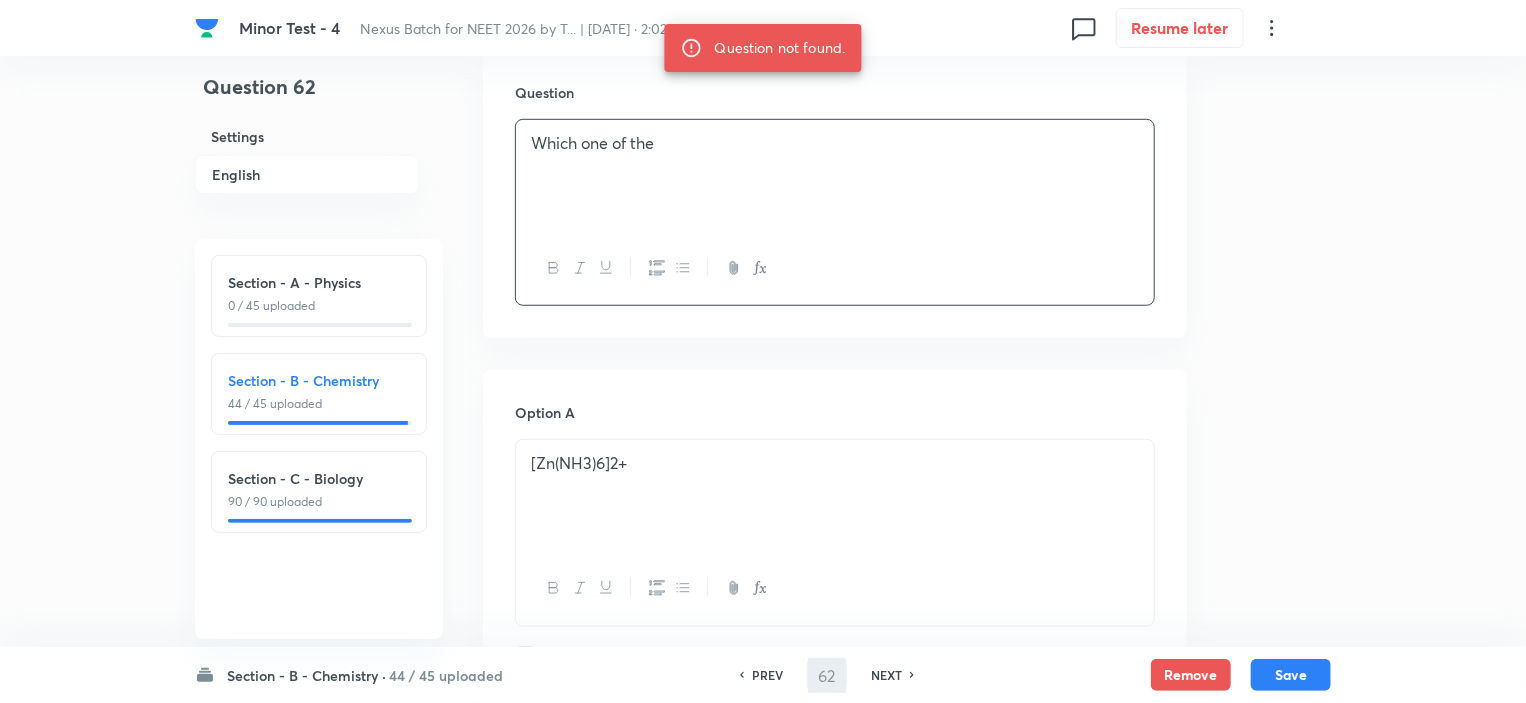 click on "Which one of the" at bounding box center (835, 143) 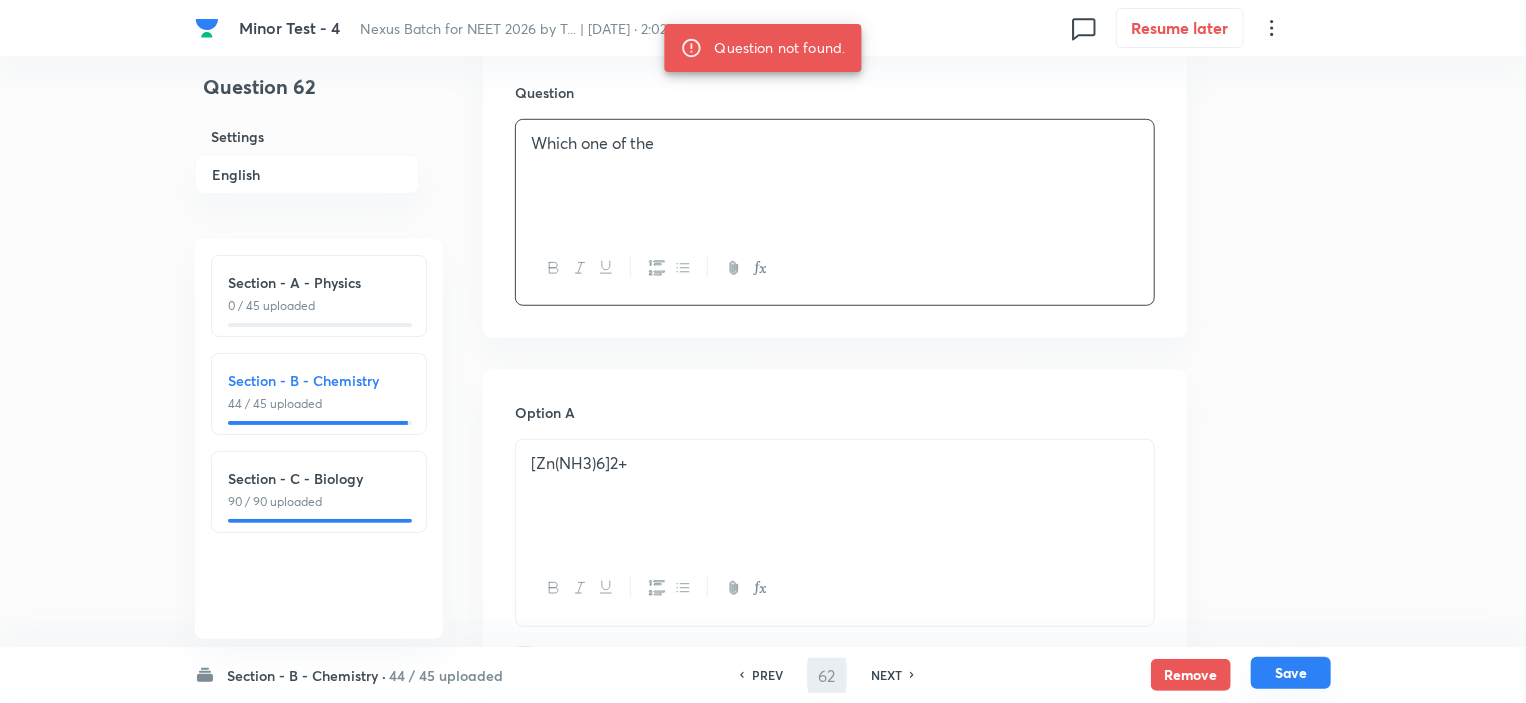 click on "Save" at bounding box center [1291, 673] 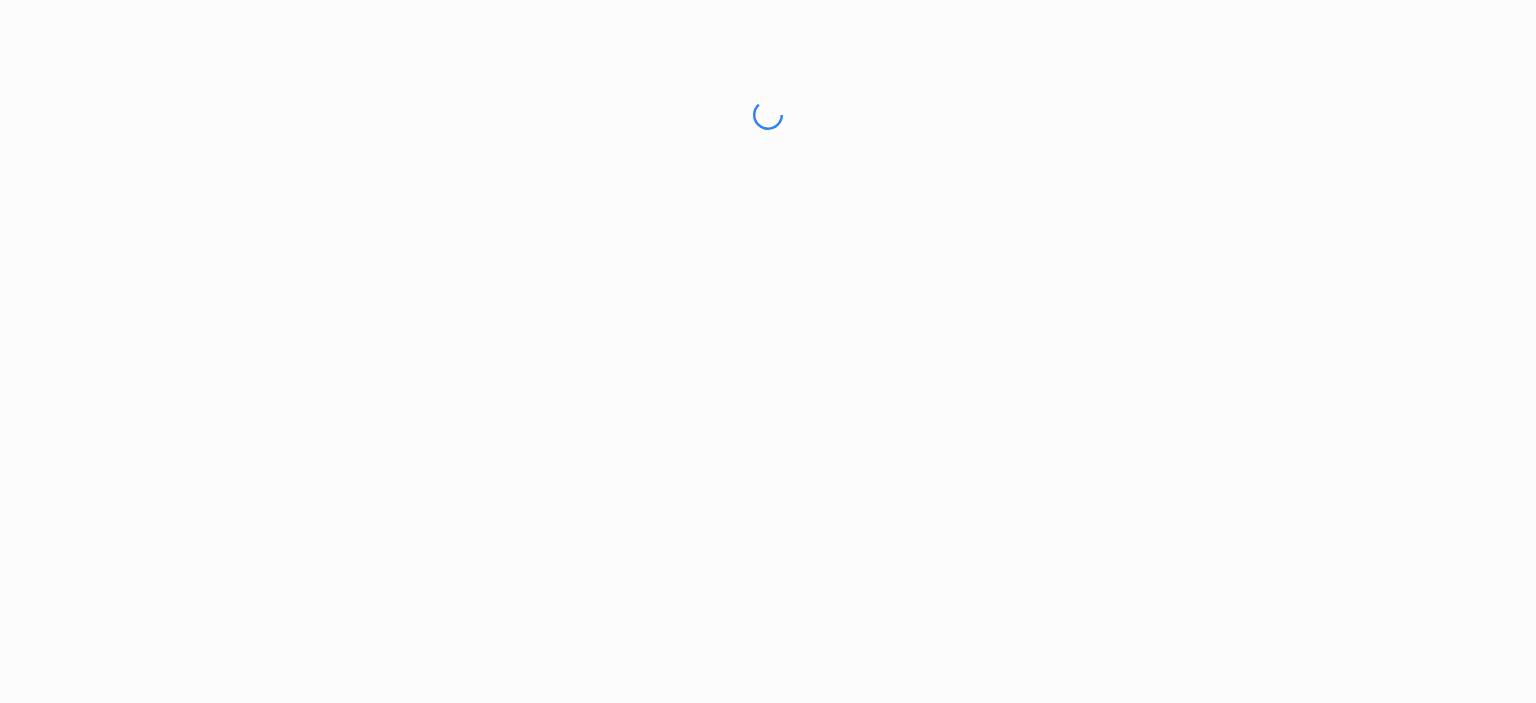 scroll, scrollTop: 0, scrollLeft: 0, axis: both 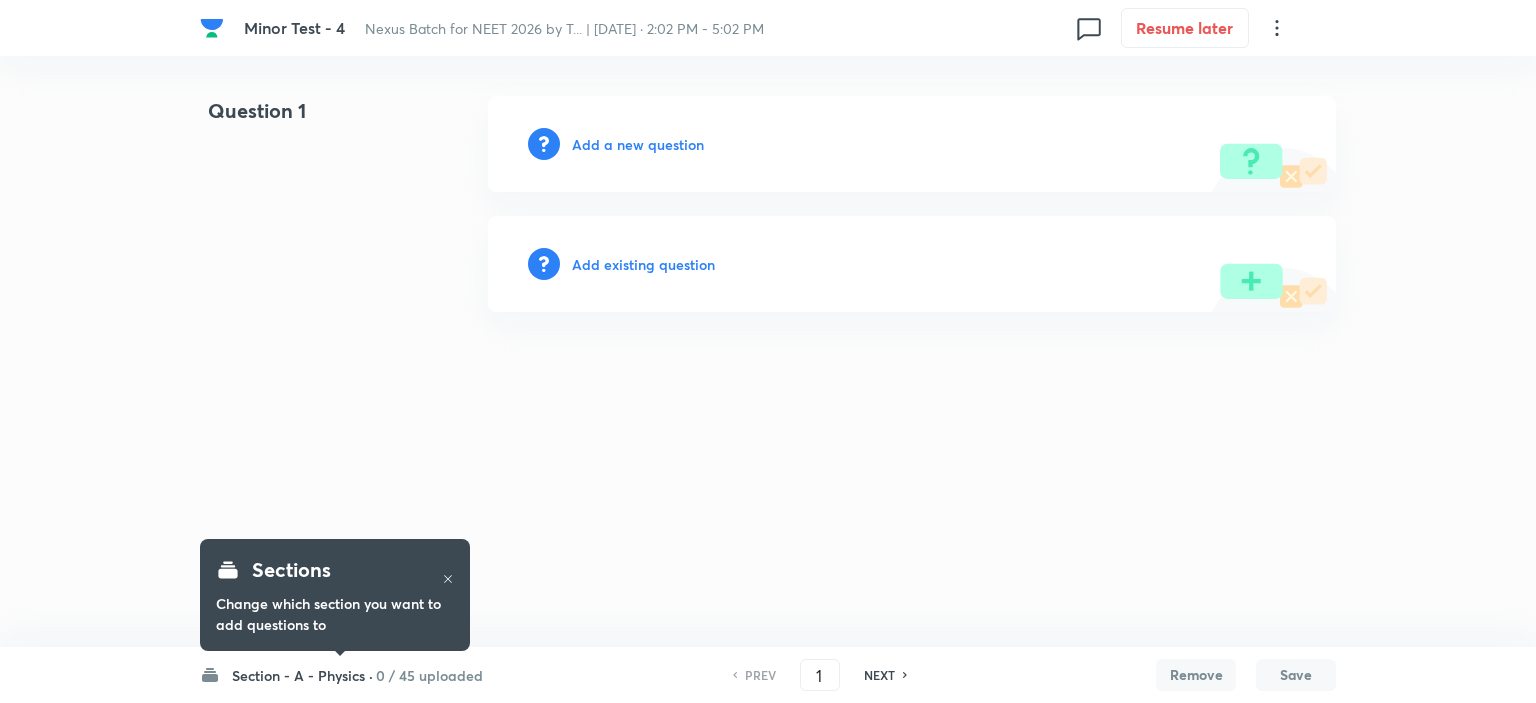 click on "0 / 45 uploaded" at bounding box center (429, 675) 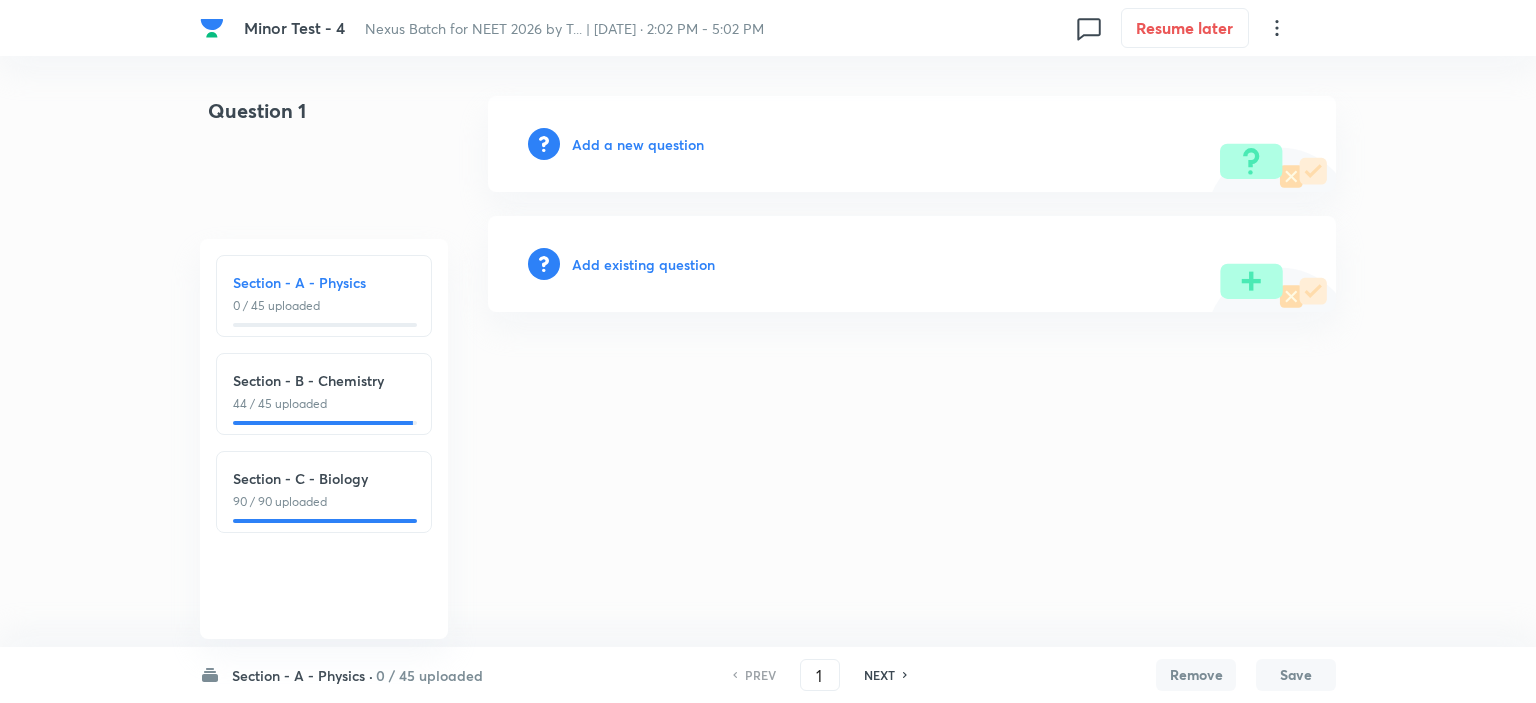 click on "Section - B - Chemistry" at bounding box center [324, 380] 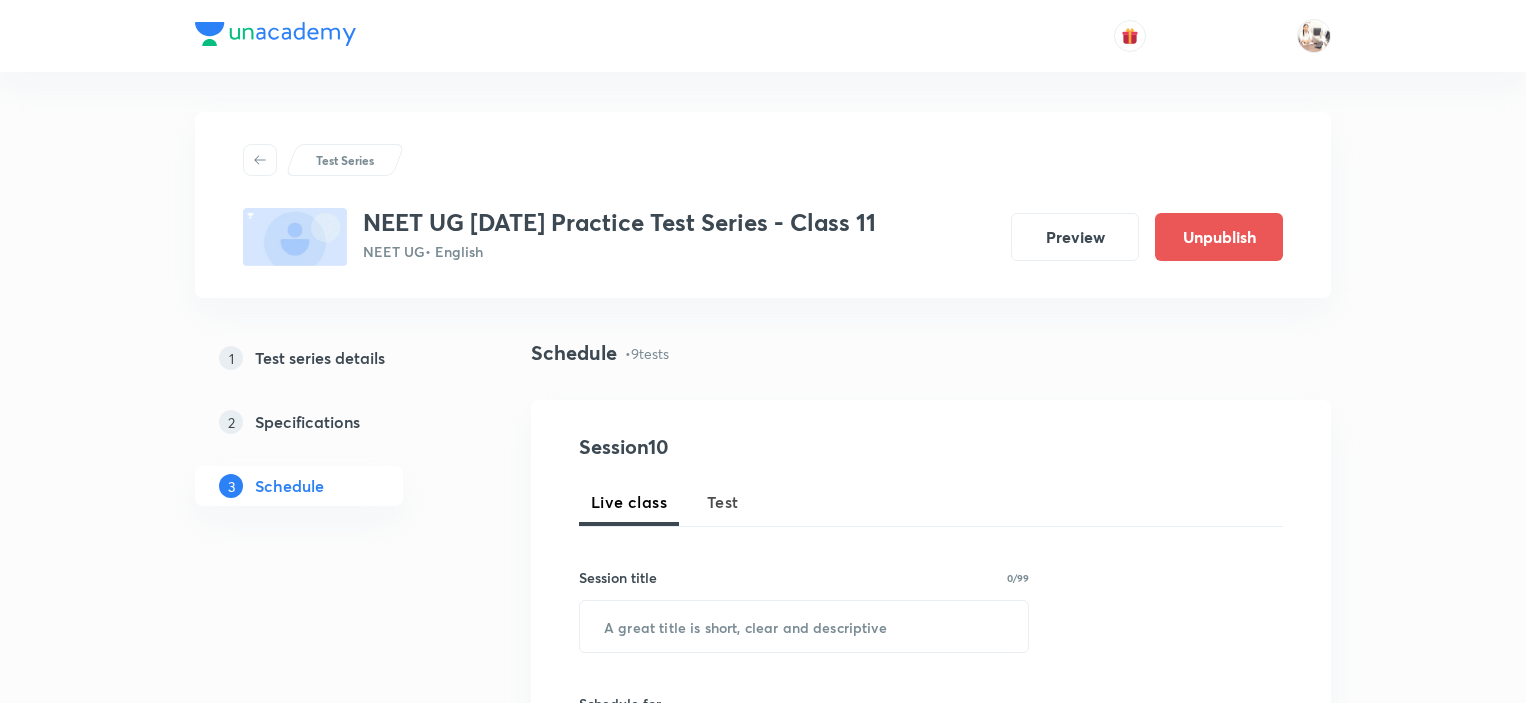 scroll, scrollTop: 0, scrollLeft: 0, axis: both 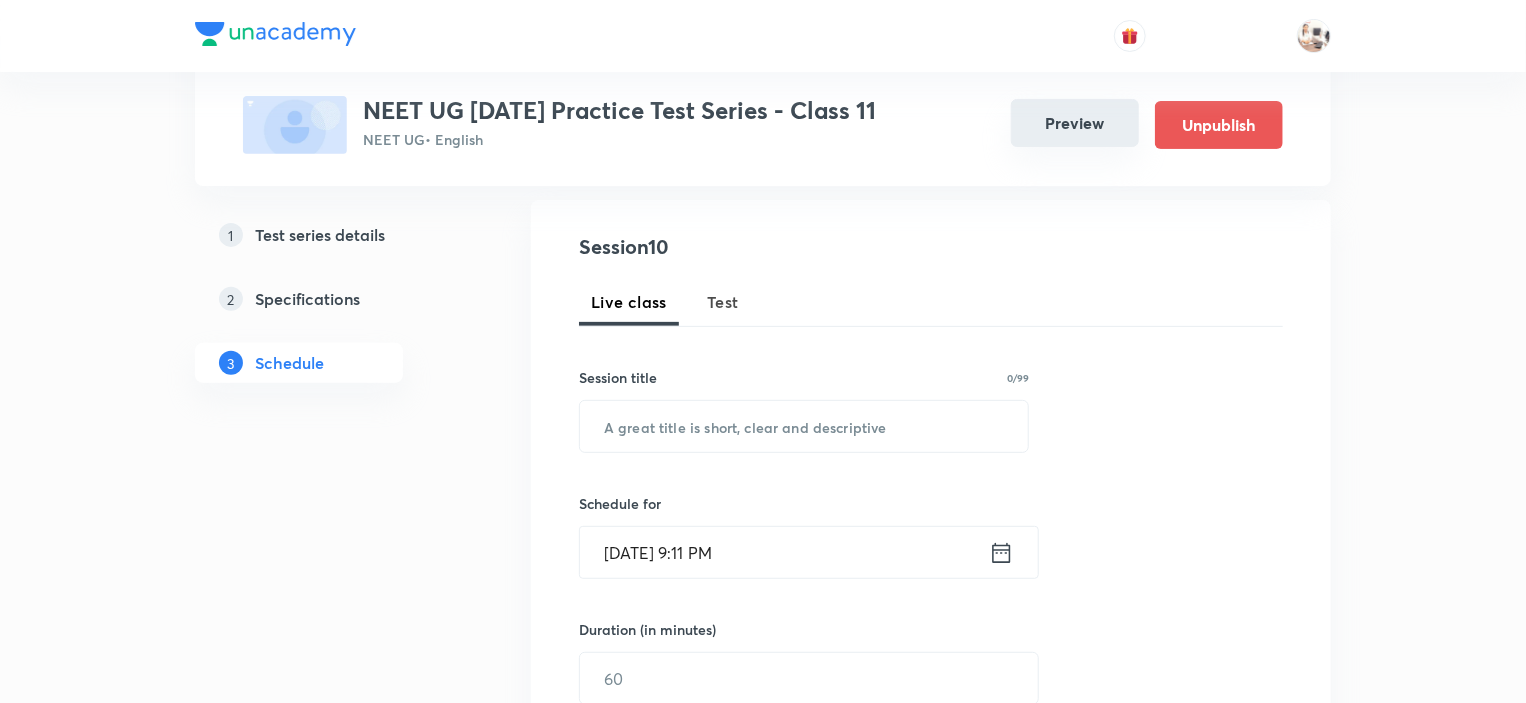 click on "Preview" at bounding box center [1075, 123] 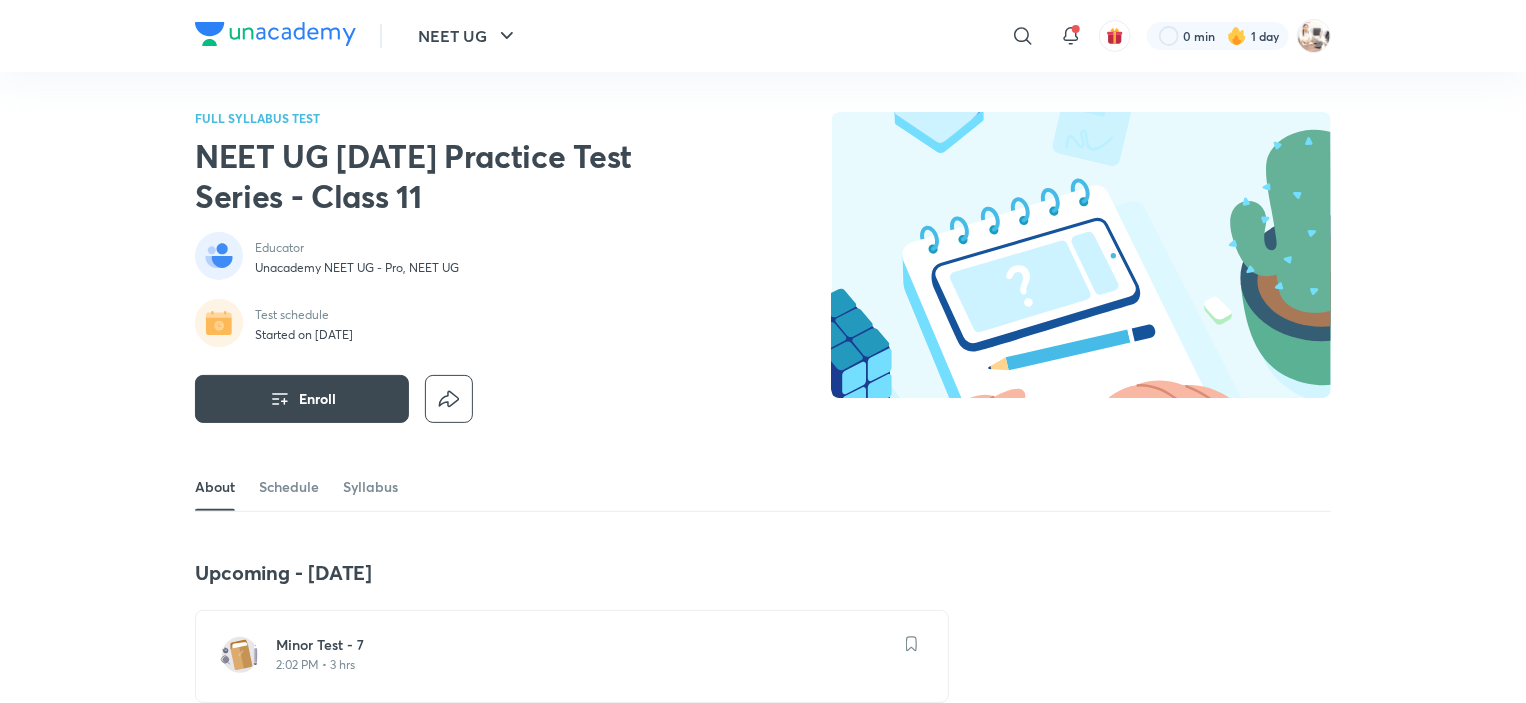 click on "Minor Test - 7 2:02 PM • 3 hrs" at bounding box center [572, 656] 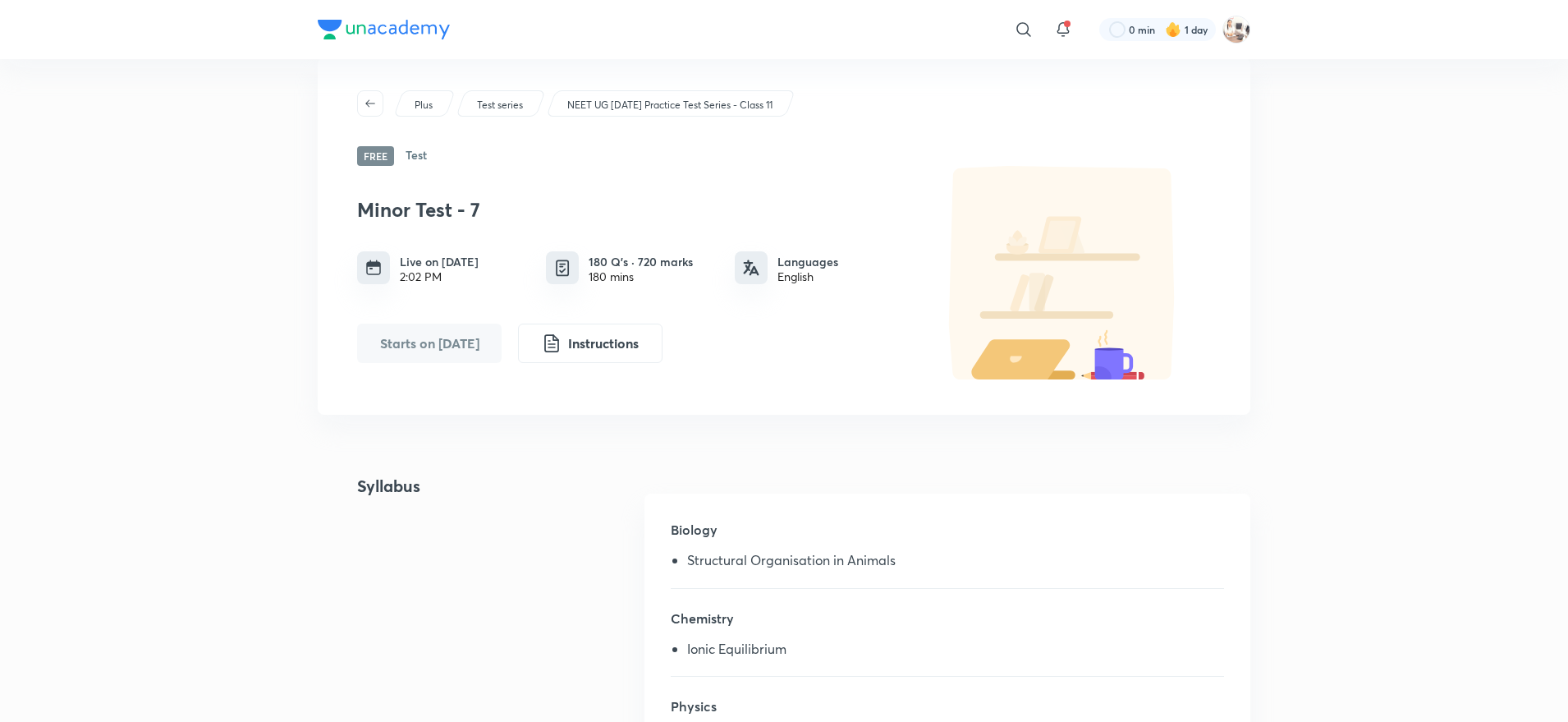 scroll, scrollTop: 0, scrollLeft: 0, axis: both 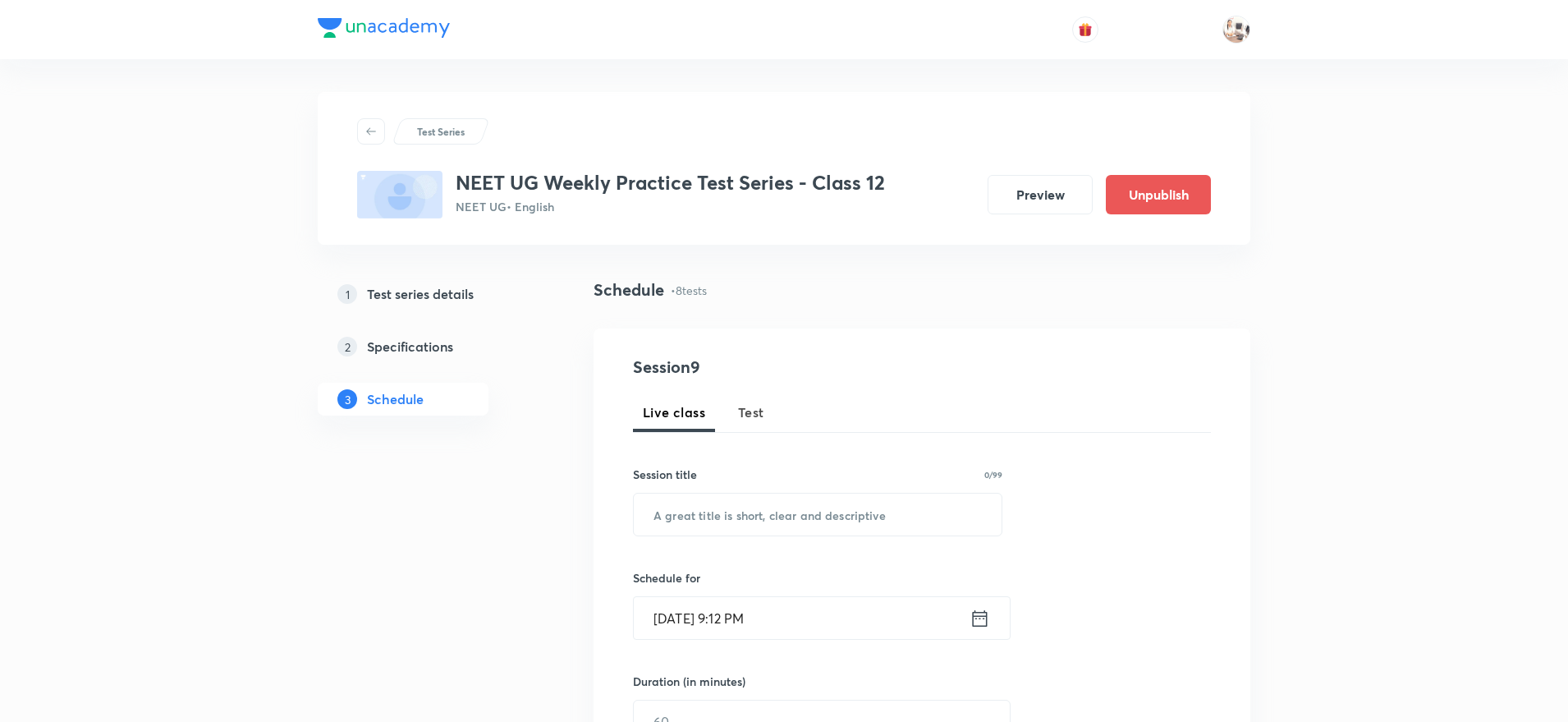 click on "Preview" at bounding box center [1040, 195] 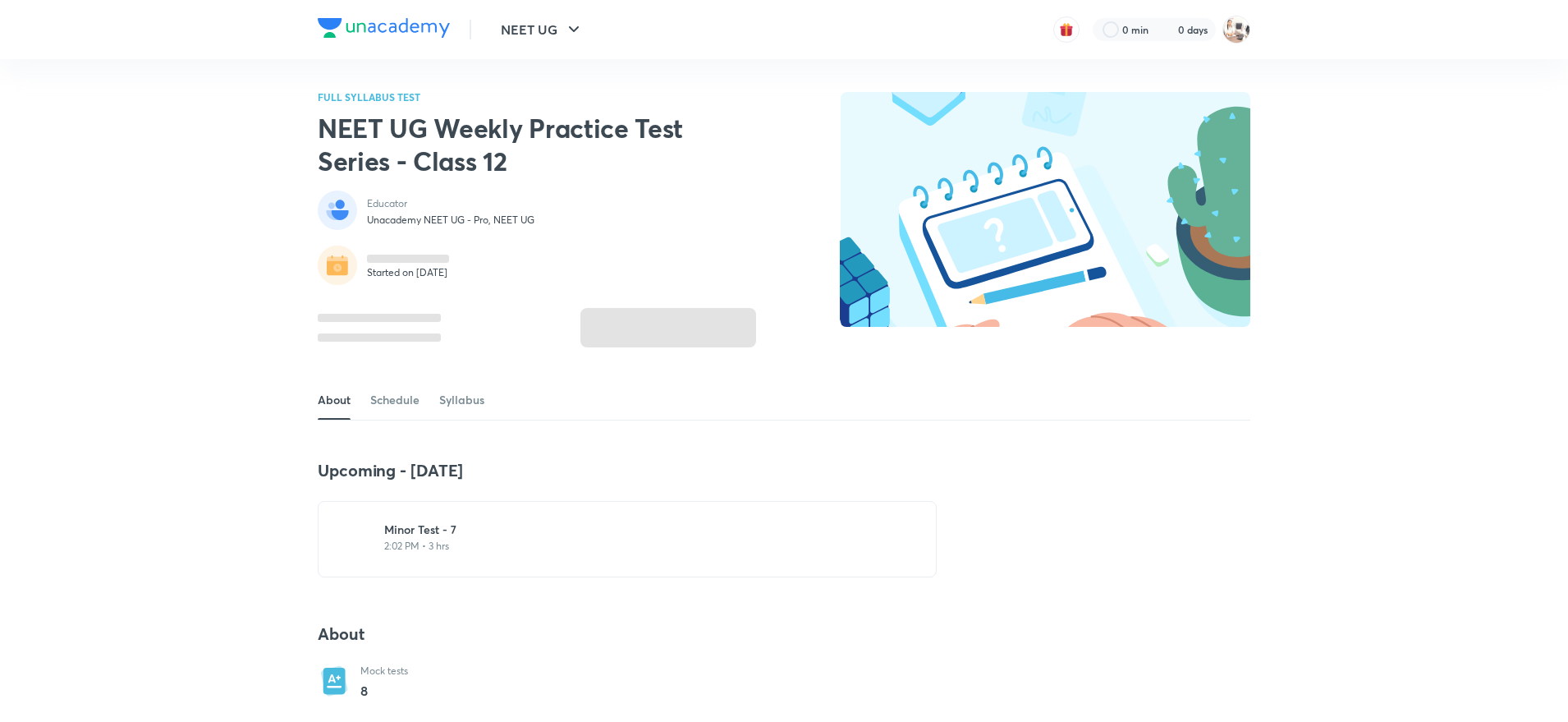 scroll, scrollTop: 0, scrollLeft: 0, axis: both 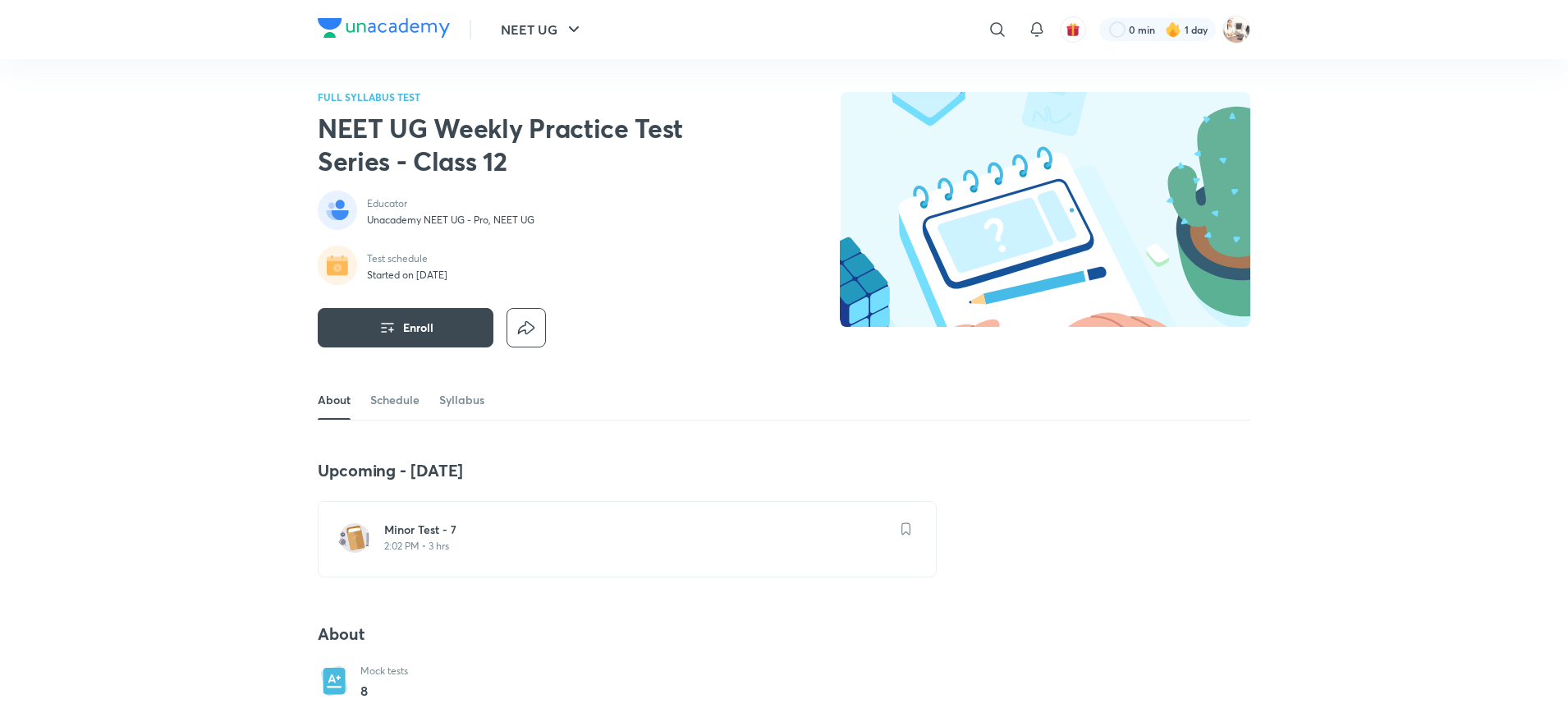 click on "Minor Test - 7" at bounding box center [637, 530] 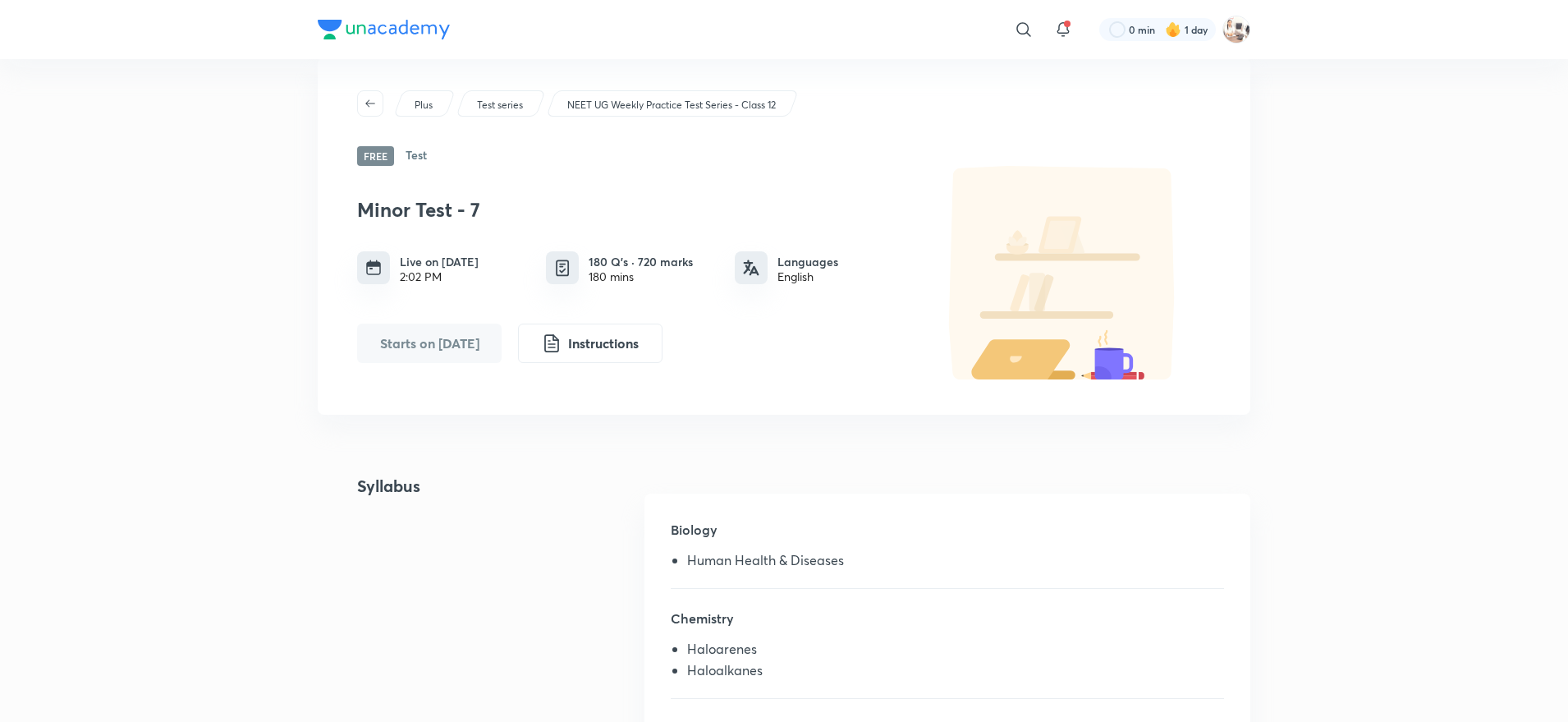 scroll, scrollTop: 0, scrollLeft: 0, axis: both 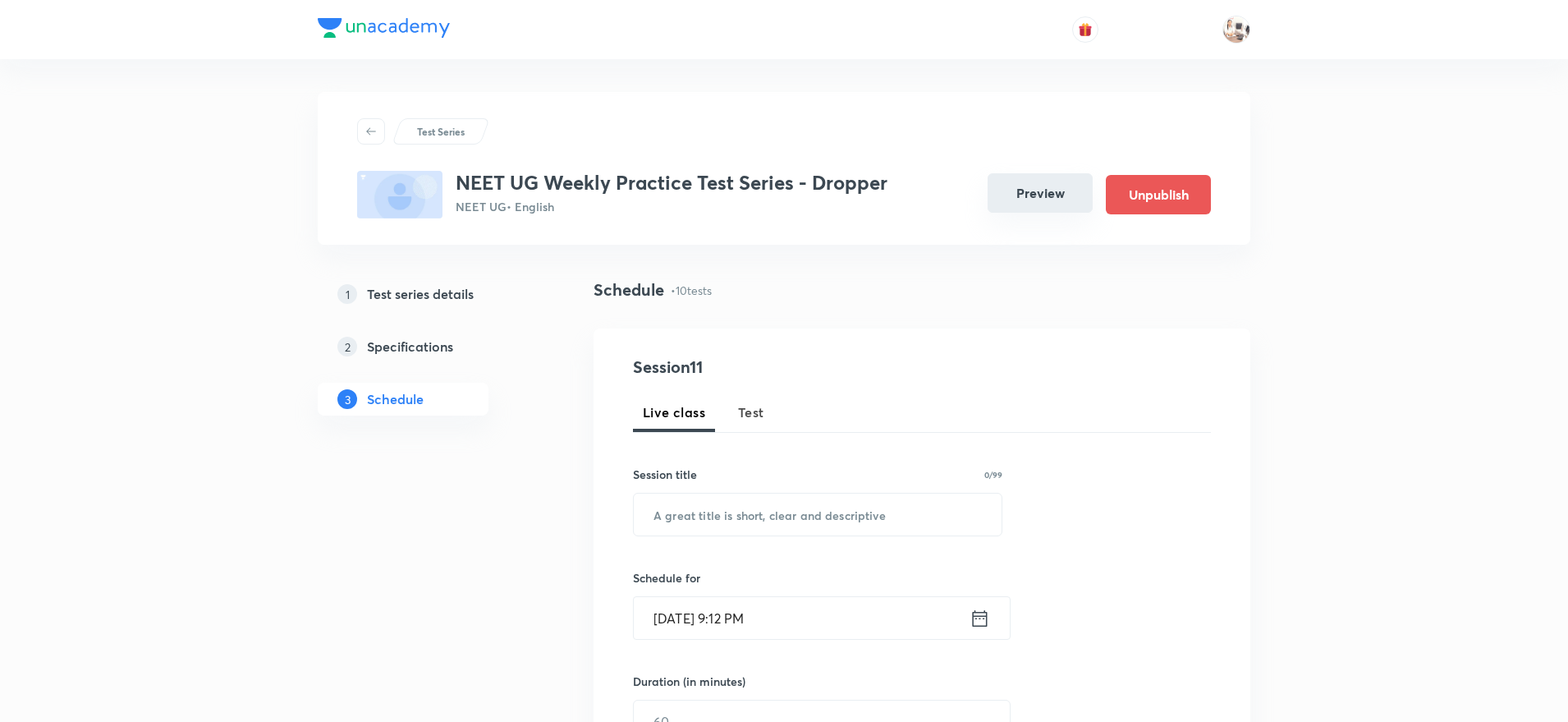 click on "Preview" at bounding box center [1040, 193] 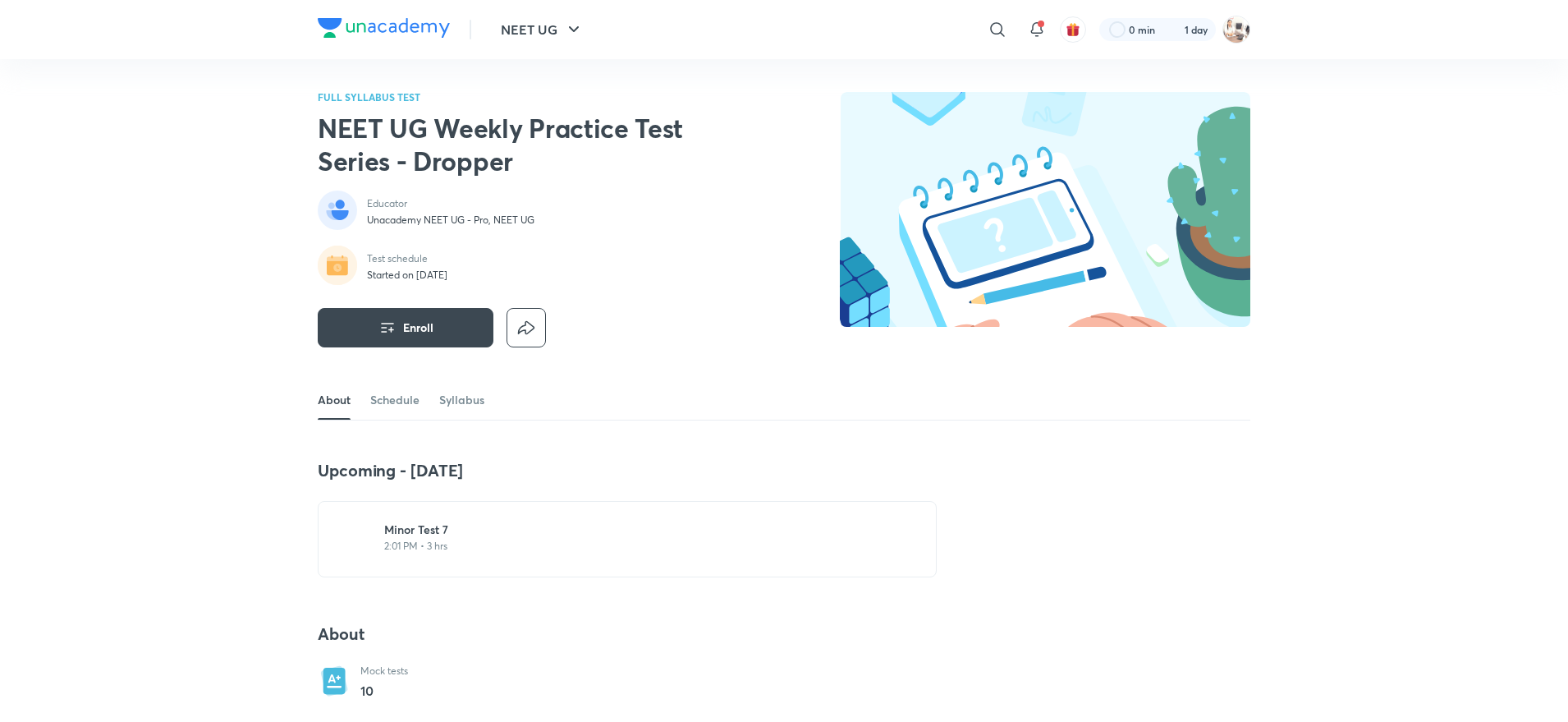 scroll, scrollTop: 0, scrollLeft: 0, axis: both 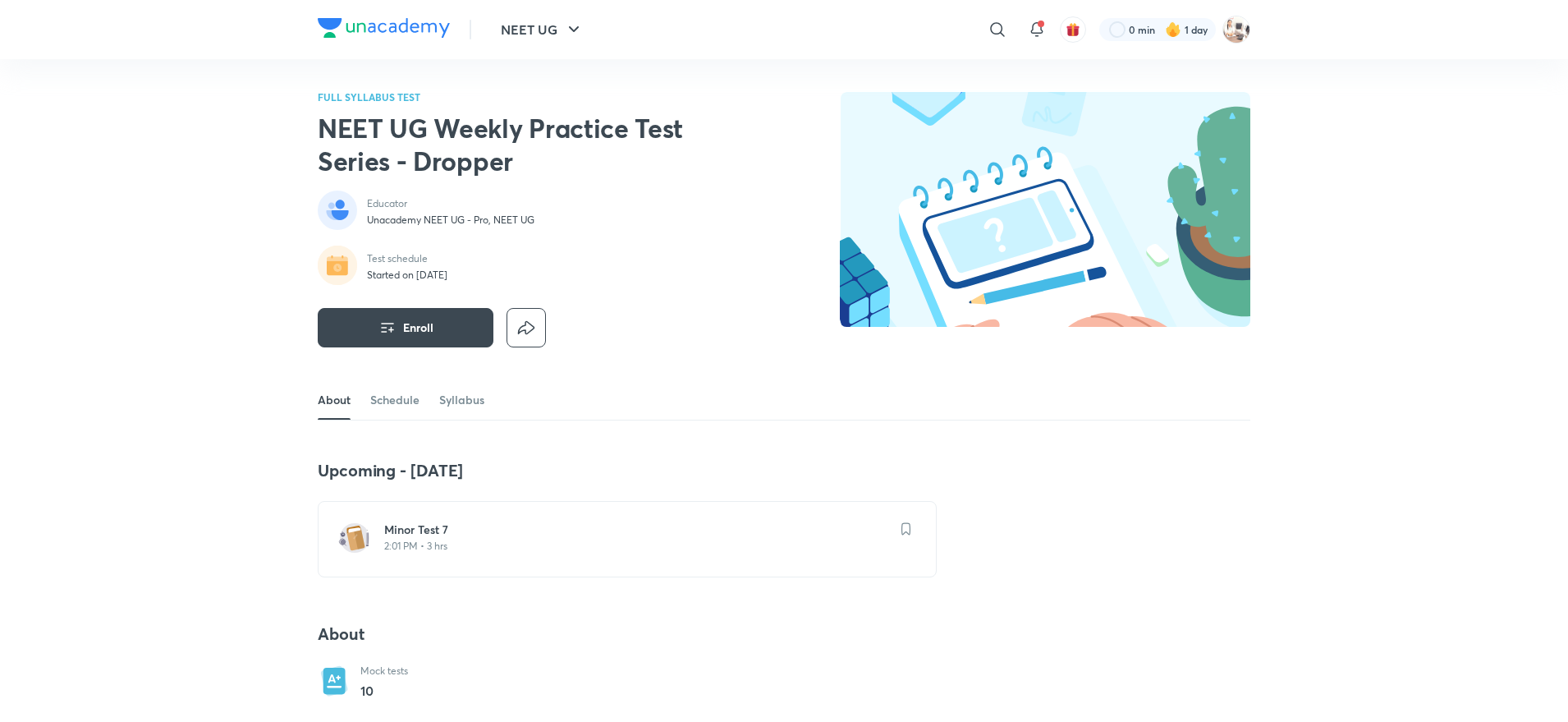 click on "2:01 PM • 3 hrs" at bounding box center [637, 546] 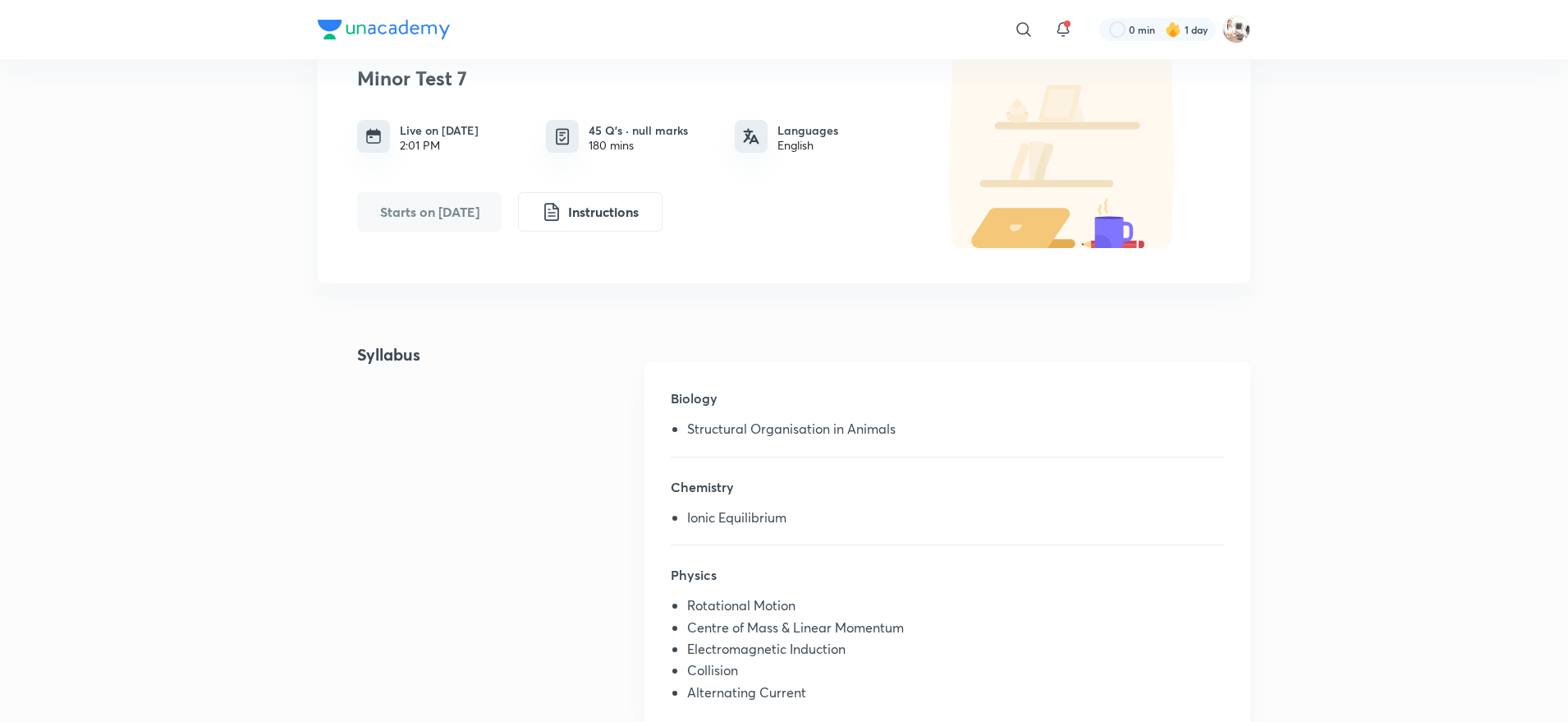 scroll, scrollTop: 0, scrollLeft: 0, axis: both 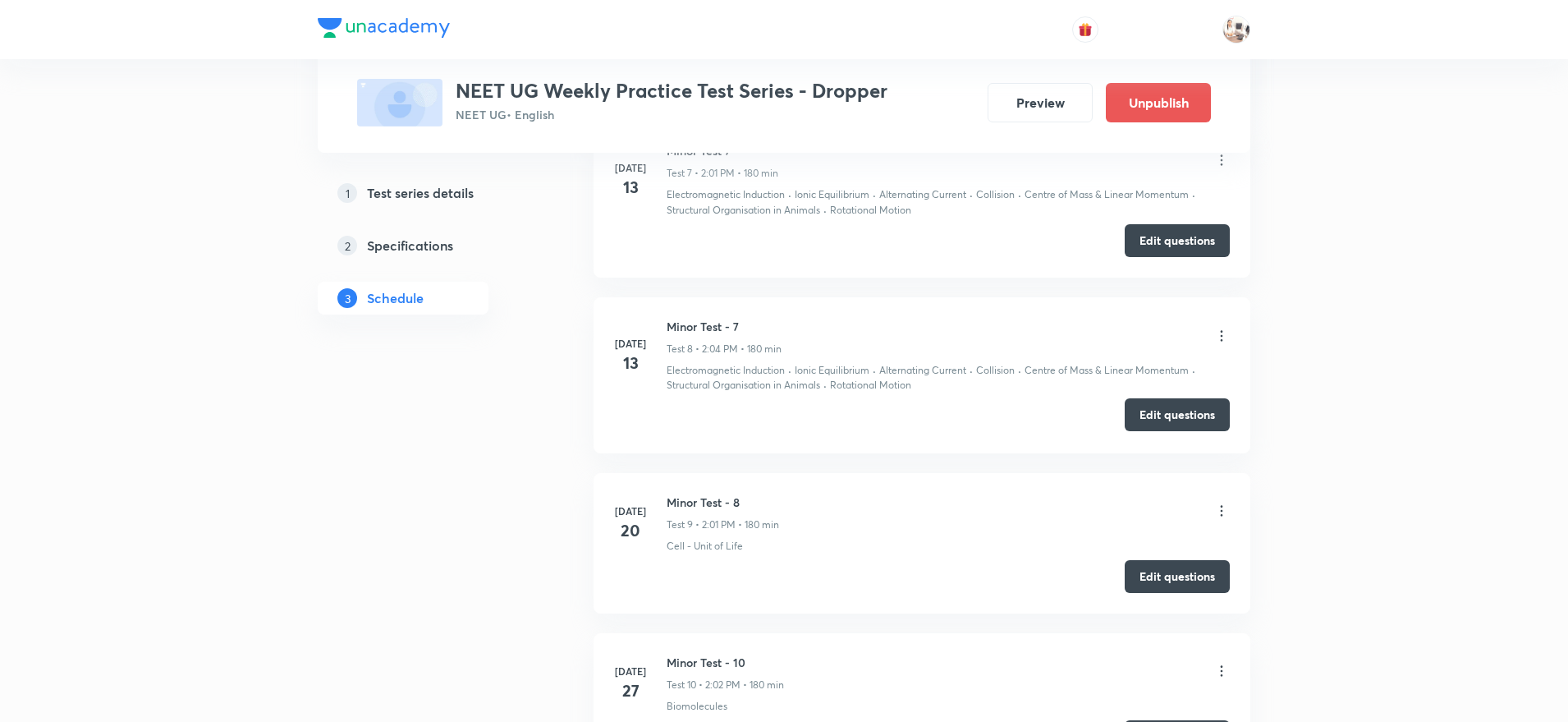 click on "Edit questions" at bounding box center [1177, 415] 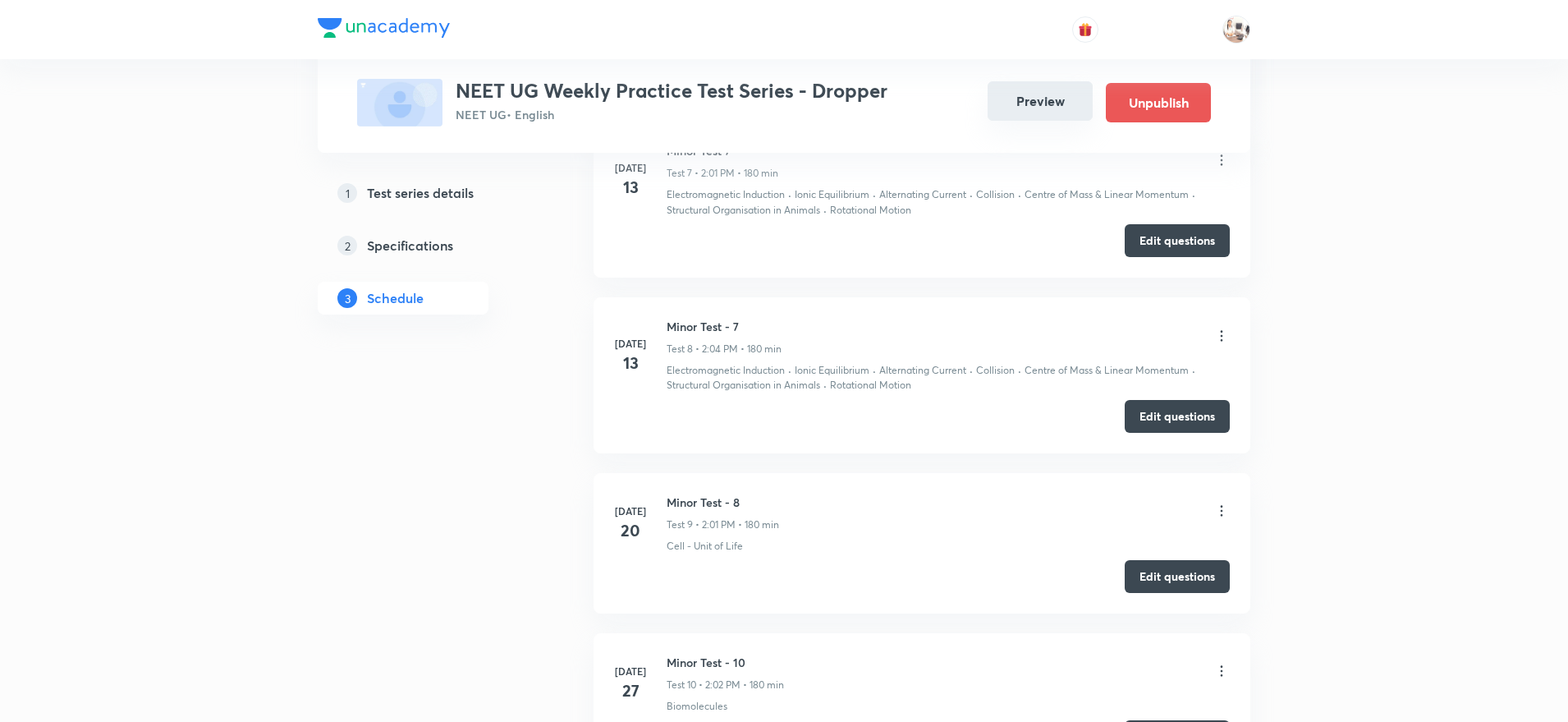click on "Preview" at bounding box center [1040, 101] 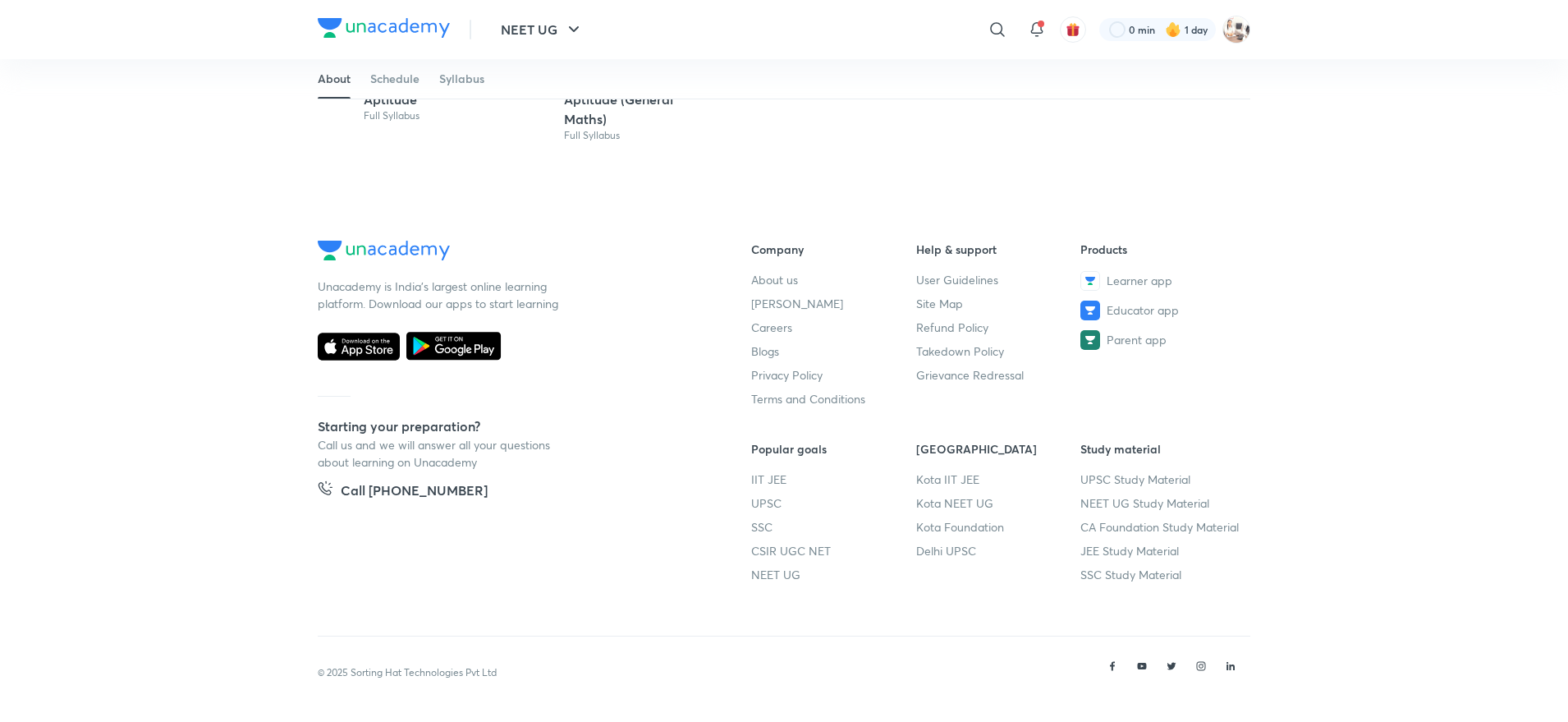 scroll, scrollTop: 0, scrollLeft: 0, axis: both 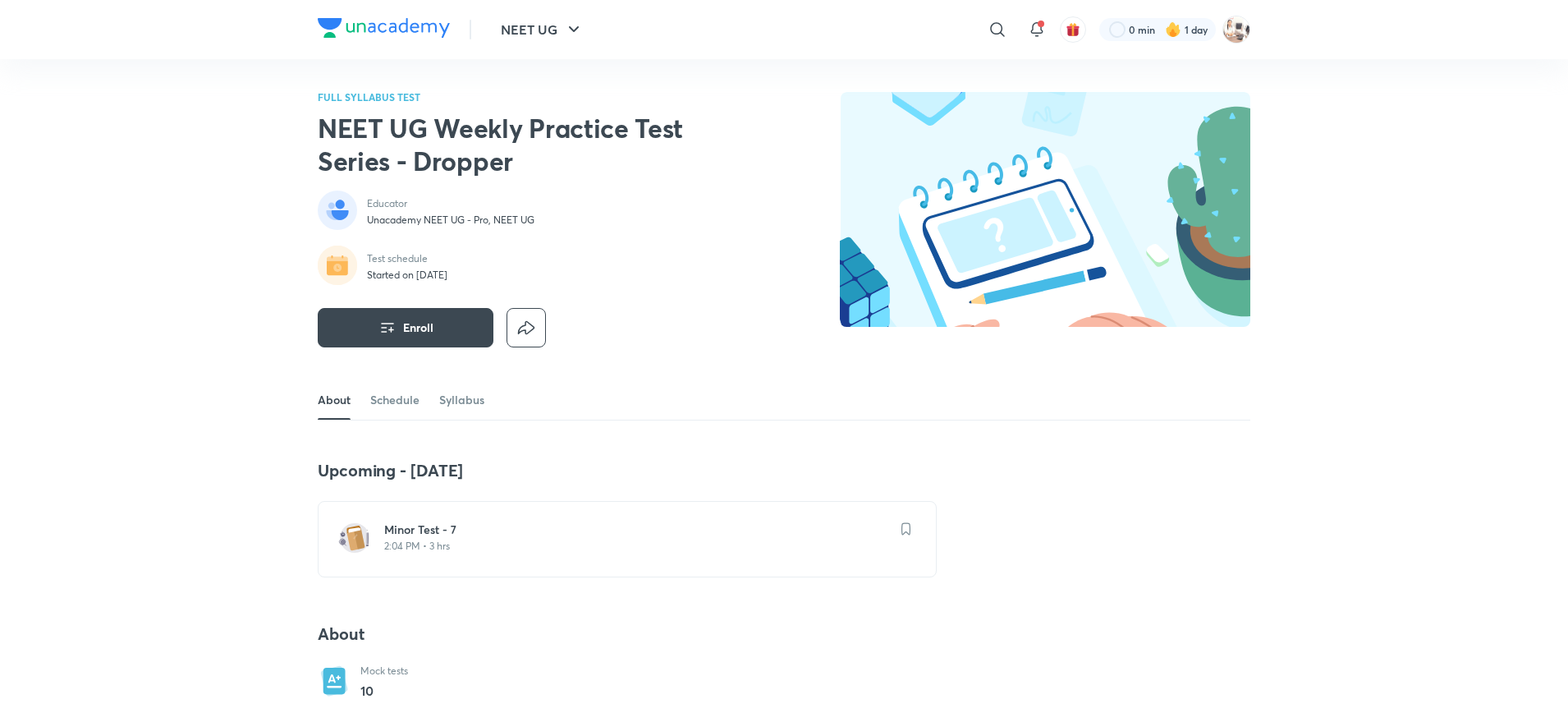 click on "Minor Test - 7" at bounding box center (637, 530) 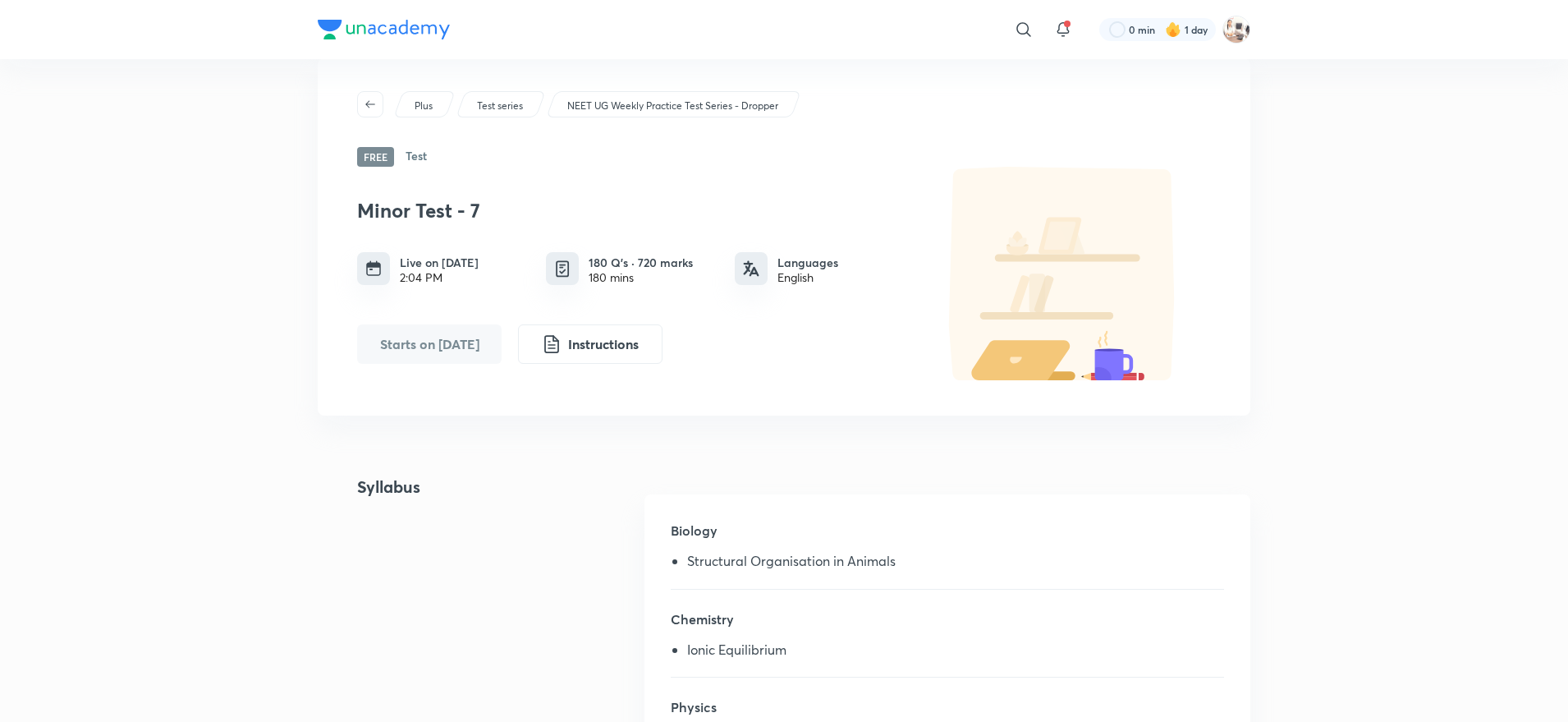 scroll, scrollTop: 0, scrollLeft: 0, axis: both 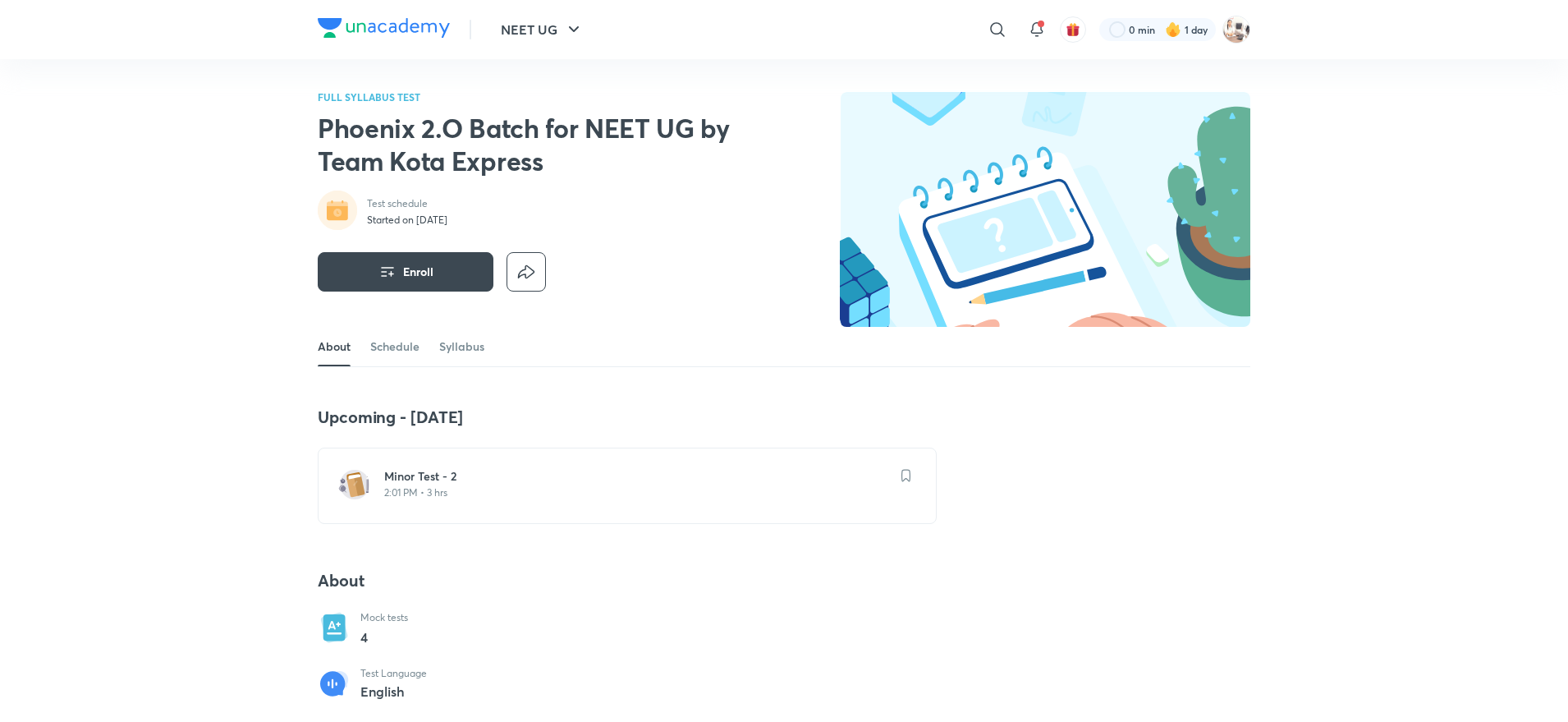 click on "2:01 PM • 3 hrs" at bounding box center [637, 493] 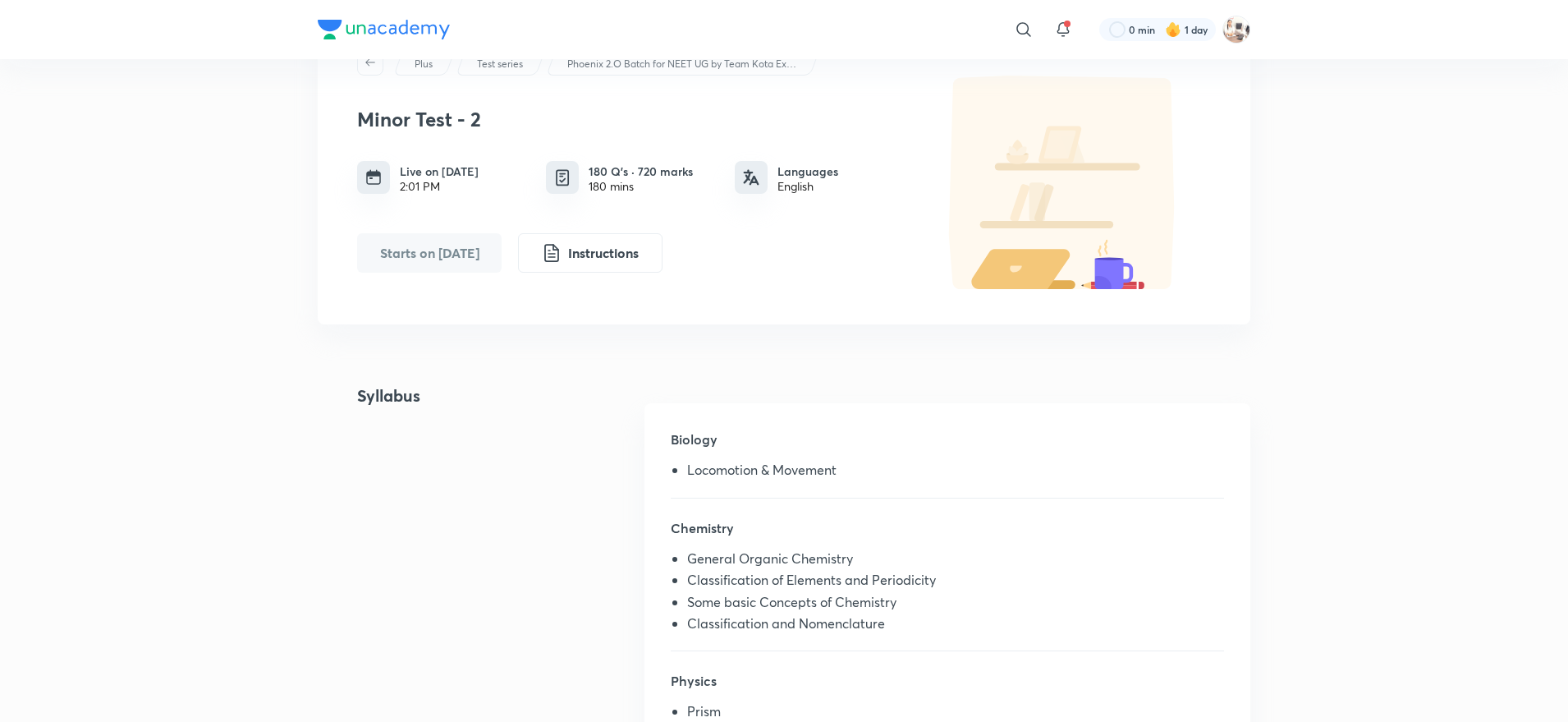 scroll, scrollTop: 74, scrollLeft: 0, axis: vertical 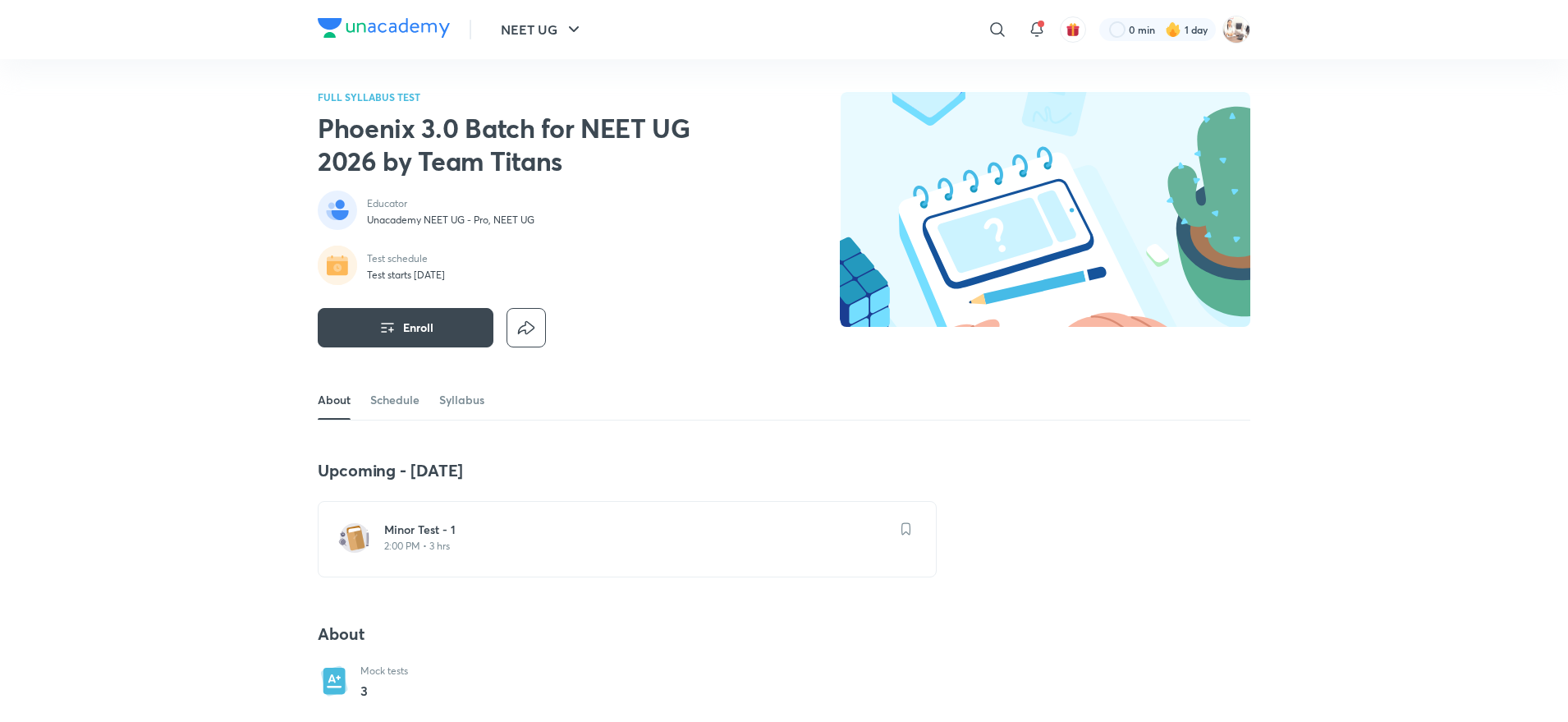 click on "Minor Test - 1" at bounding box center [637, 530] 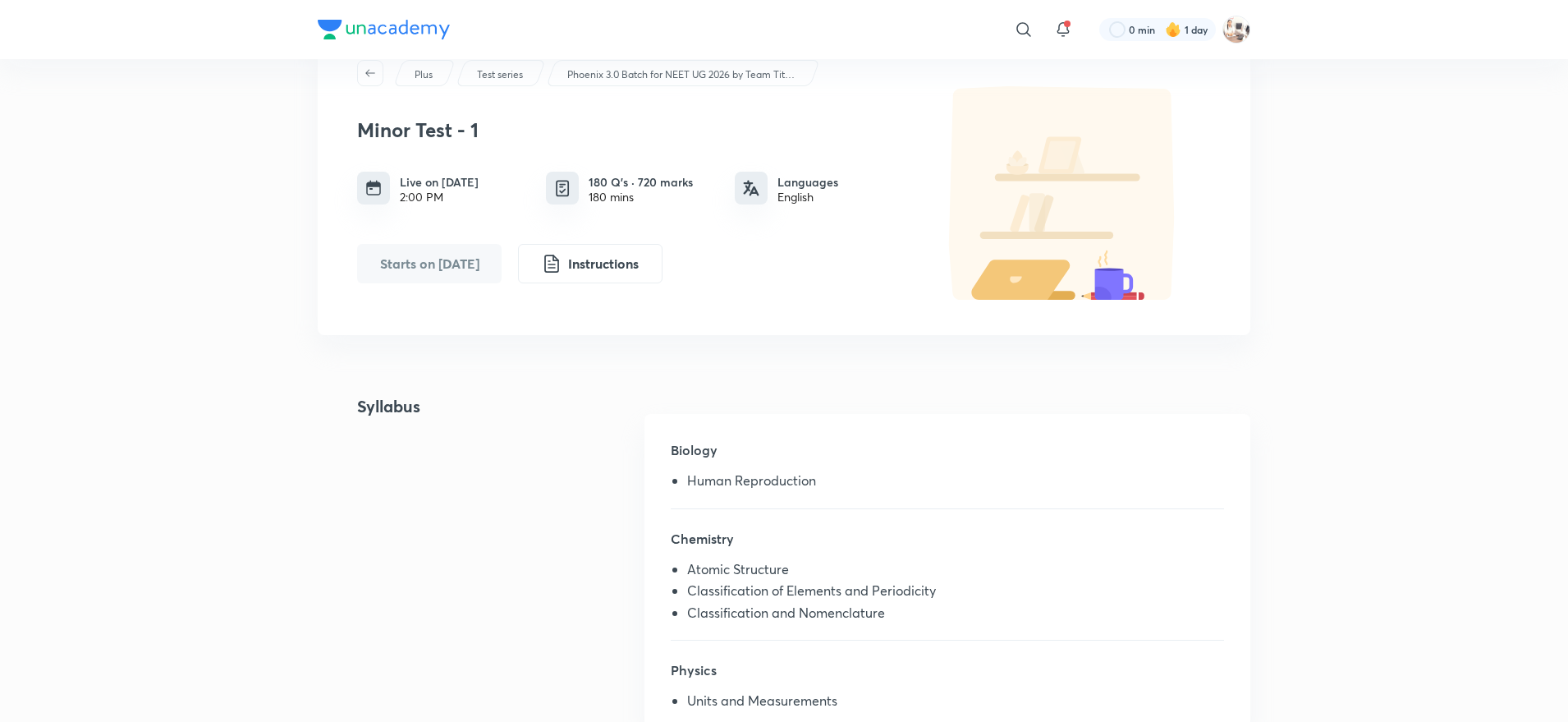 scroll, scrollTop: 59, scrollLeft: 0, axis: vertical 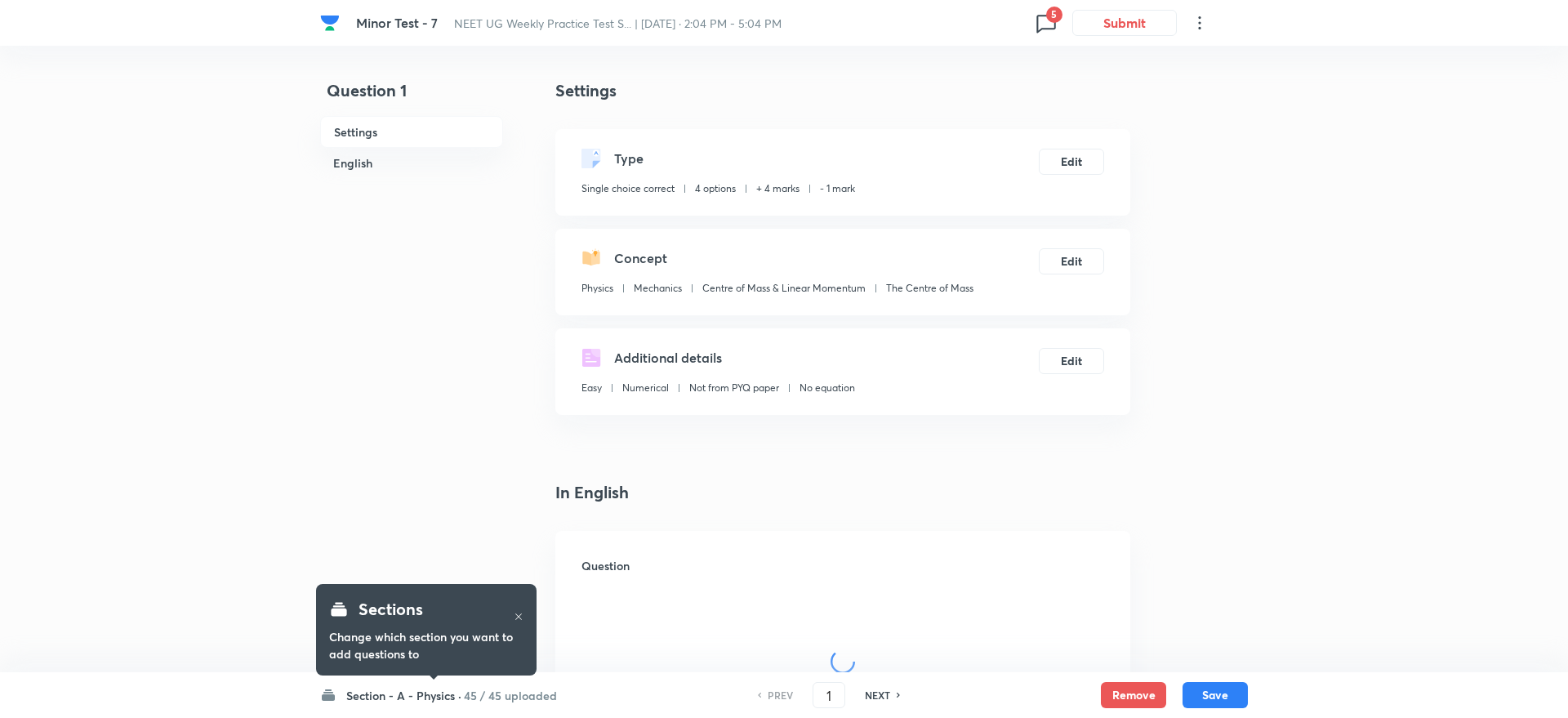 checkbox on "true" 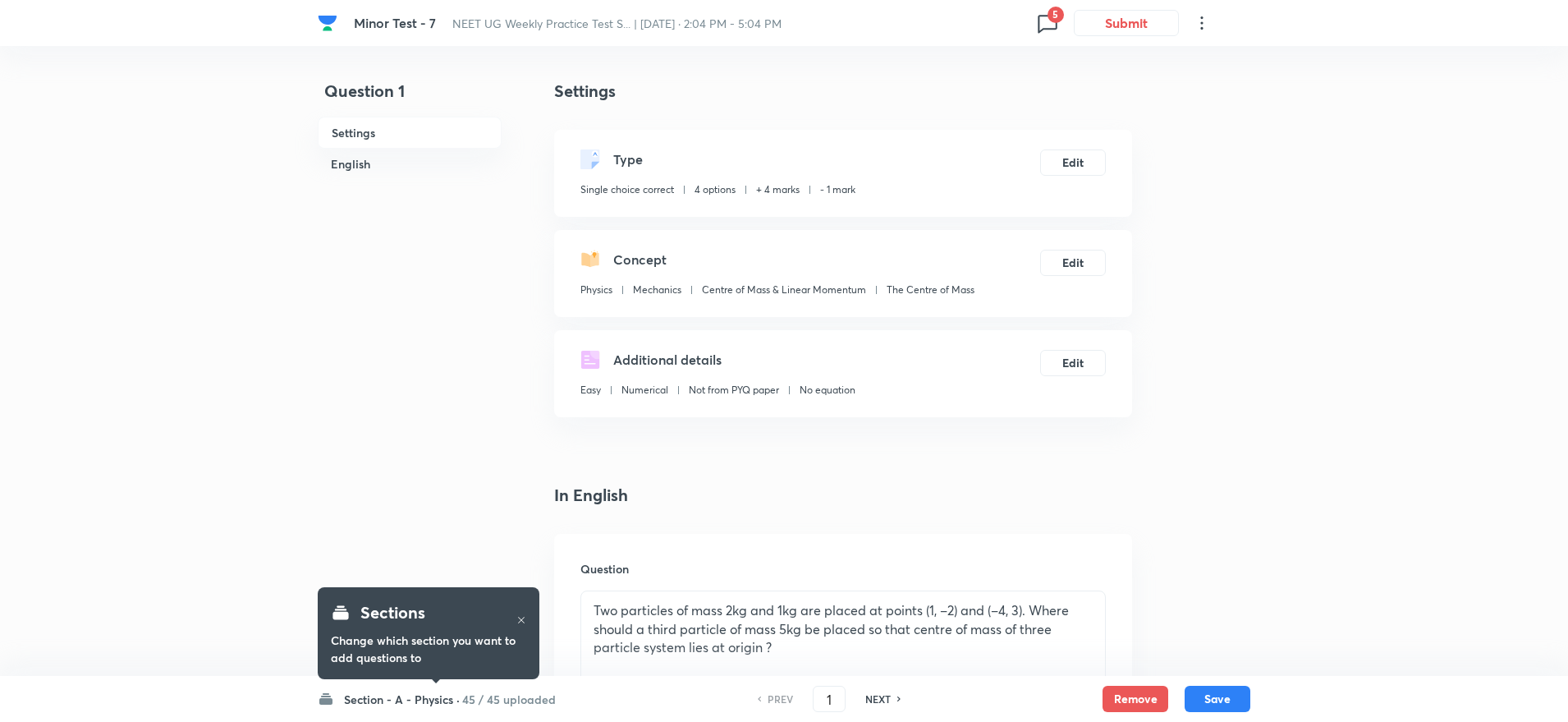 click on "Section - A - Physics ·" at bounding box center [401, 699] 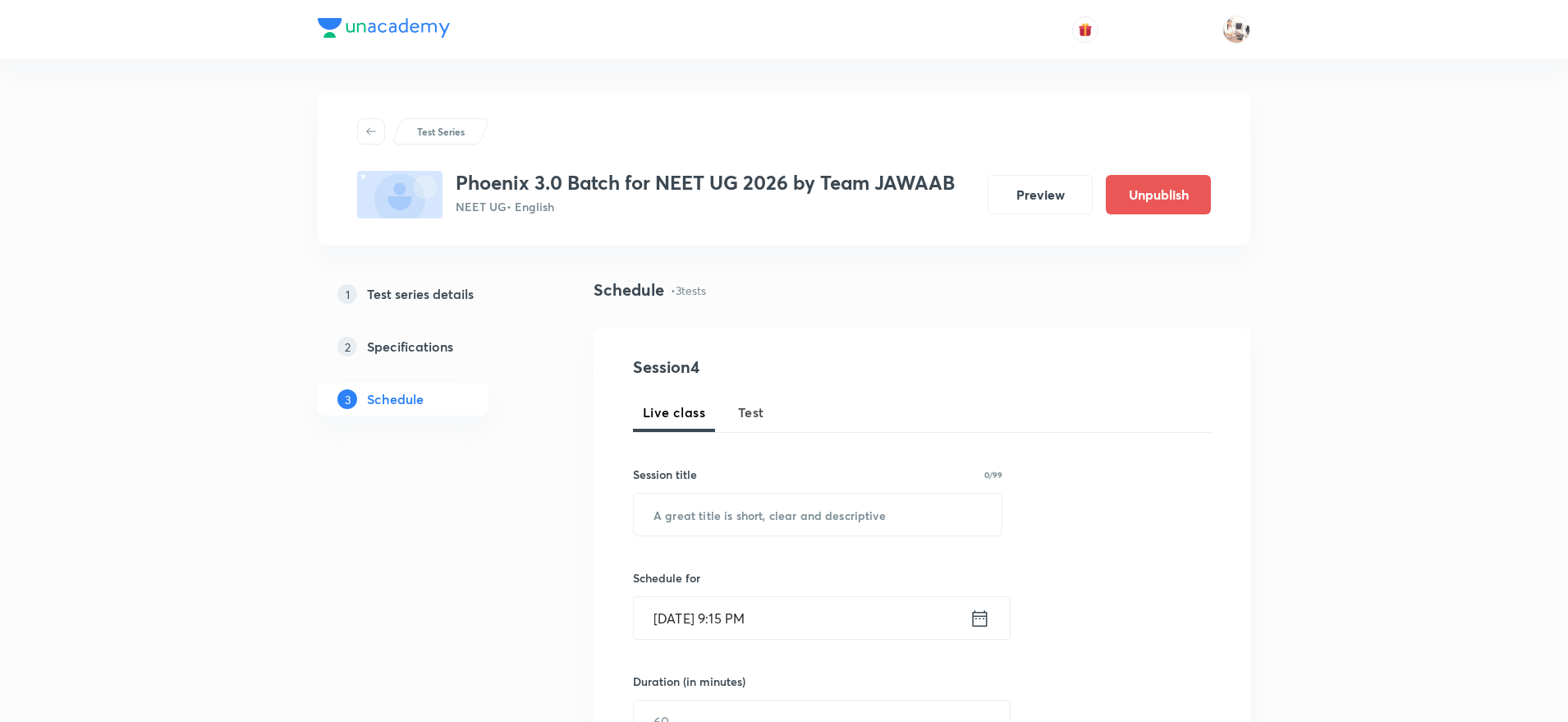 scroll, scrollTop: 0, scrollLeft: 0, axis: both 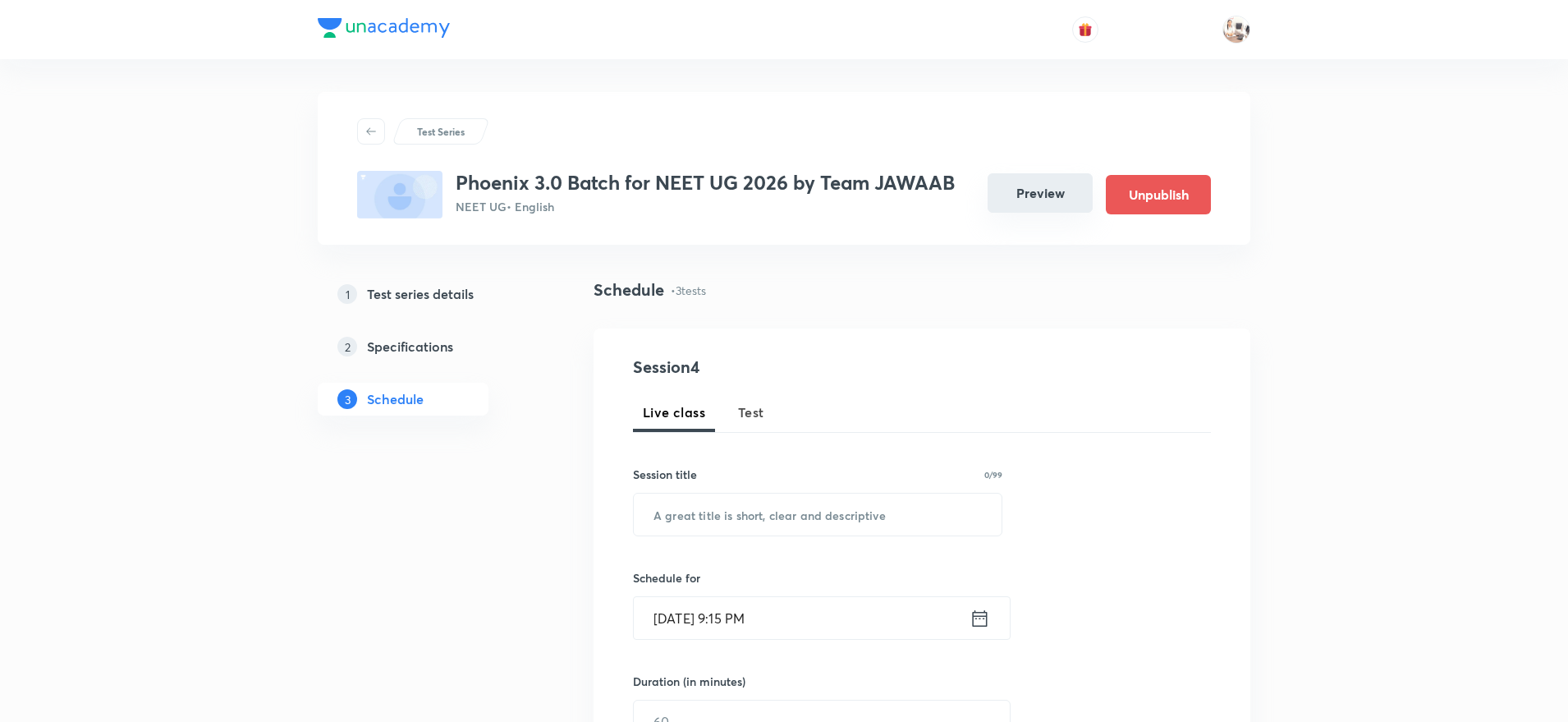 click on "Preview" at bounding box center [1040, 193] 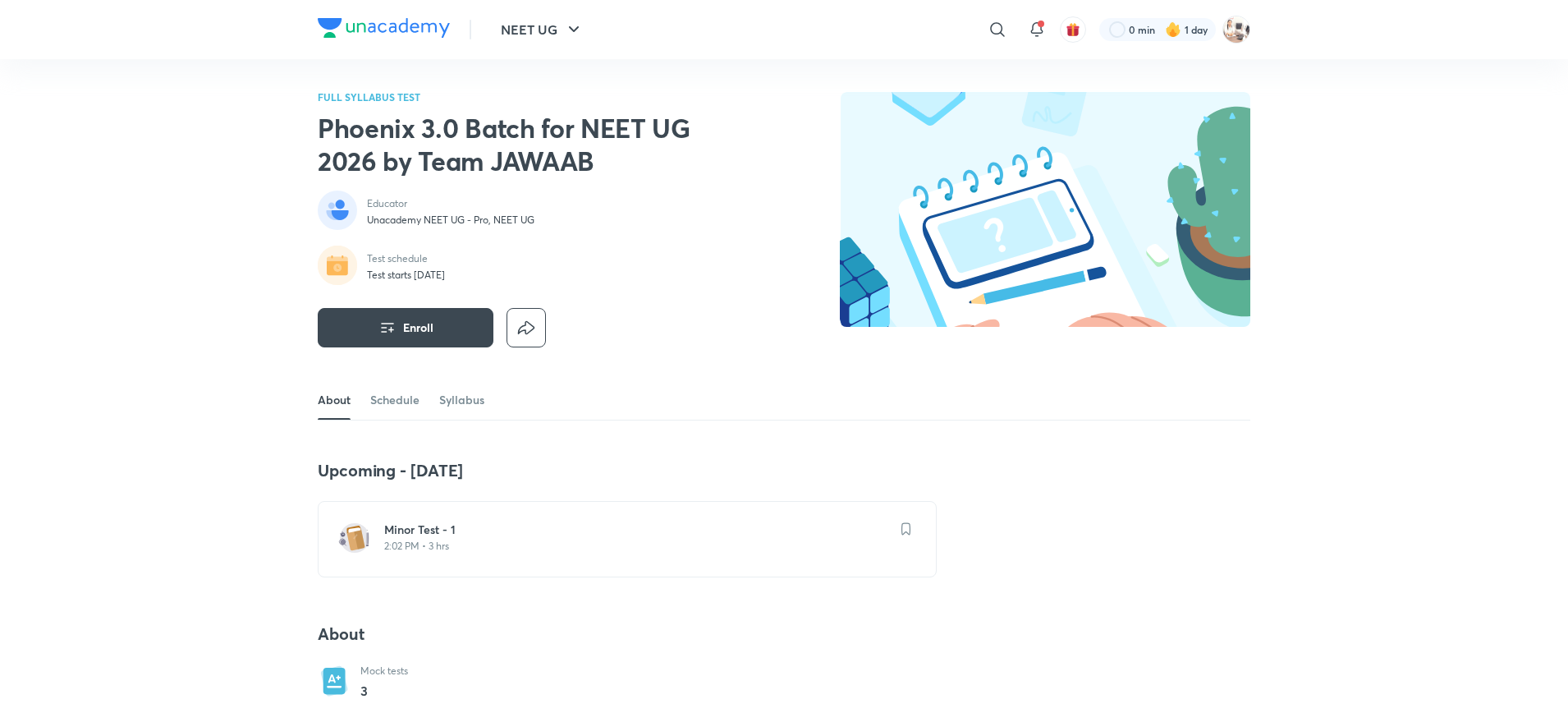 click on "Minor Test - 1" at bounding box center [637, 530] 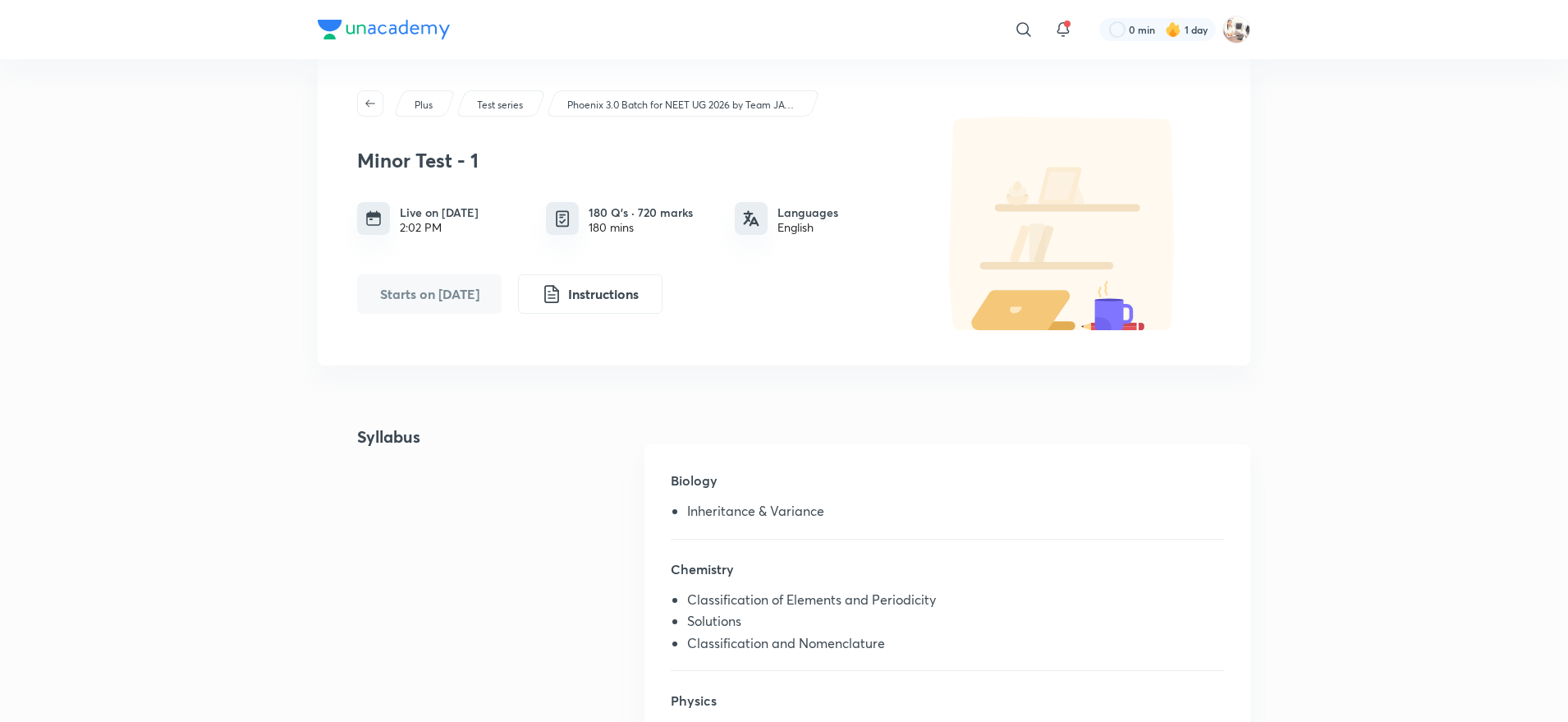 scroll, scrollTop: 0, scrollLeft: 0, axis: both 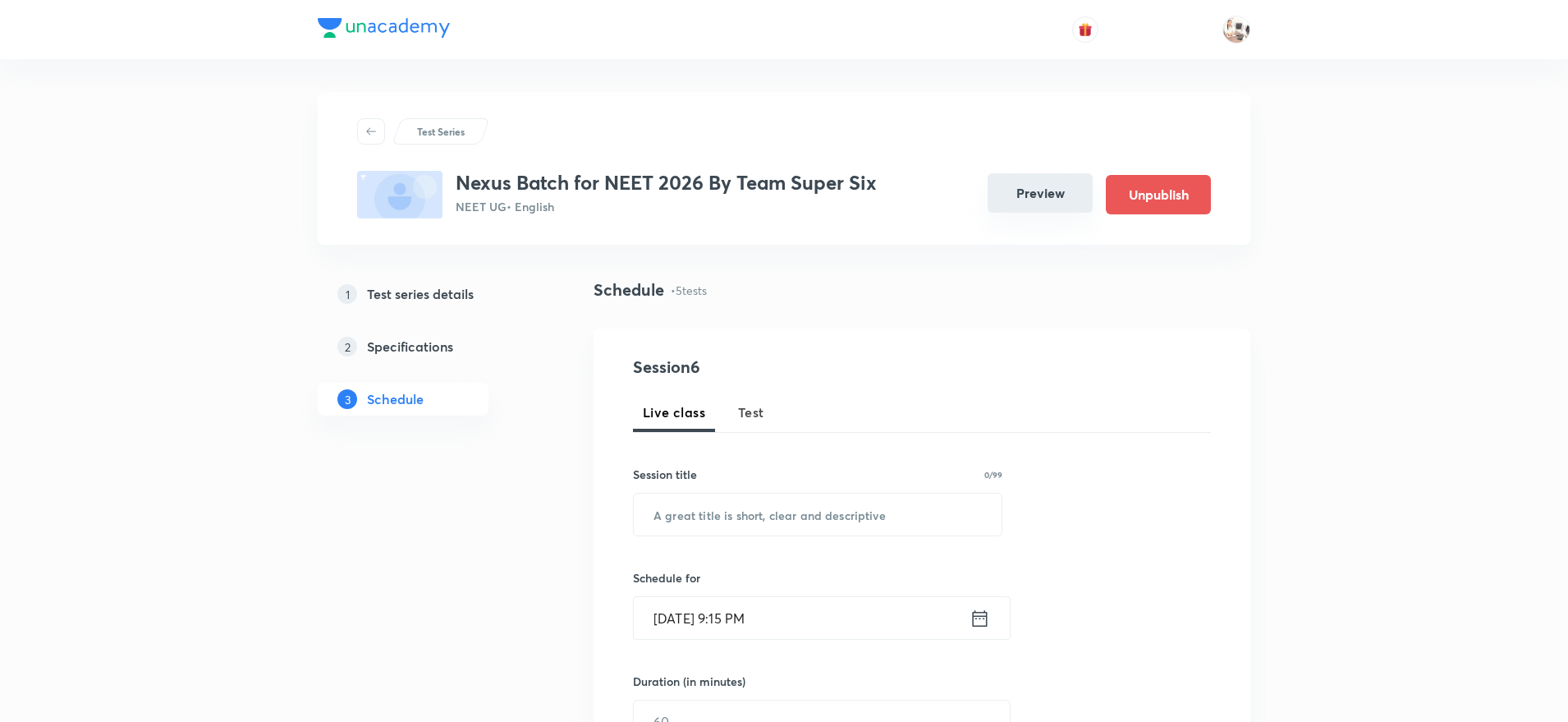 click on "Preview" at bounding box center [1040, 193] 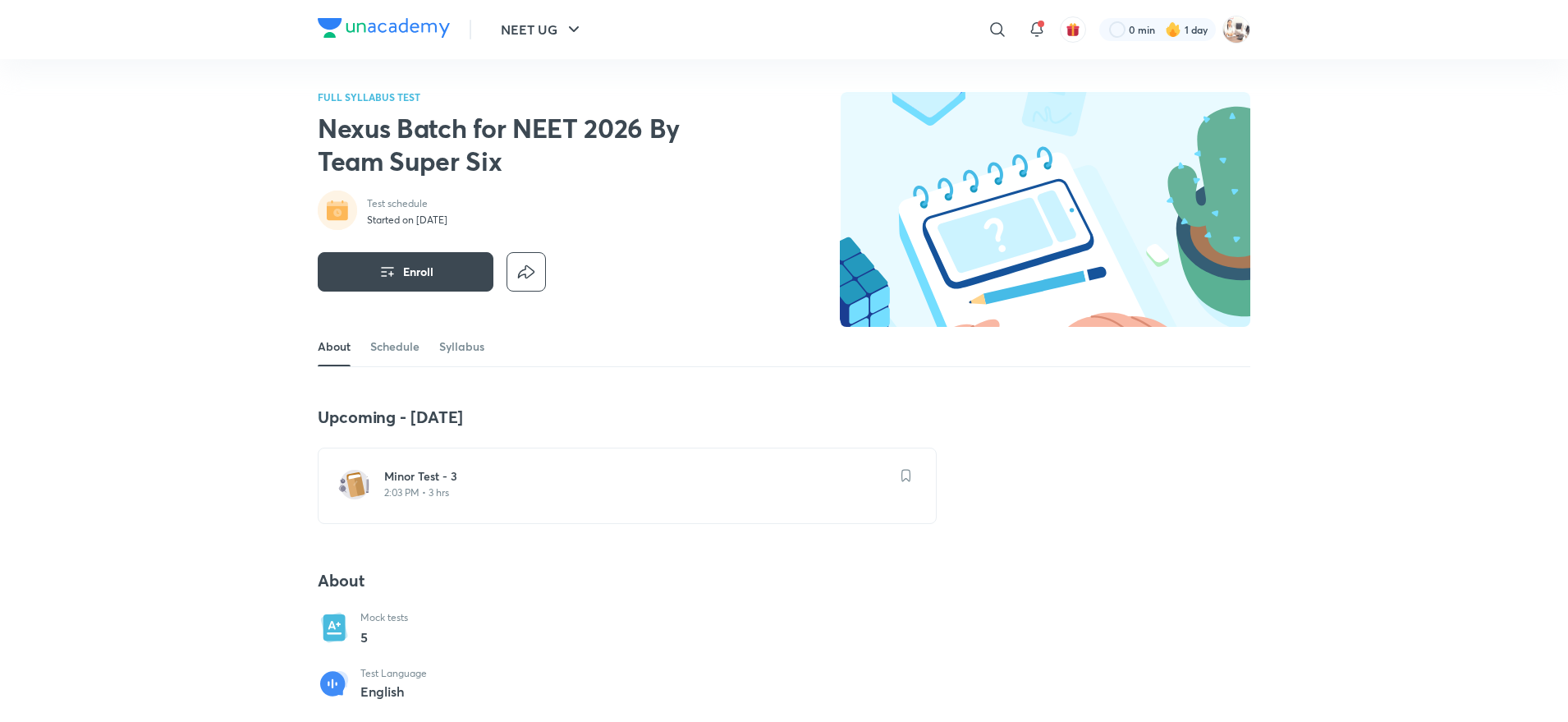 click on "Minor Test - 3" at bounding box center [637, 476] 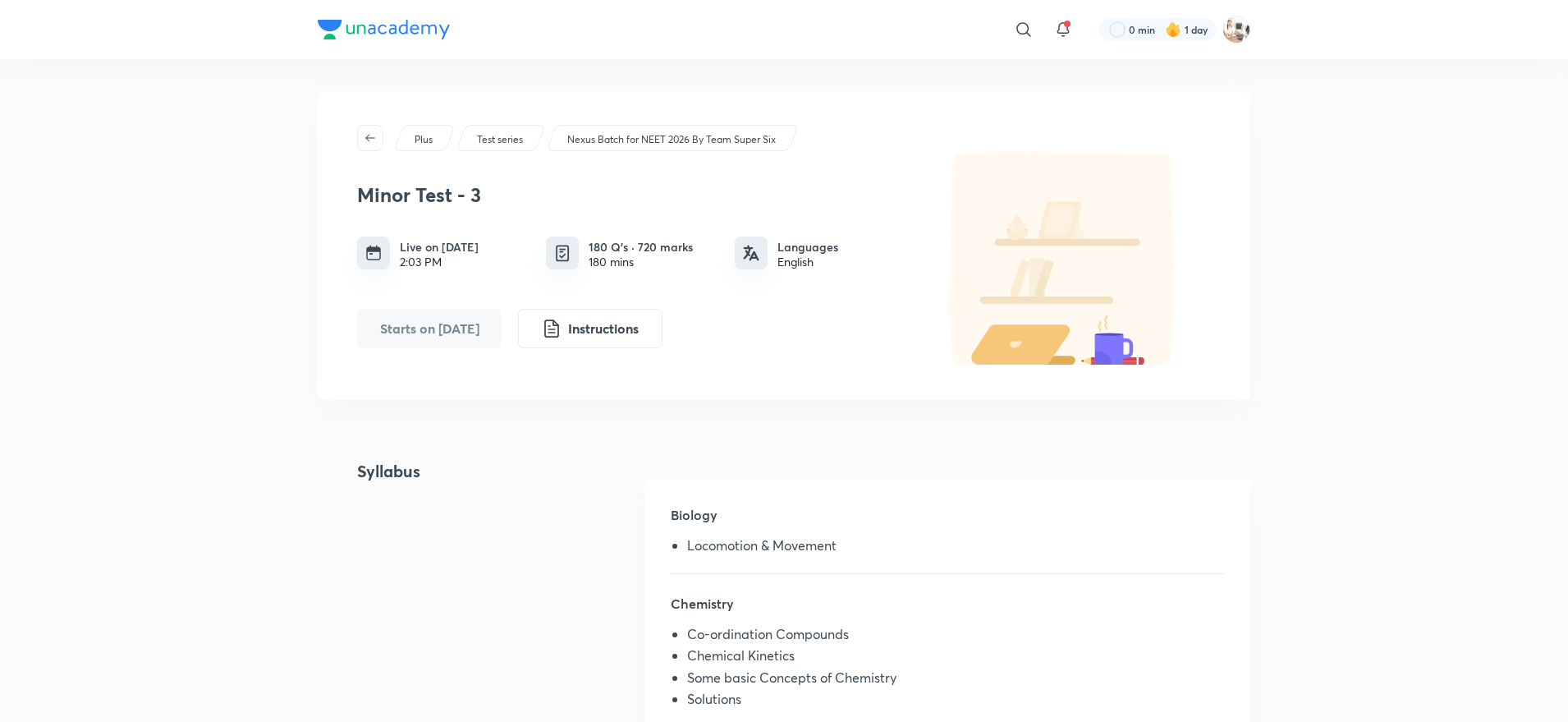 scroll, scrollTop: 62, scrollLeft: 0, axis: vertical 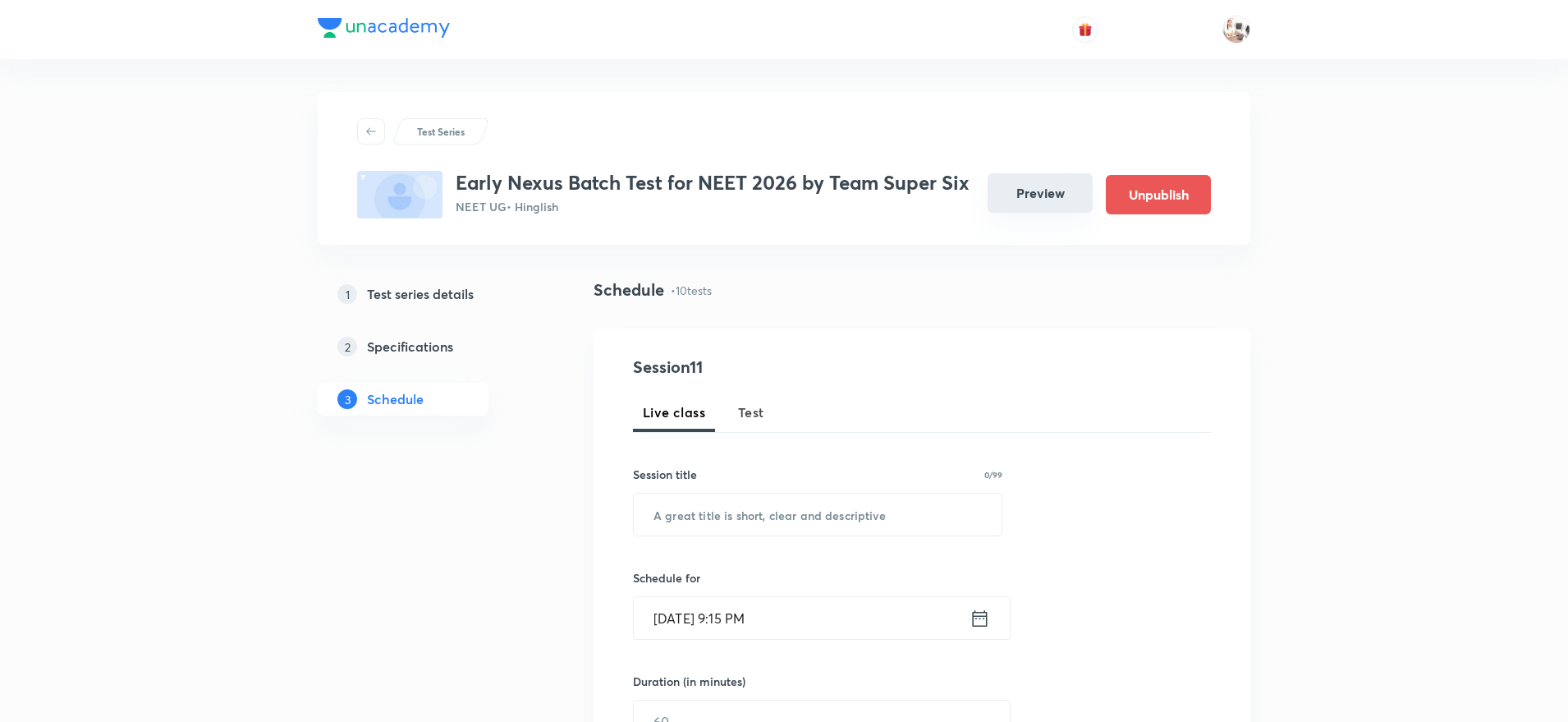 click on "Preview" at bounding box center (1040, 193) 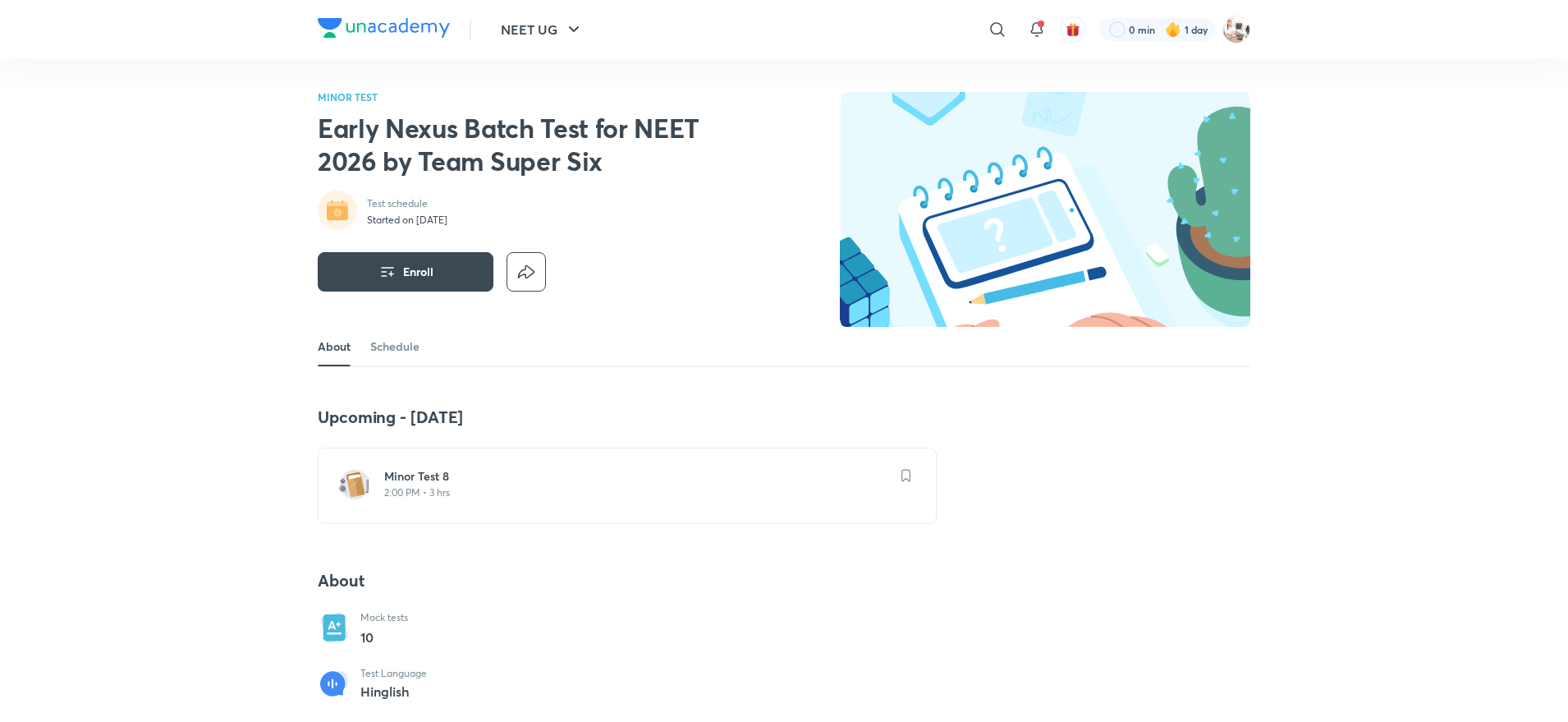click on "Minor Test 8" at bounding box center [637, 476] 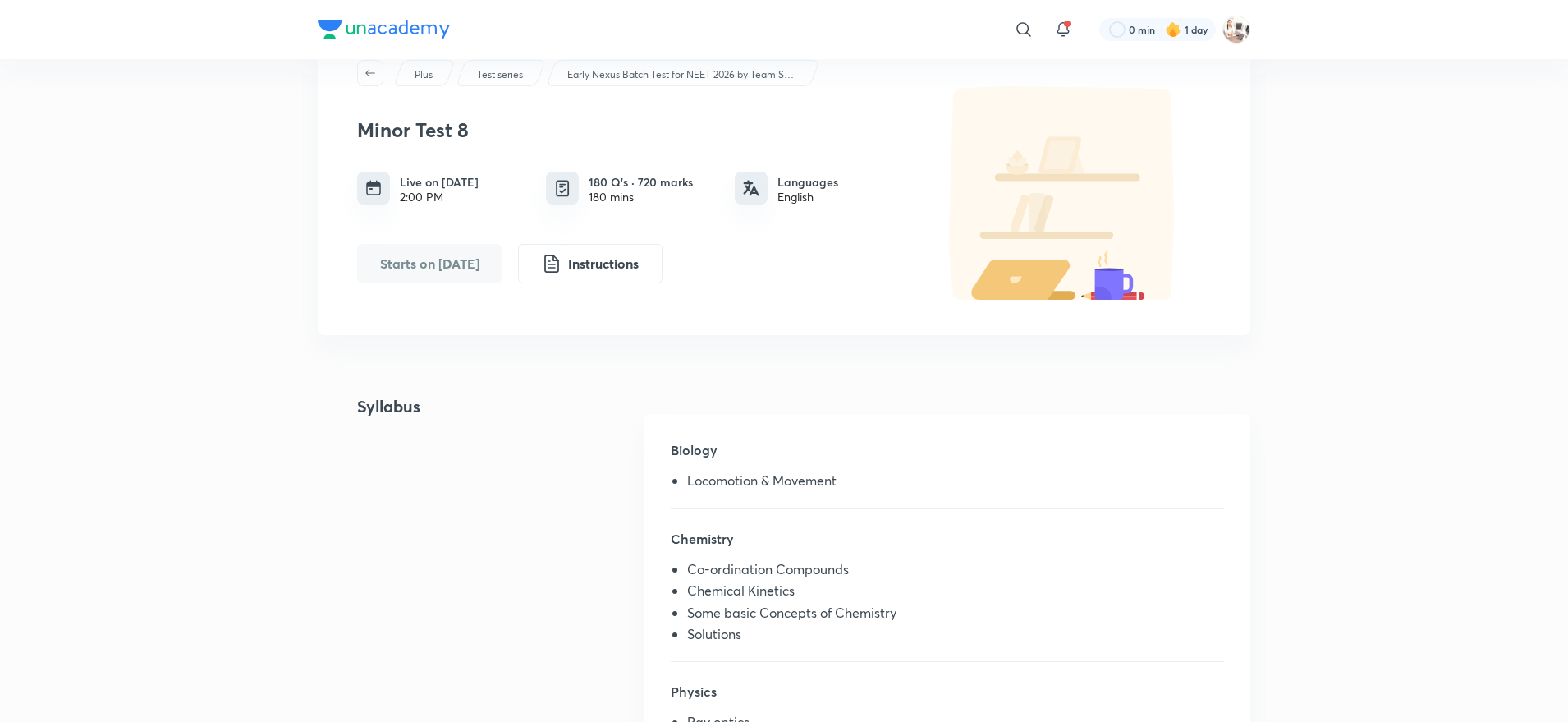 scroll, scrollTop: 60, scrollLeft: 0, axis: vertical 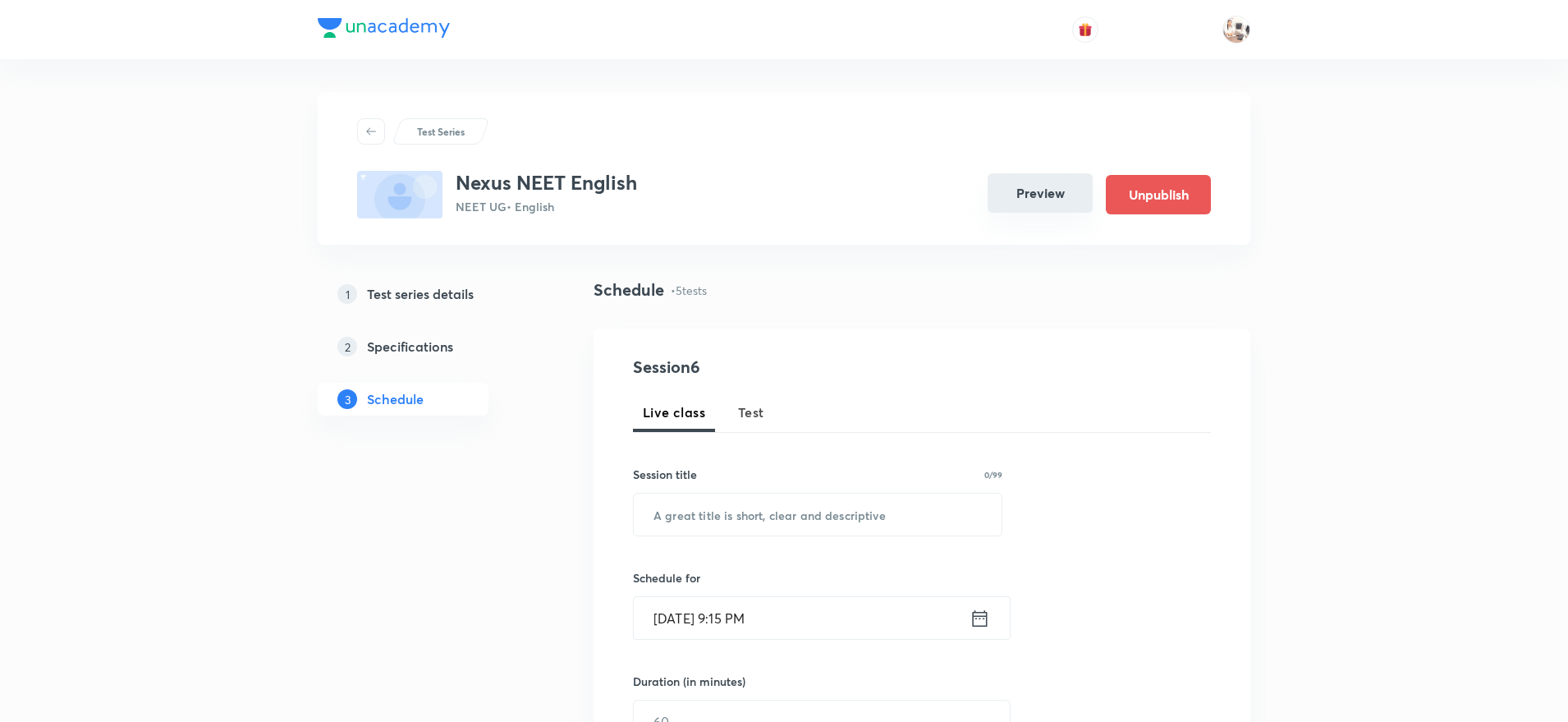 click on "Preview" at bounding box center [1040, 193] 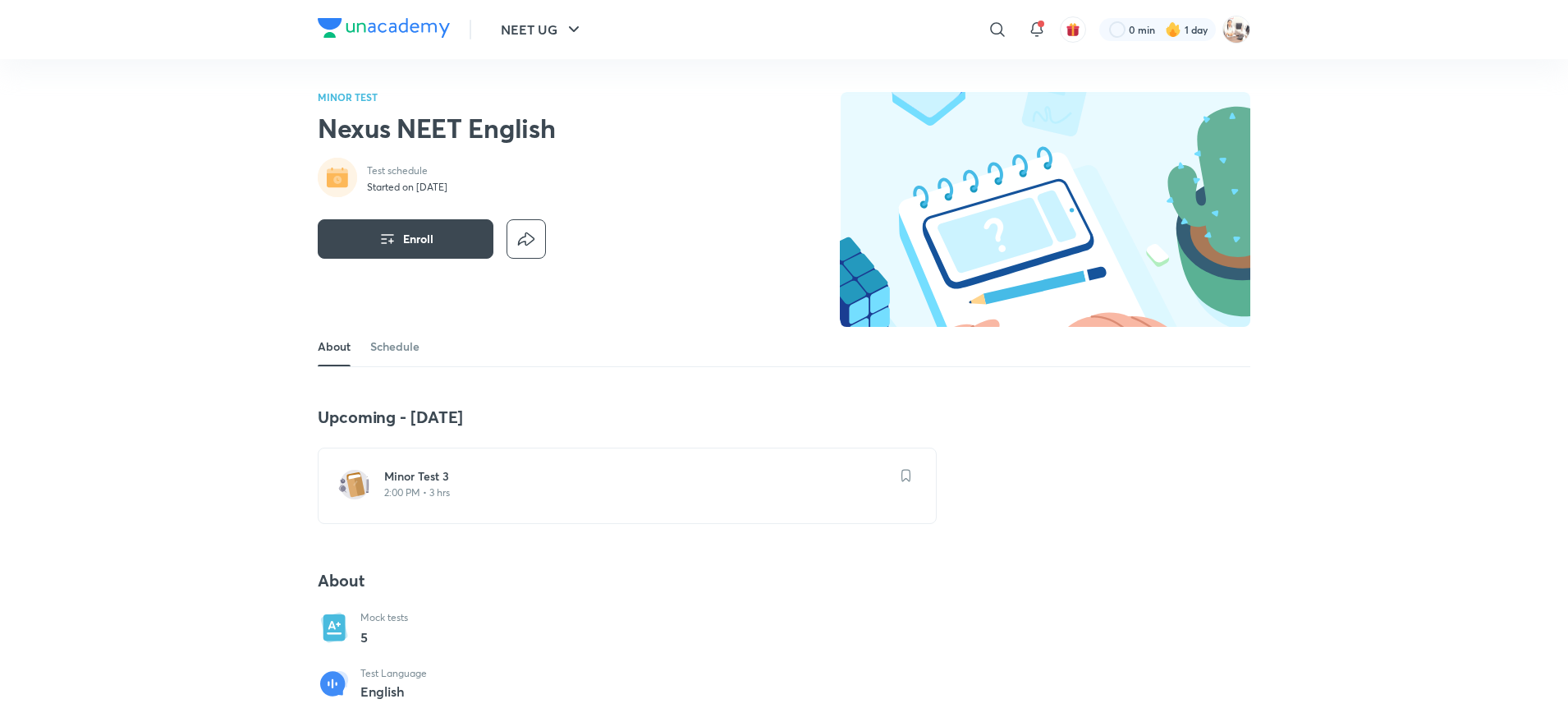click on "Minor Test 3" at bounding box center (637, 476) 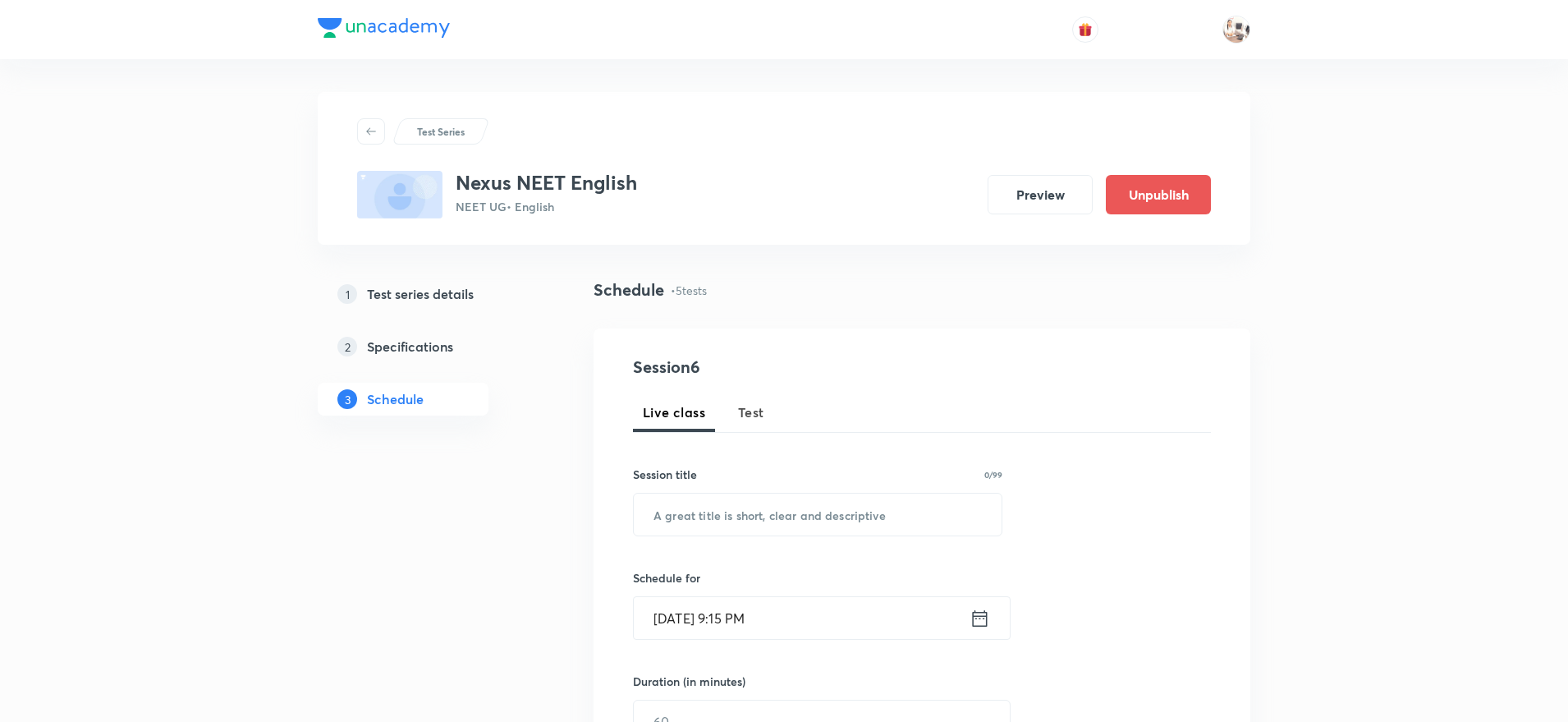 scroll, scrollTop: 1027, scrollLeft: 0, axis: vertical 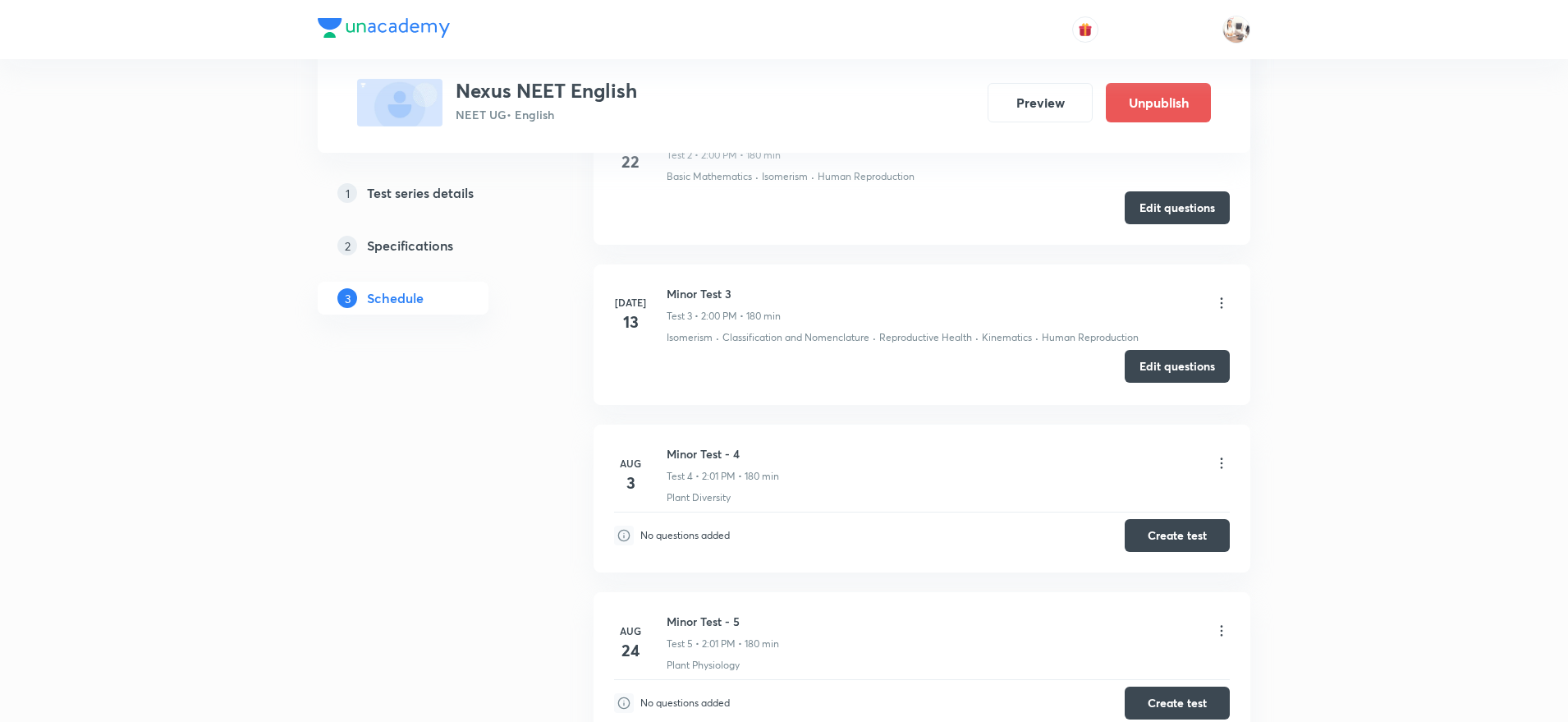 click on "Edit questions" at bounding box center (1177, 366) 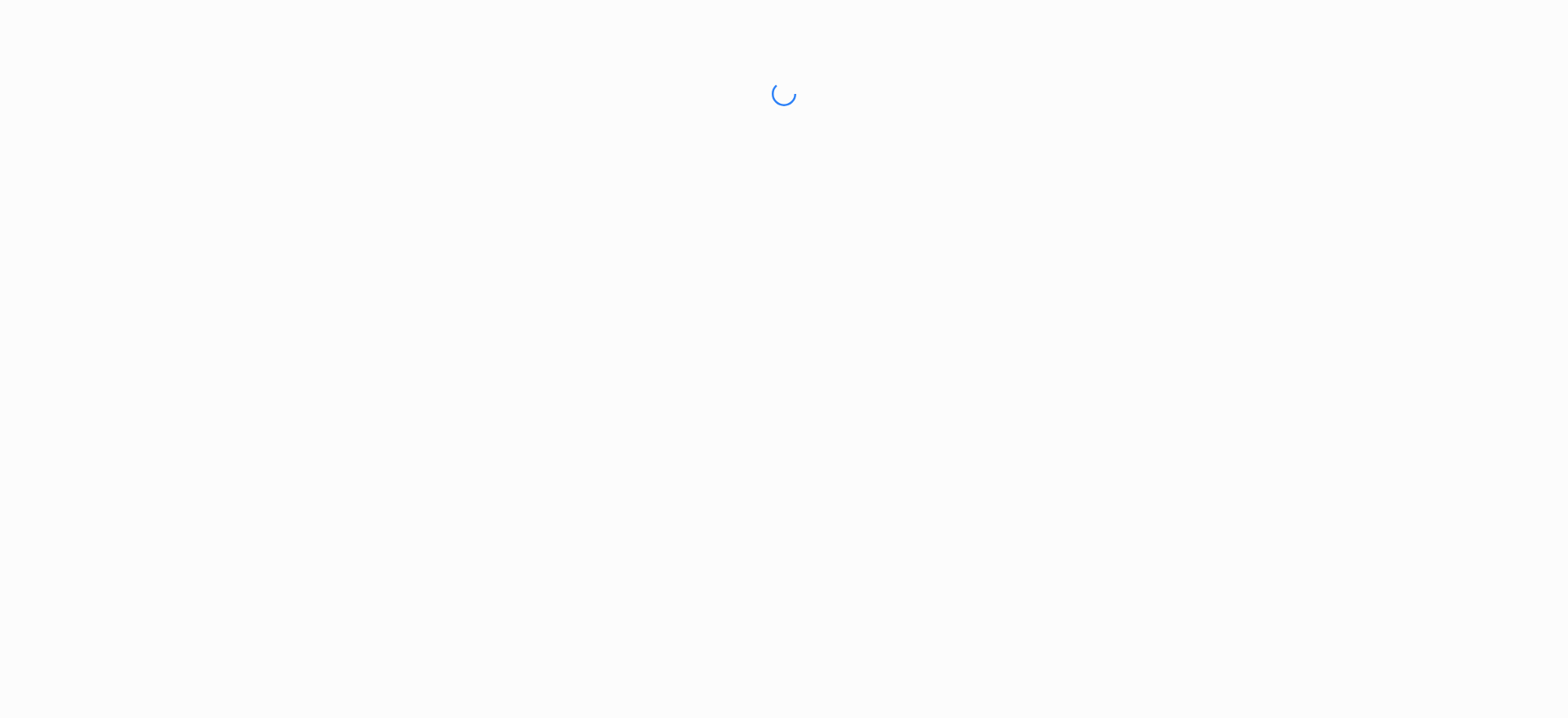 scroll, scrollTop: 0, scrollLeft: 0, axis: both 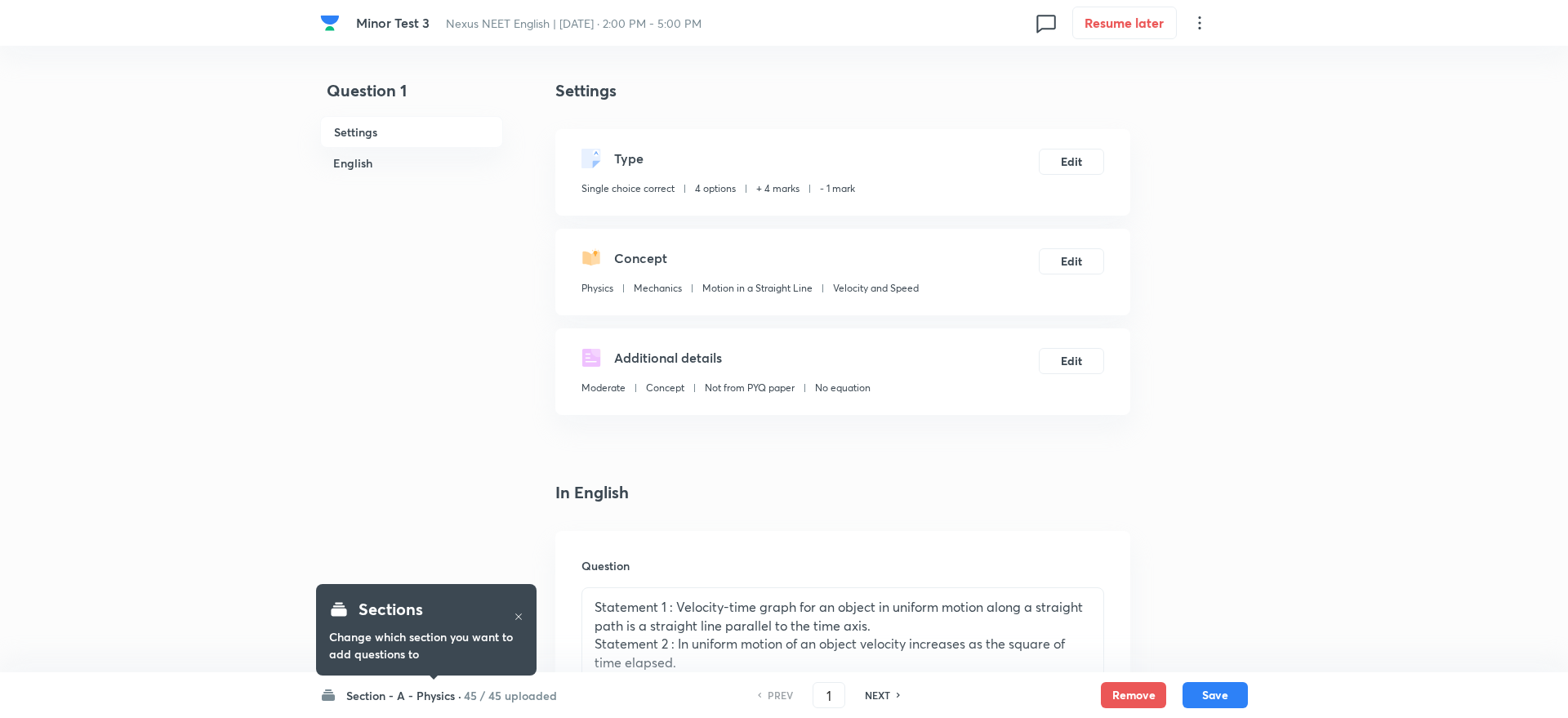 checkbox on "true" 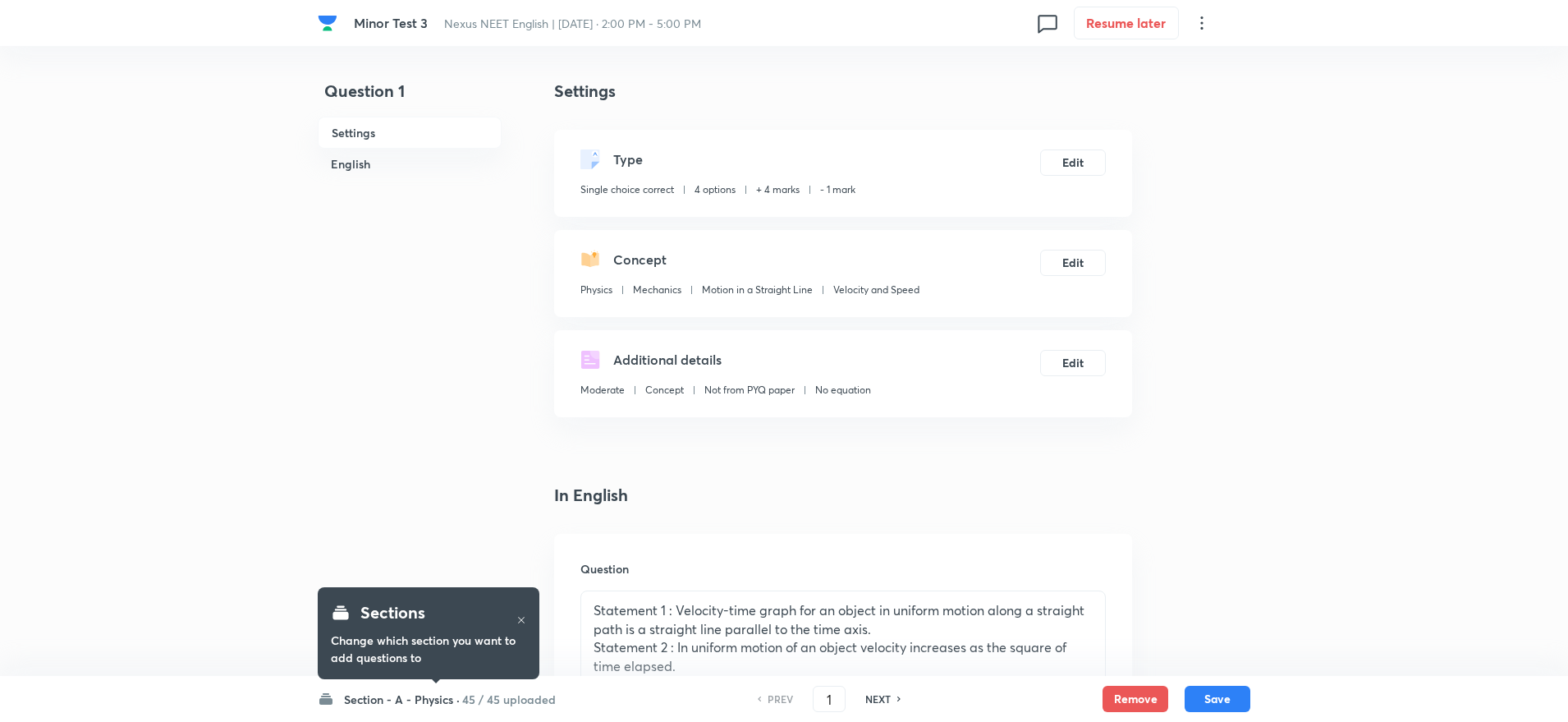 click on "45 / 45 uploaded" at bounding box center [509, 699] 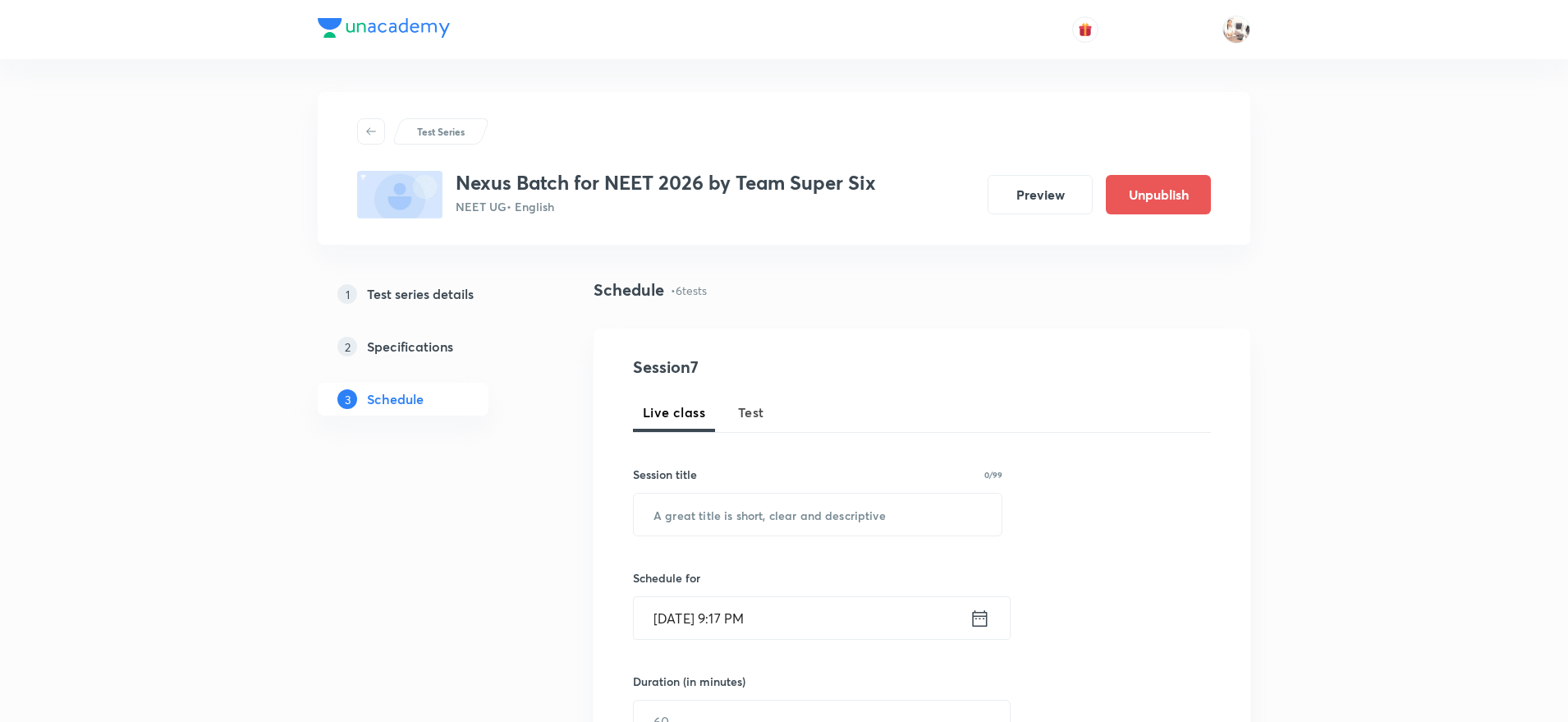 scroll, scrollTop: 0, scrollLeft: 0, axis: both 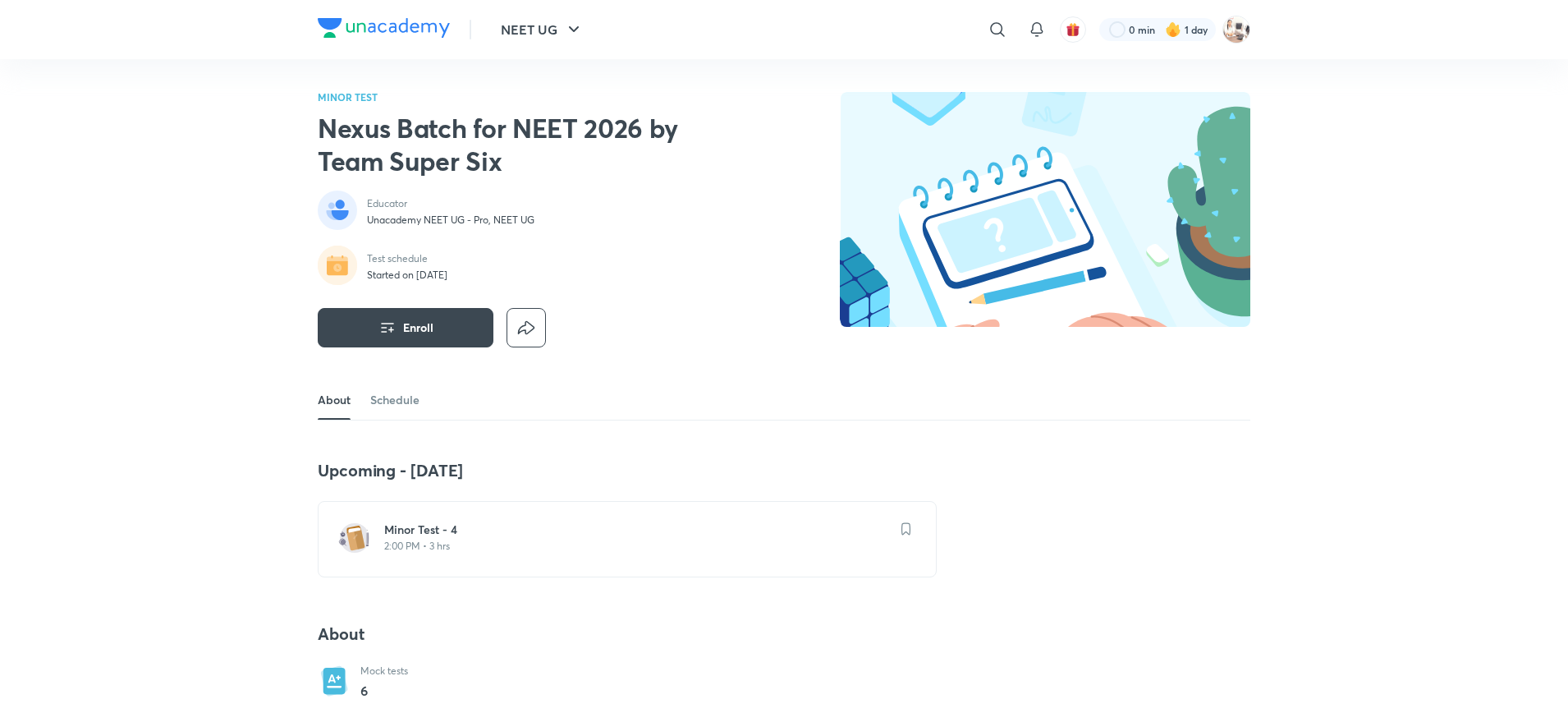 click on "Minor Test - 4" at bounding box center [637, 530] 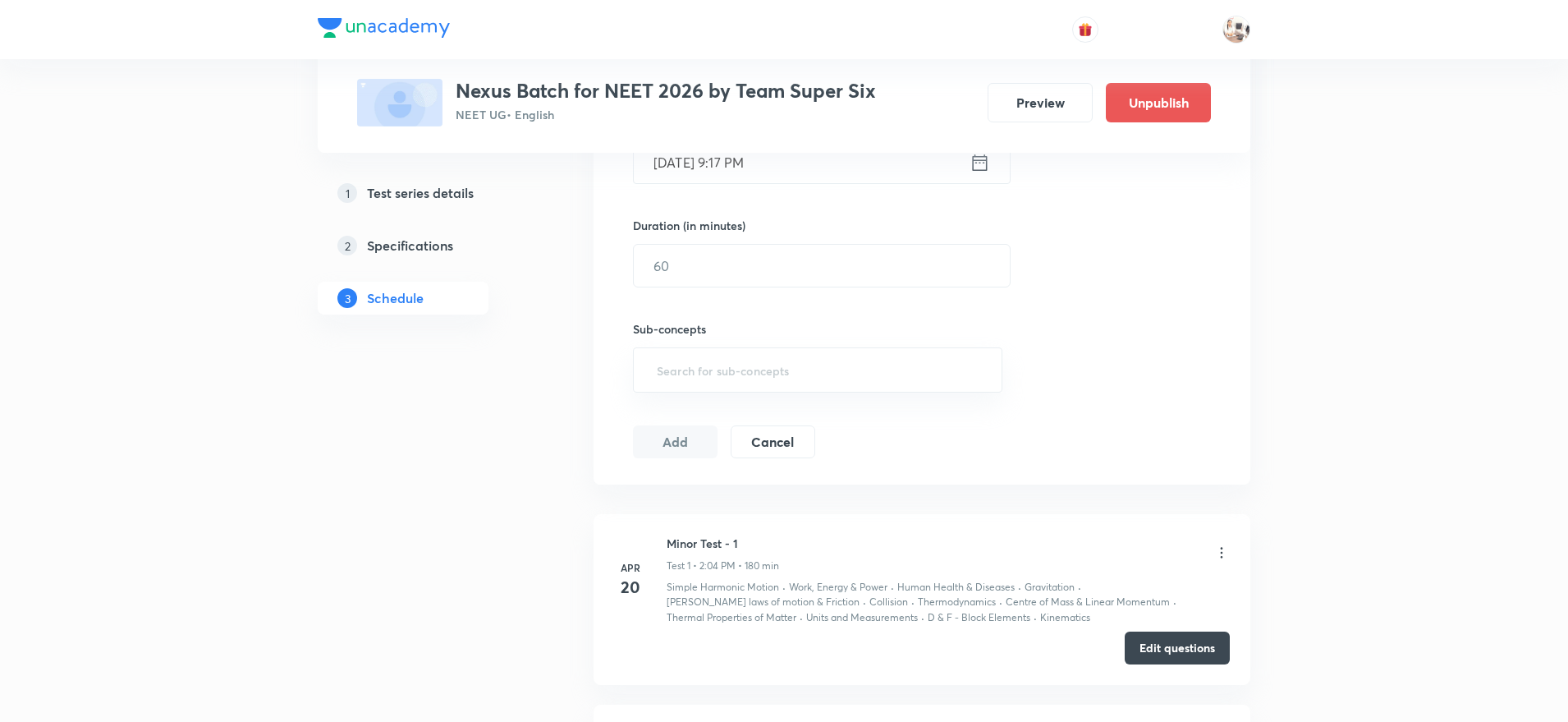 scroll, scrollTop: 1027, scrollLeft: 0, axis: vertical 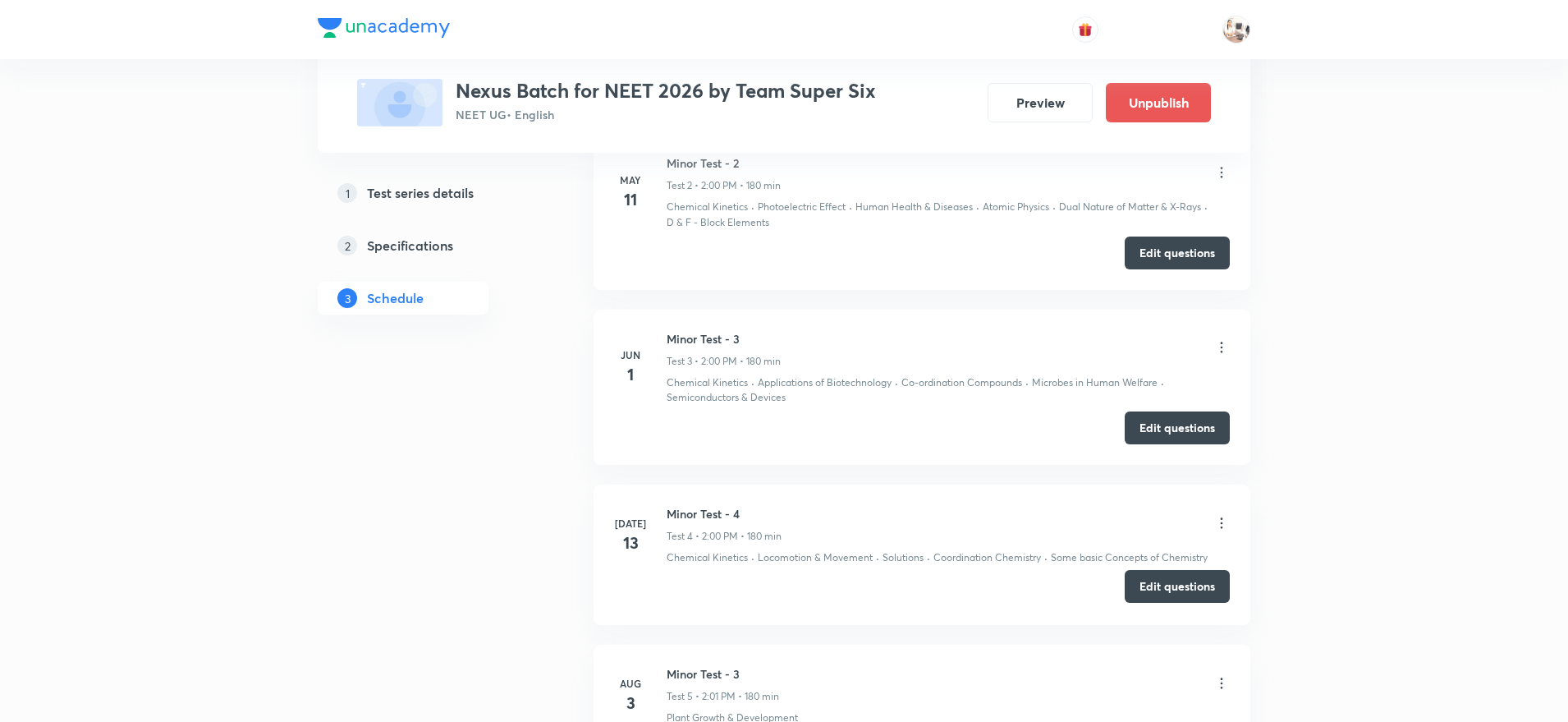 click on "Edit questions" at bounding box center (1177, 586) 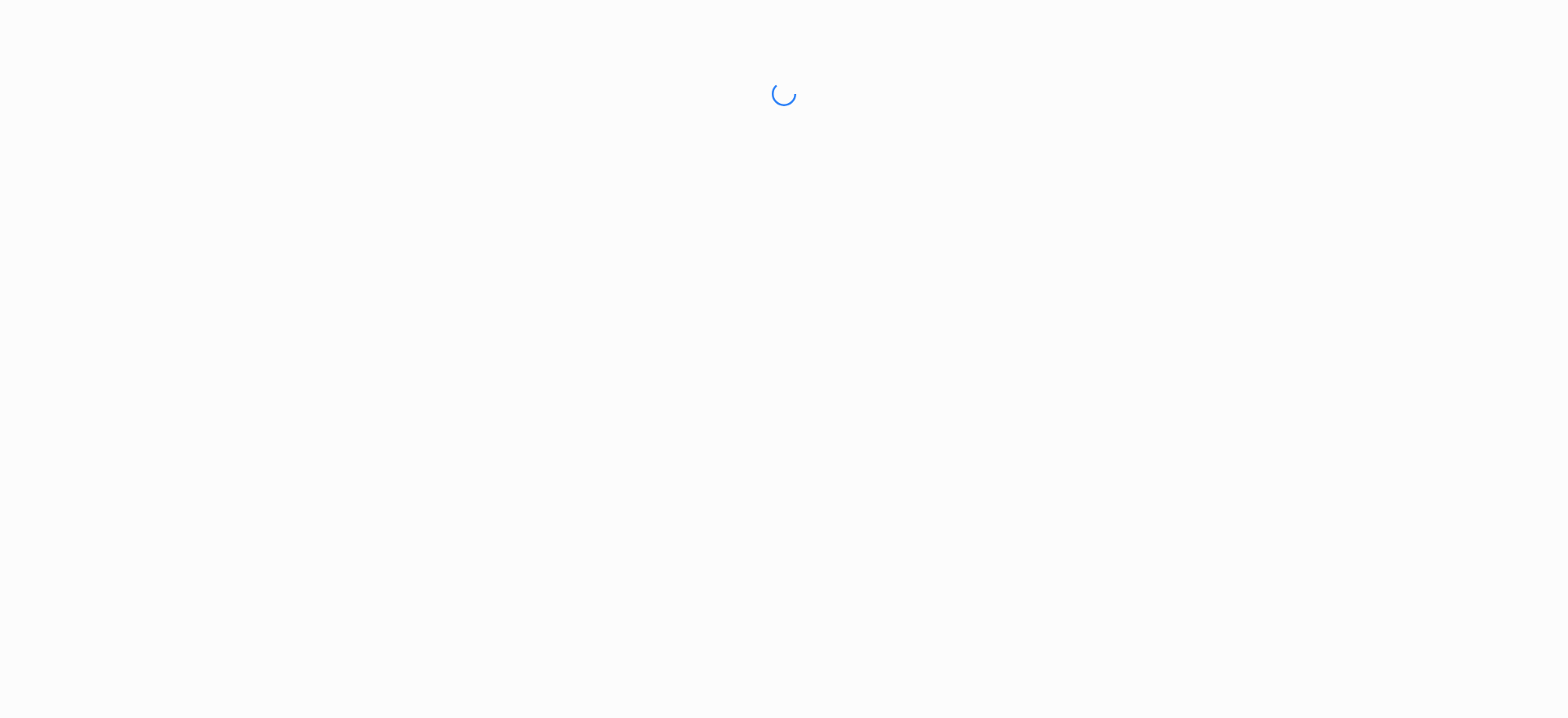 scroll, scrollTop: 0, scrollLeft: 0, axis: both 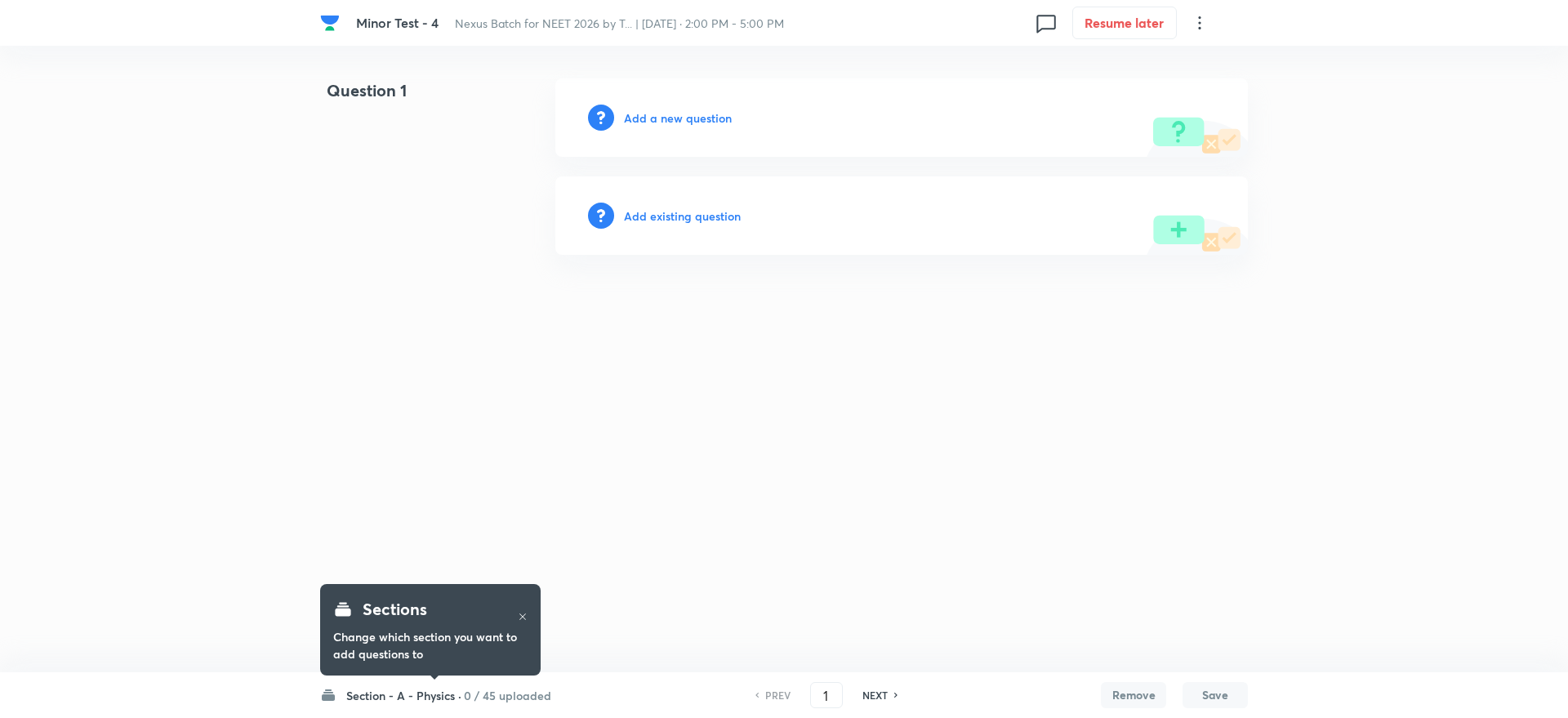 click on "0 / 45 uploaded" at bounding box center (507, 695) 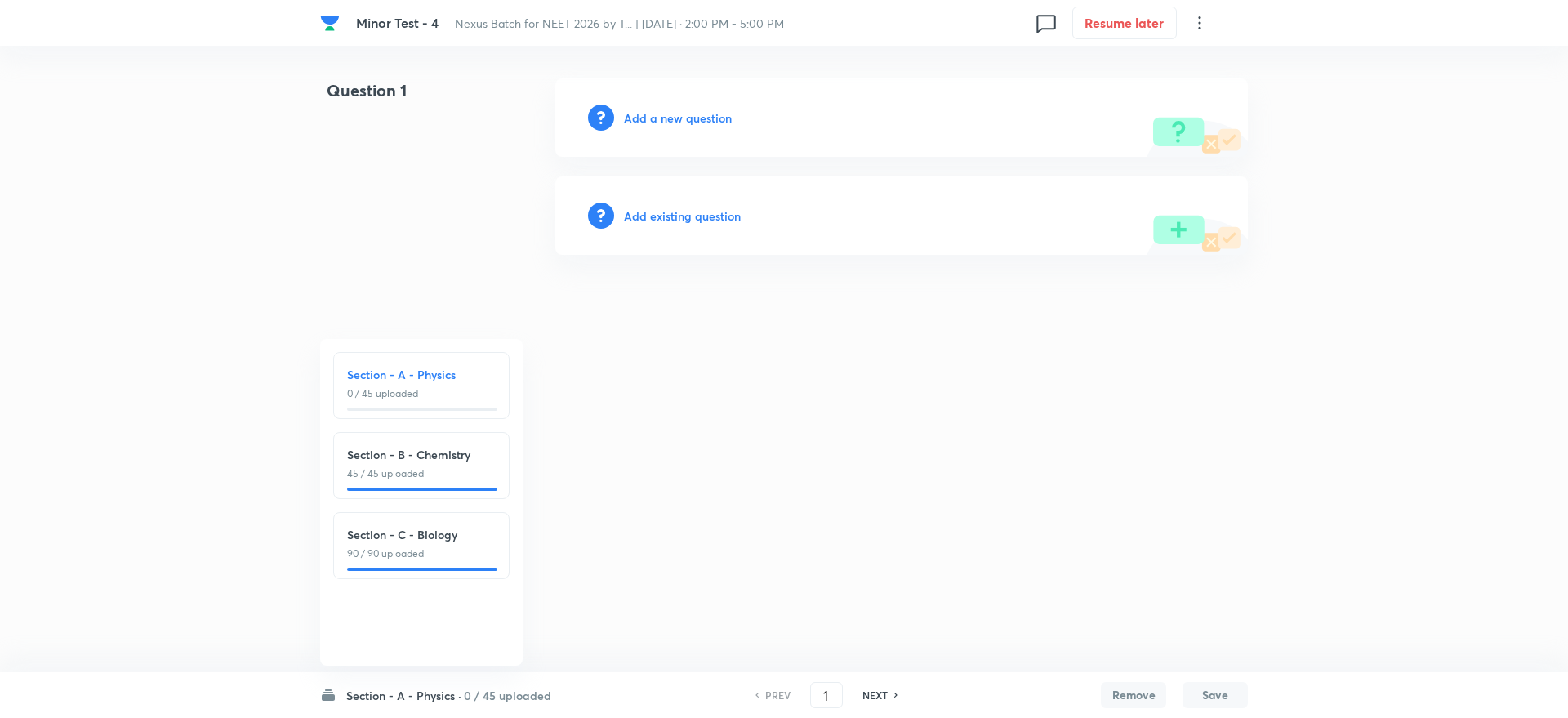click on "Minor Test - 4 Nexus Batch for NEET 2026 by T... | Jul 13, 2025 · 2:00 PM - 5:00 PM 0 Resume later Question 1 Add a new question Add existing question Section - A - Physics ·
0 / 45 uploaded
Section - A - Physics 0 / 45 uploaded Section - B - Chemistry 45 / 45 uploaded Section - C - Biology 90 / 90 uploaded PREV 1 ​ NEXT Remove Save No internet connection" at bounding box center [784, 167] 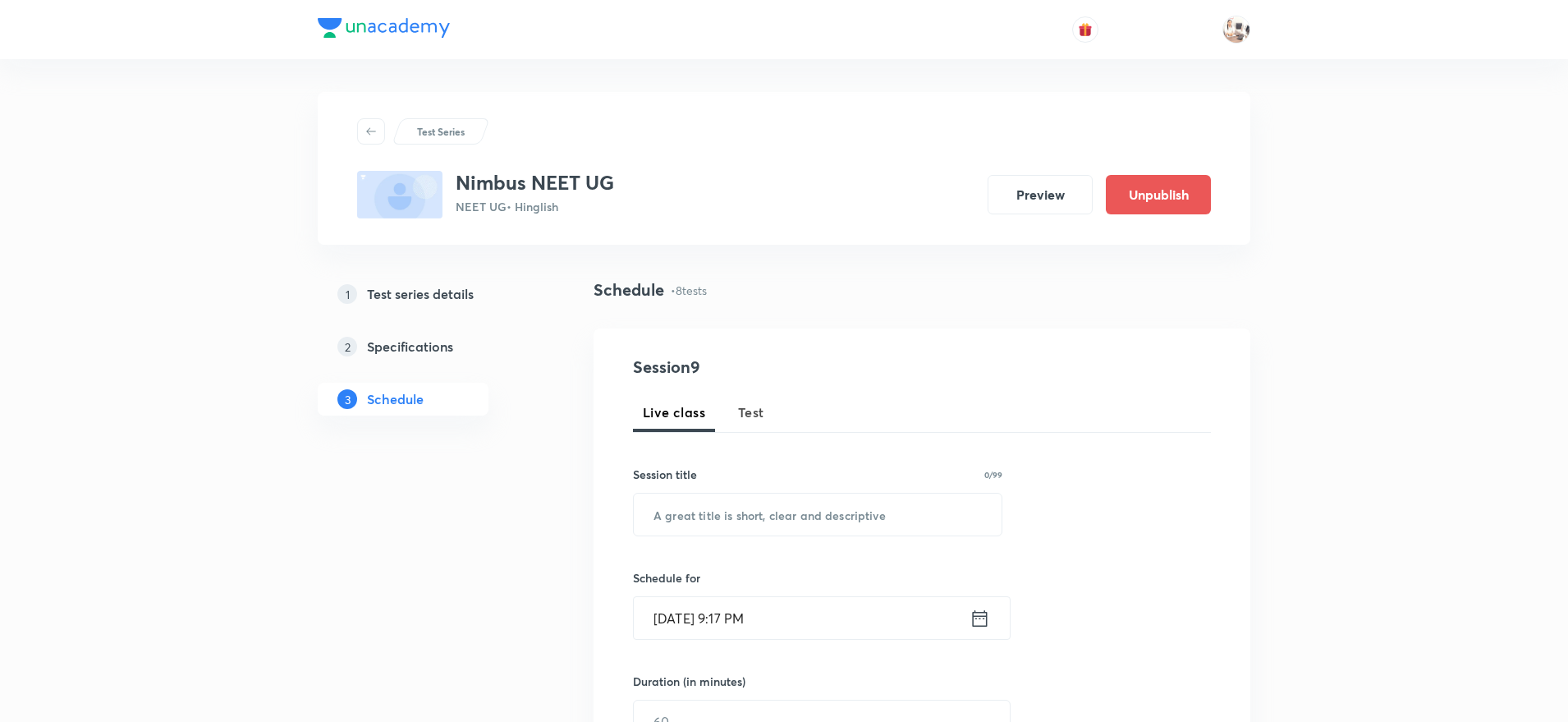 scroll, scrollTop: 0, scrollLeft: 0, axis: both 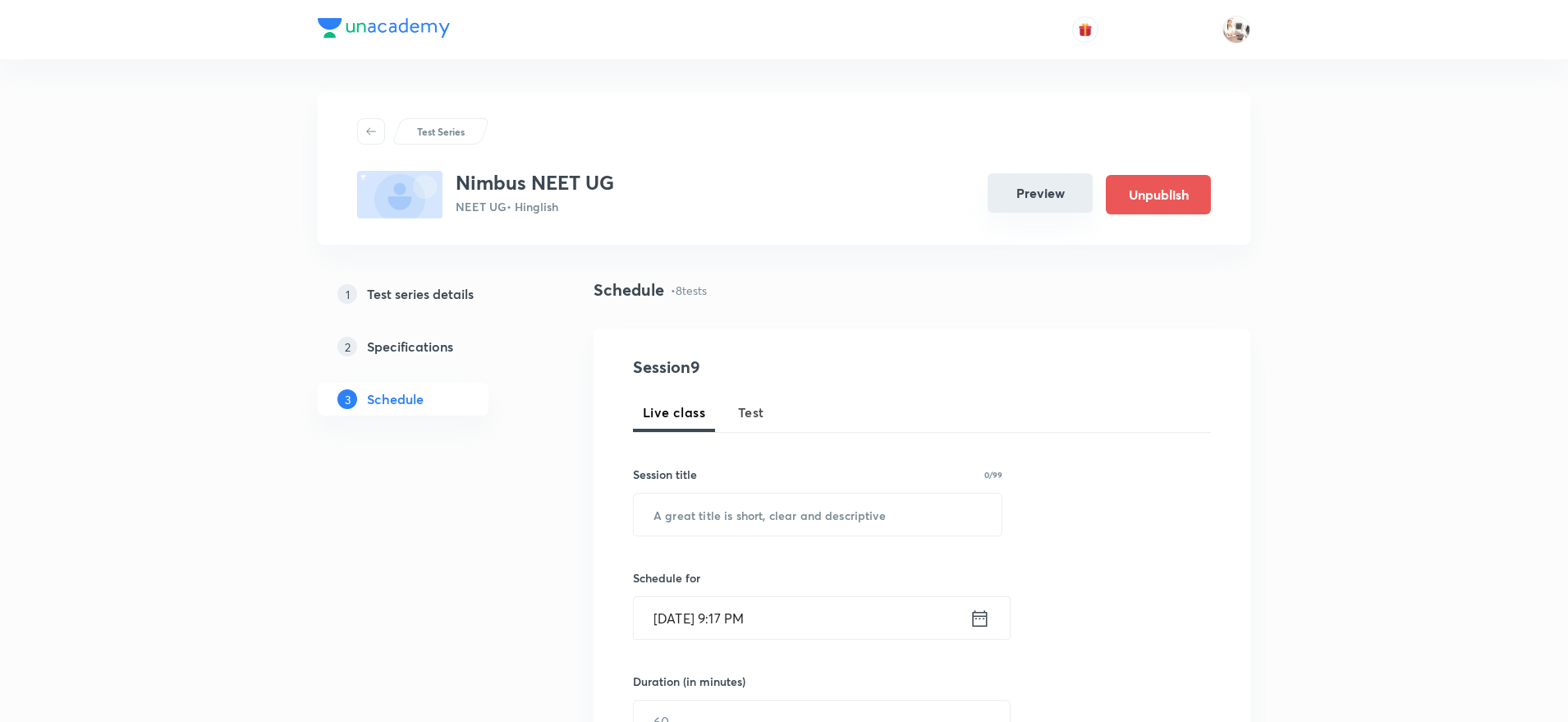click on "Preview" at bounding box center [1040, 193] 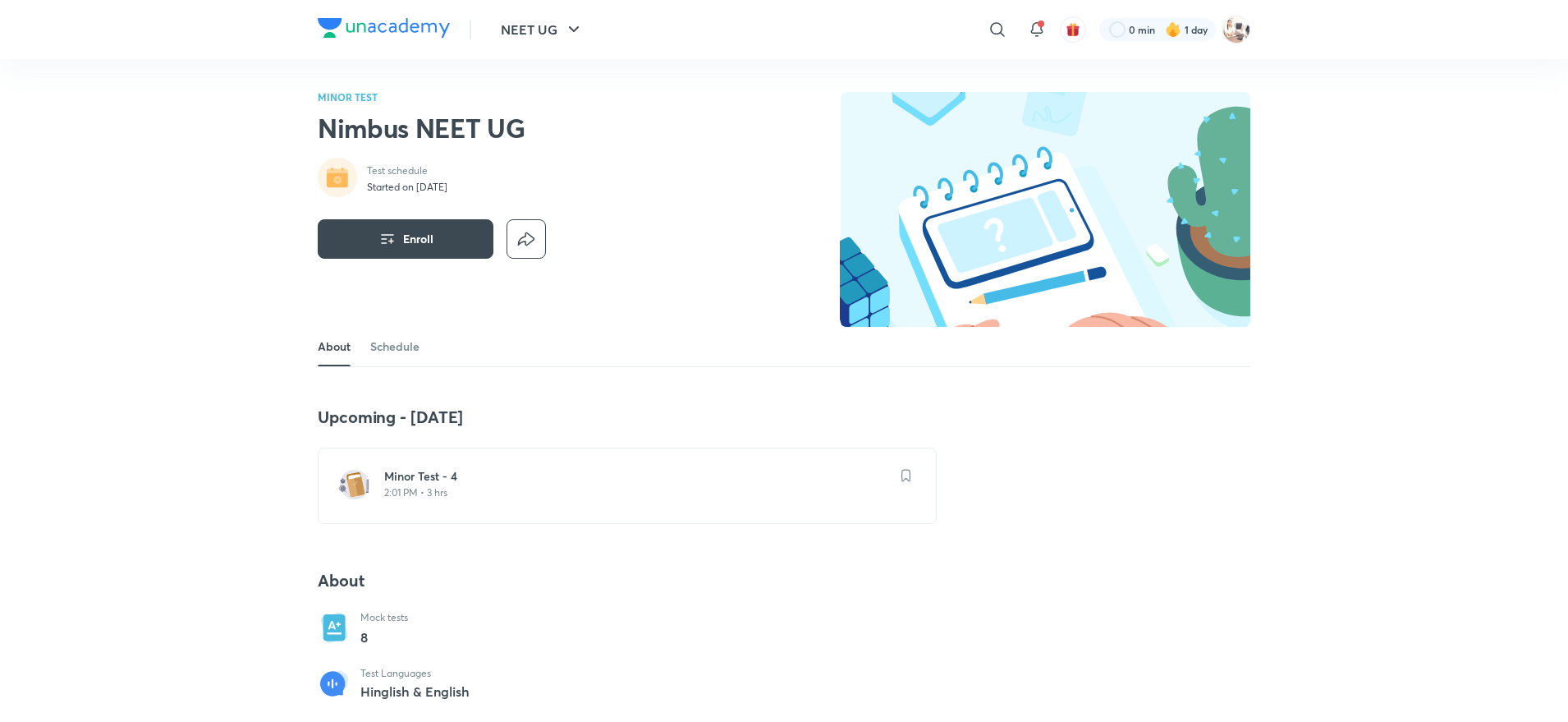 click on "2:01 PM • 3 hrs" at bounding box center [637, 493] 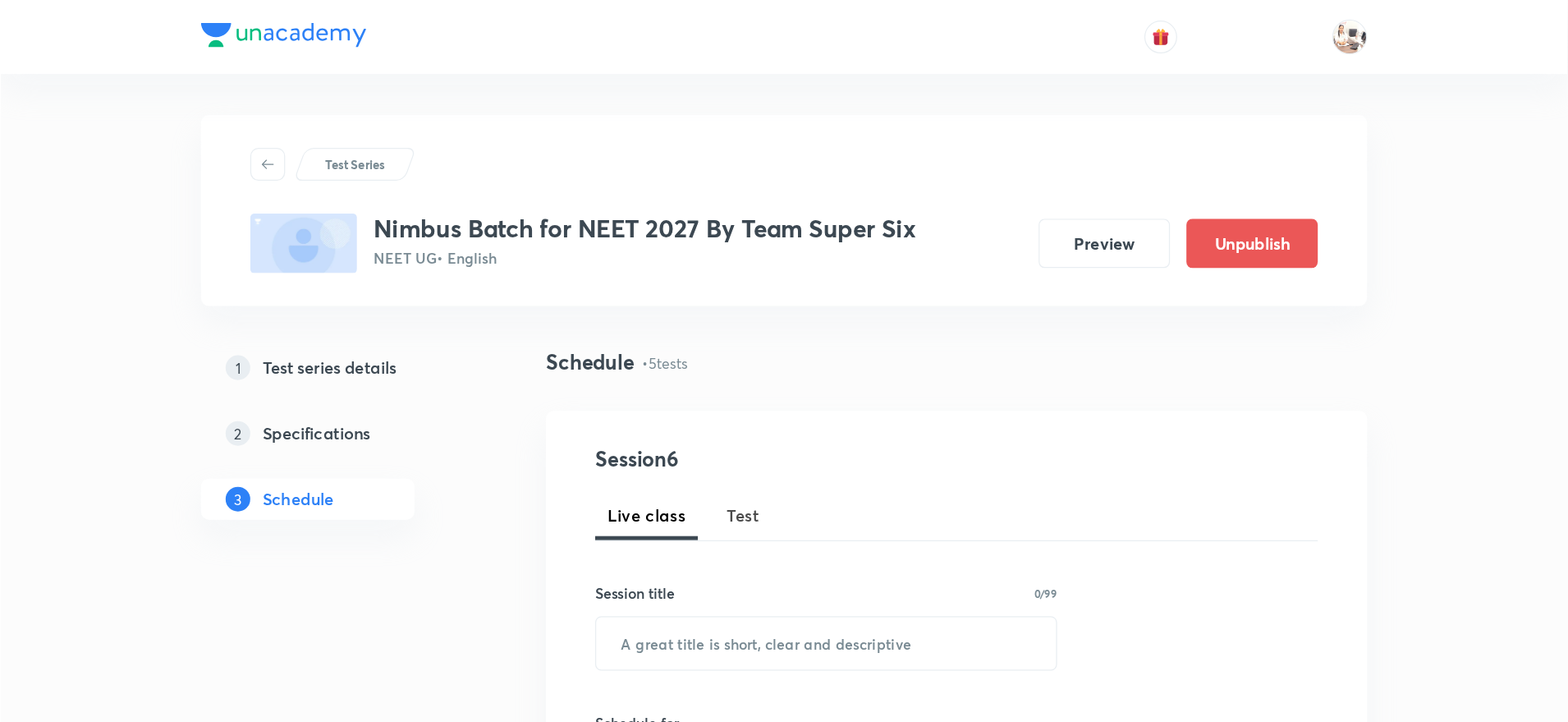 scroll, scrollTop: 0, scrollLeft: 0, axis: both 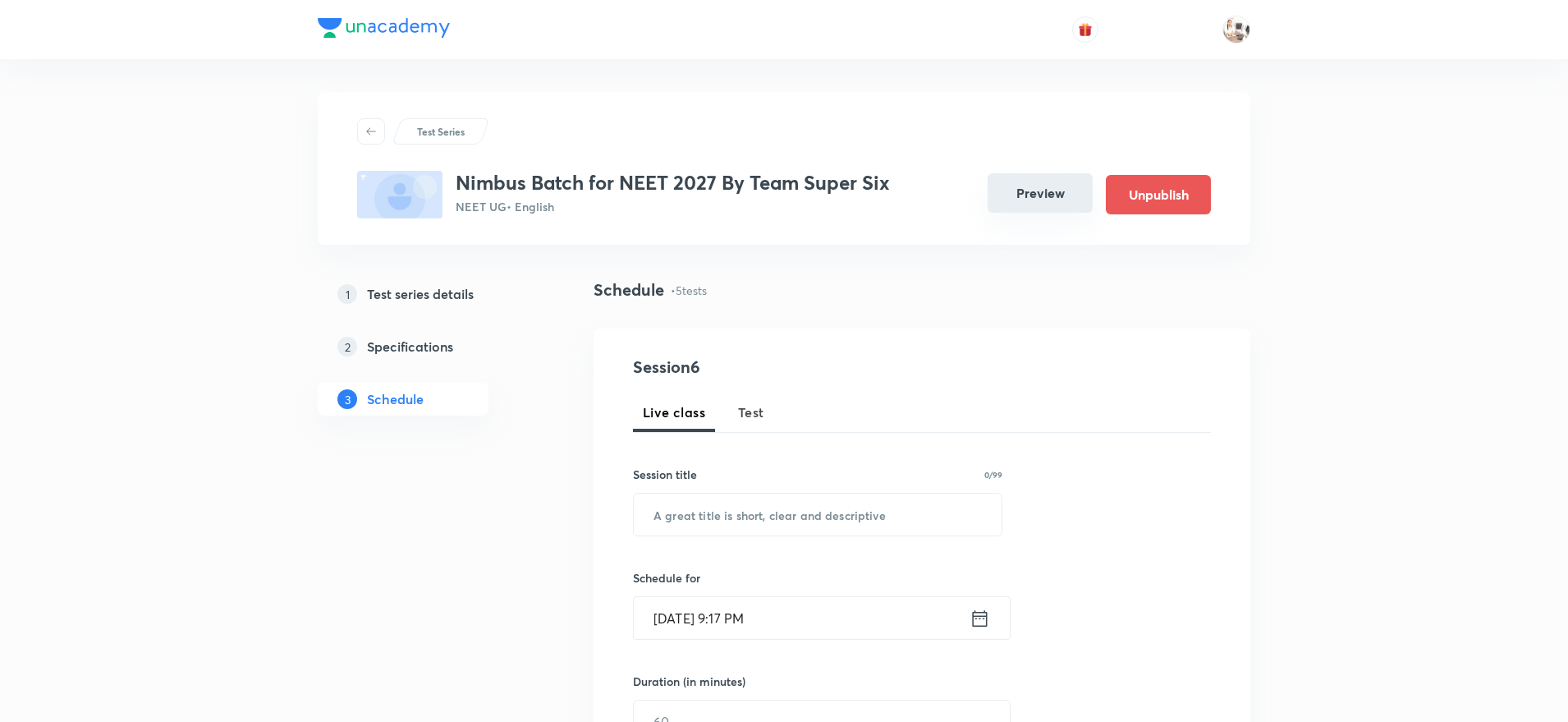 click on "Preview" at bounding box center [1040, 193] 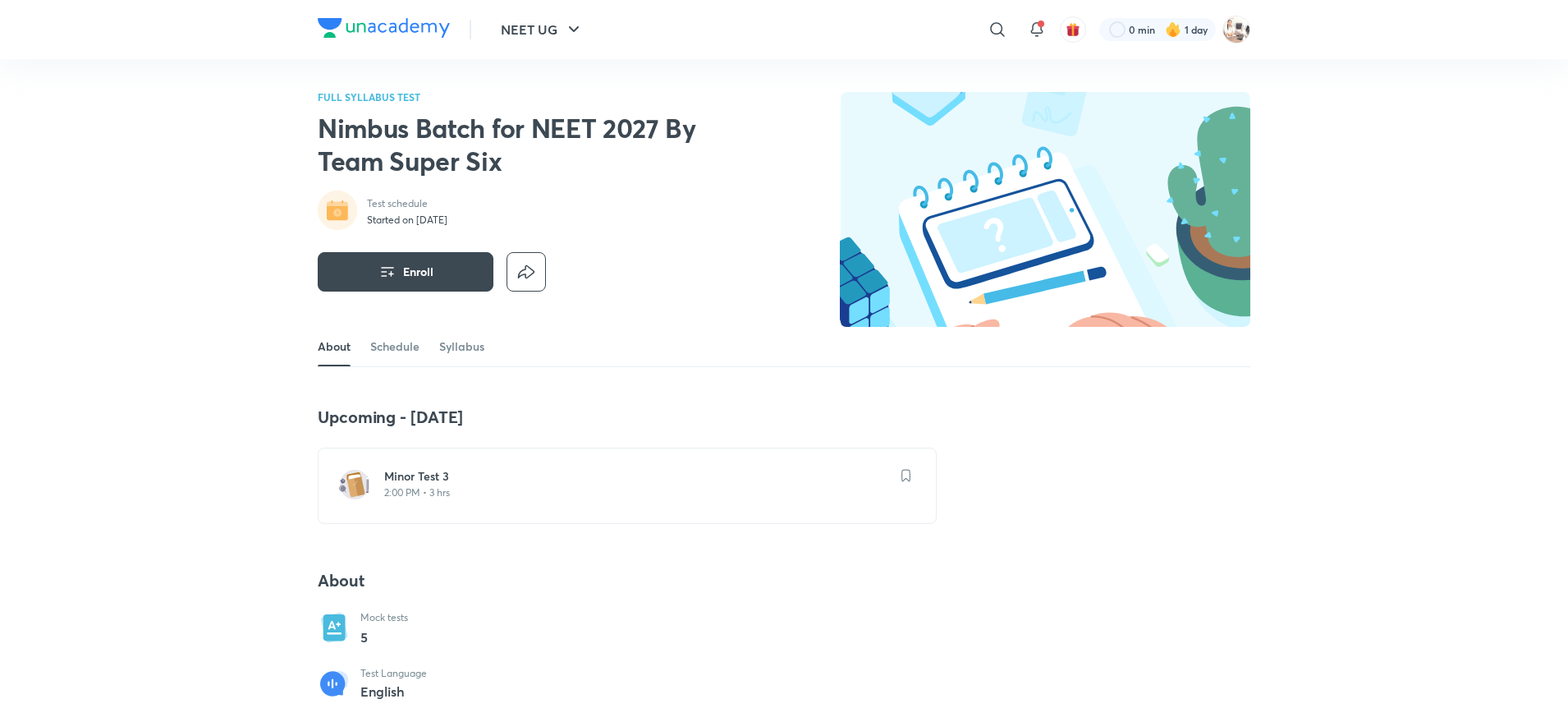 click on "Minor Test 3" at bounding box center [637, 476] 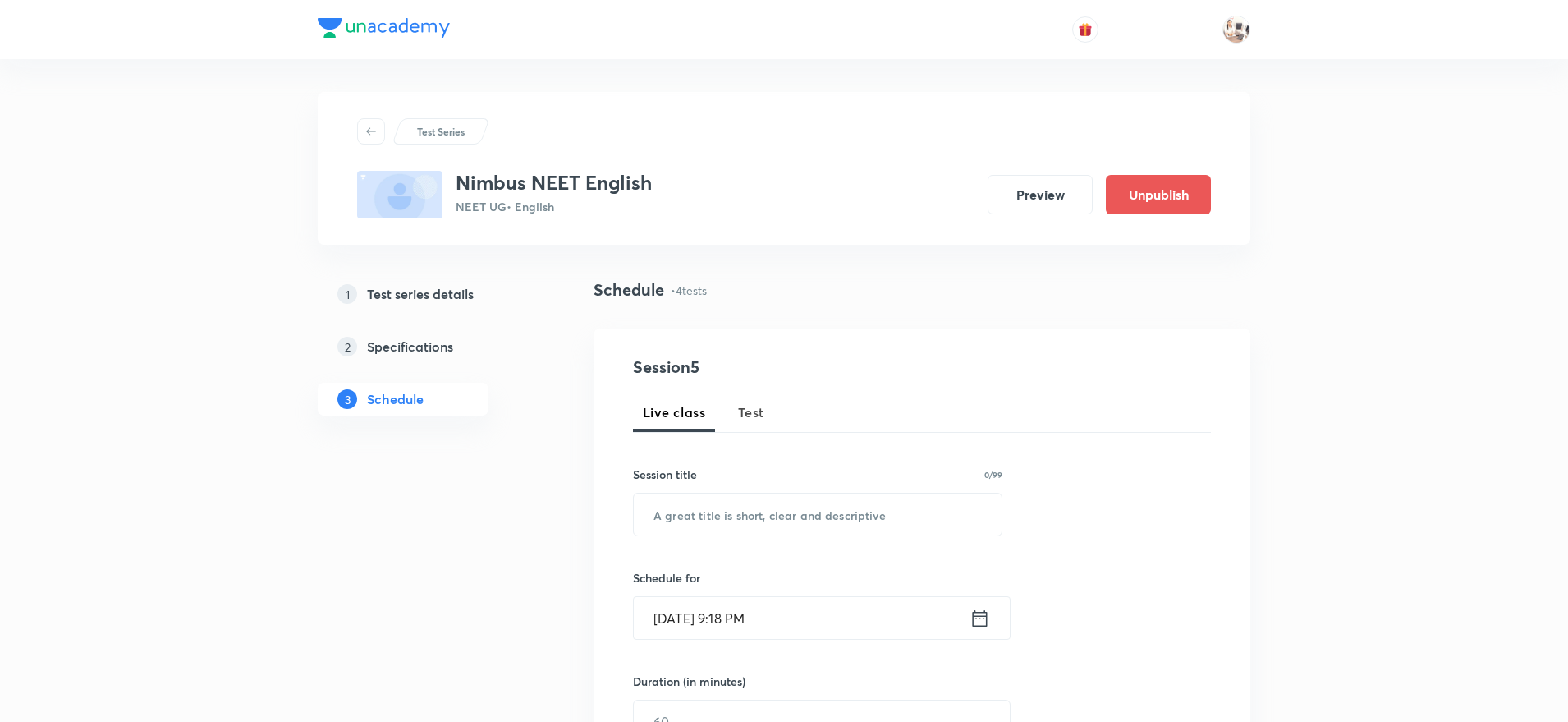 scroll, scrollTop: 0, scrollLeft: 0, axis: both 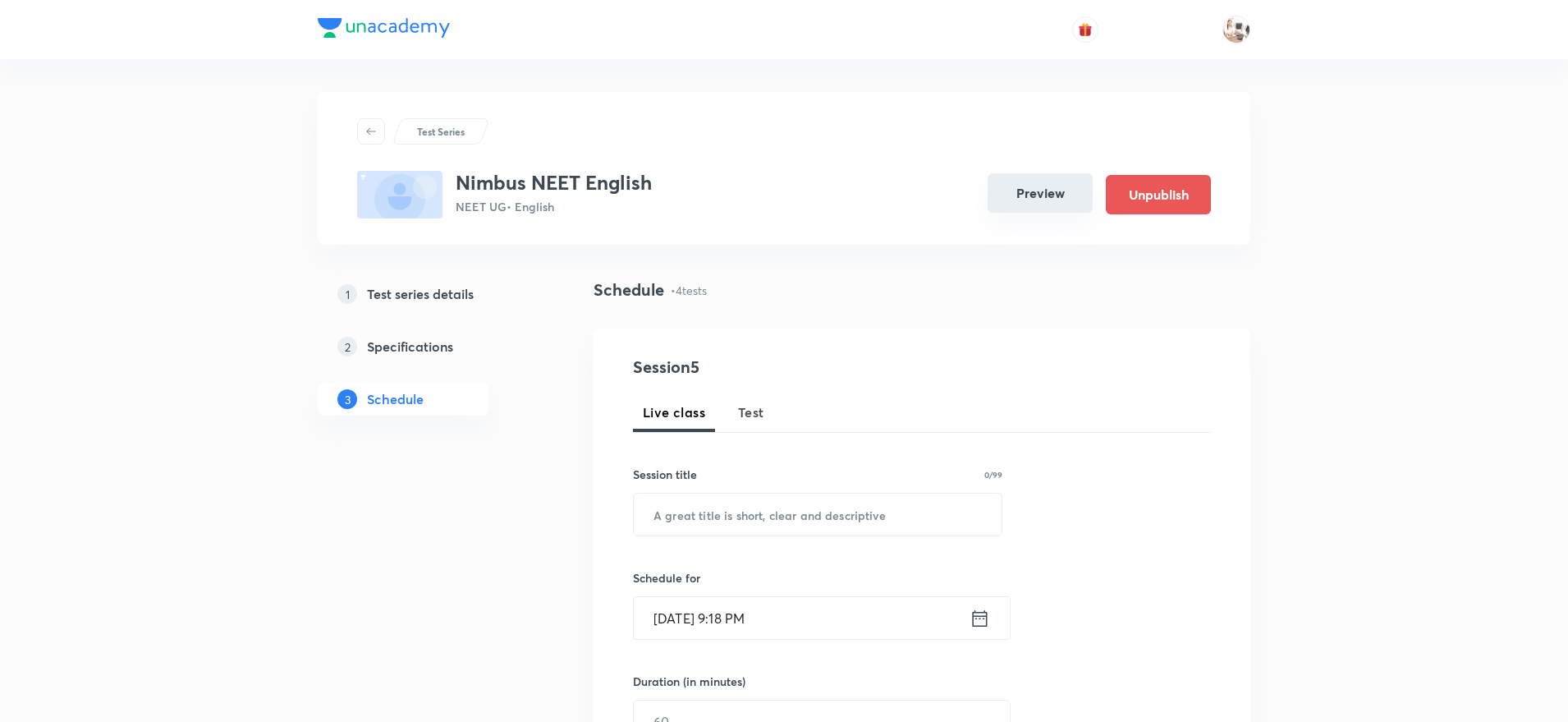 click on "Preview" at bounding box center (1040, 193) 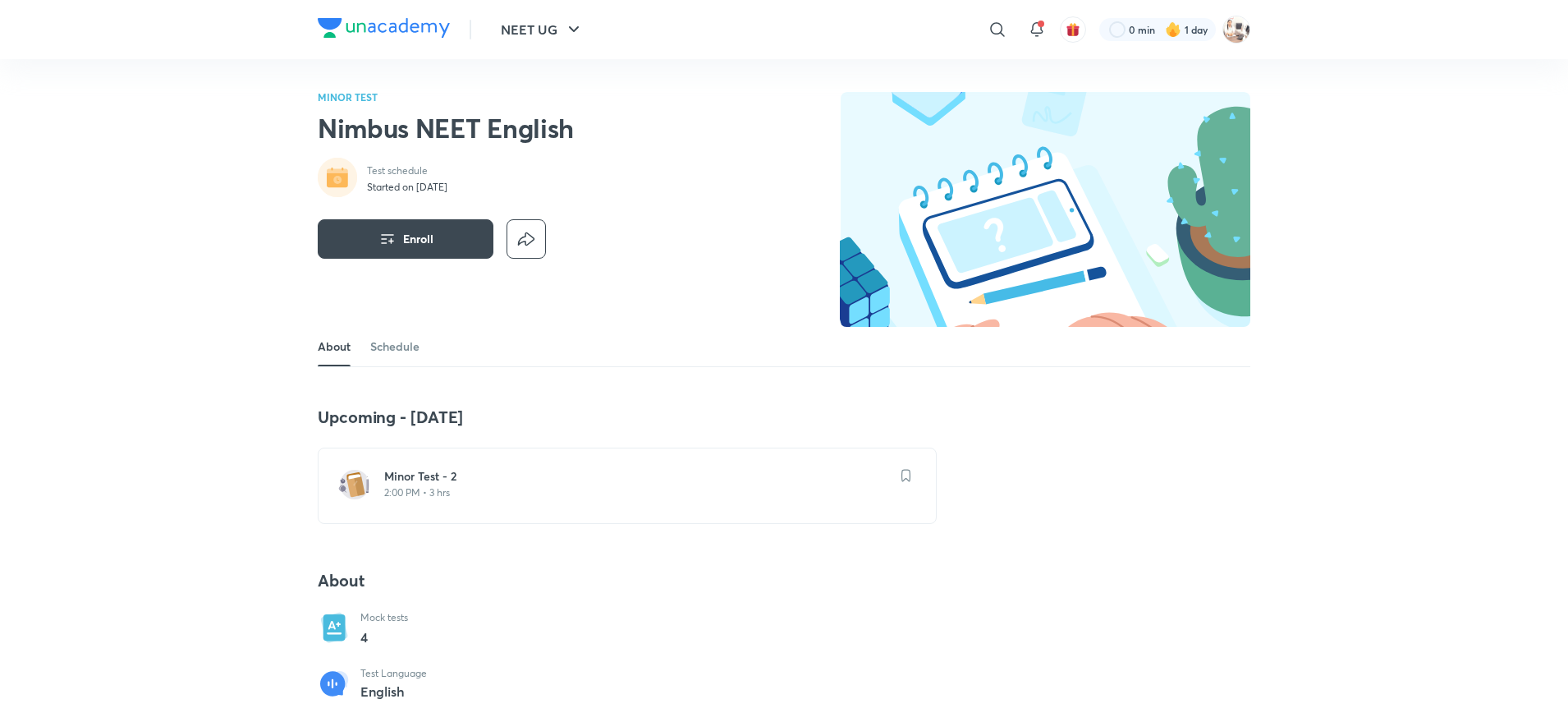 click on "2:00 PM • 3 hrs" at bounding box center [637, 493] 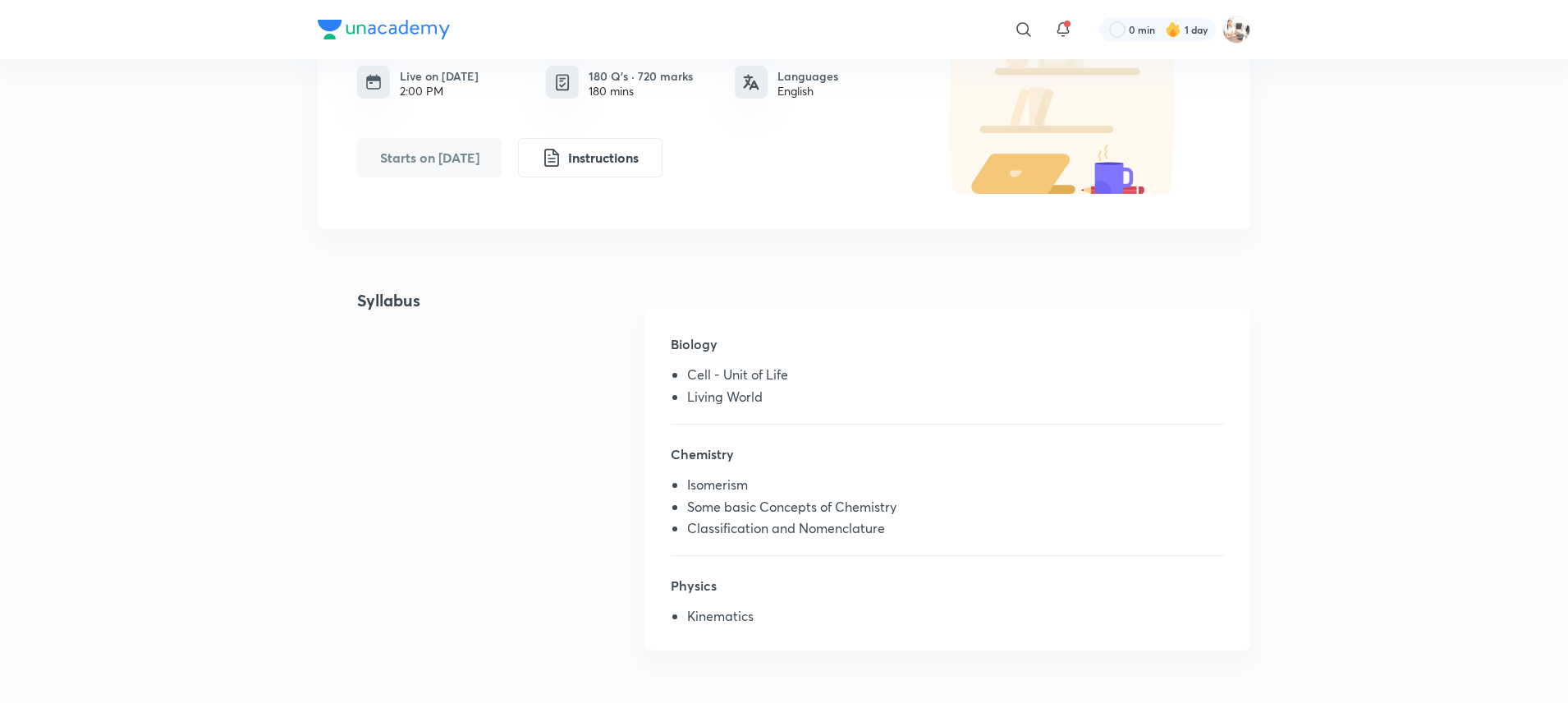 scroll, scrollTop: 205, scrollLeft: 0, axis: vertical 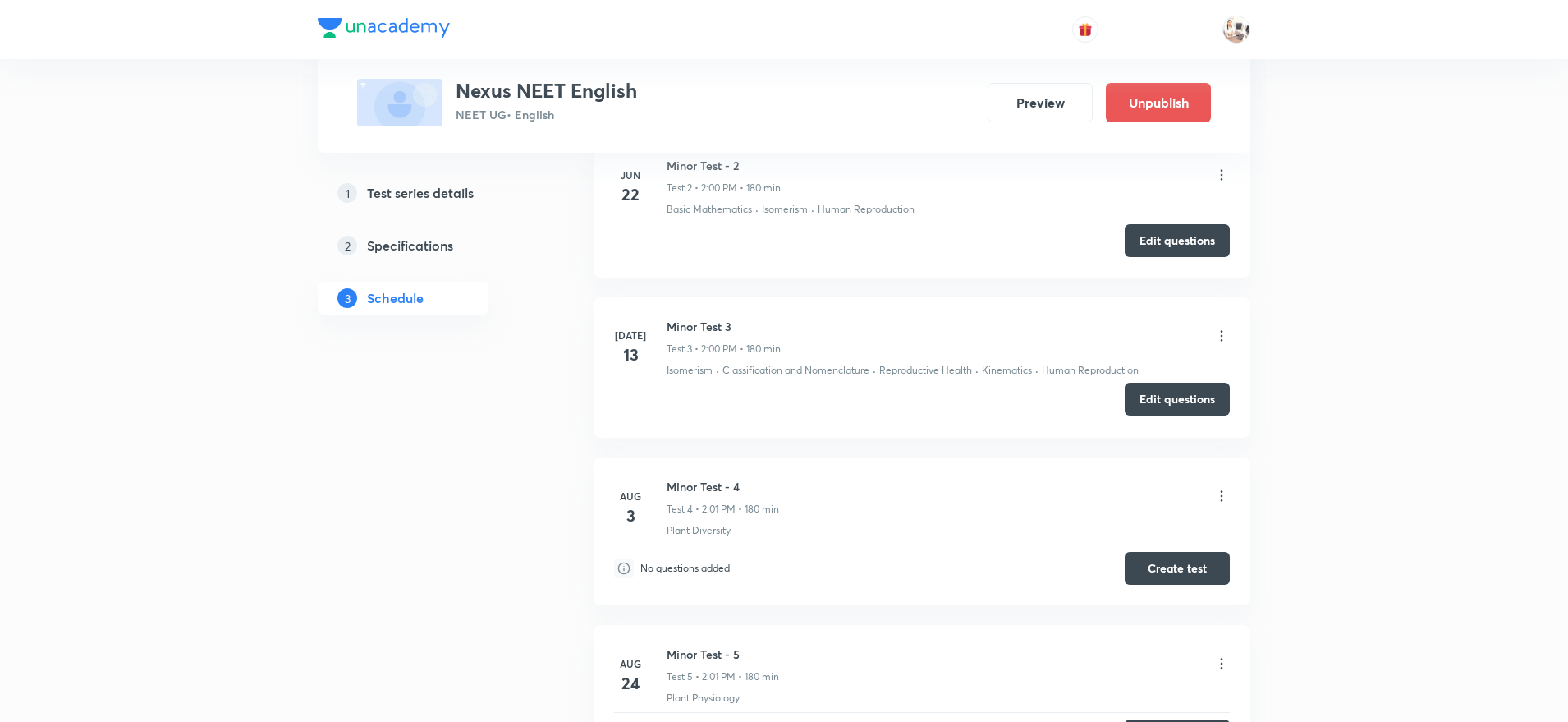 click on "Edit questions" at bounding box center (1177, 399) 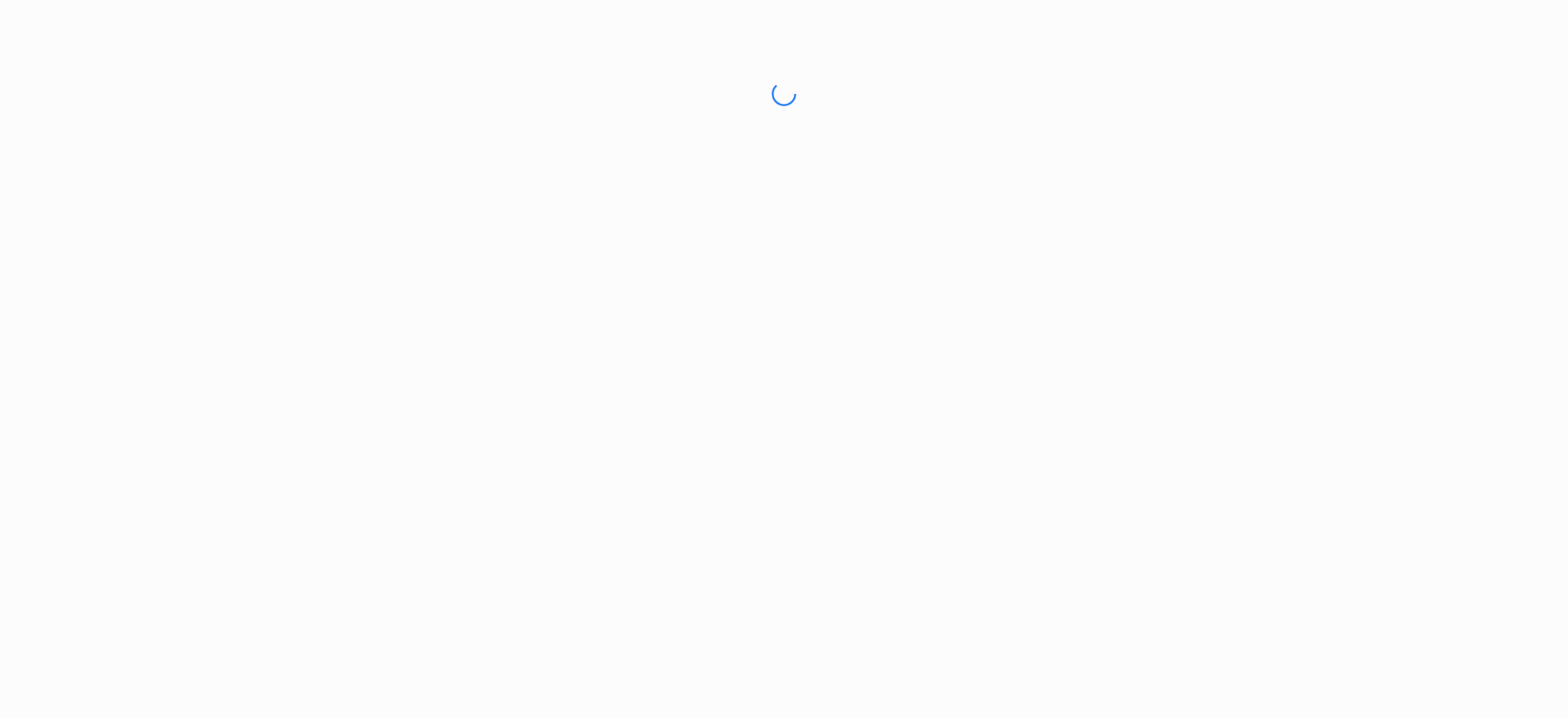 scroll, scrollTop: 0, scrollLeft: 0, axis: both 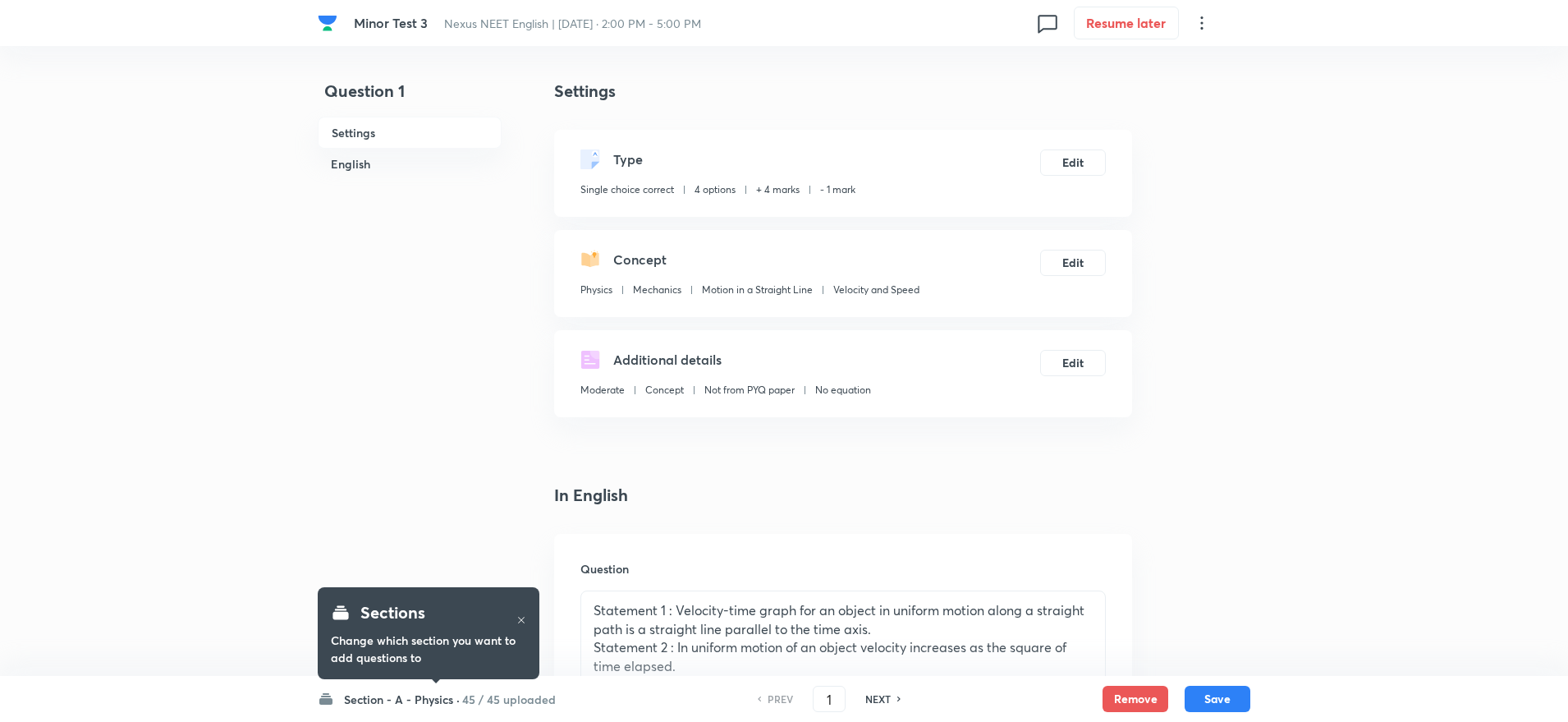 click on "Sections Change which section you want to add questions to" at bounding box center (429, 633) 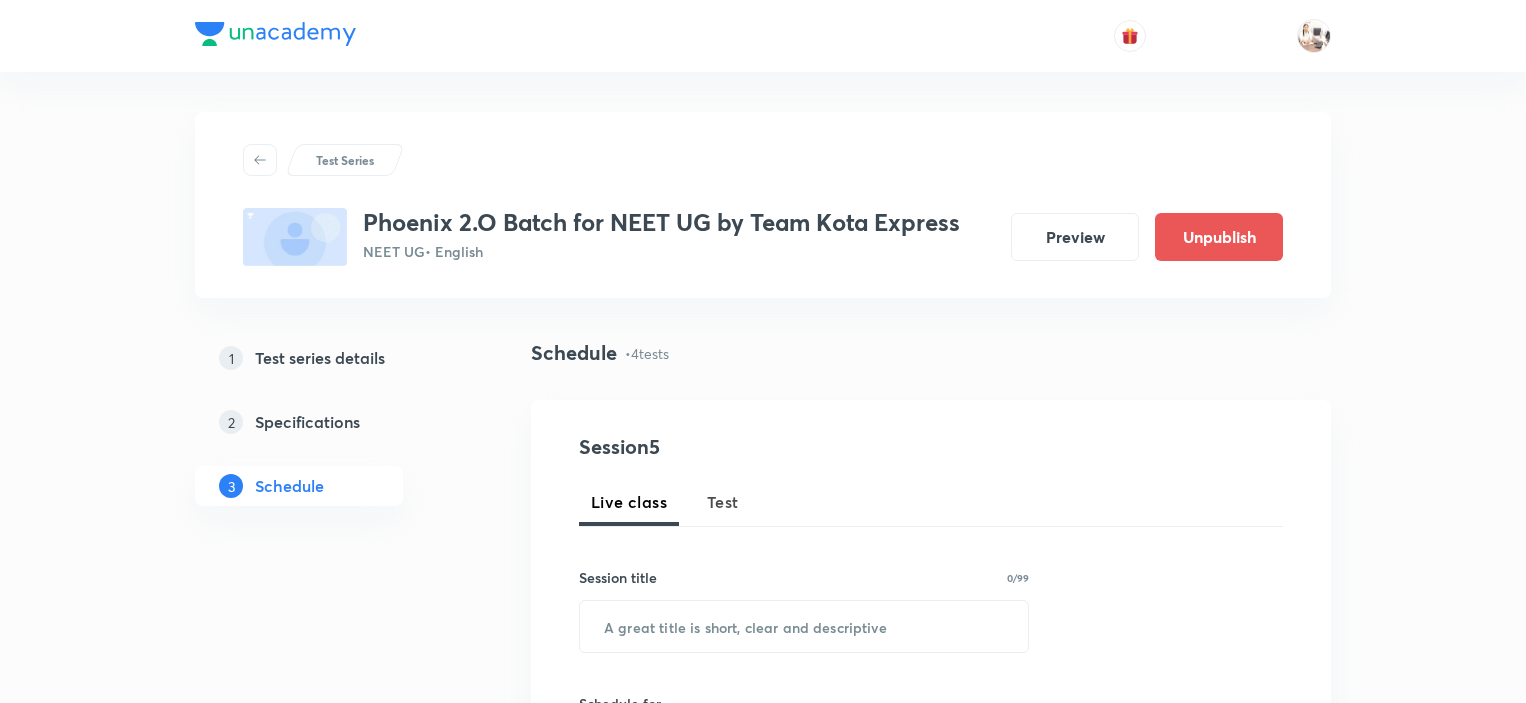 scroll, scrollTop: 0, scrollLeft: 0, axis: both 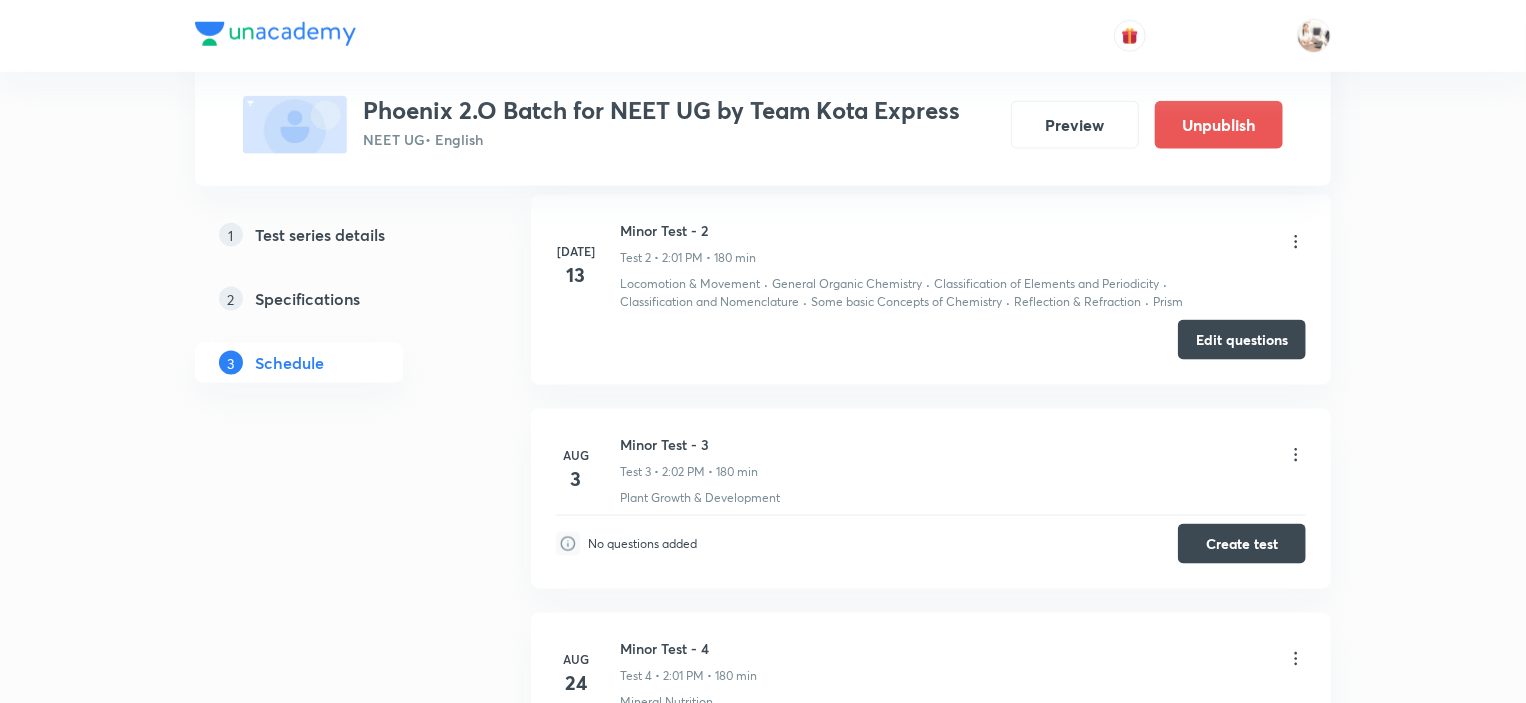click 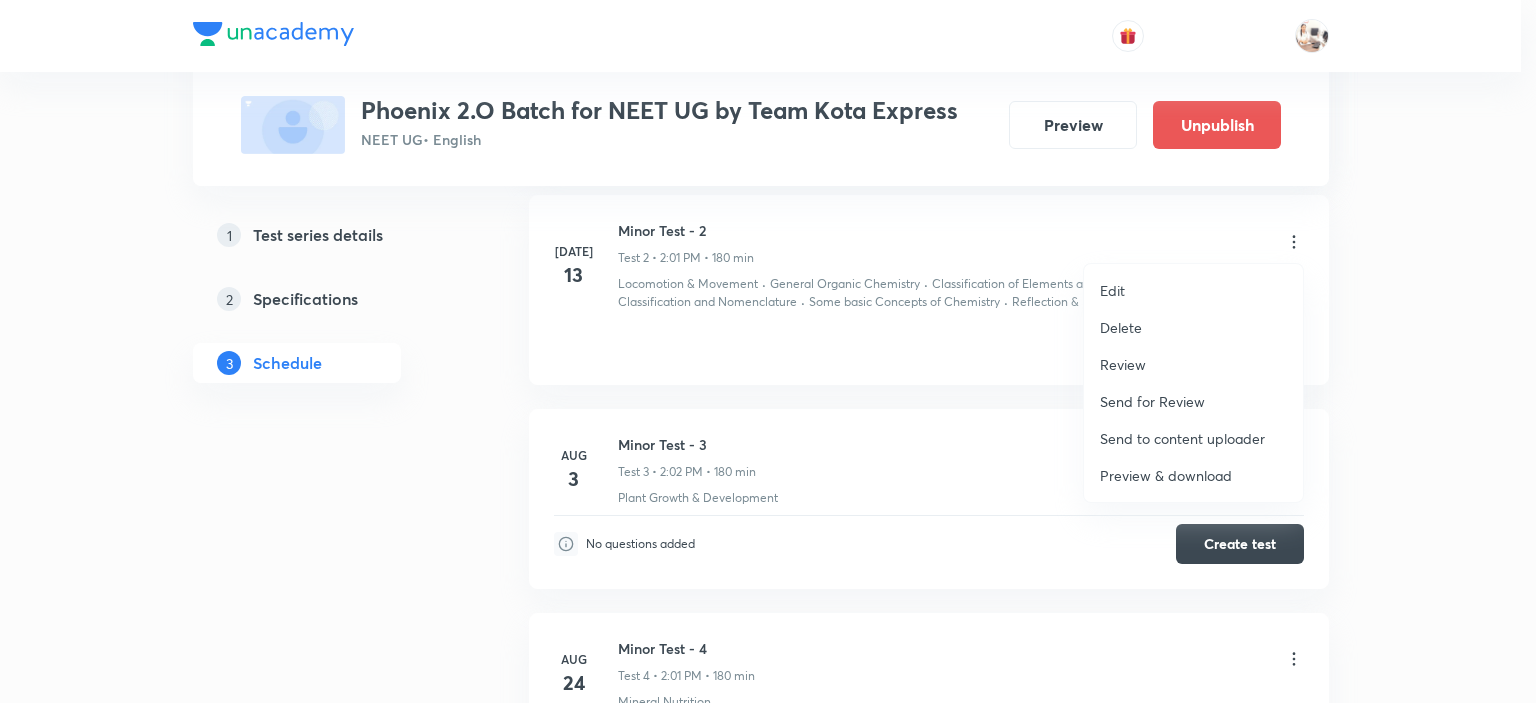 click on "Preview & download" at bounding box center (1166, 475) 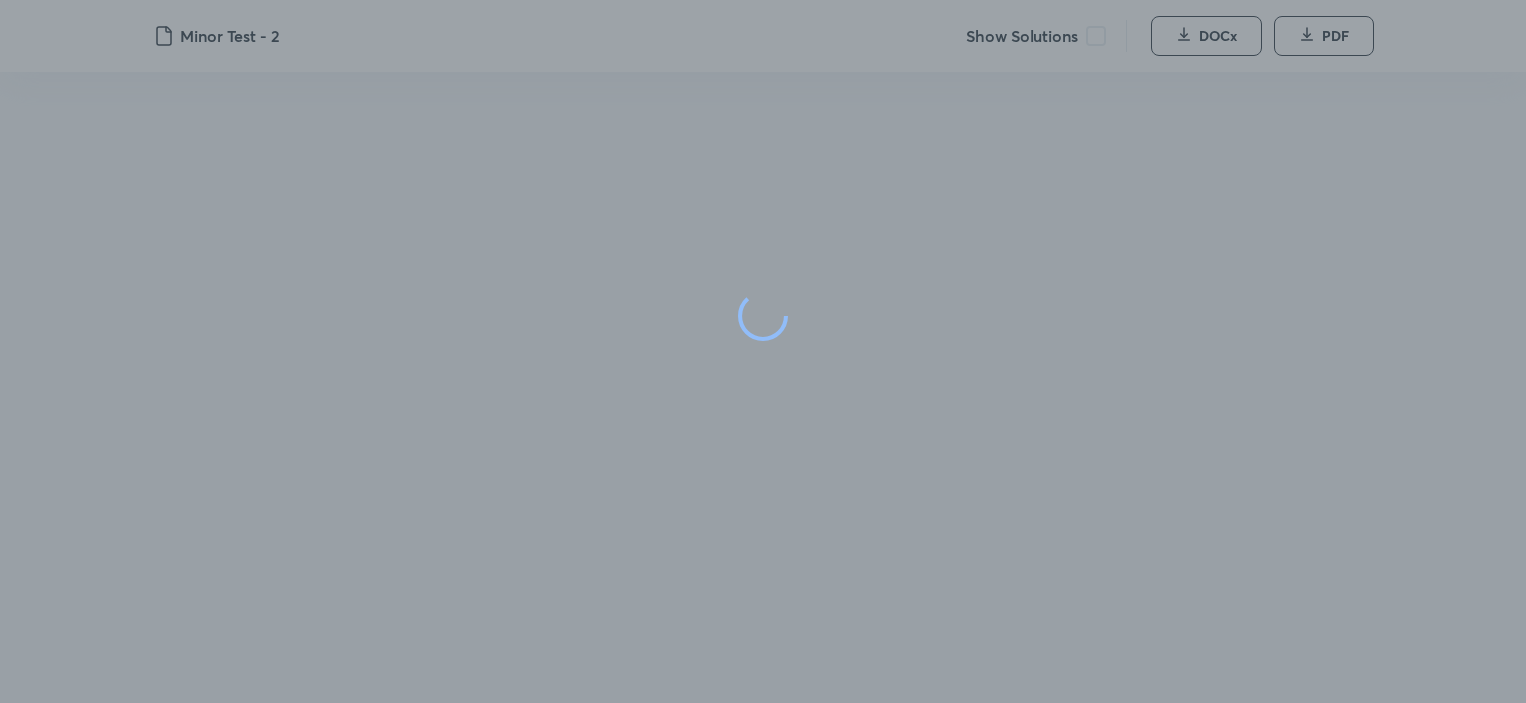 scroll, scrollTop: 0, scrollLeft: 0, axis: both 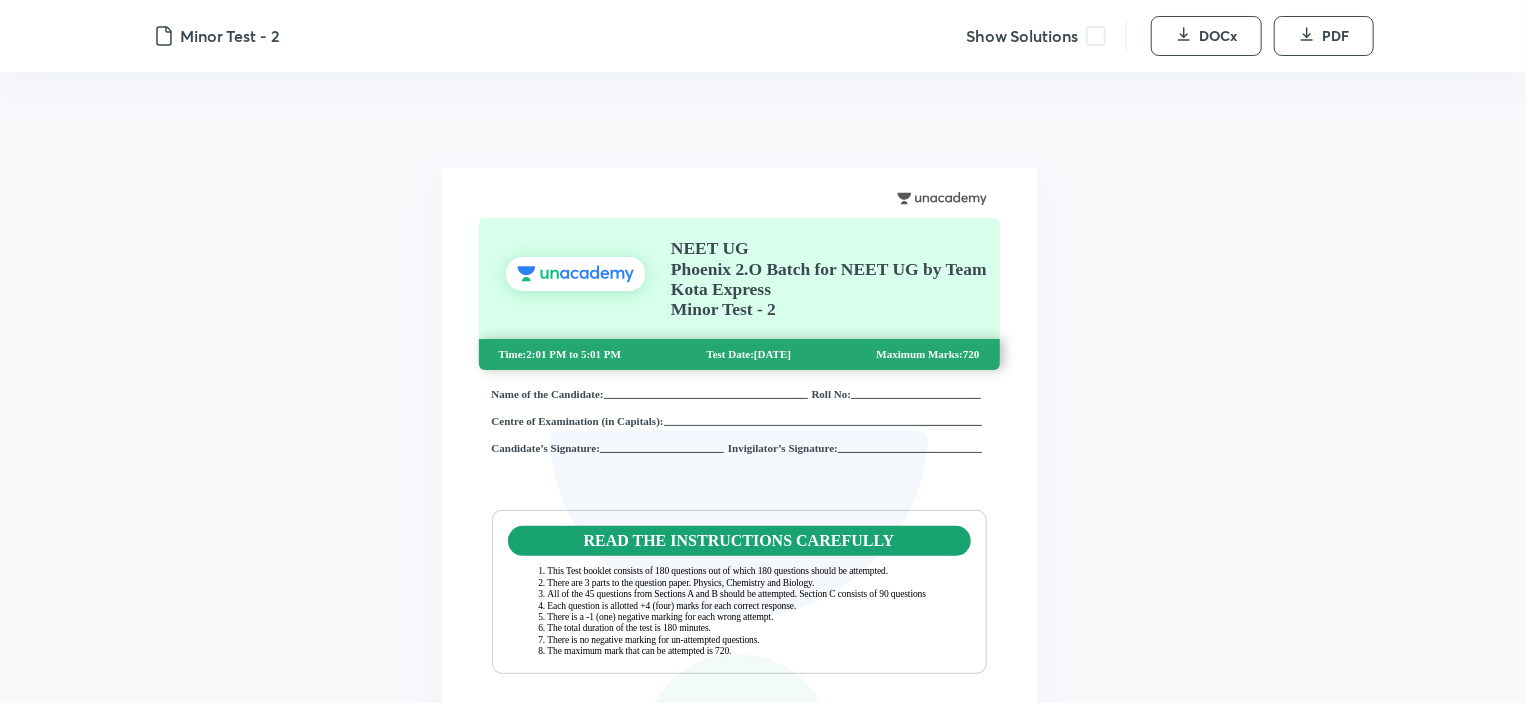 click at bounding box center (1096, 36) 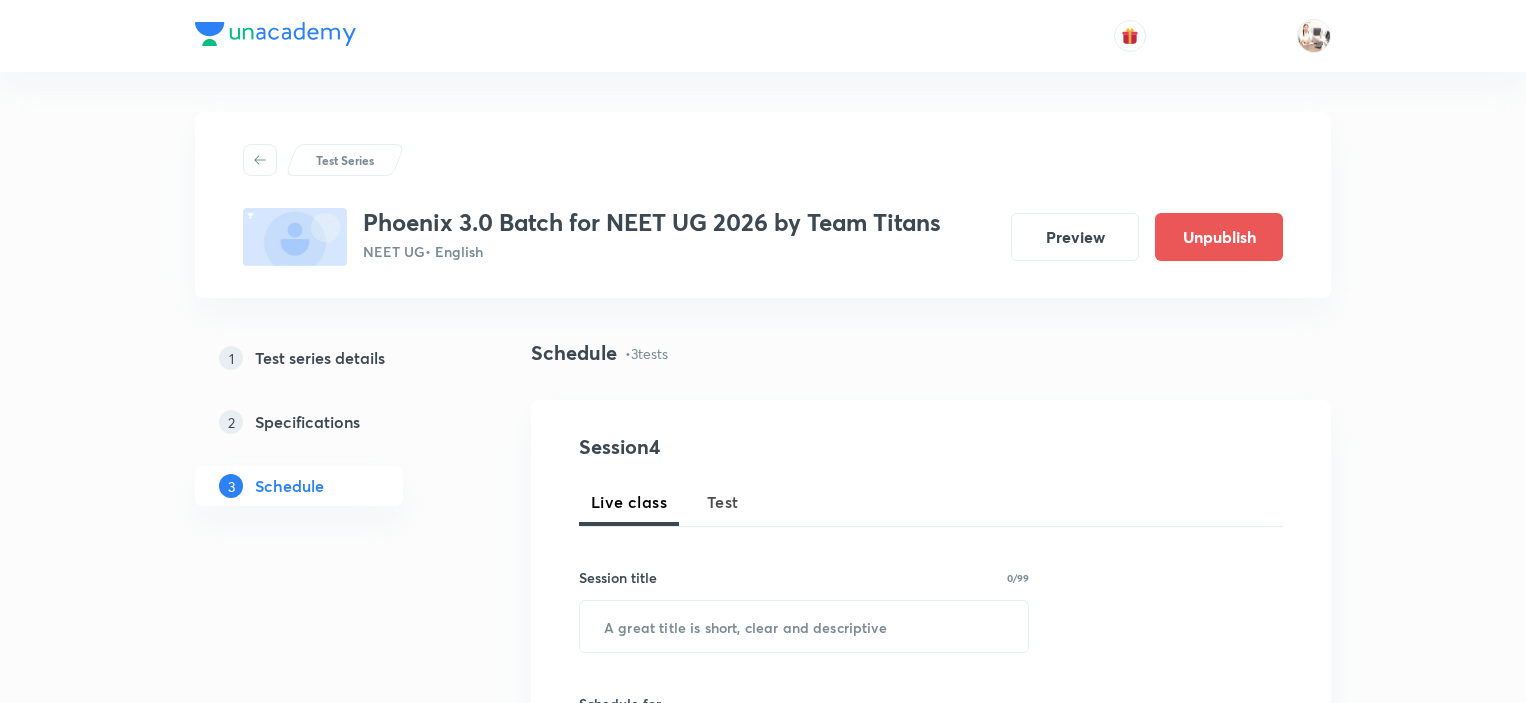 scroll, scrollTop: 957, scrollLeft: 0, axis: vertical 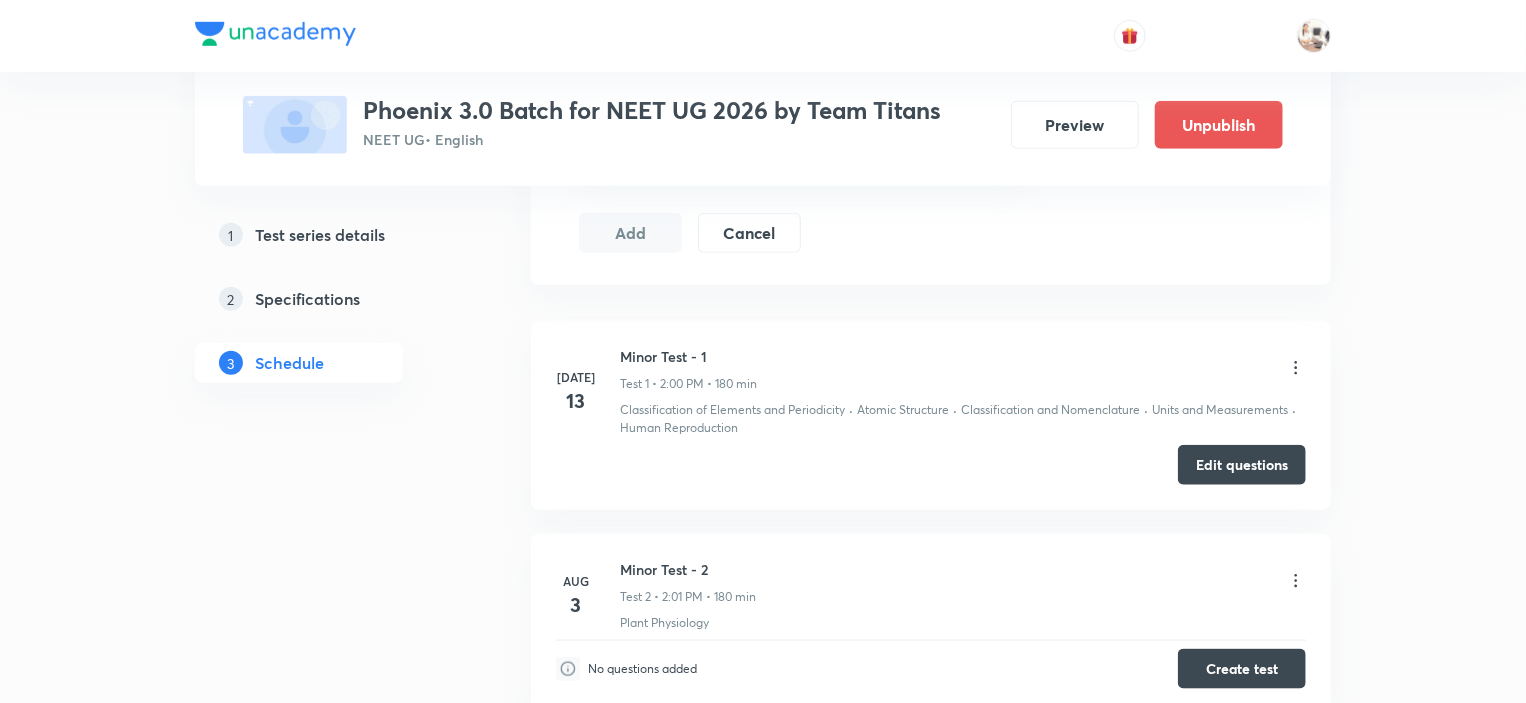 click 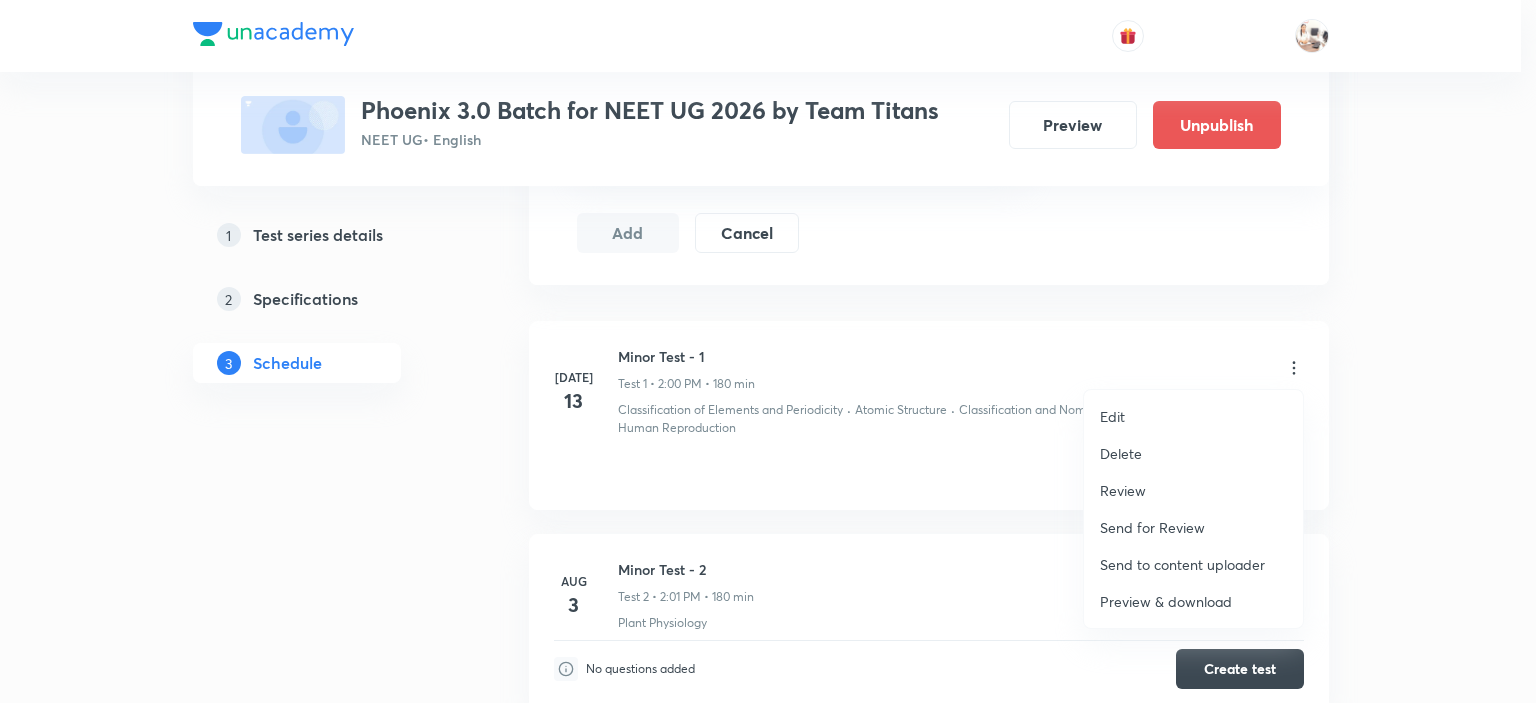 click on "Preview & download" at bounding box center (1166, 601) 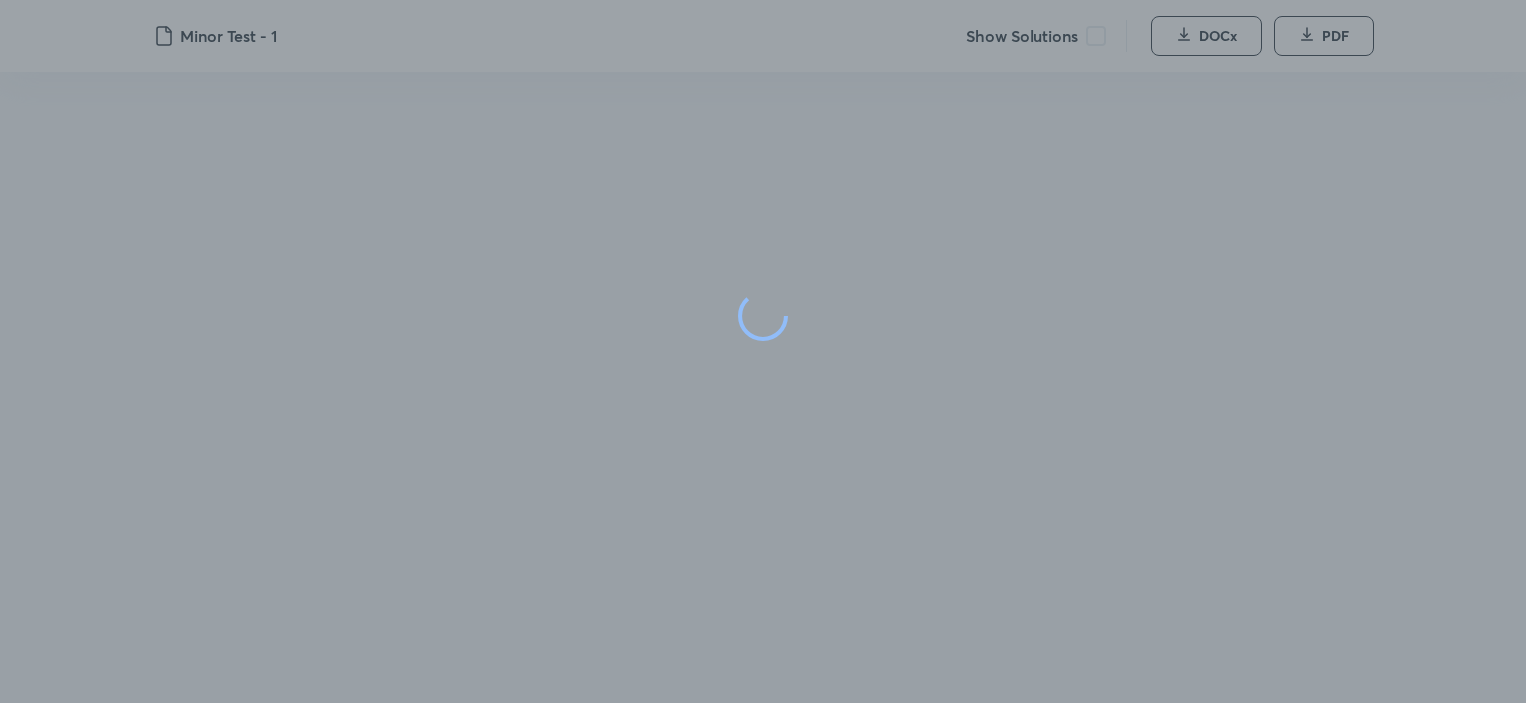 scroll, scrollTop: 0, scrollLeft: 0, axis: both 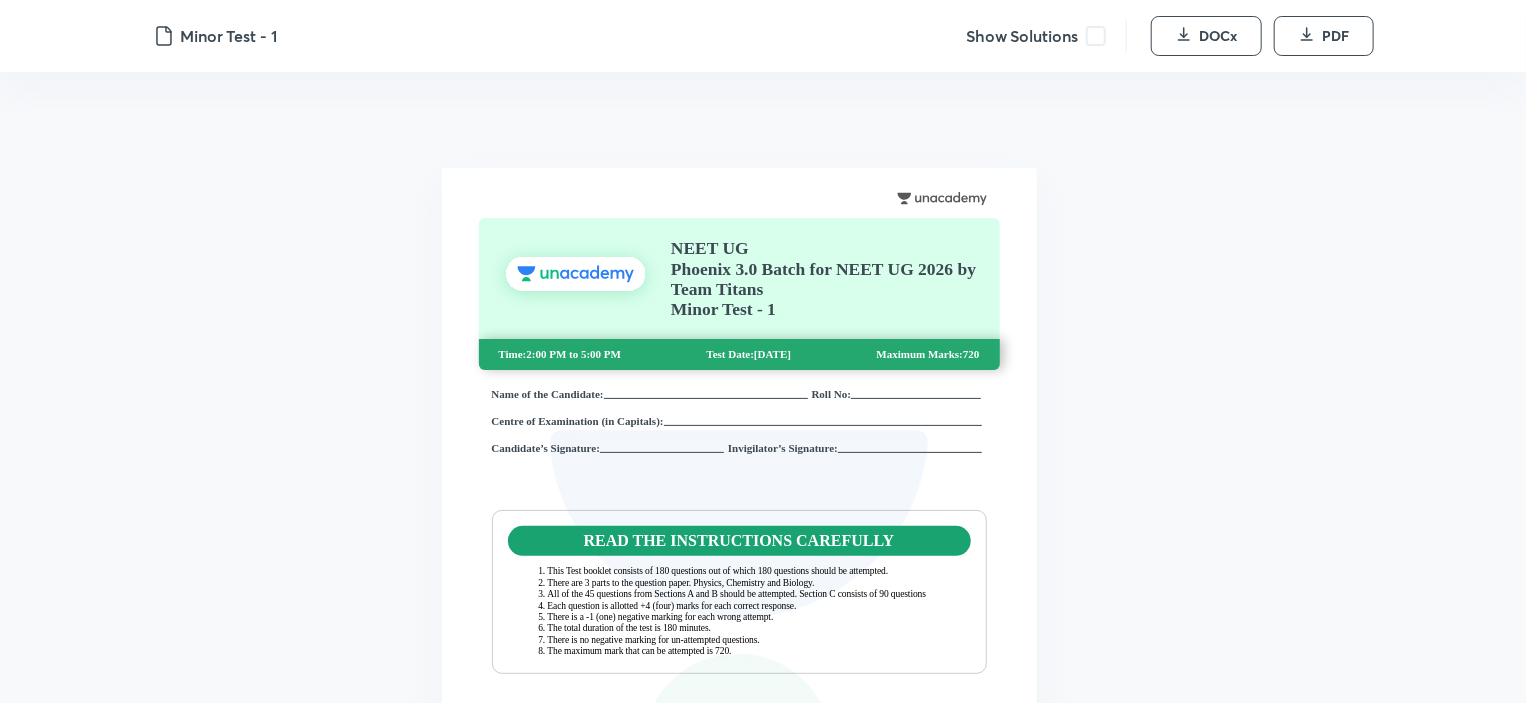drag, startPoint x: 1089, startPoint y: 240, endPoint x: 1092, endPoint y: 30, distance: 210.02142 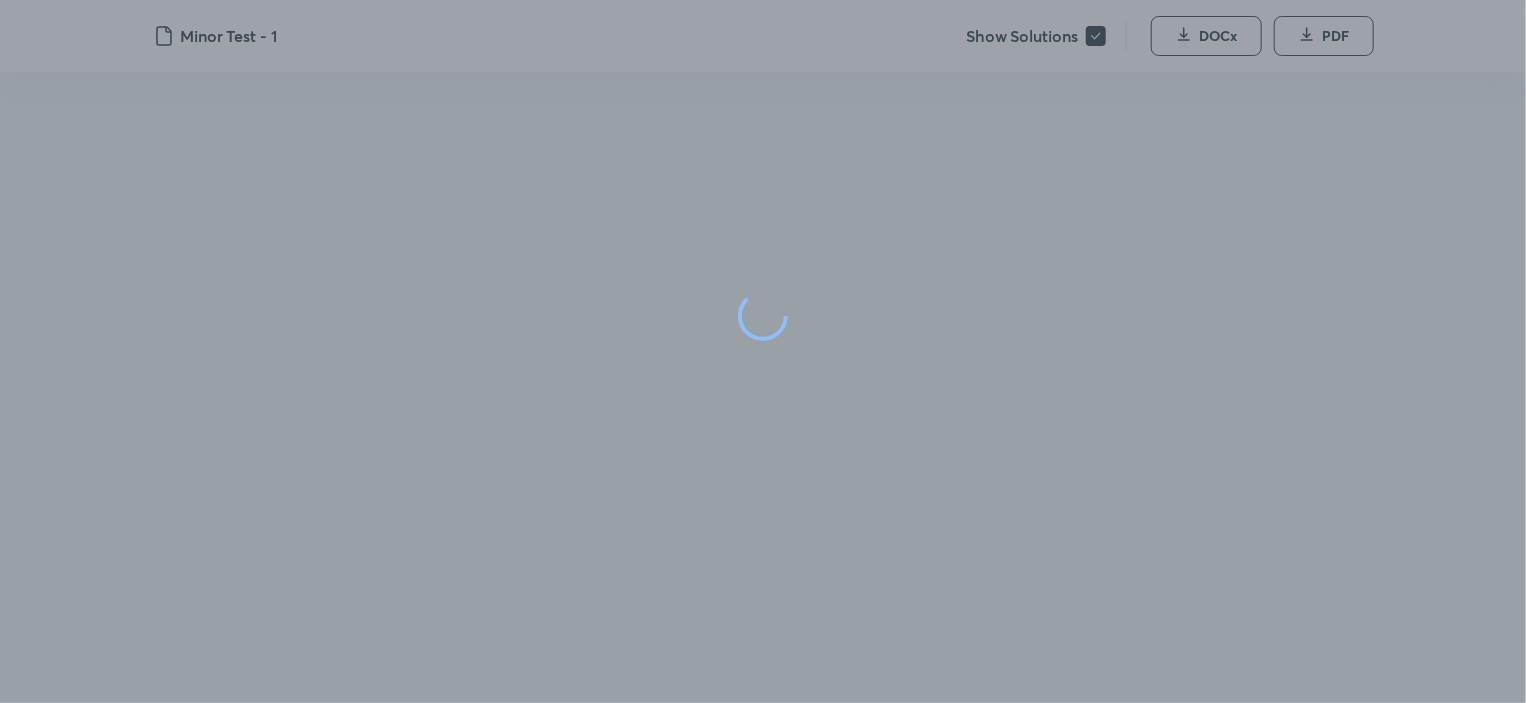 click at bounding box center (763, 316) 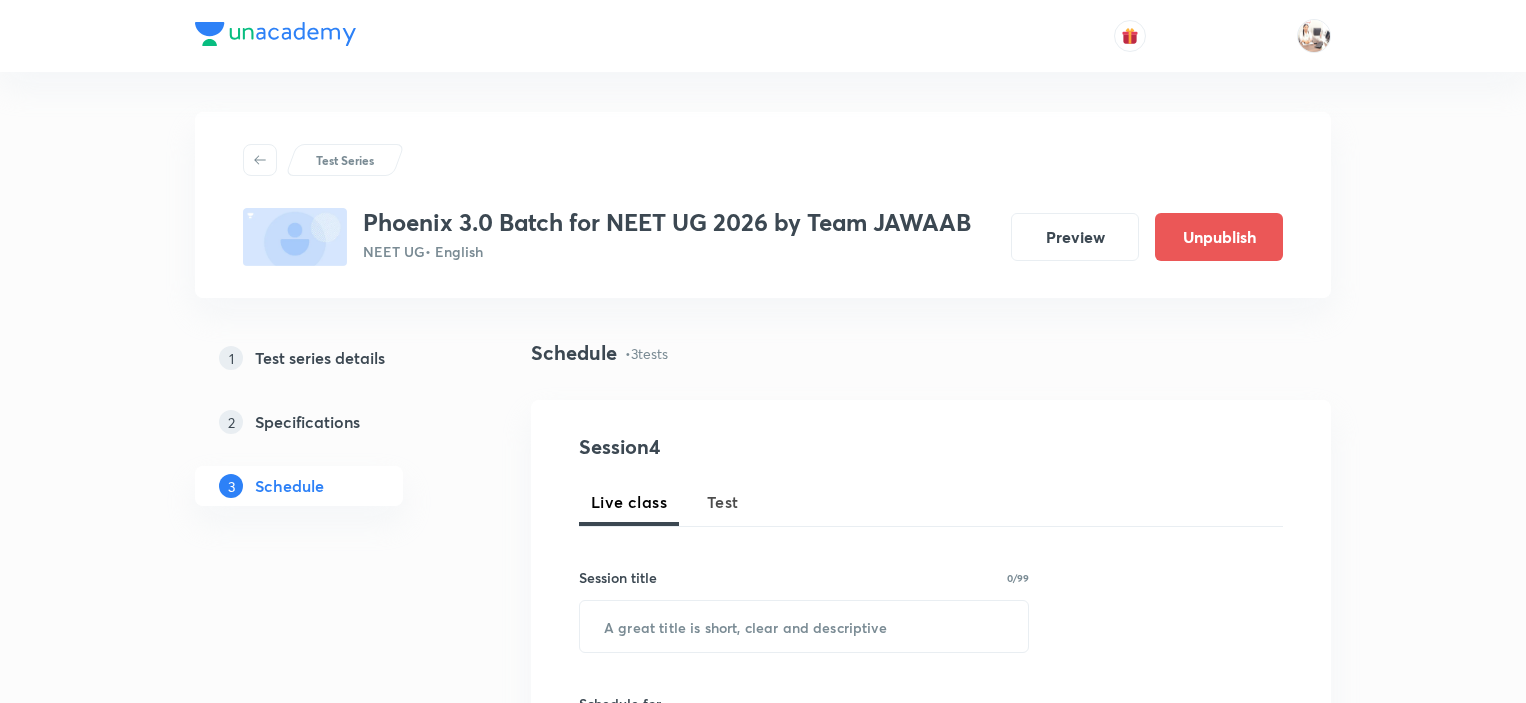 scroll, scrollTop: 1000, scrollLeft: 0, axis: vertical 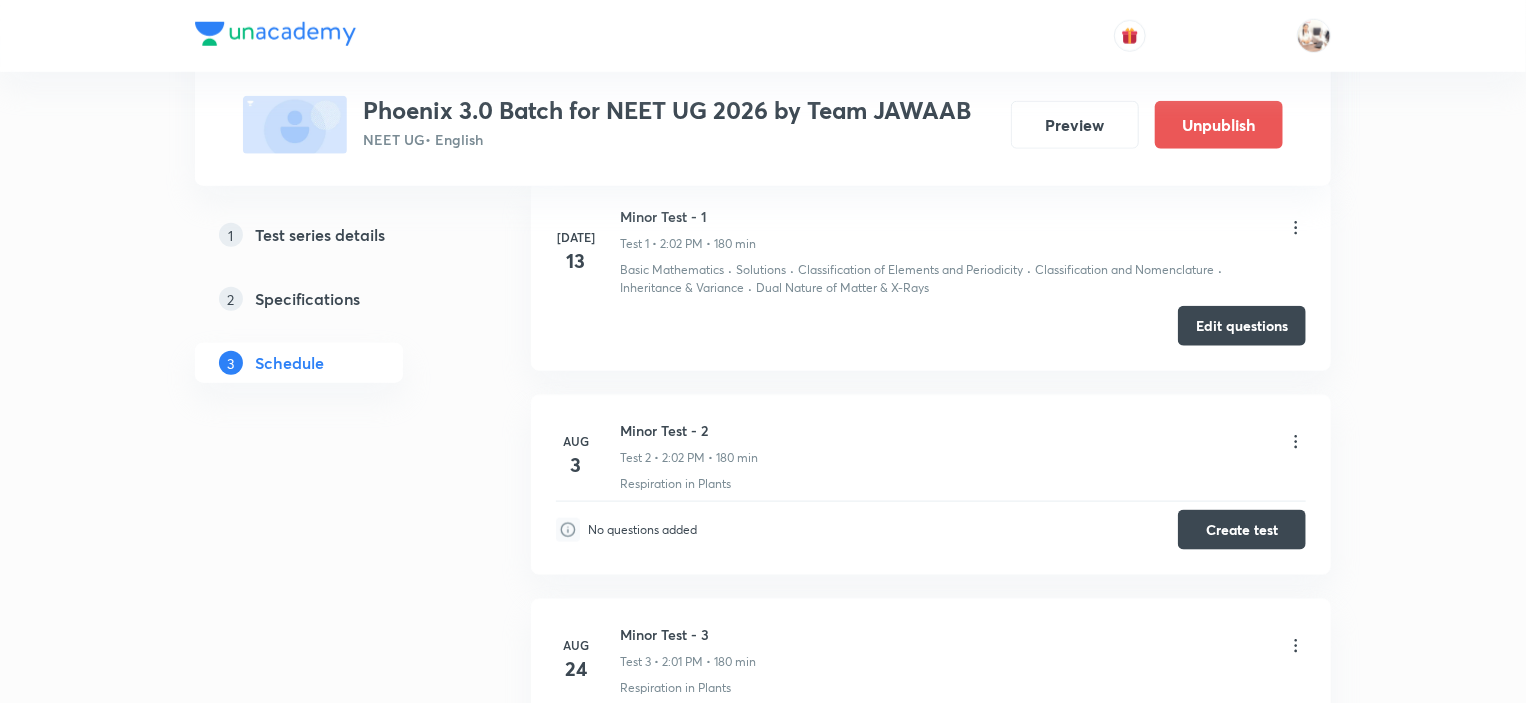 click 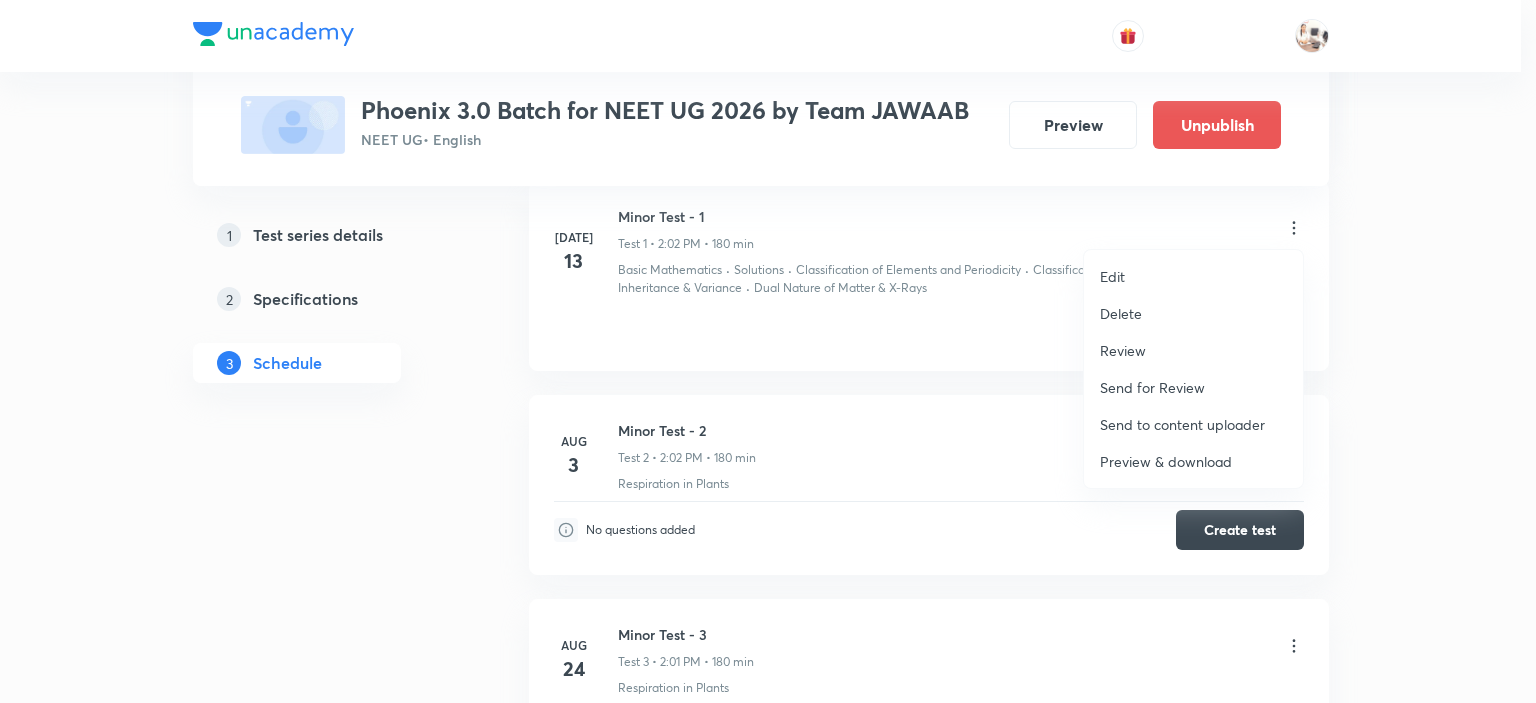 click on "Preview & download" at bounding box center [1166, 461] 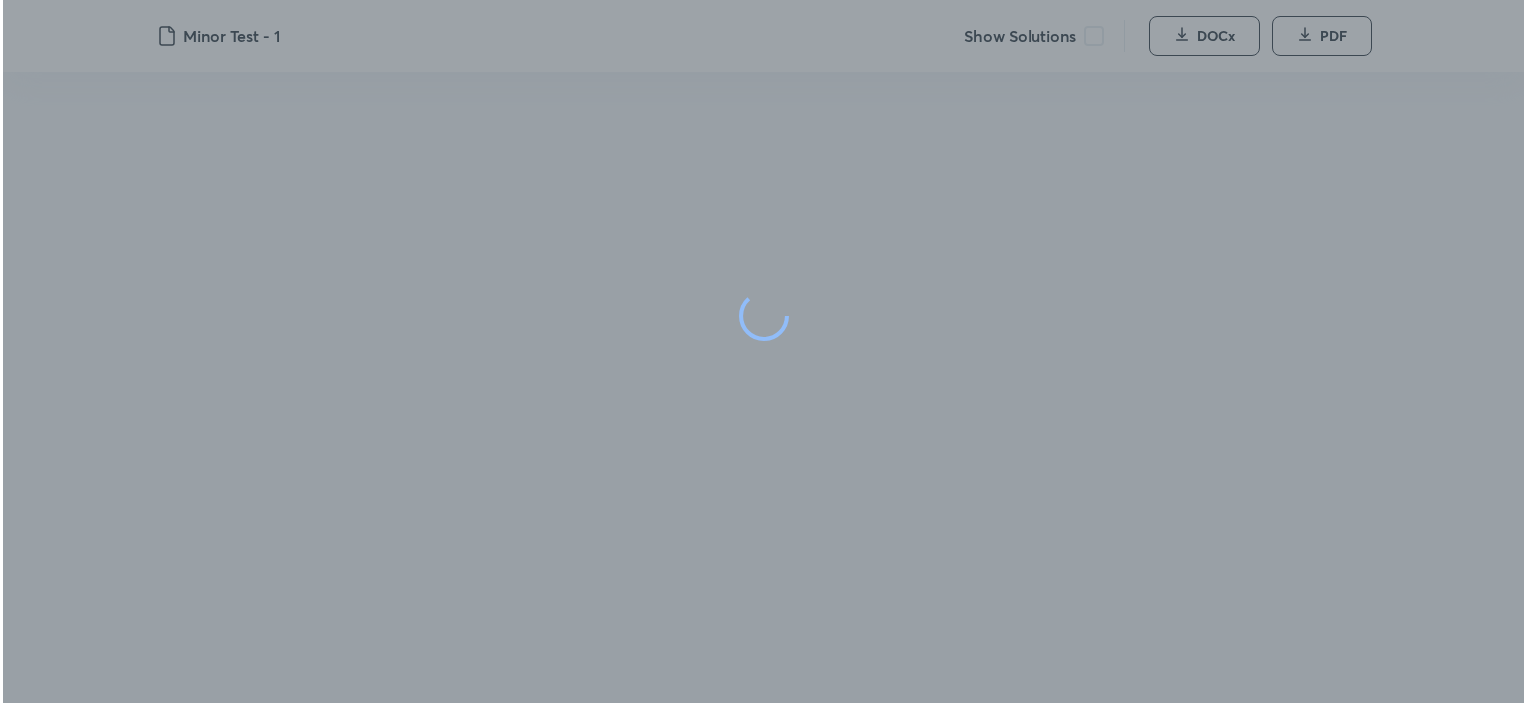 scroll, scrollTop: 0, scrollLeft: 0, axis: both 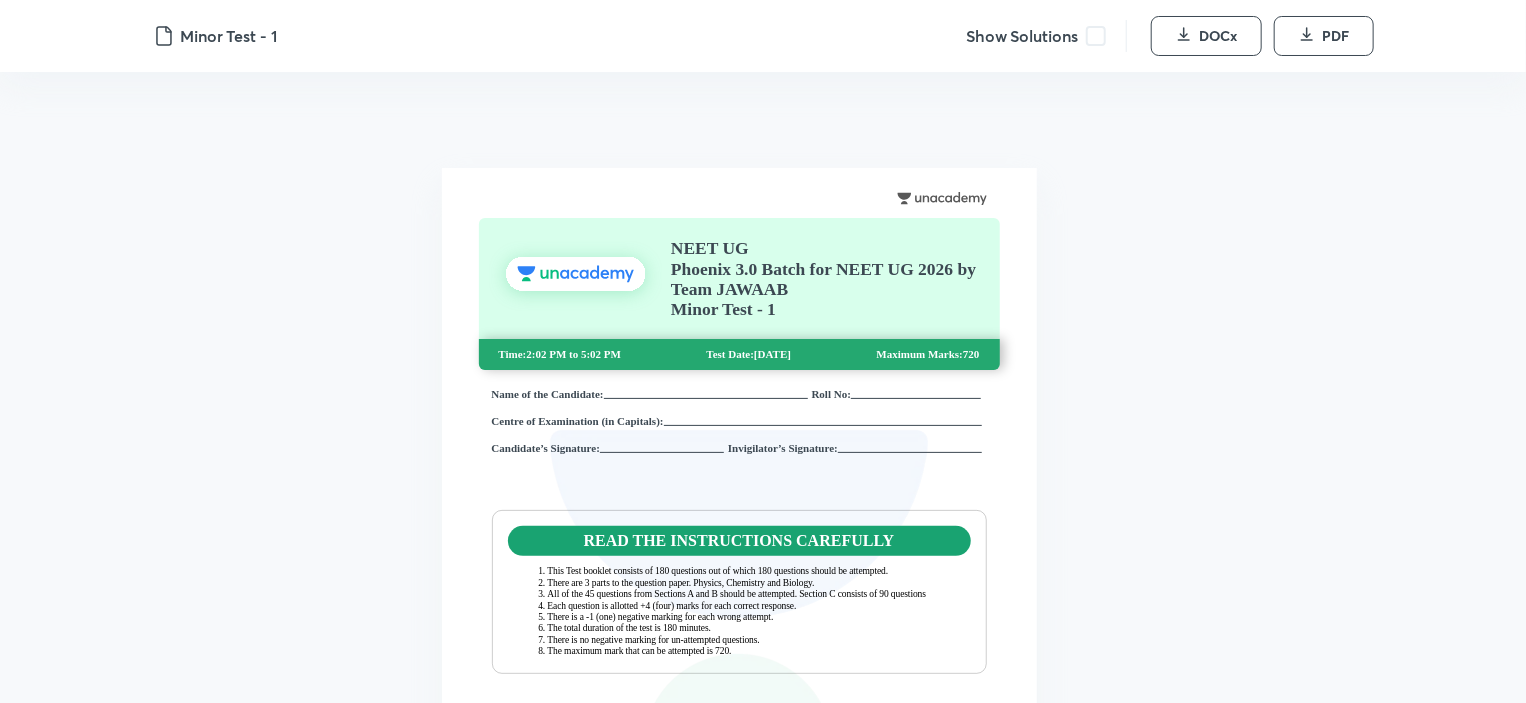 click at bounding box center [1096, 36] 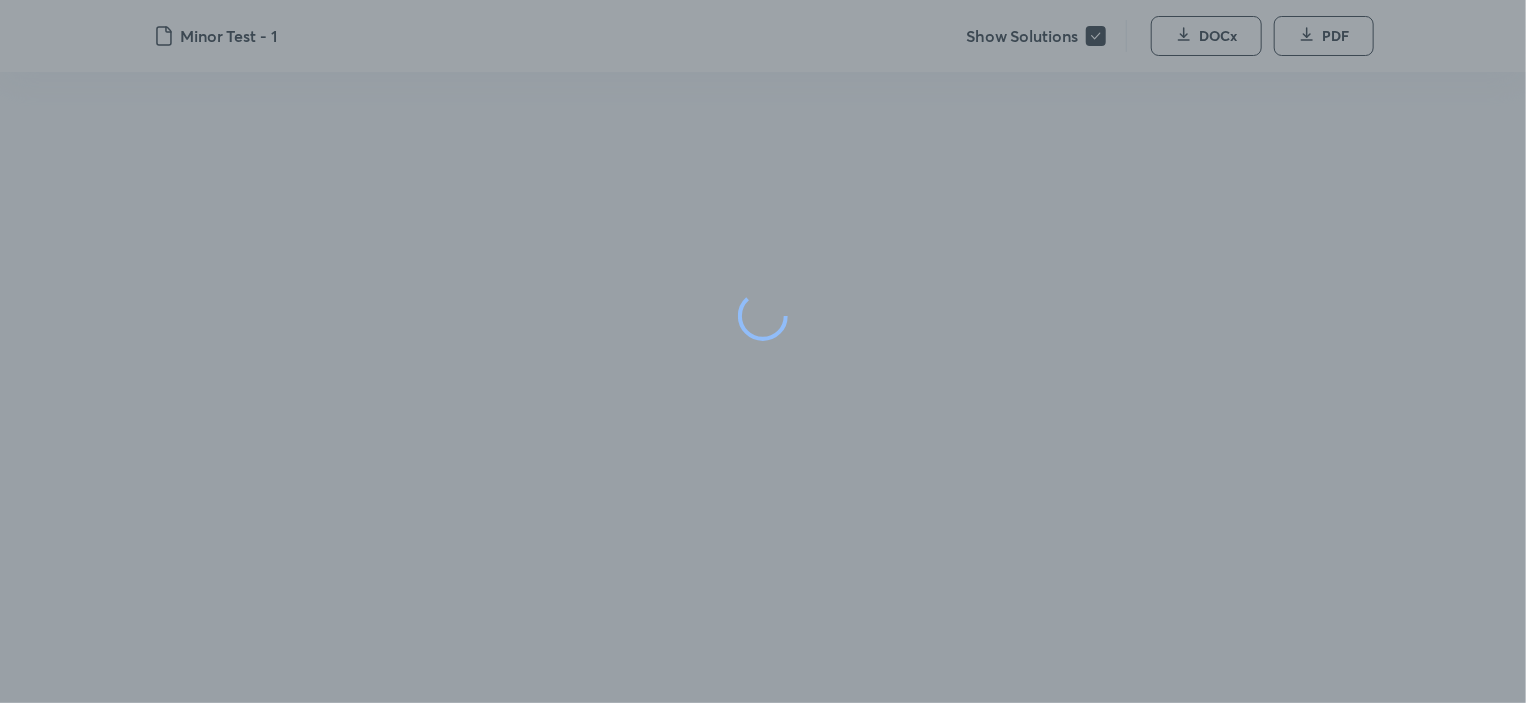 drag, startPoint x: 1096, startPoint y: 33, endPoint x: 1112, endPoint y: 287, distance: 254.50343 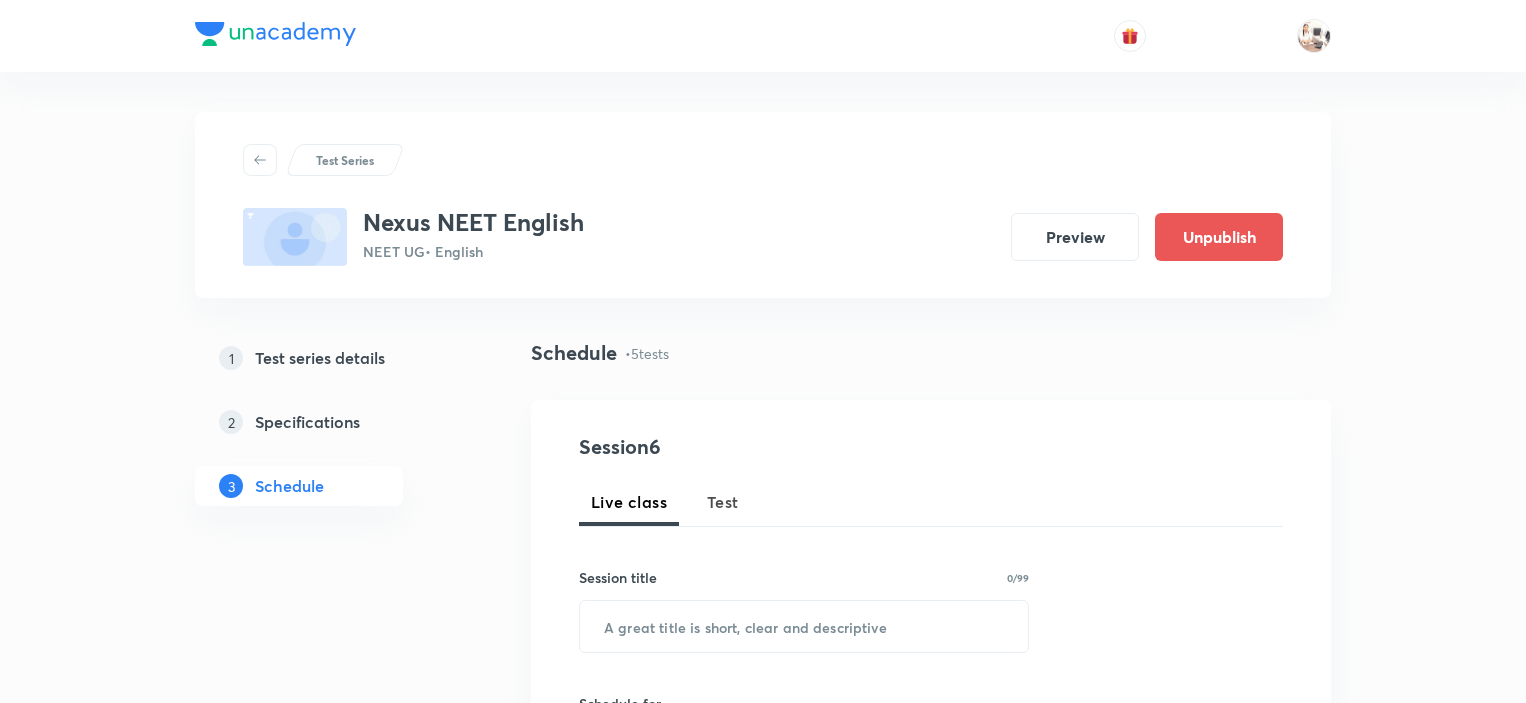 scroll, scrollTop: 1200, scrollLeft: 0, axis: vertical 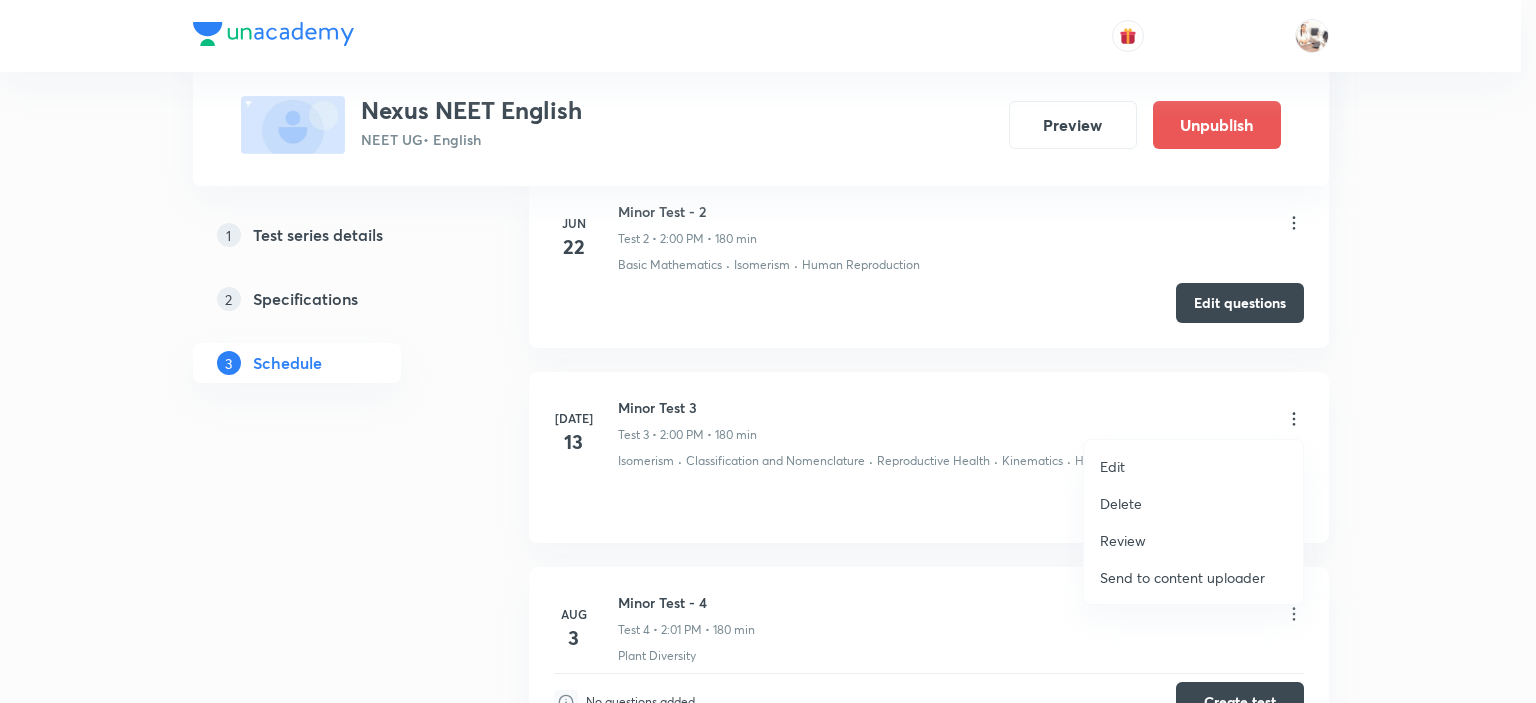click at bounding box center (768, 351) 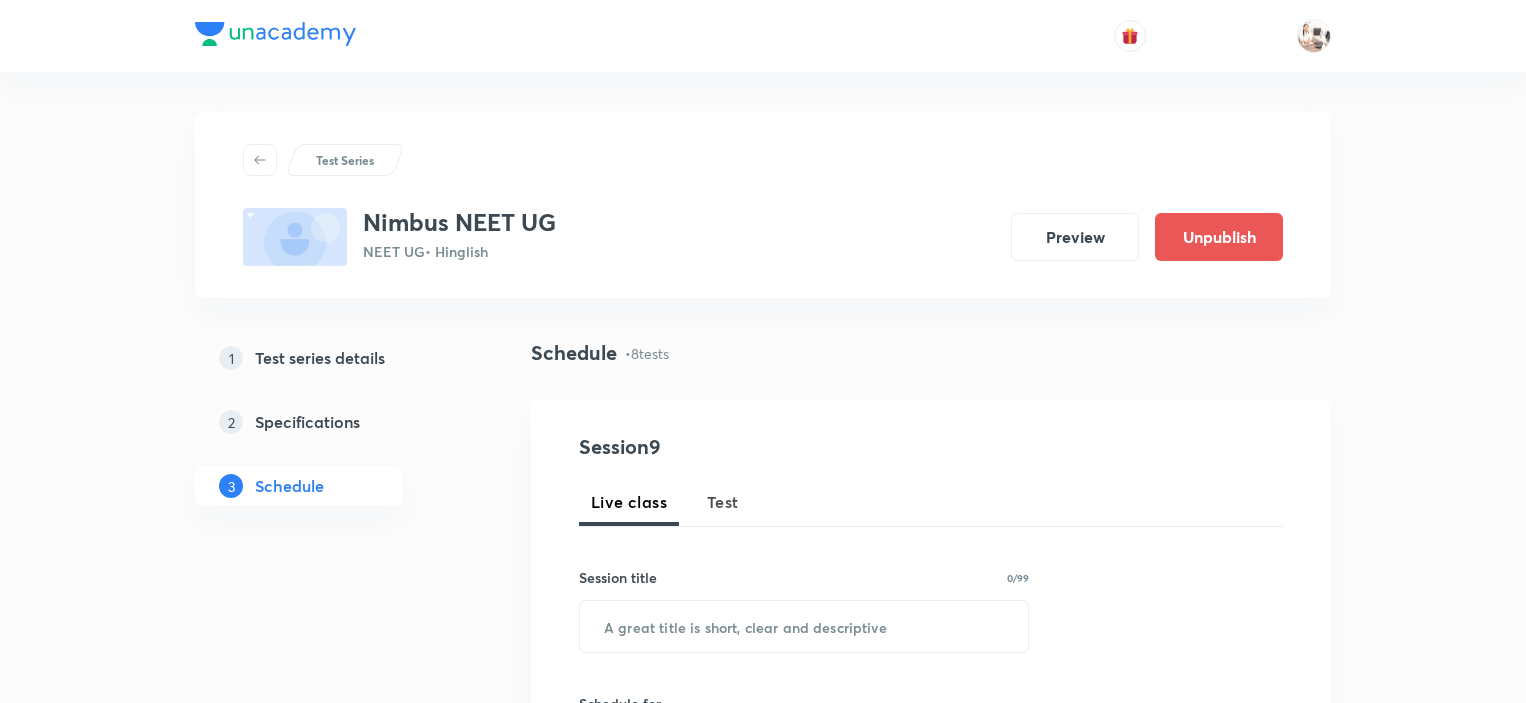 scroll, scrollTop: 0, scrollLeft: 0, axis: both 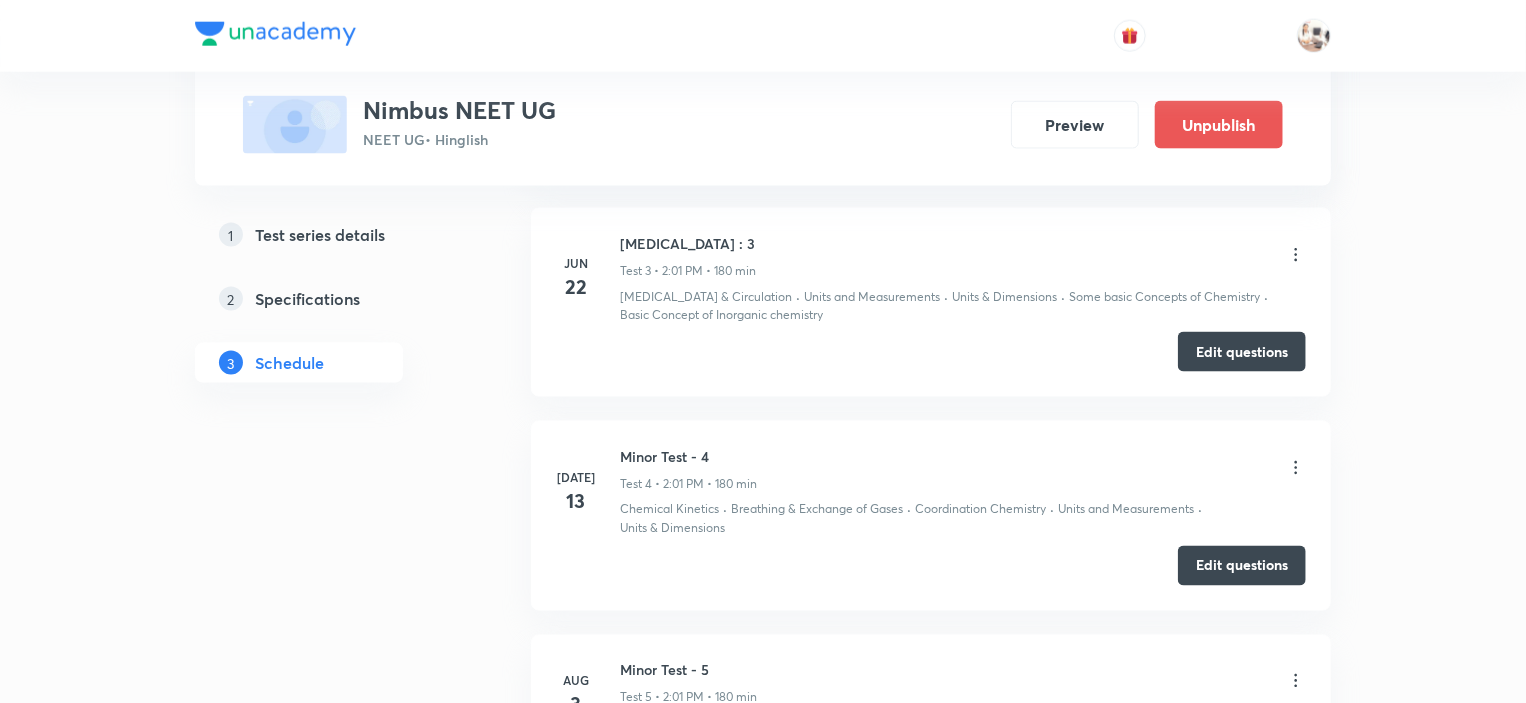 click 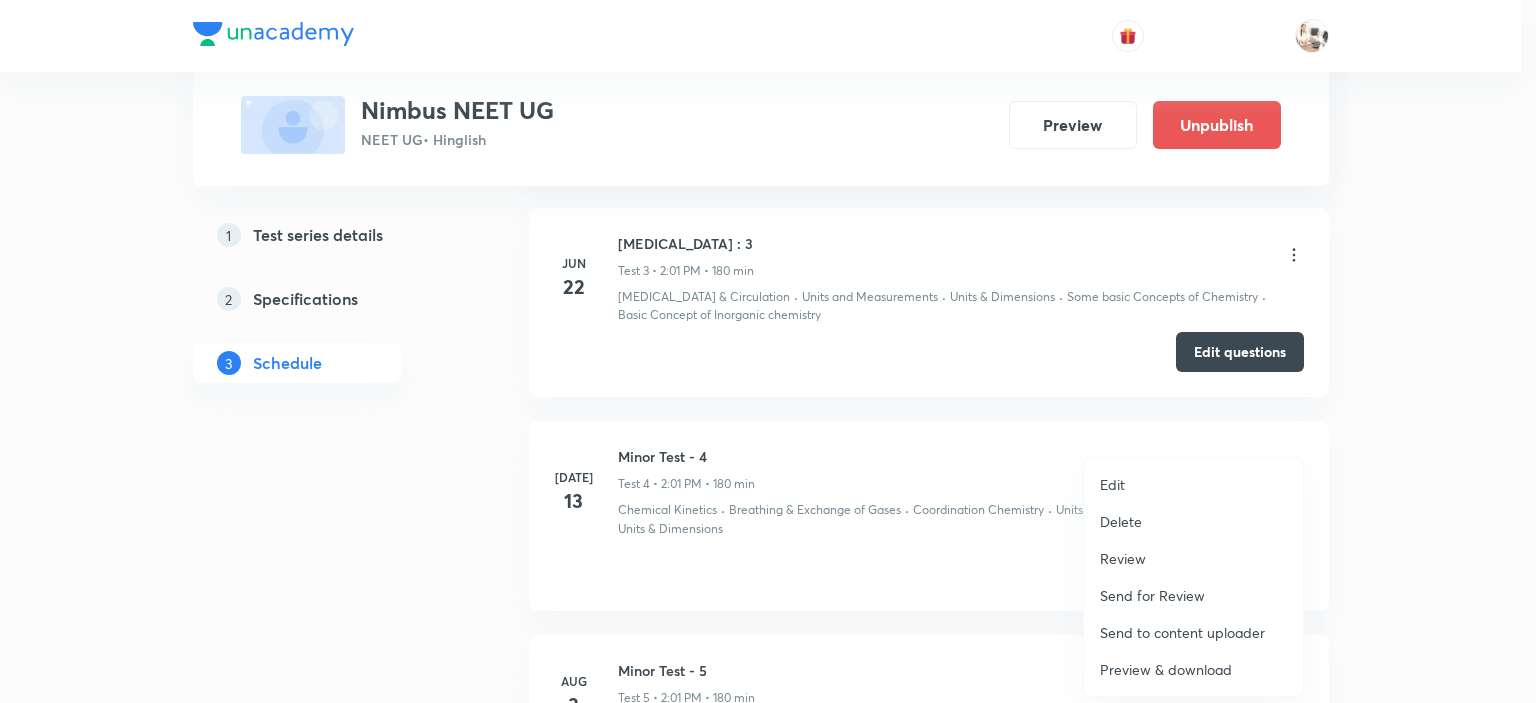 click on "Preview & download" at bounding box center [1166, 669] 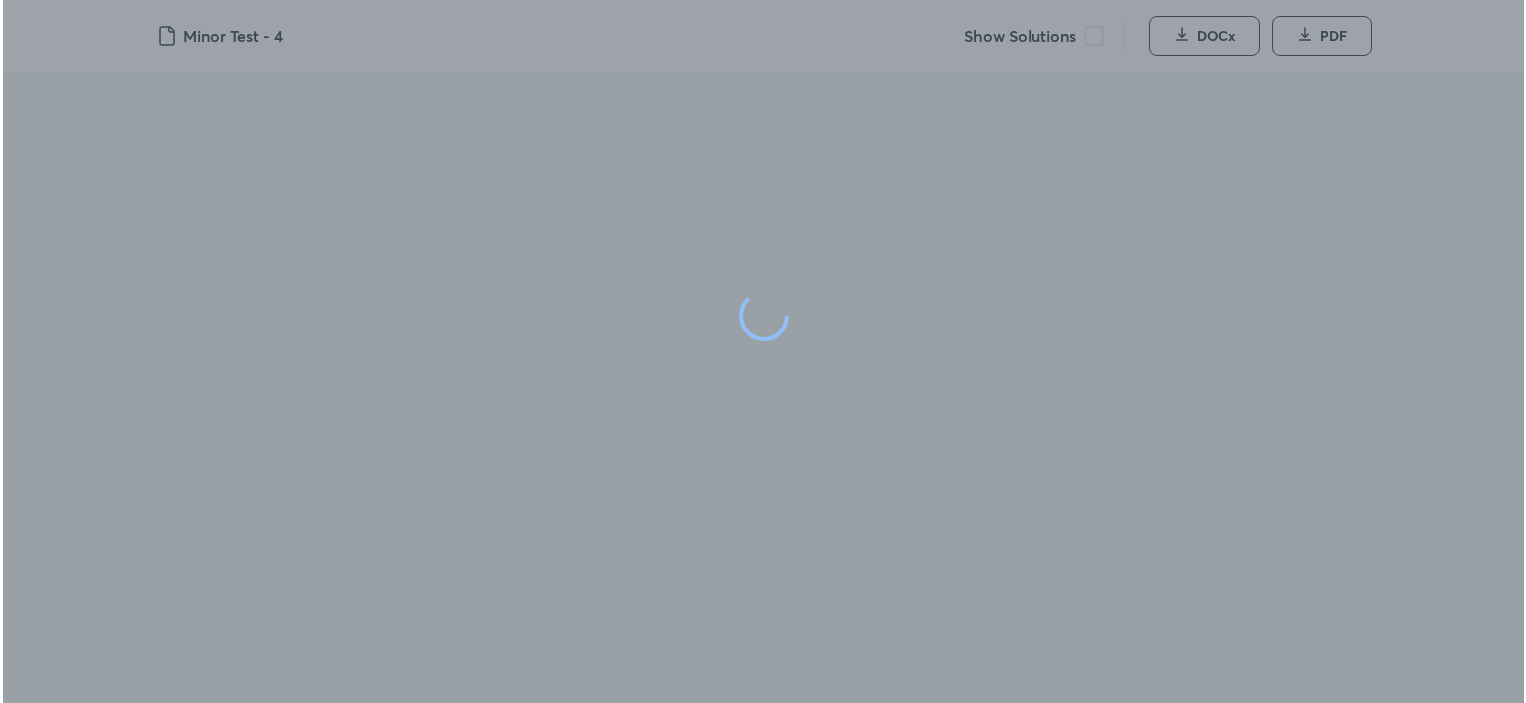 scroll, scrollTop: 0, scrollLeft: 0, axis: both 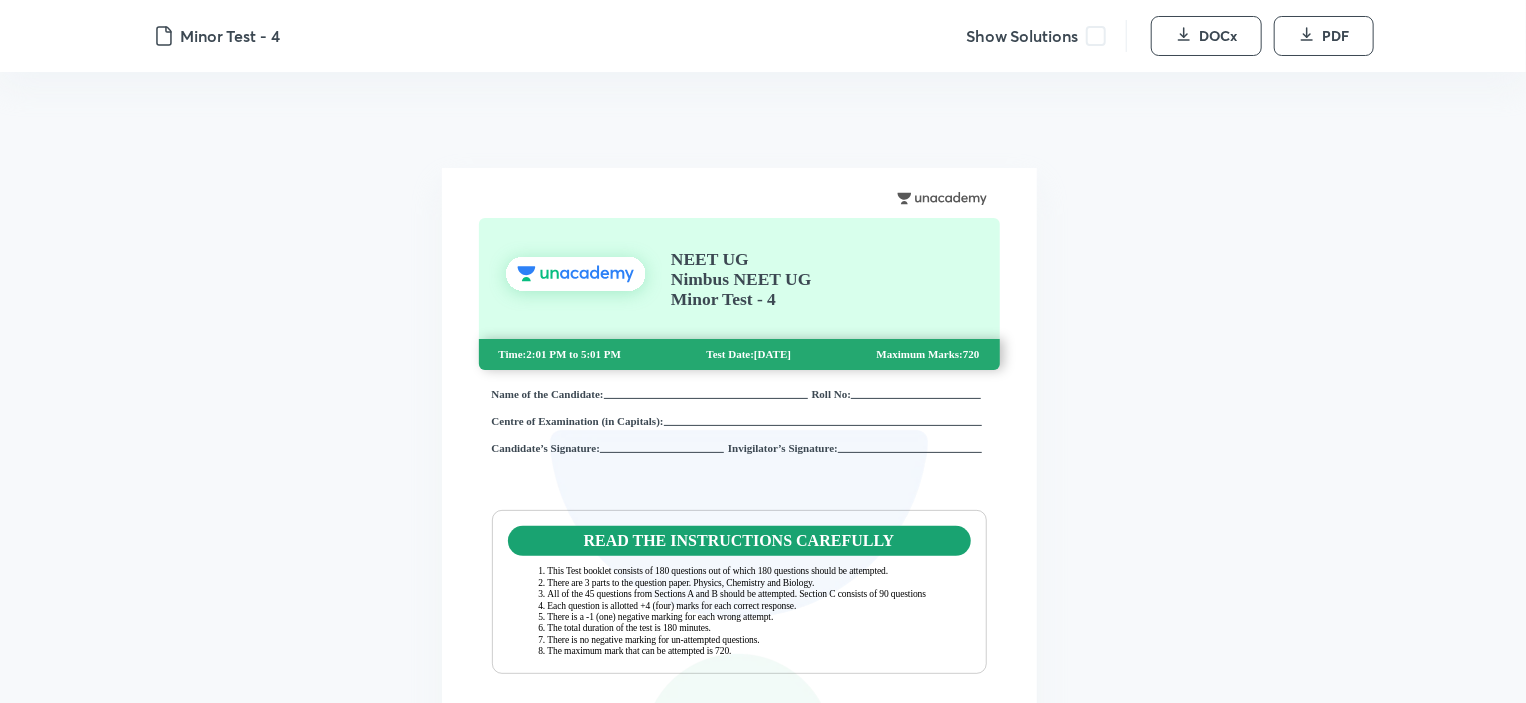 click at bounding box center (1096, 36) 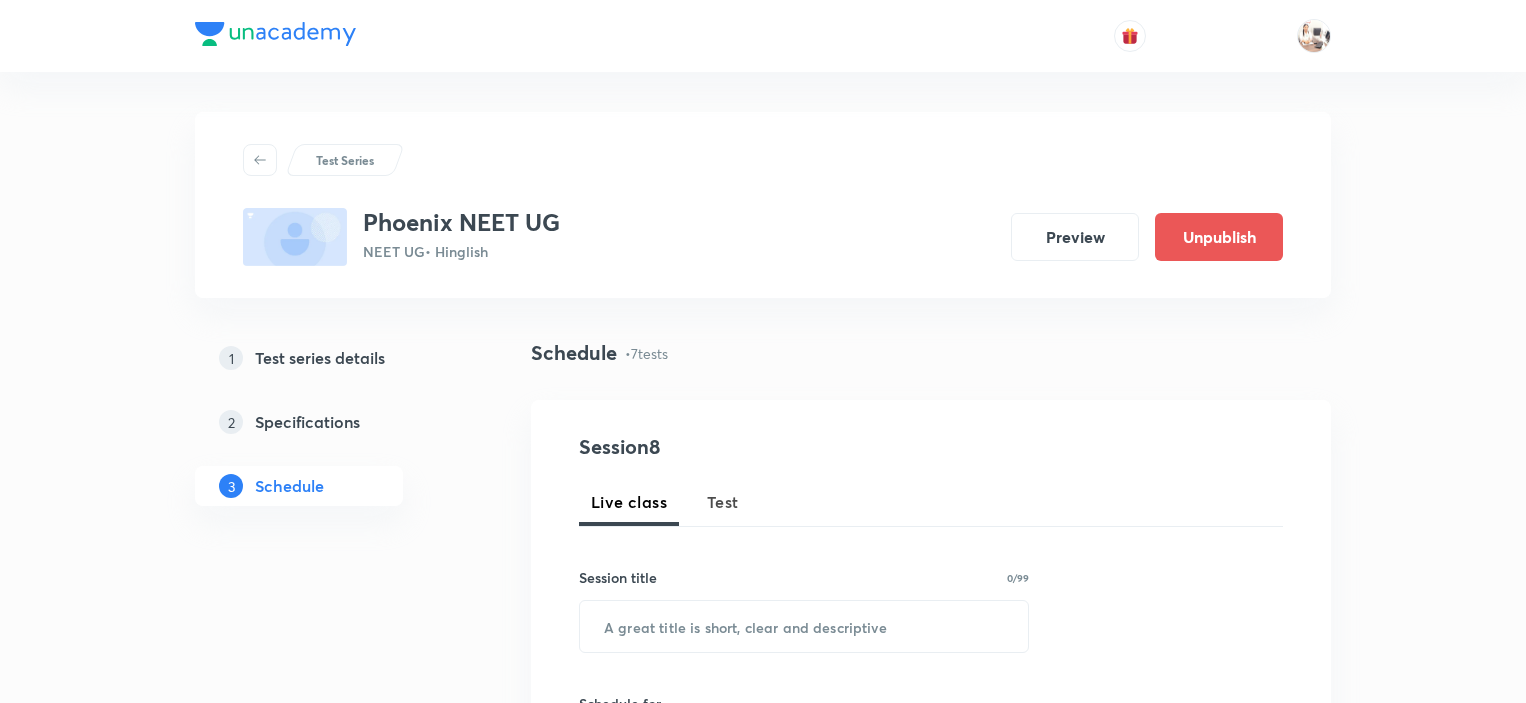 scroll, scrollTop: 1800, scrollLeft: 0, axis: vertical 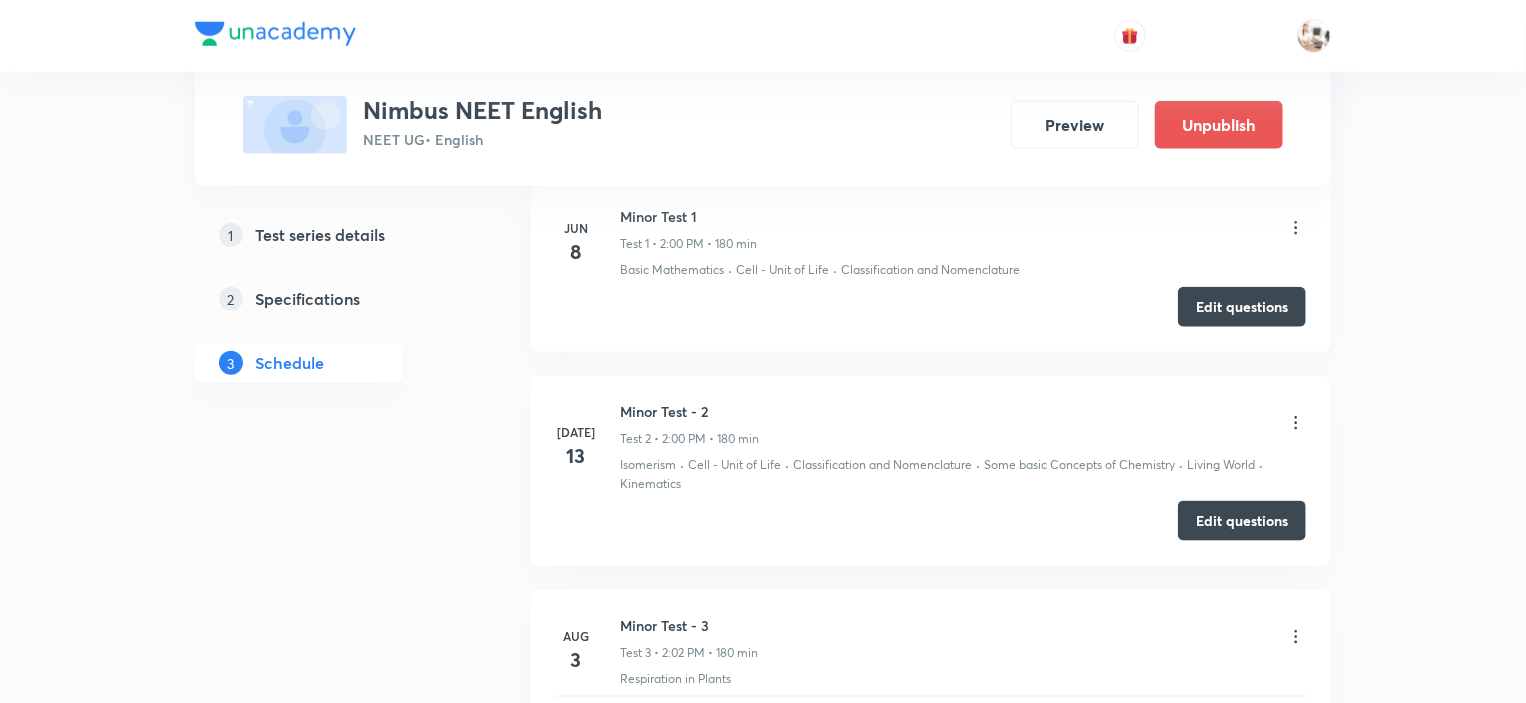 click 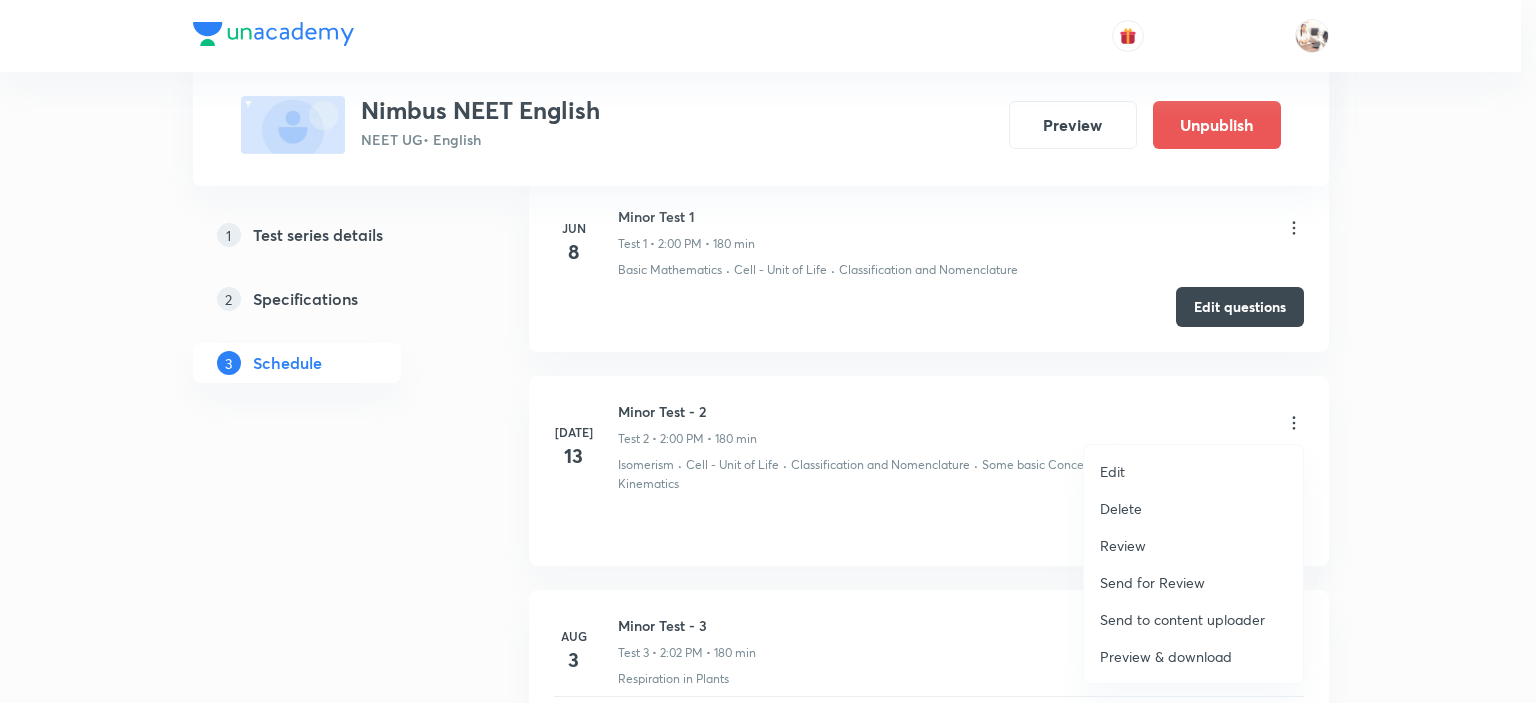 click on "Preview & download" at bounding box center (1166, 656) 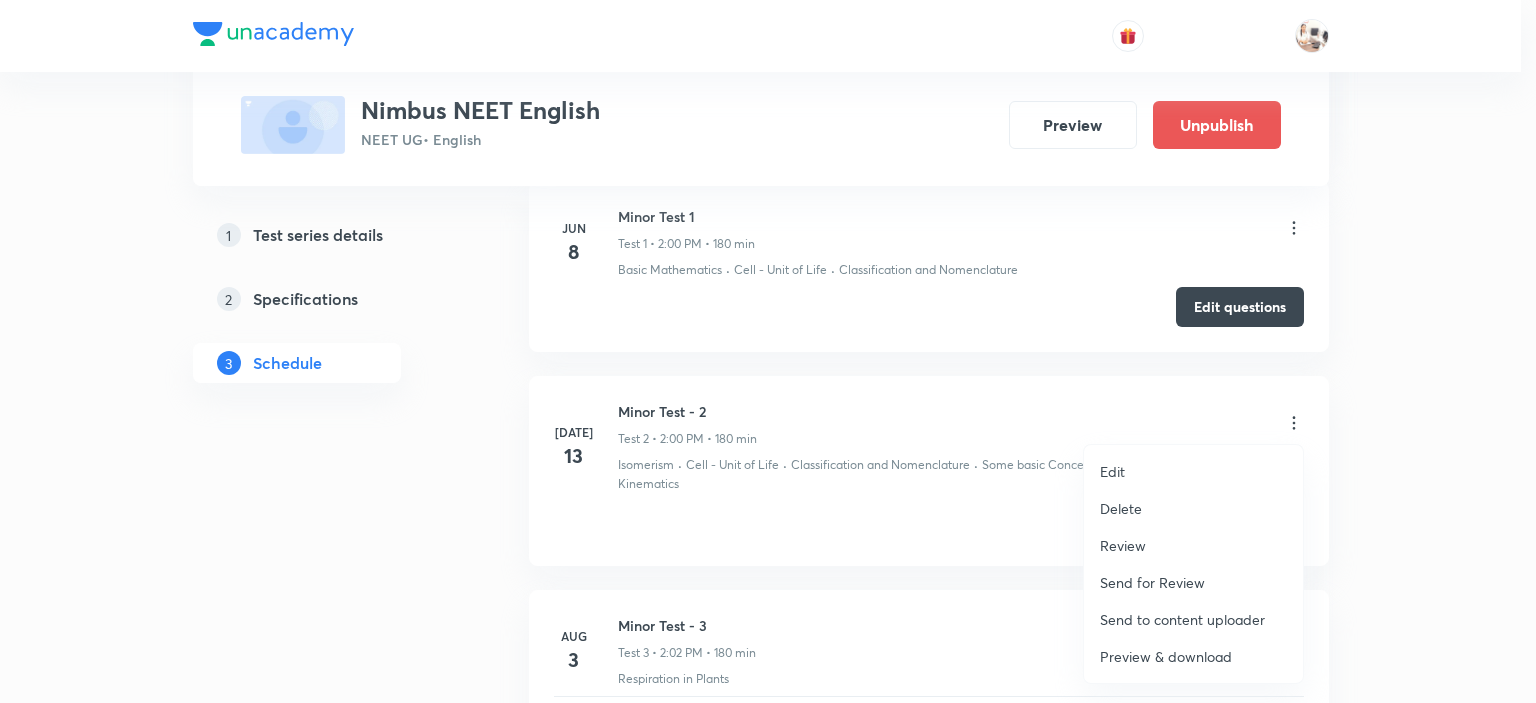 click at bounding box center (768, 351) 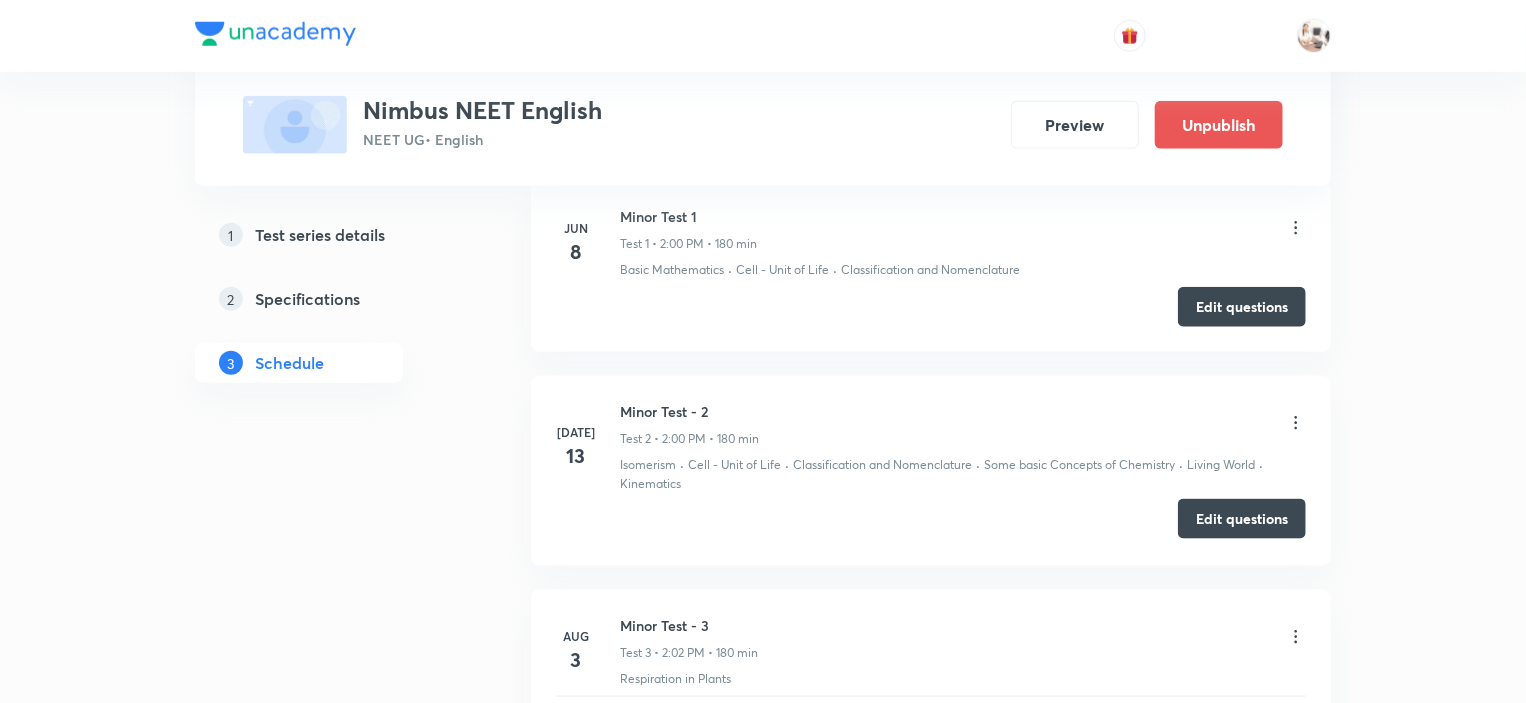 click on "Edit questions" at bounding box center [1242, 519] 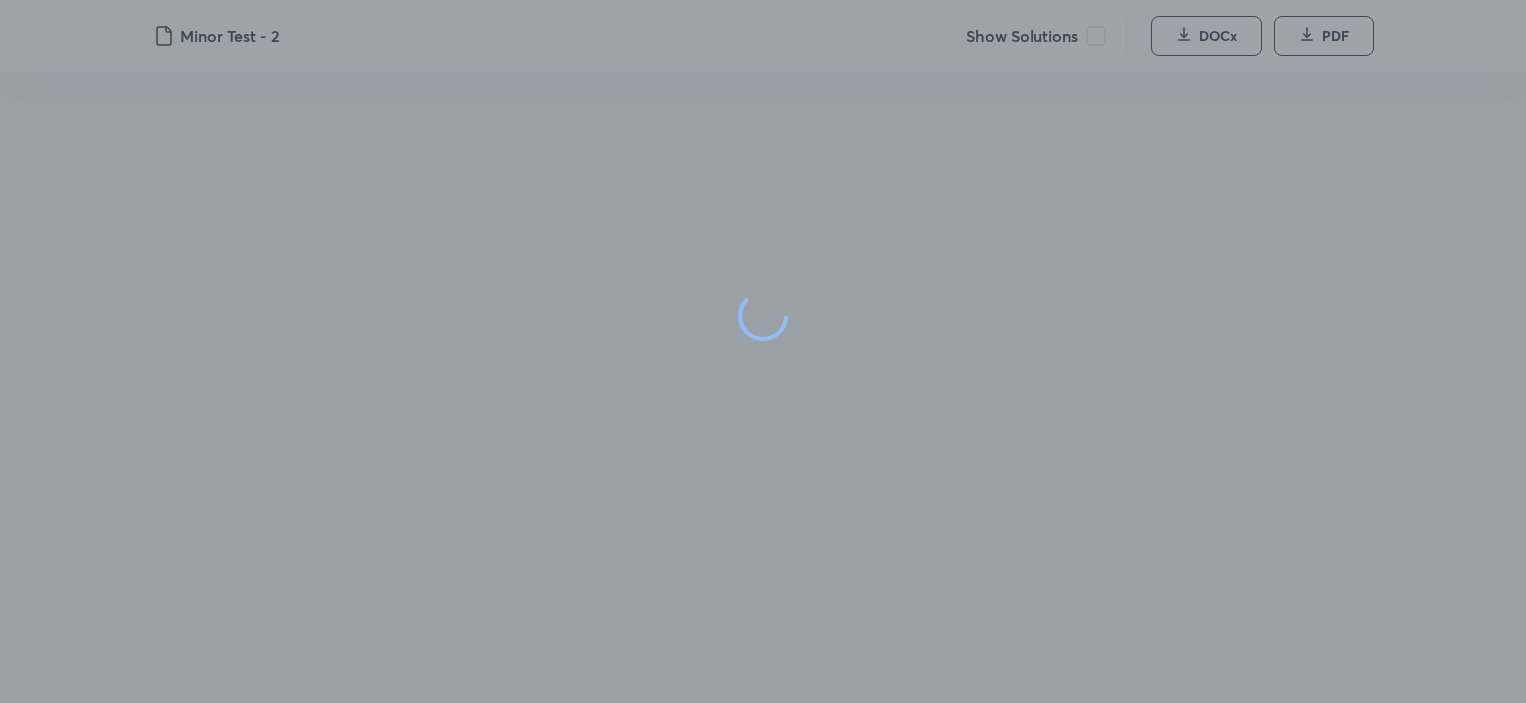 scroll, scrollTop: 0, scrollLeft: 0, axis: both 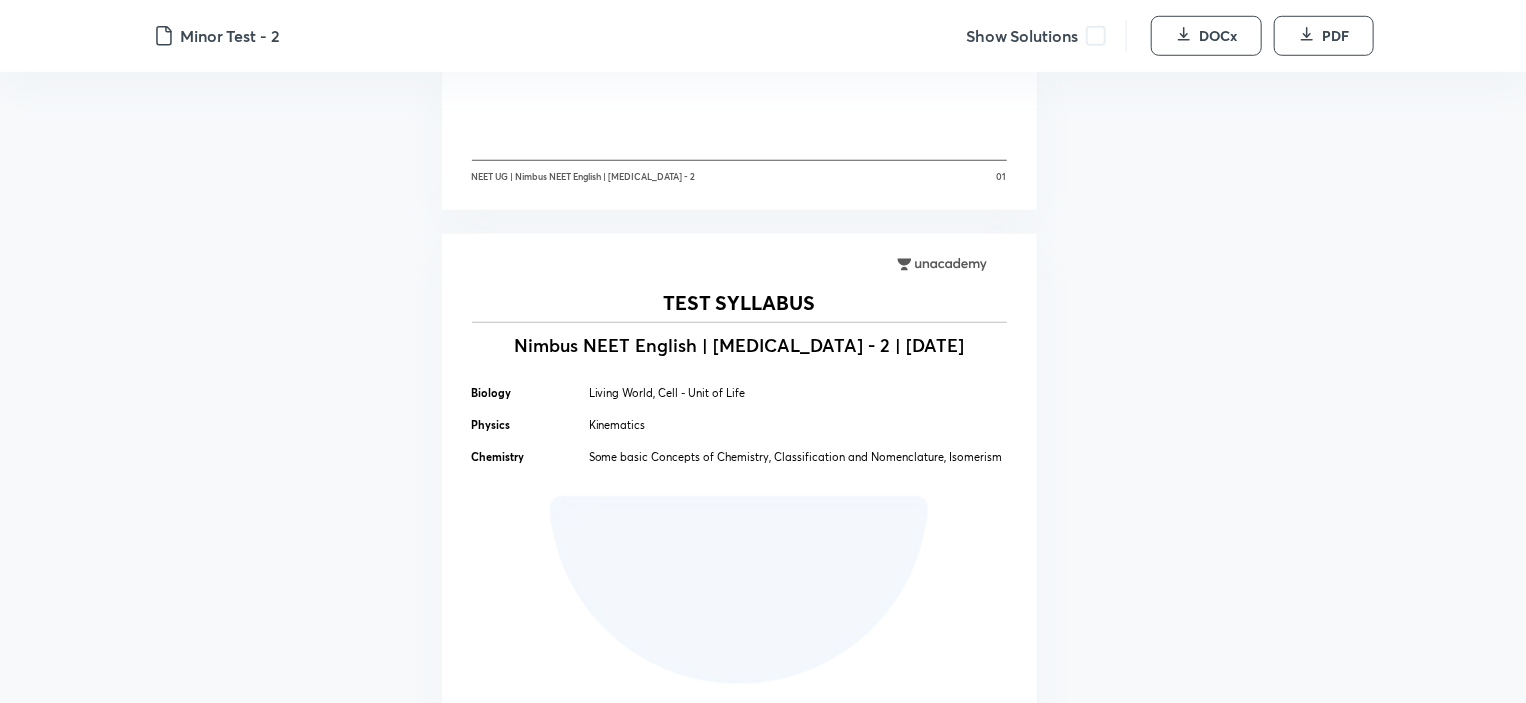click at bounding box center (1096, 36) 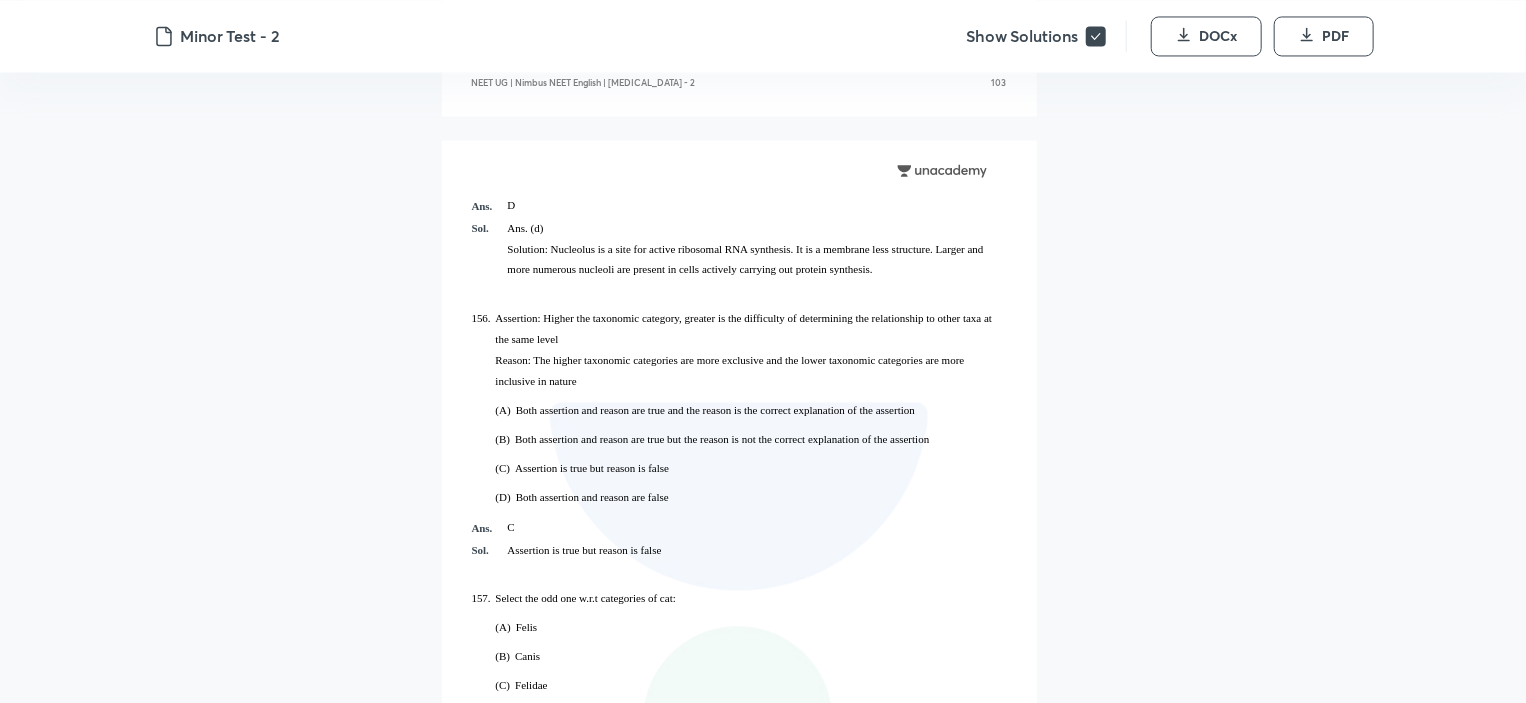 scroll, scrollTop: 89818, scrollLeft: 0, axis: vertical 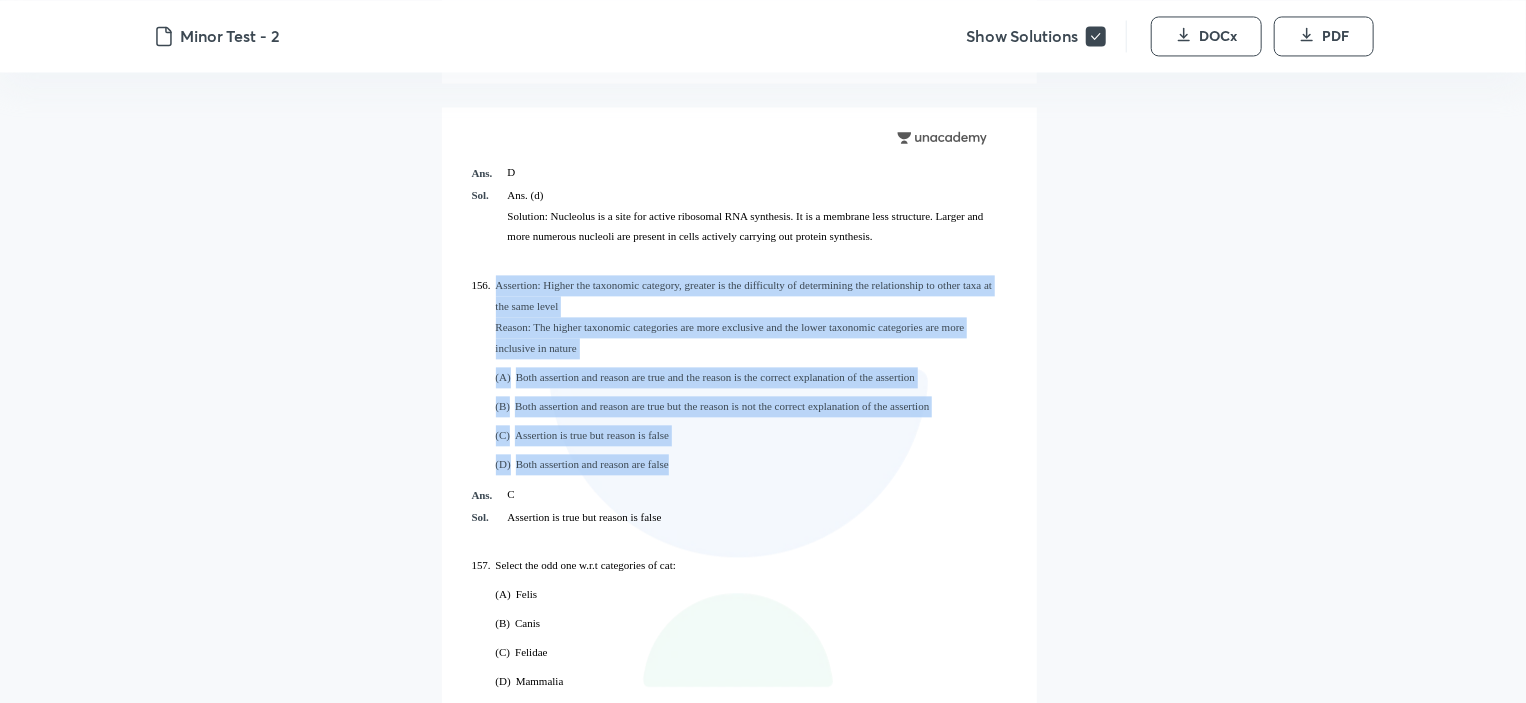 drag, startPoint x: 494, startPoint y: 283, endPoint x: 683, endPoint y: 462, distance: 260.31134 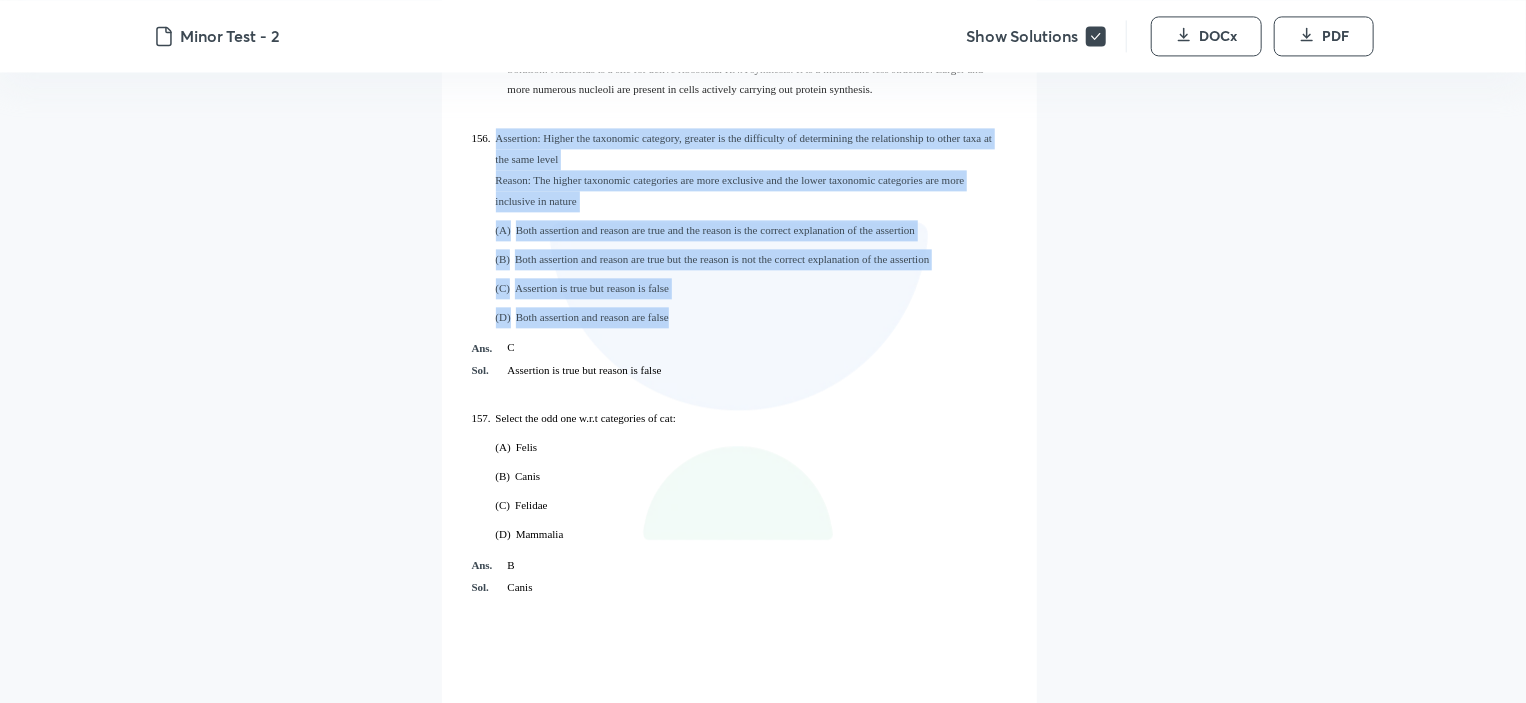 scroll, scrollTop: 90018, scrollLeft: 0, axis: vertical 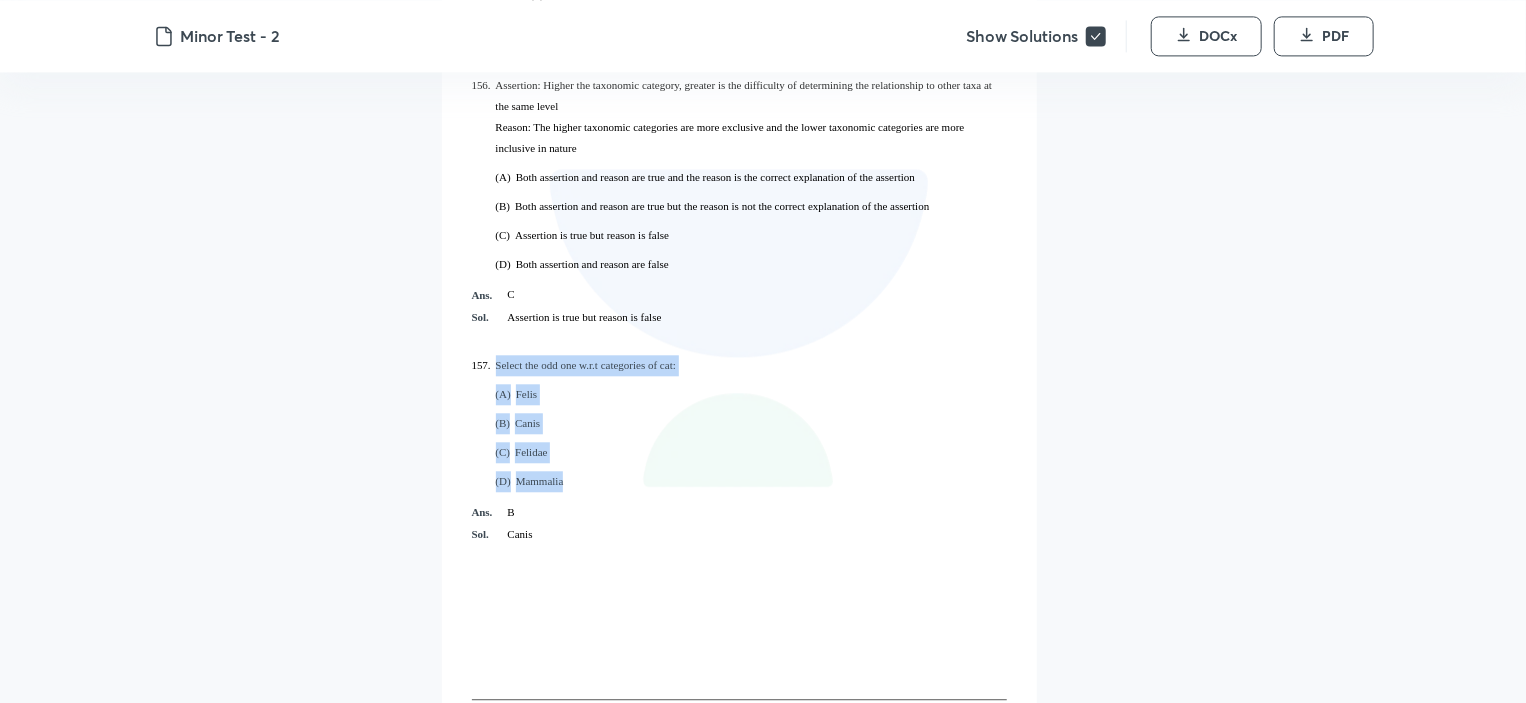 drag, startPoint x: 497, startPoint y: 363, endPoint x: 584, endPoint y: 479, distance: 145 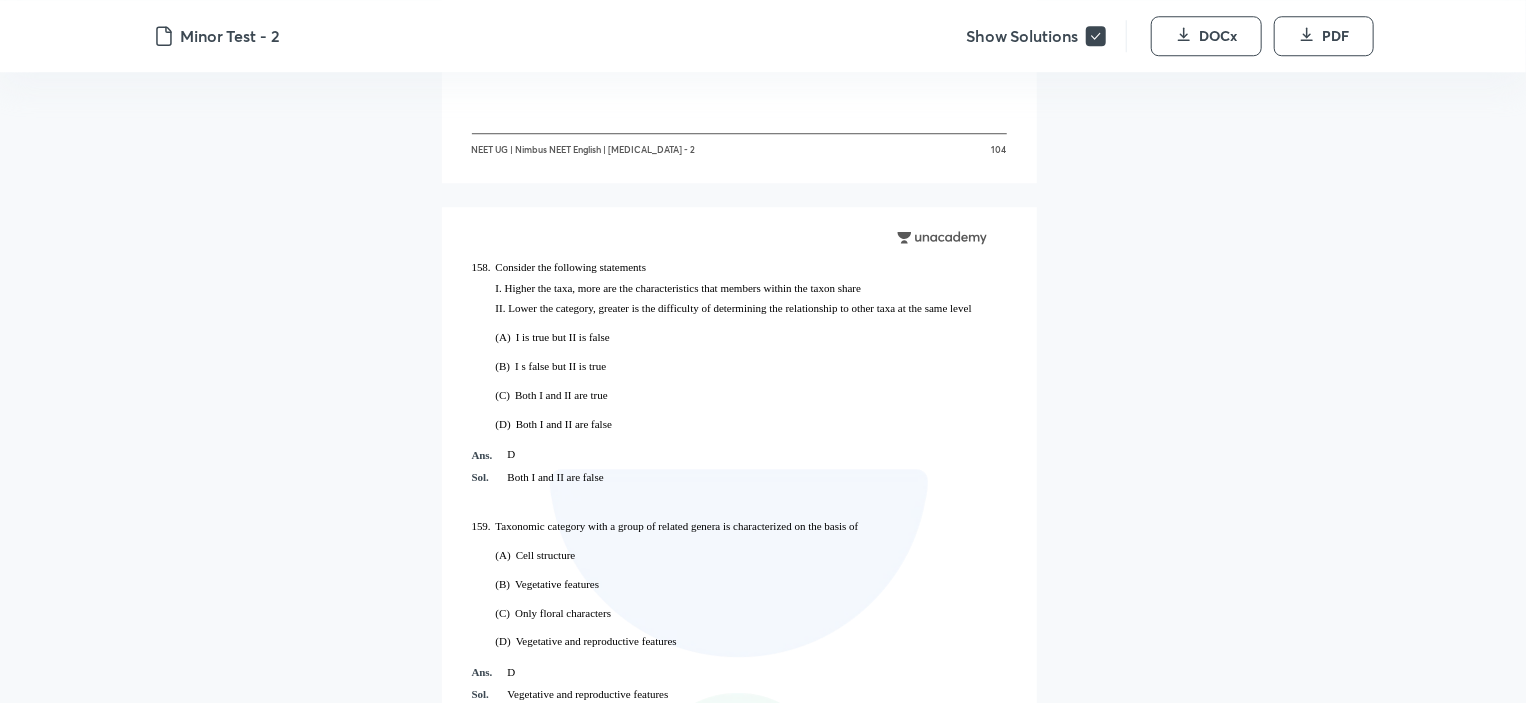 scroll, scrollTop: 90618, scrollLeft: 0, axis: vertical 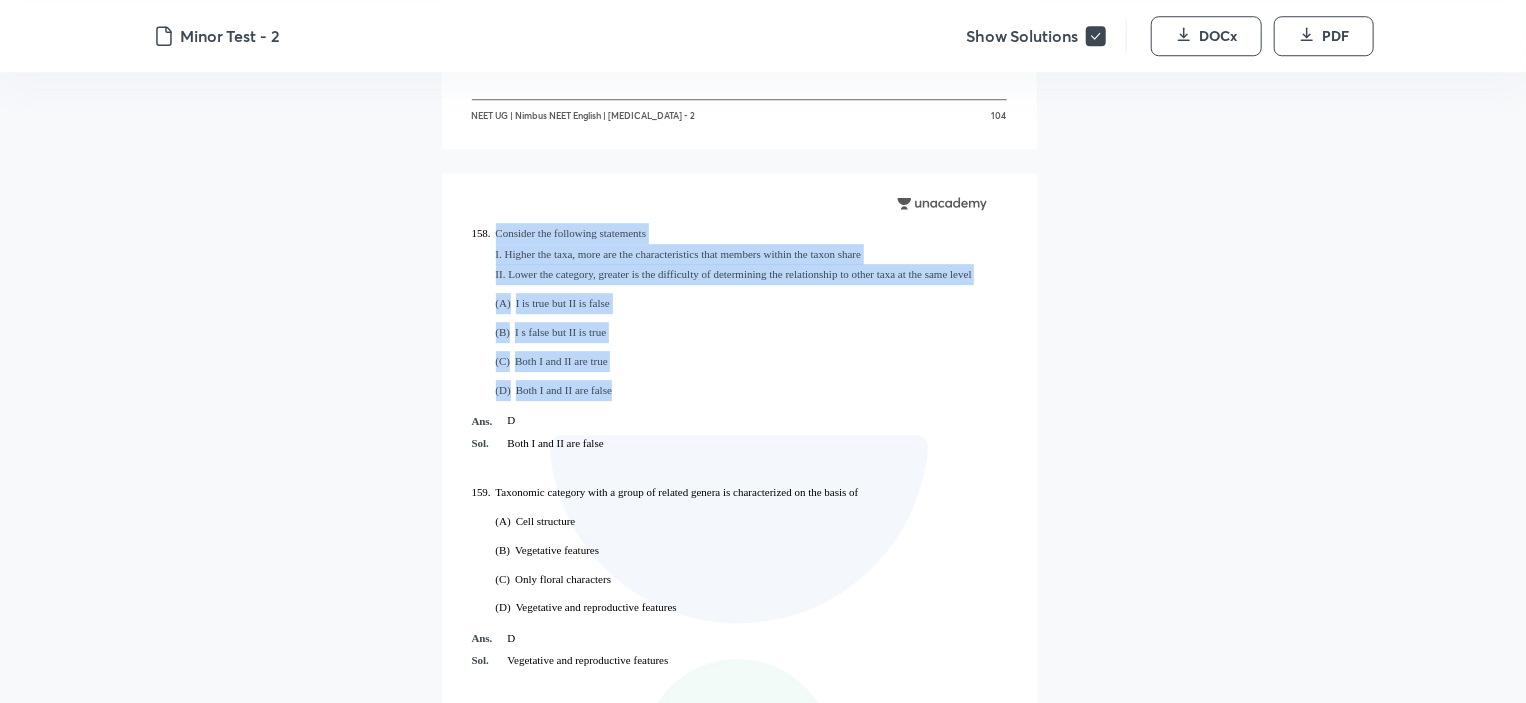 drag, startPoint x: 496, startPoint y: 233, endPoint x: 621, endPoint y: 387, distance: 198.34566 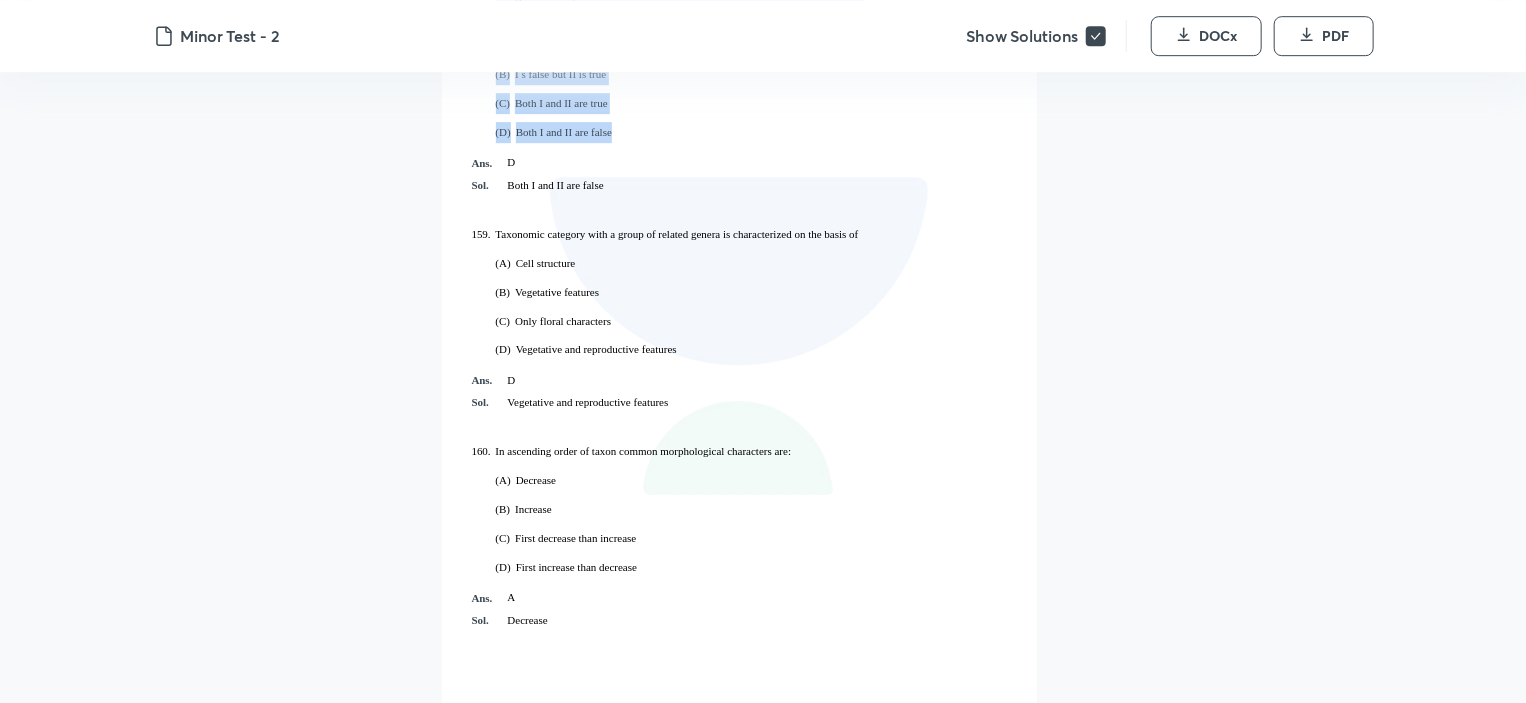 scroll, scrollTop: 90818, scrollLeft: 0, axis: vertical 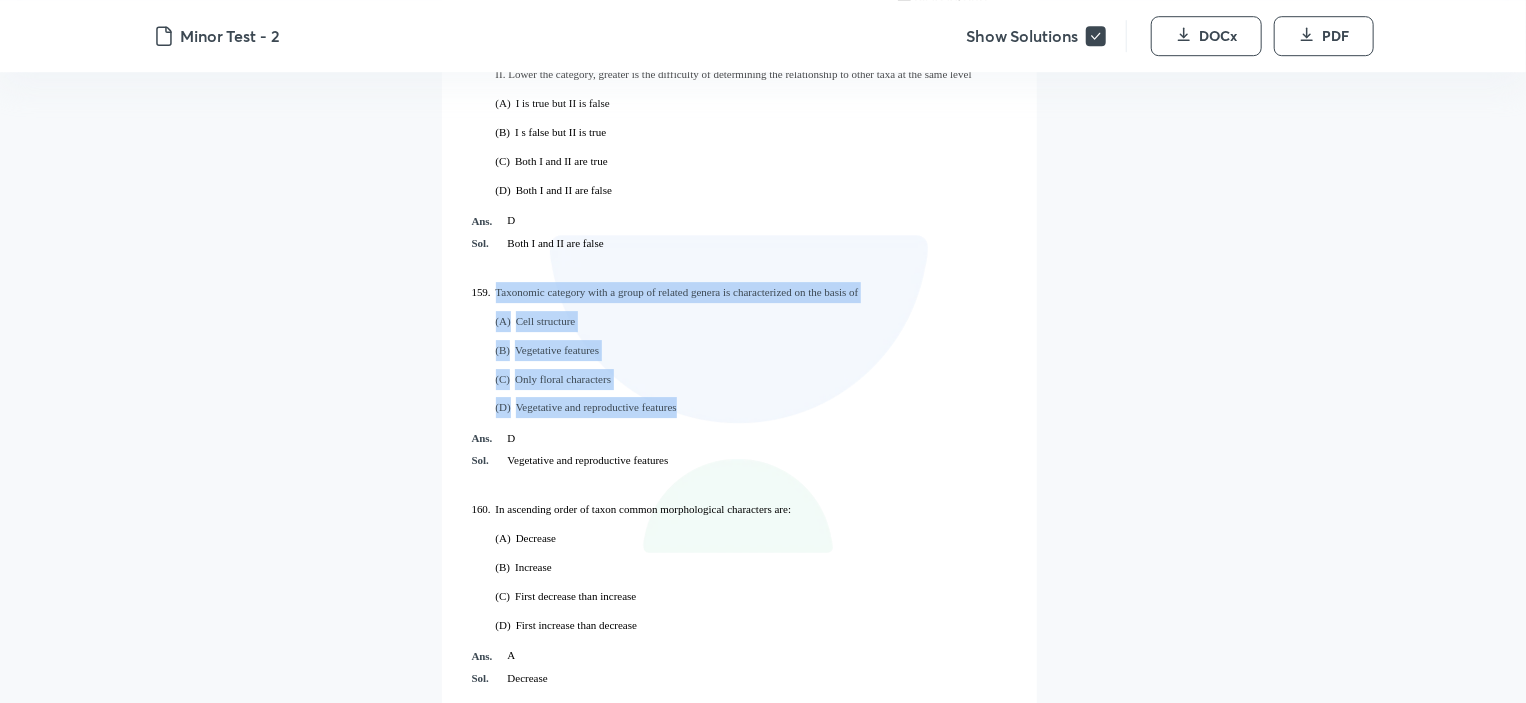 drag, startPoint x: 497, startPoint y: 291, endPoint x: 679, endPoint y: 408, distance: 216.36311 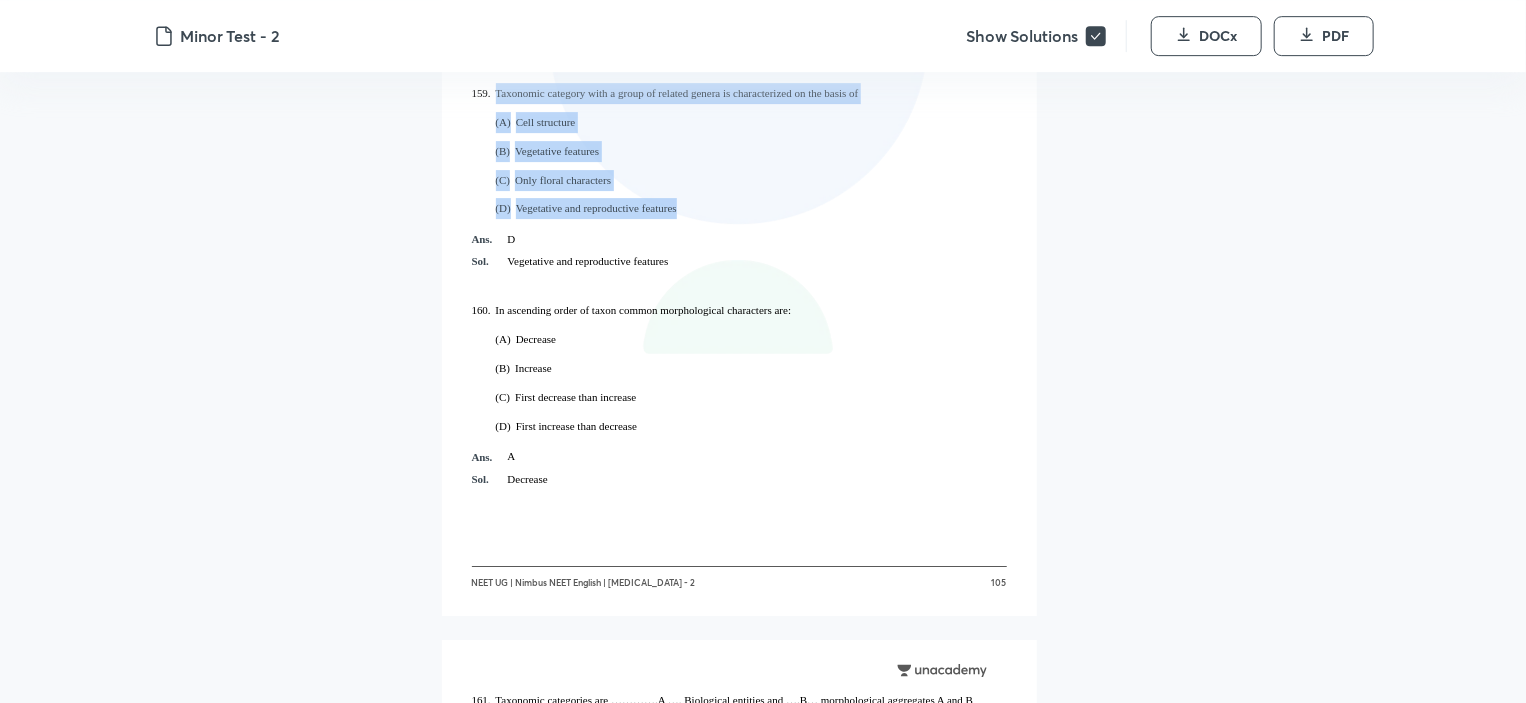 scroll, scrollTop: 91018, scrollLeft: 0, axis: vertical 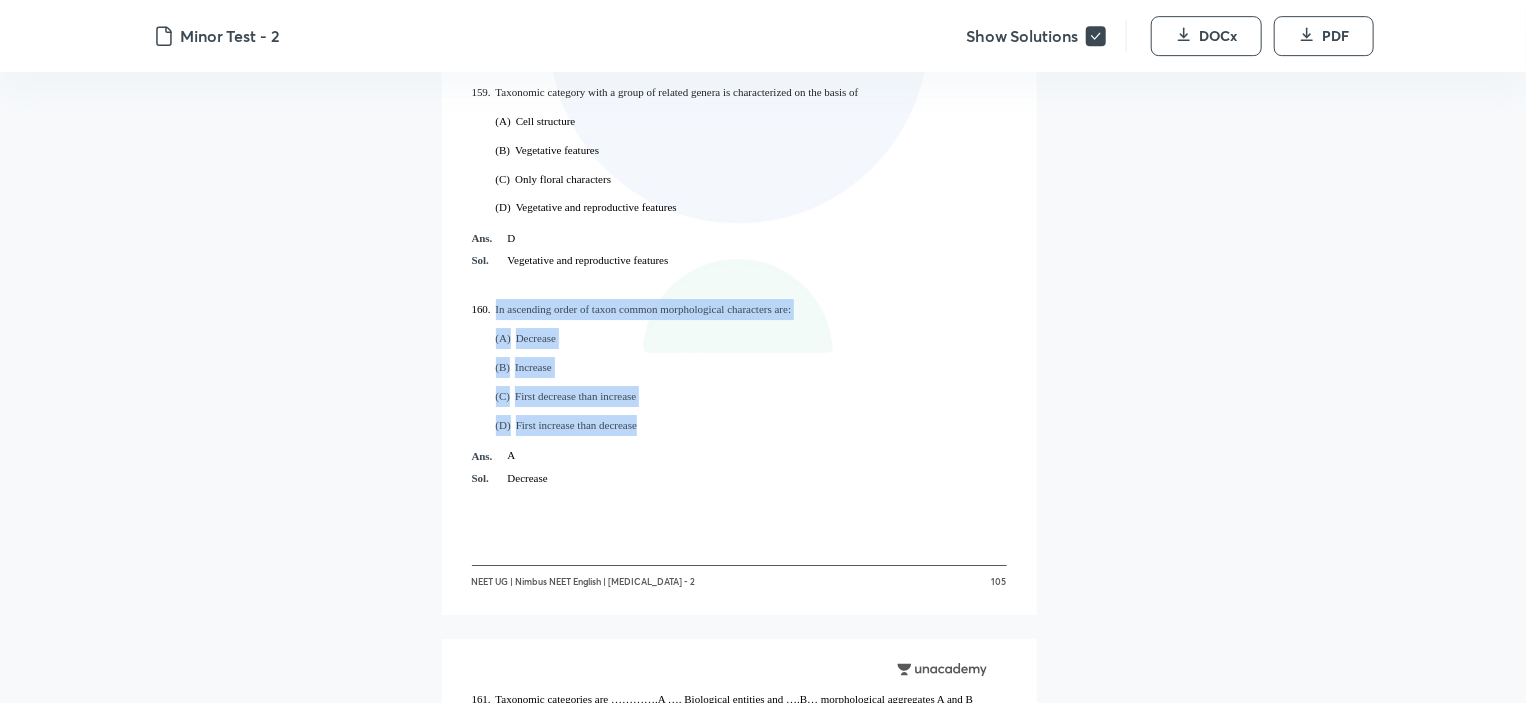 drag, startPoint x: 492, startPoint y: 309, endPoint x: 652, endPoint y: 439, distance: 206.15529 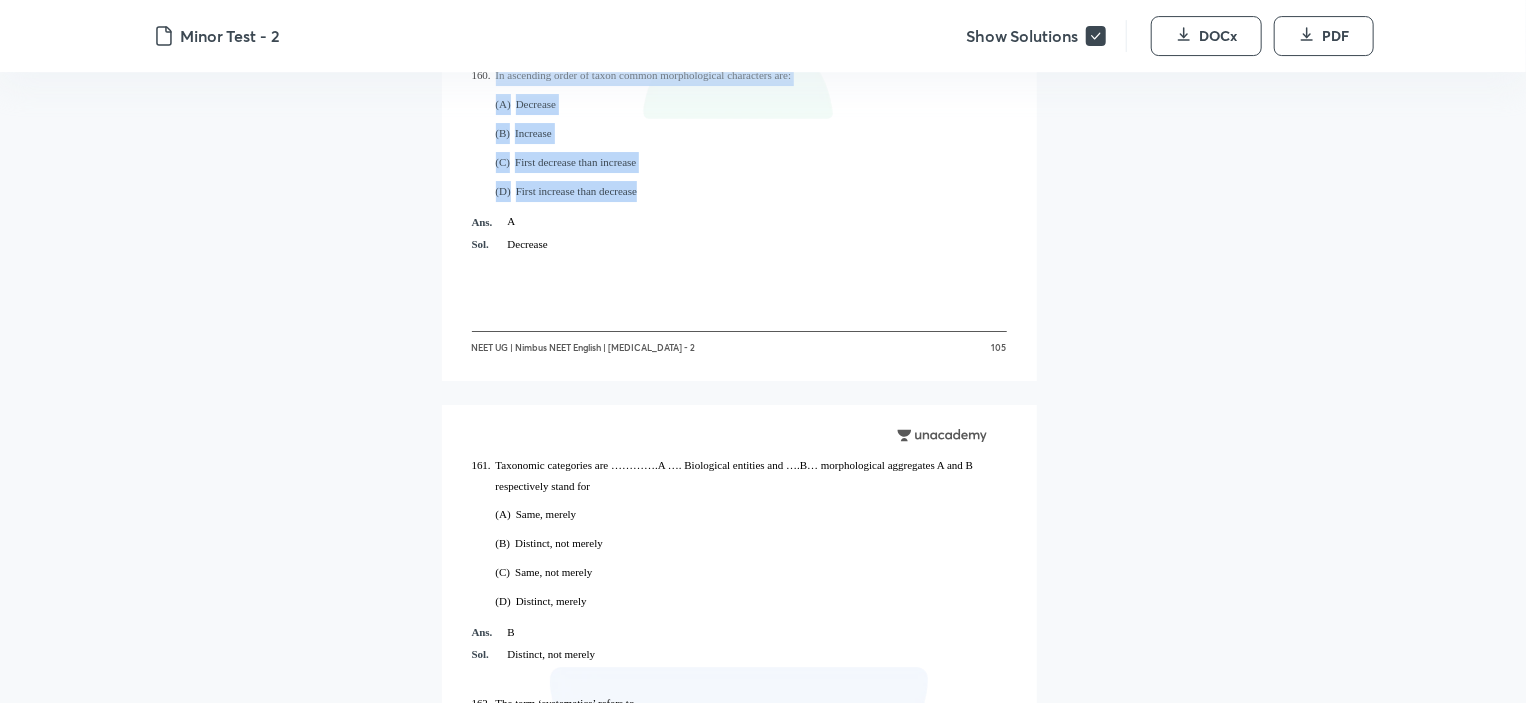 scroll, scrollTop: 91418, scrollLeft: 0, axis: vertical 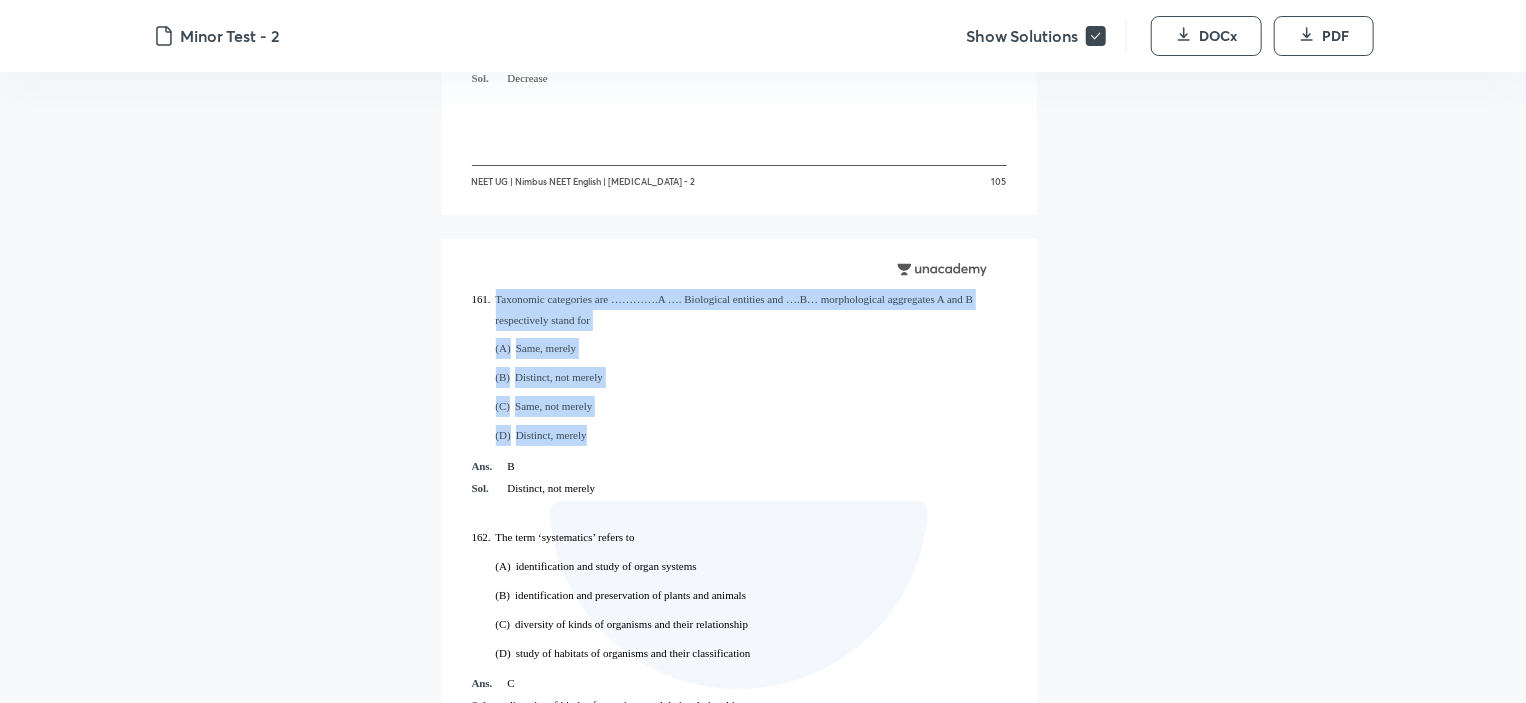 drag, startPoint x: 497, startPoint y: 304, endPoint x: 608, endPoint y: 436, distance: 172.46739 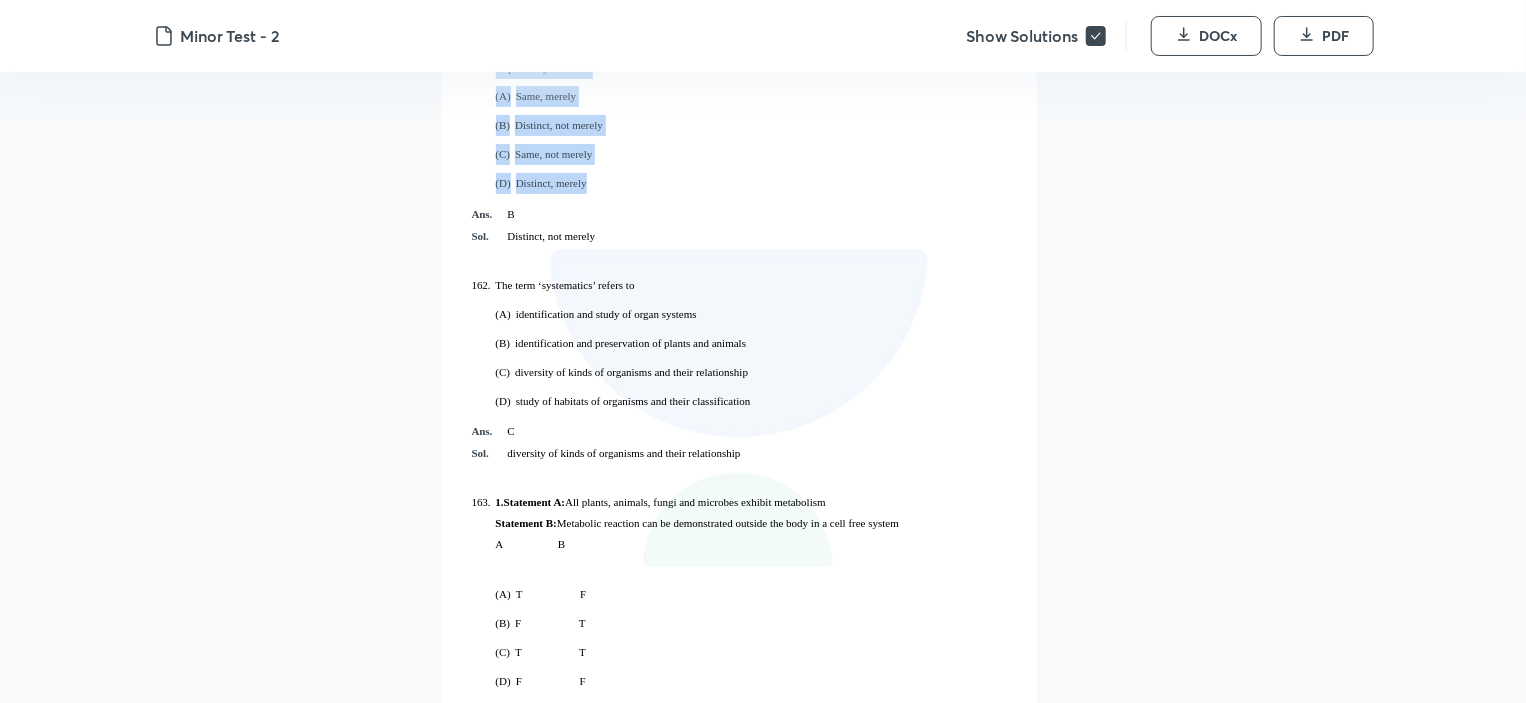 scroll, scrollTop: 91818, scrollLeft: 0, axis: vertical 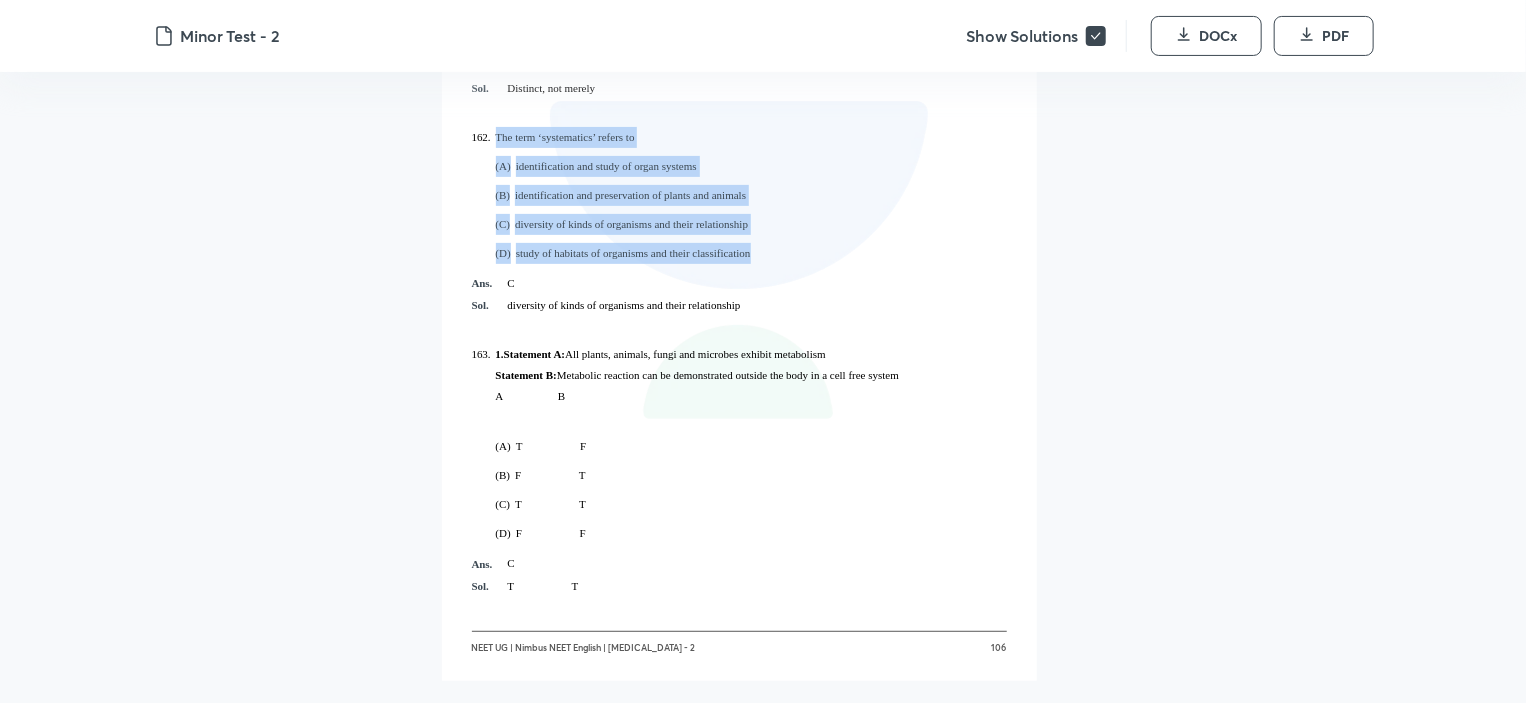 drag, startPoint x: 496, startPoint y: 140, endPoint x: 768, endPoint y: 265, distance: 299.34763 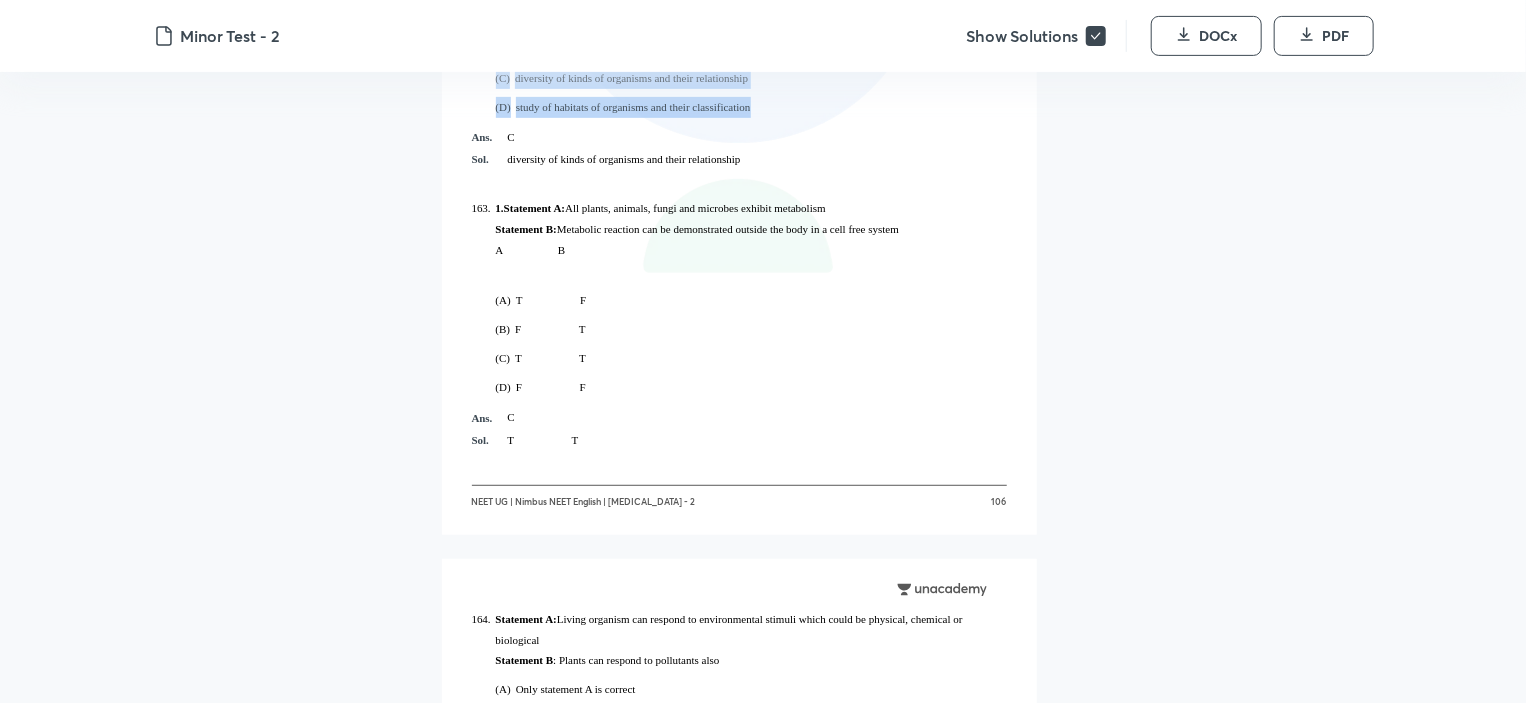 scroll, scrollTop: 92018, scrollLeft: 0, axis: vertical 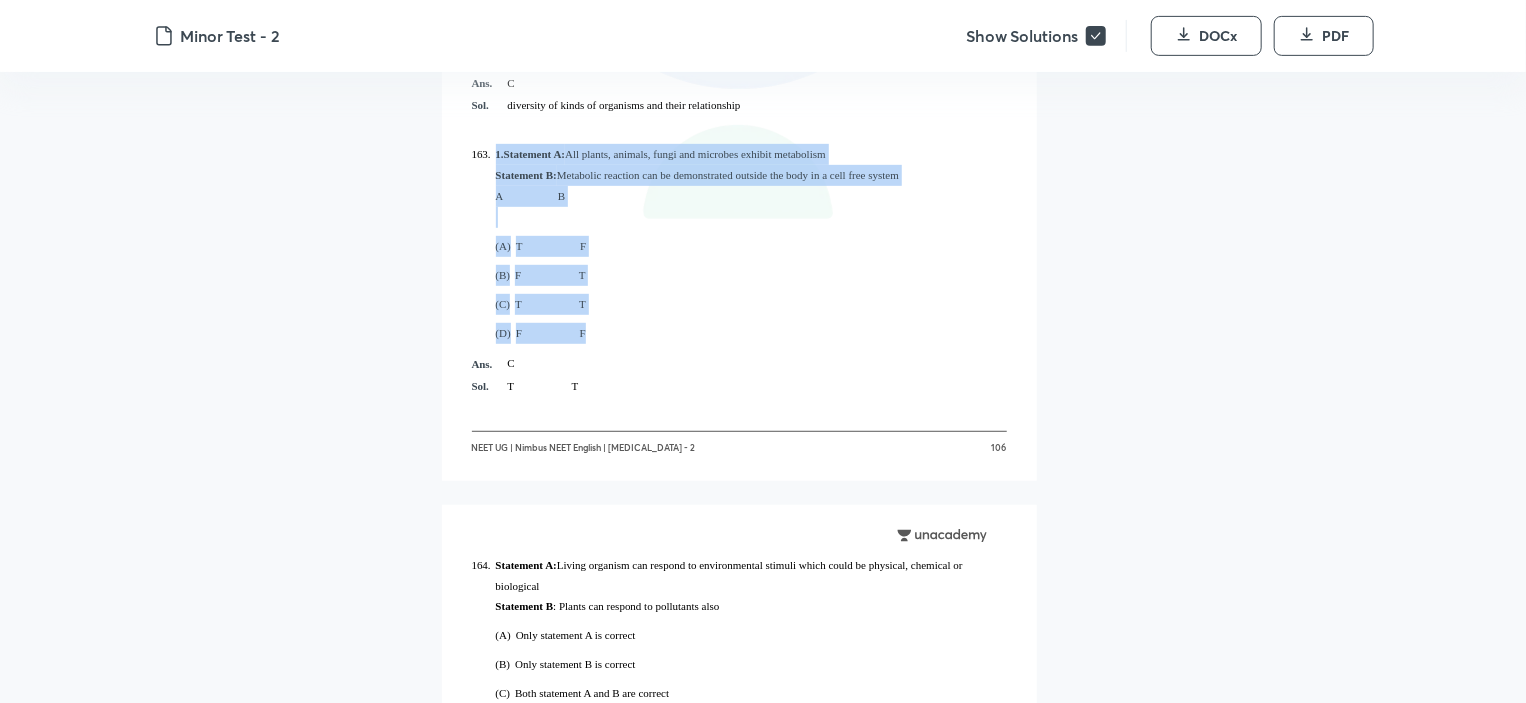 drag, startPoint x: 496, startPoint y: 155, endPoint x: 612, endPoint y: 323, distance: 204.1568 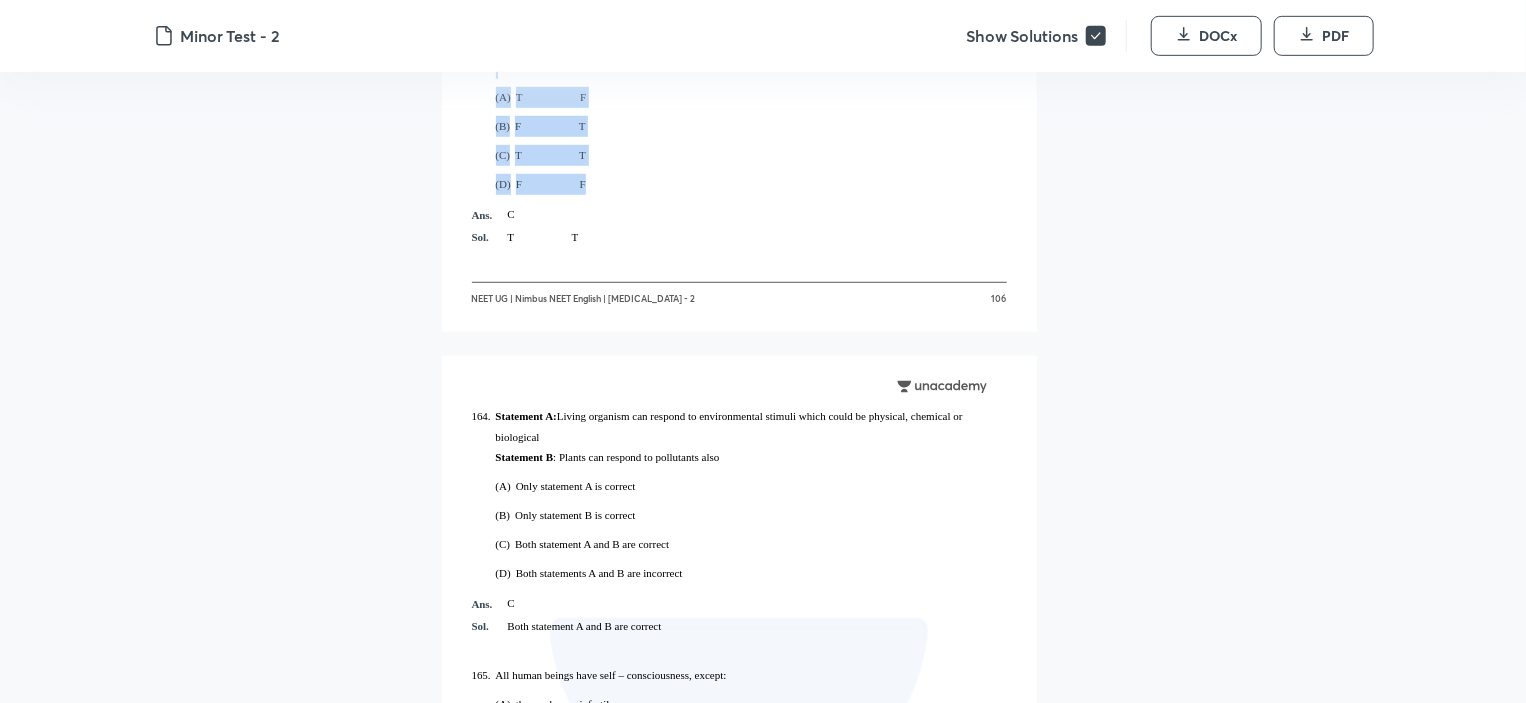scroll, scrollTop: 92418, scrollLeft: 0, axis: vertical 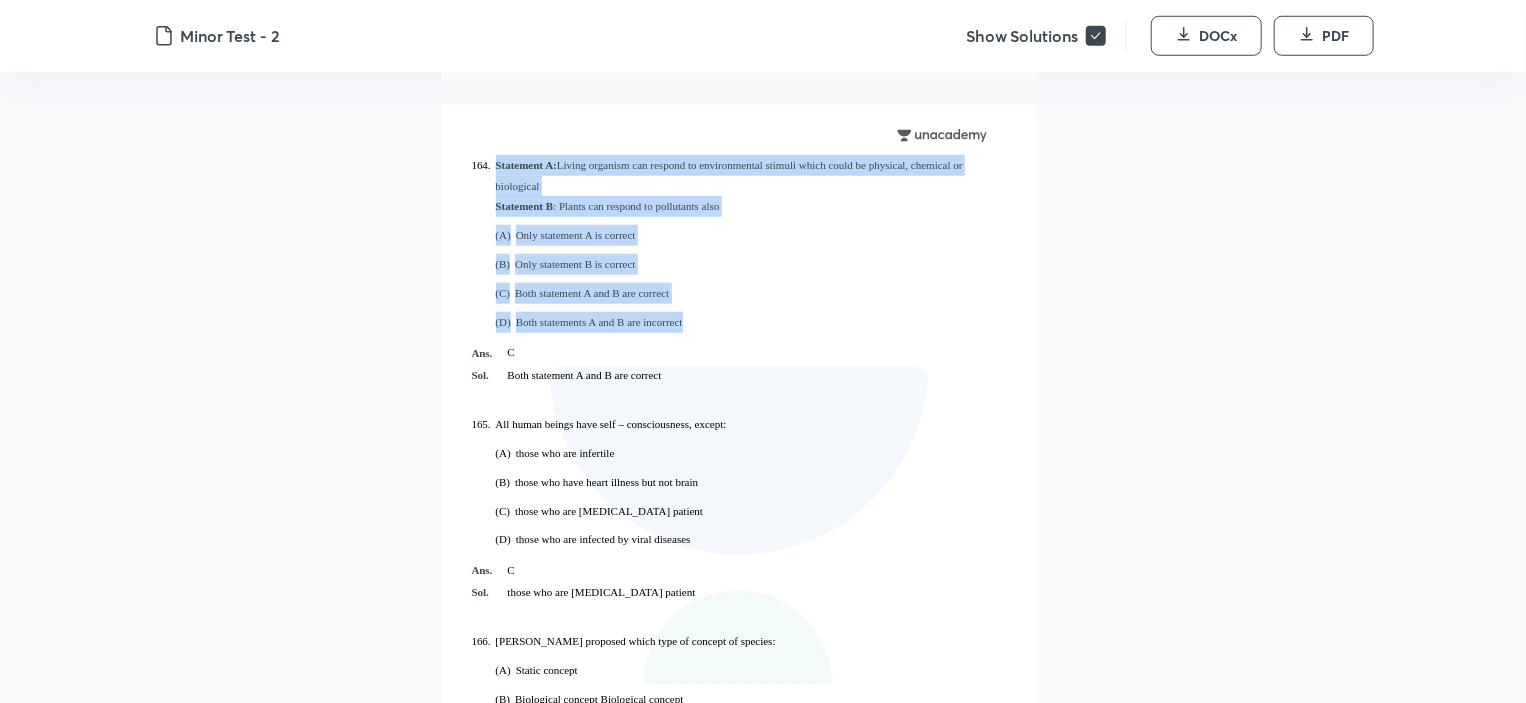 drag, startPoint x: 497, startPoint y: 163, endPoint x: 702, endPoint y: 324, distance: 260.66452 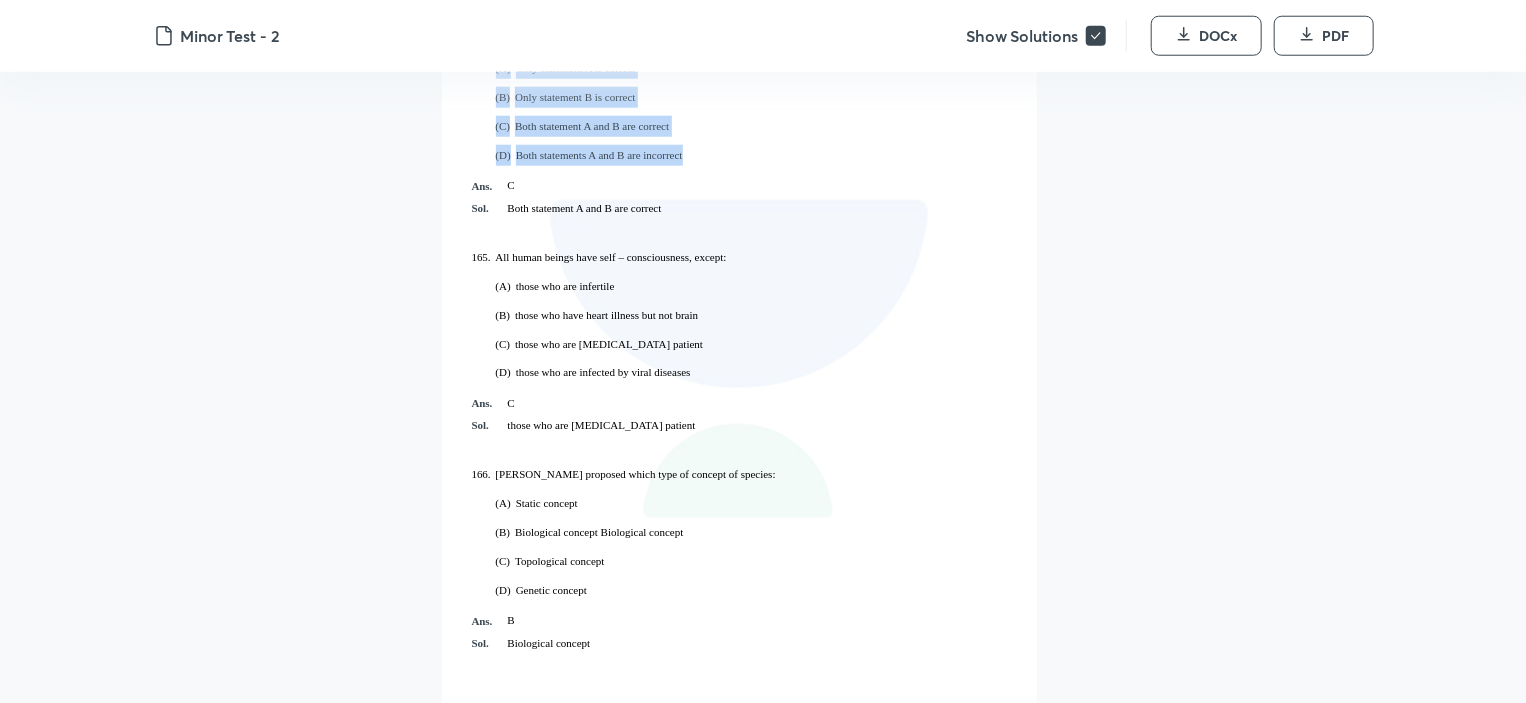 scroll, scrollTop: 92618, scrollLeft: 0, axis: vertical 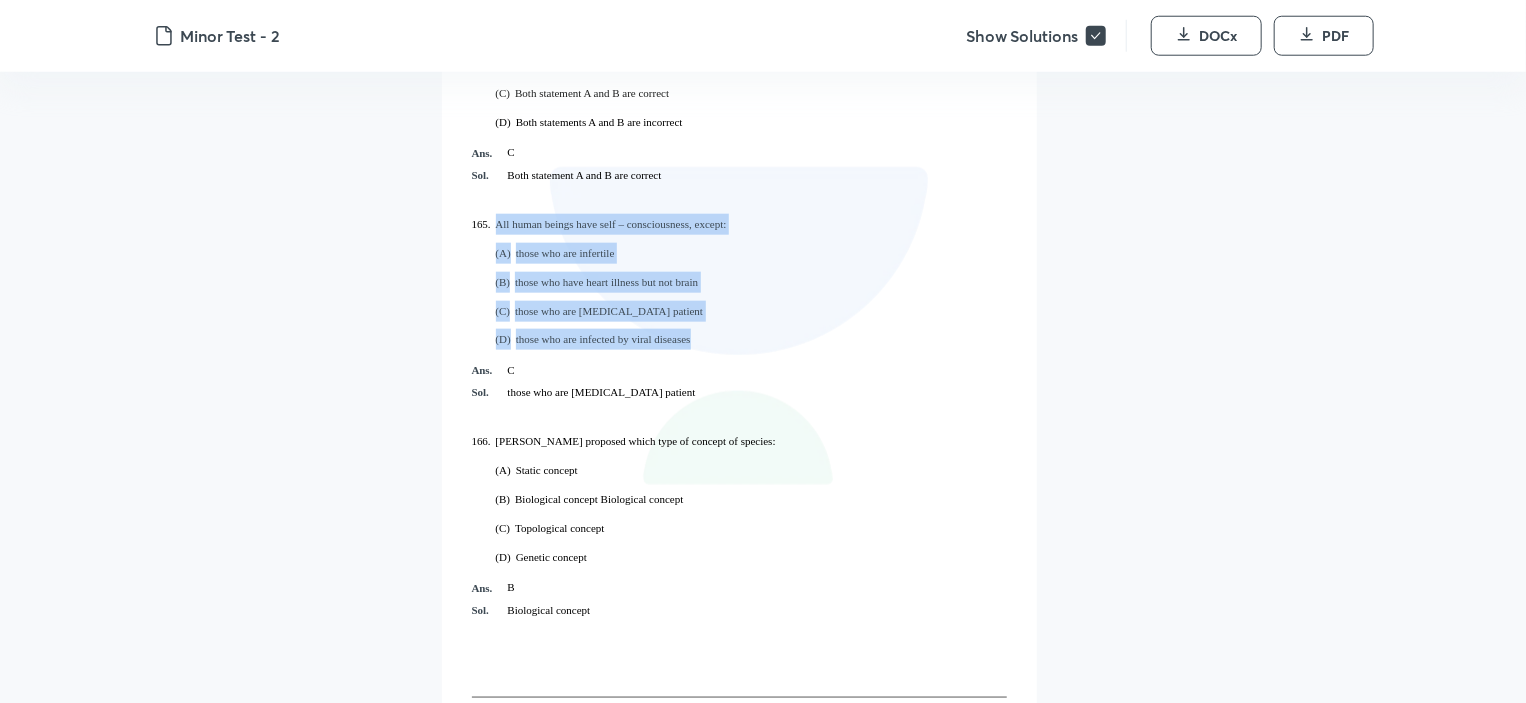 drag, startPoint x: 497, startPoint y: 227, endPoint x: 689, endPoint y: 335, distance: 220.29071 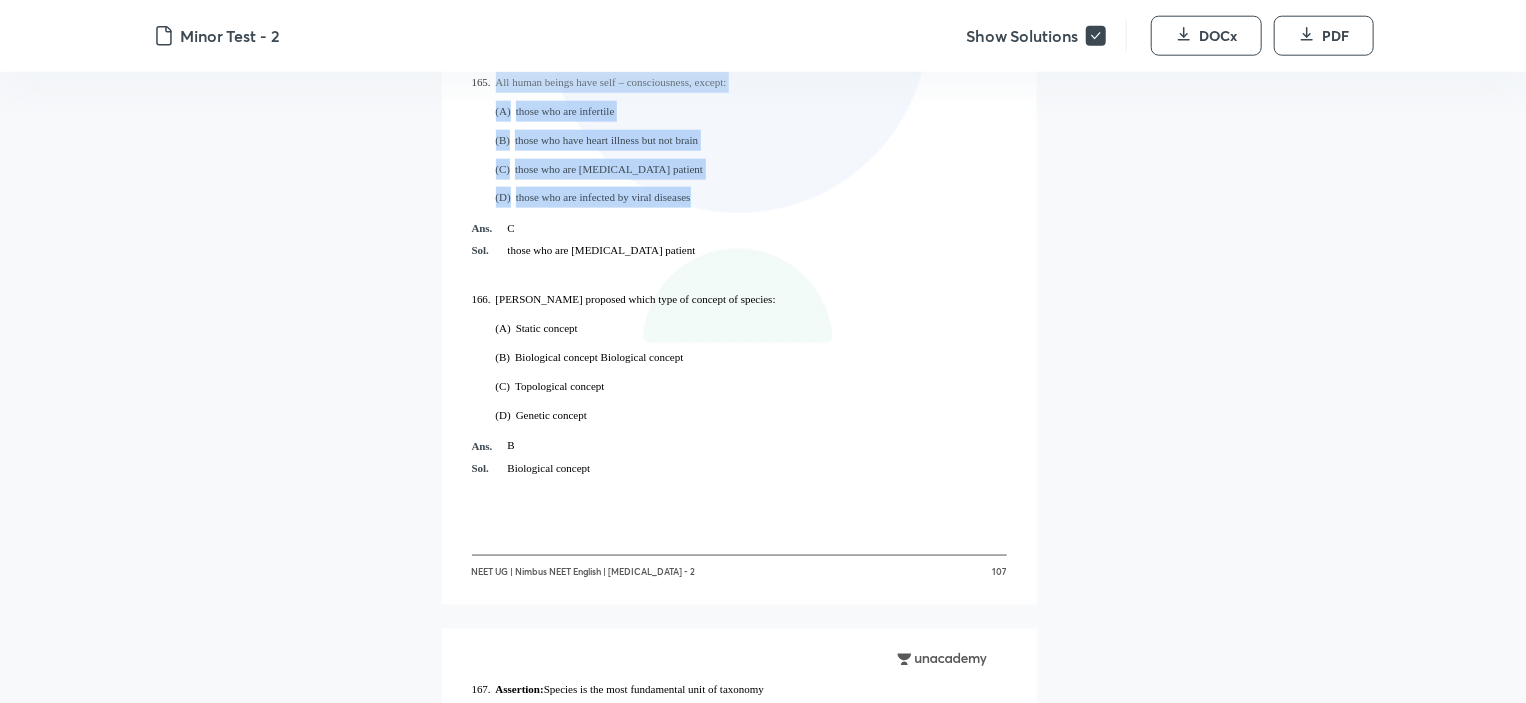 scroll, scrollTop: 92818, scrollLeft: 0, axis: vertical 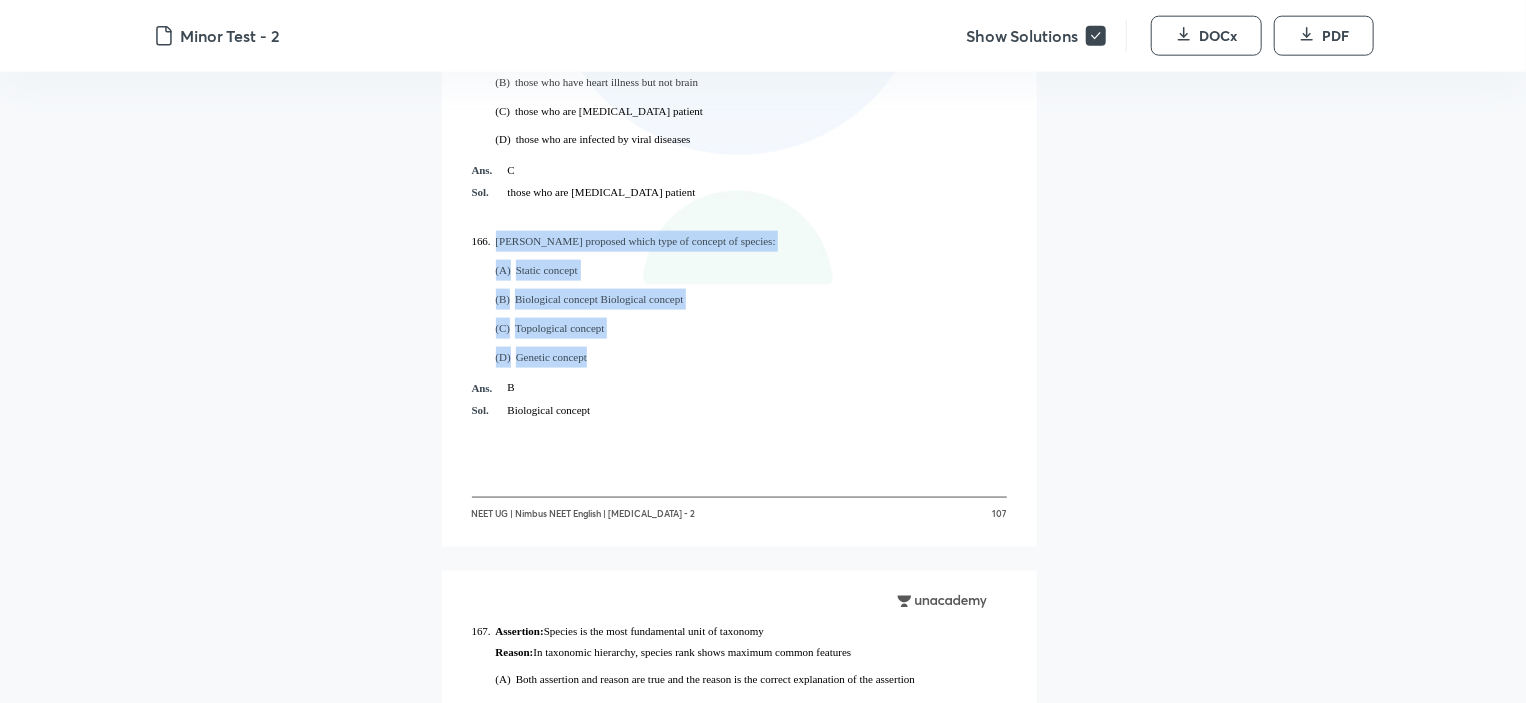 drag, startPoint x: 493, startPoint y: 242, endPoint x: 587, endPoint y: 354, distance: 146.21901 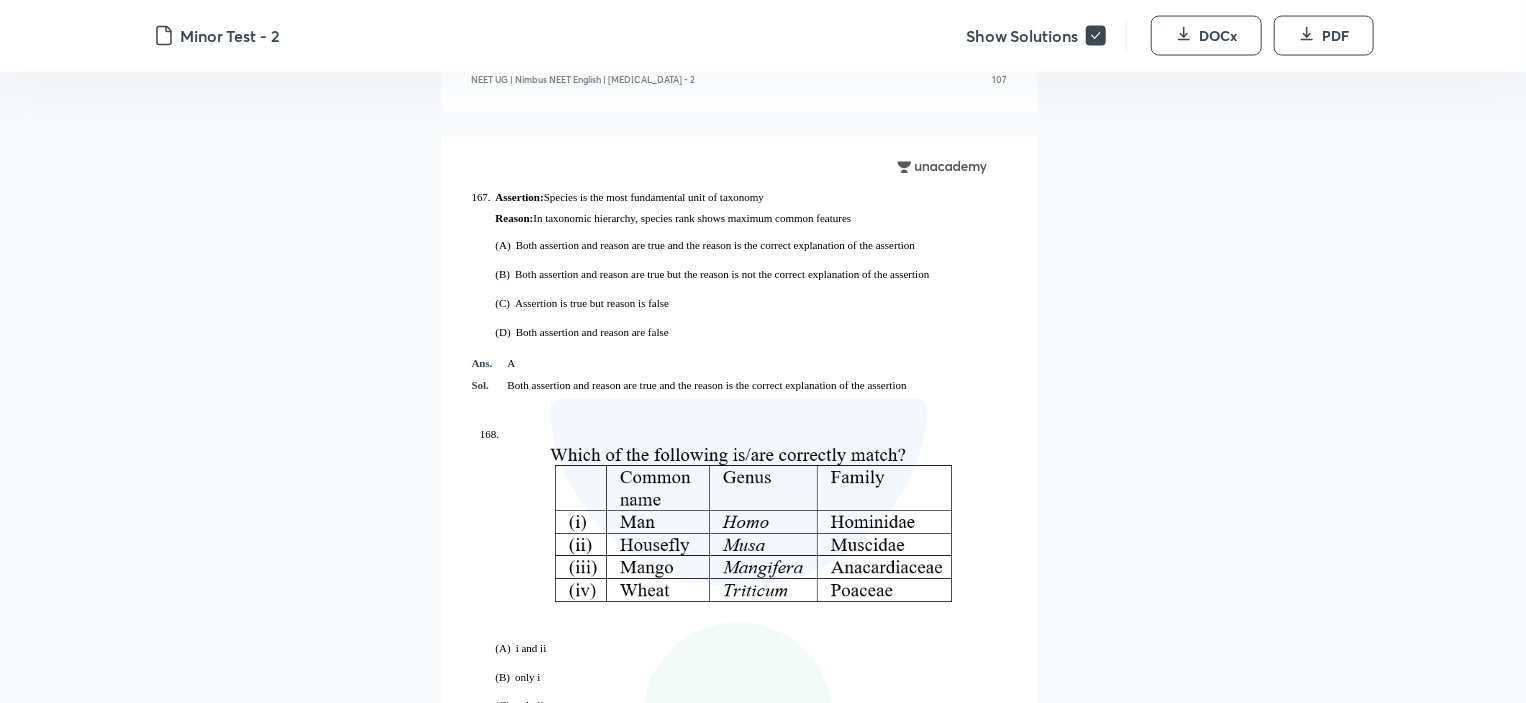 scroll, scrollTop: 93218, scrollLeft: 0, axis: vertical 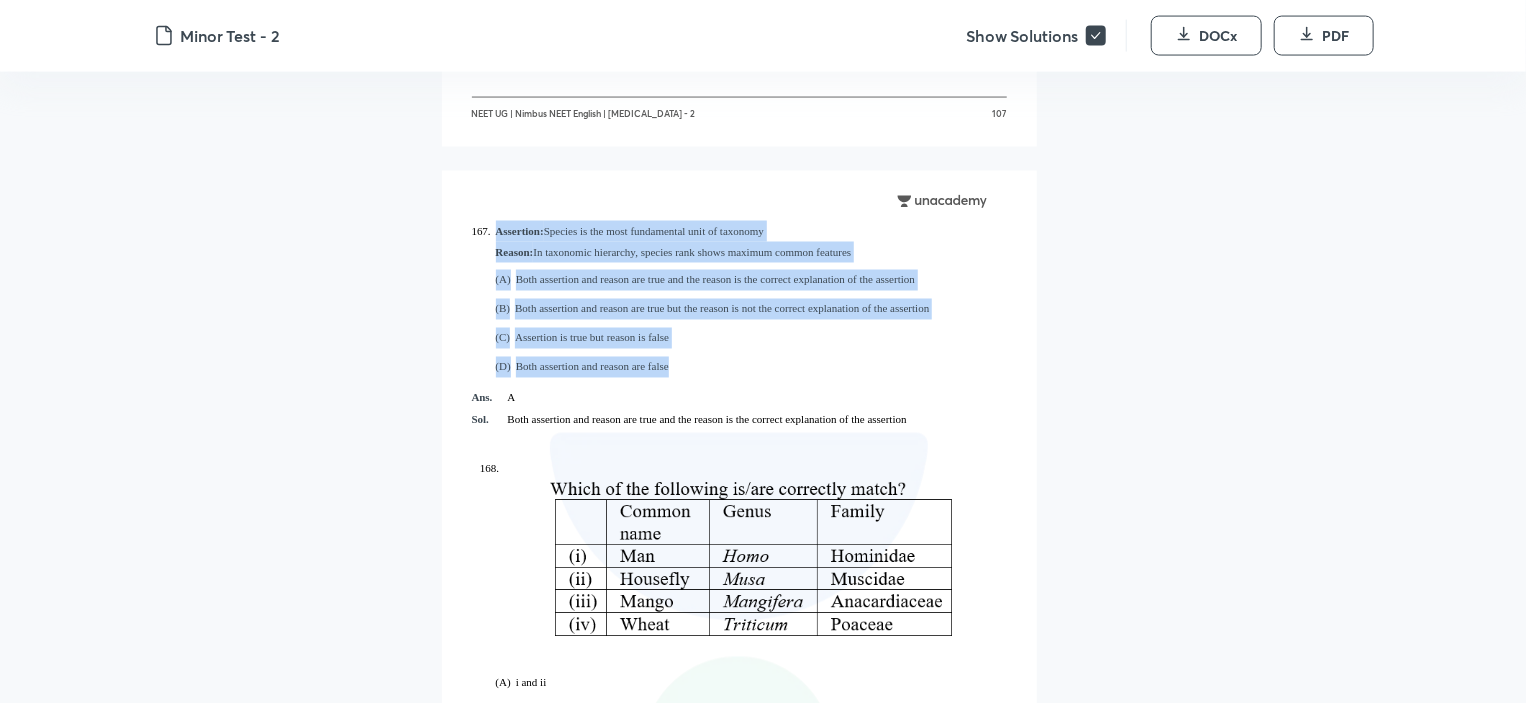 drag, startPoint x: 497, startPoint y: 231, endPoint x: 691, endPoint y: 364, distance: 235.21268 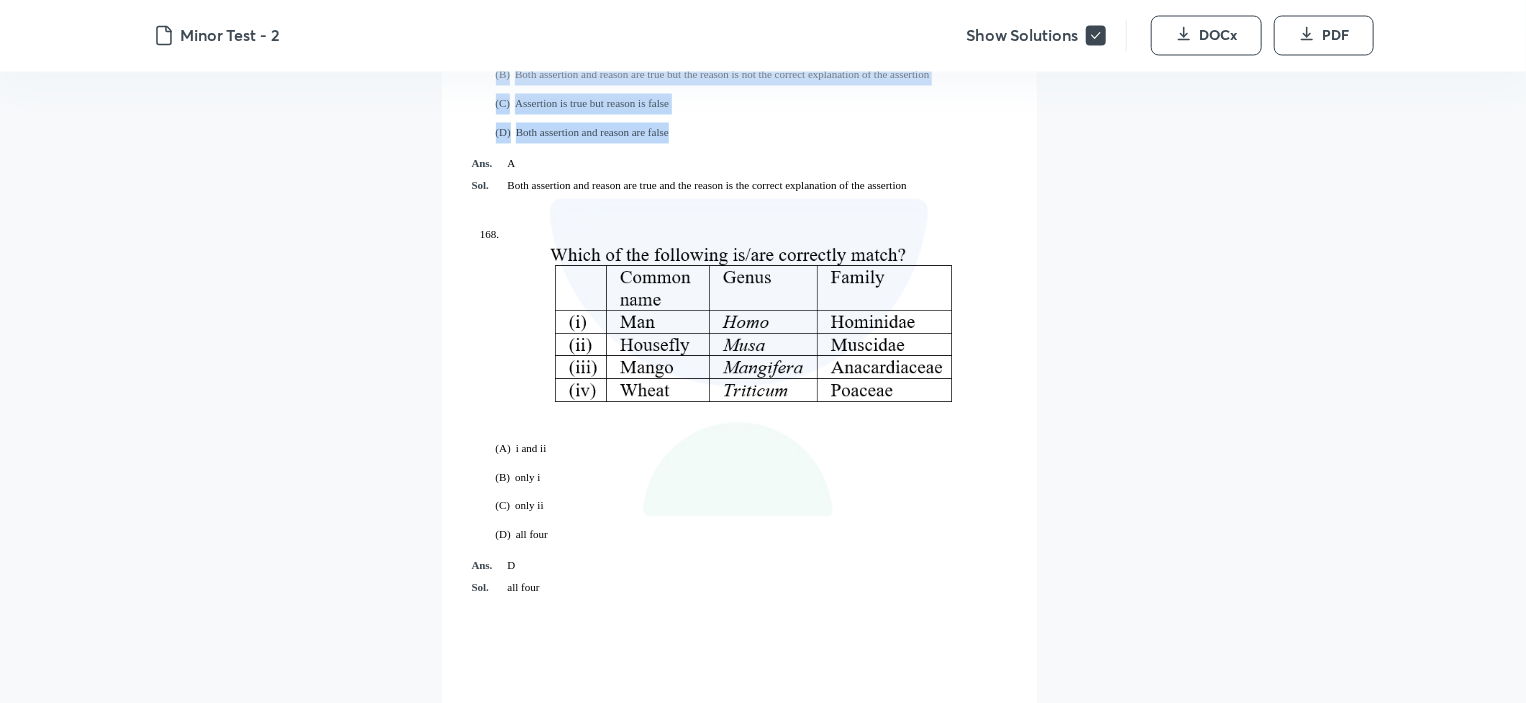 scroll, scrollTop: 93418, scrollLeft: 0, axis: vertical 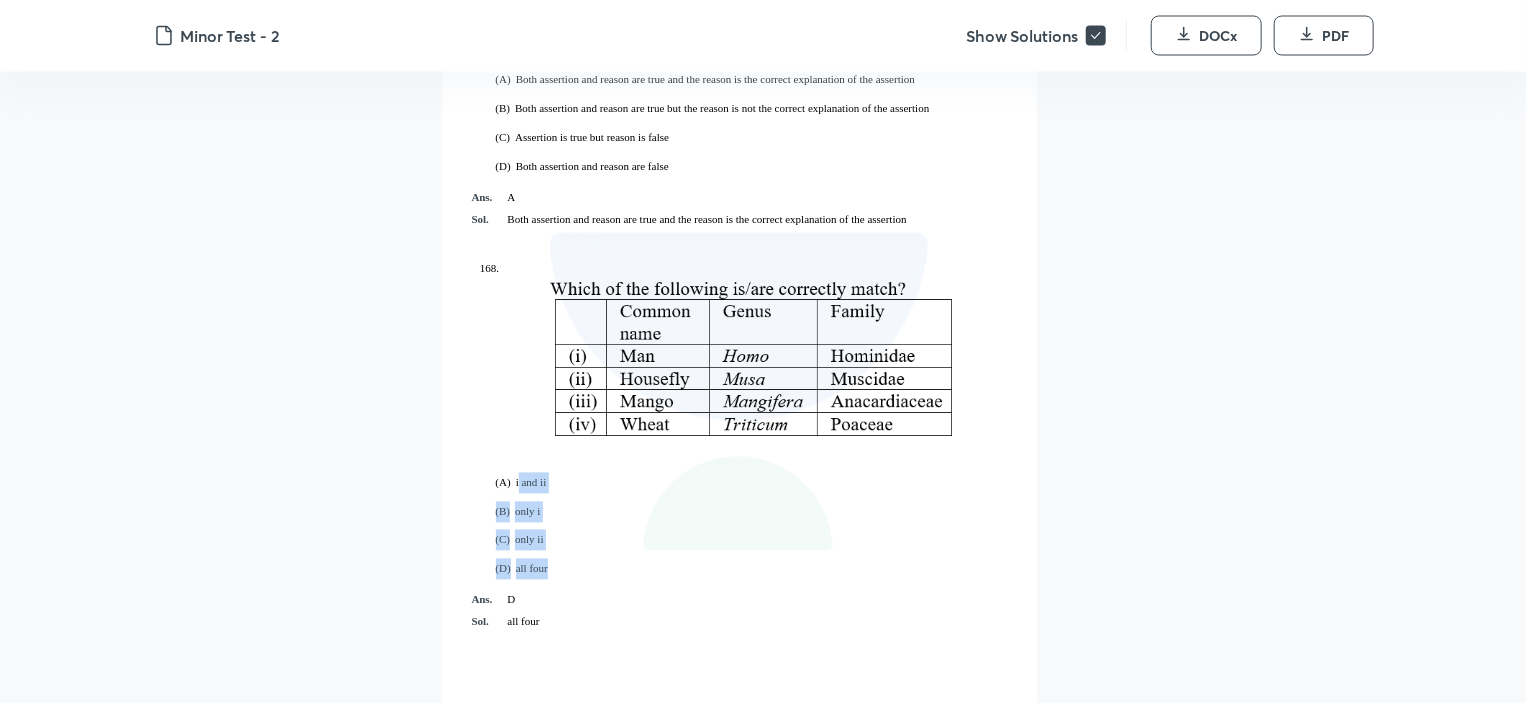 drag, startPoint x: 519, startPoint y: 487, endPoint x: 555, endPoint y: 561, distance: 82.29216 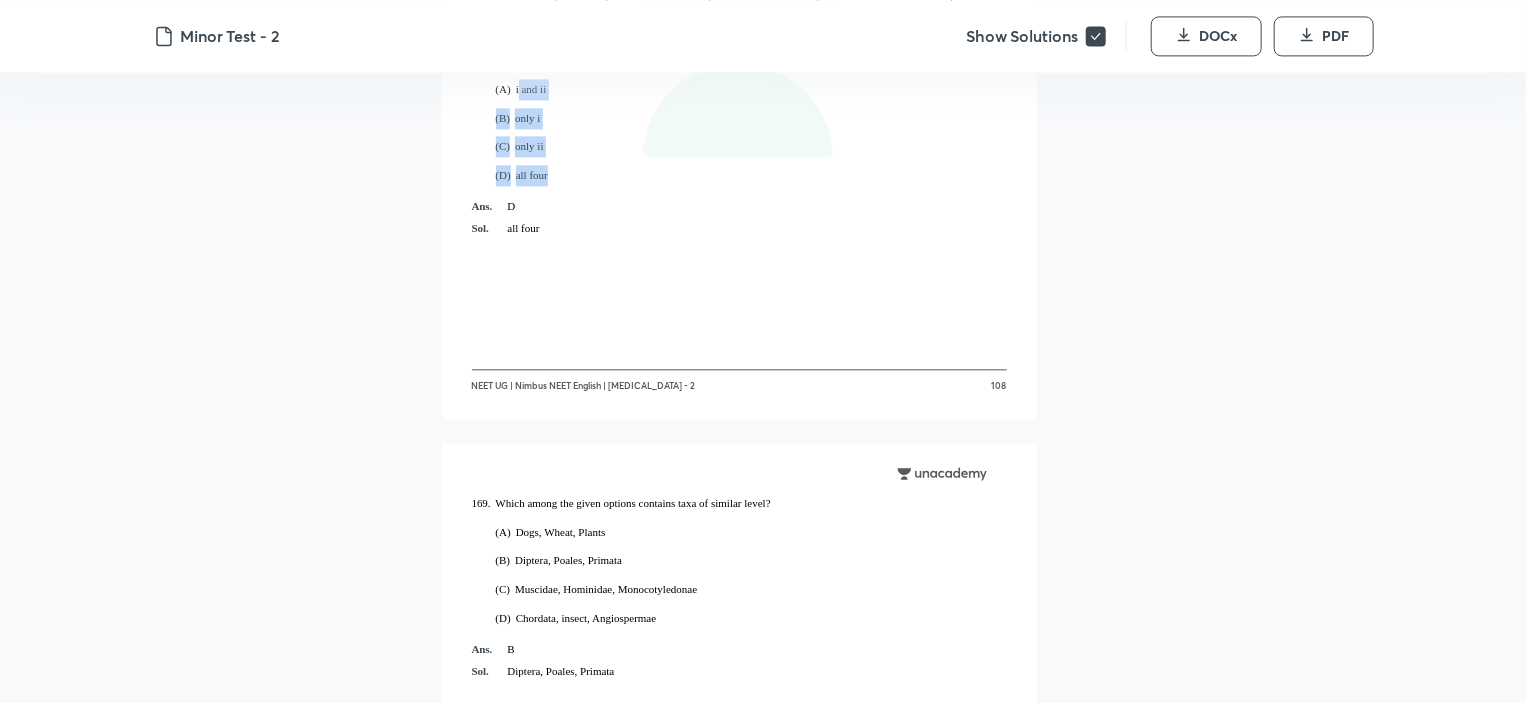 scroll, scrollTop: 94018, scrollLeft: 0, axis: vertical 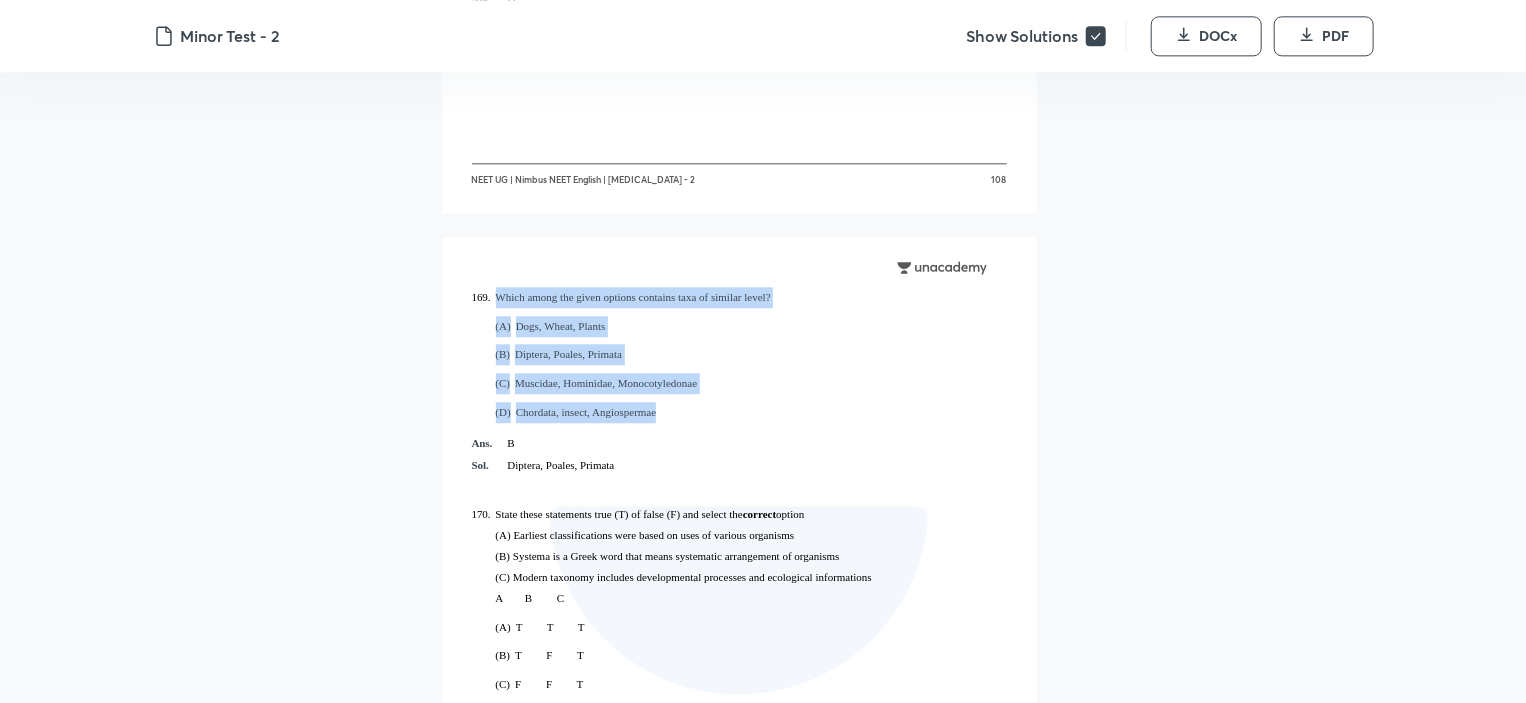 drag, startPoint x: 497, startPoint y: 302, endPoint x: 672, endPoint y: 416, distance: 208.85641 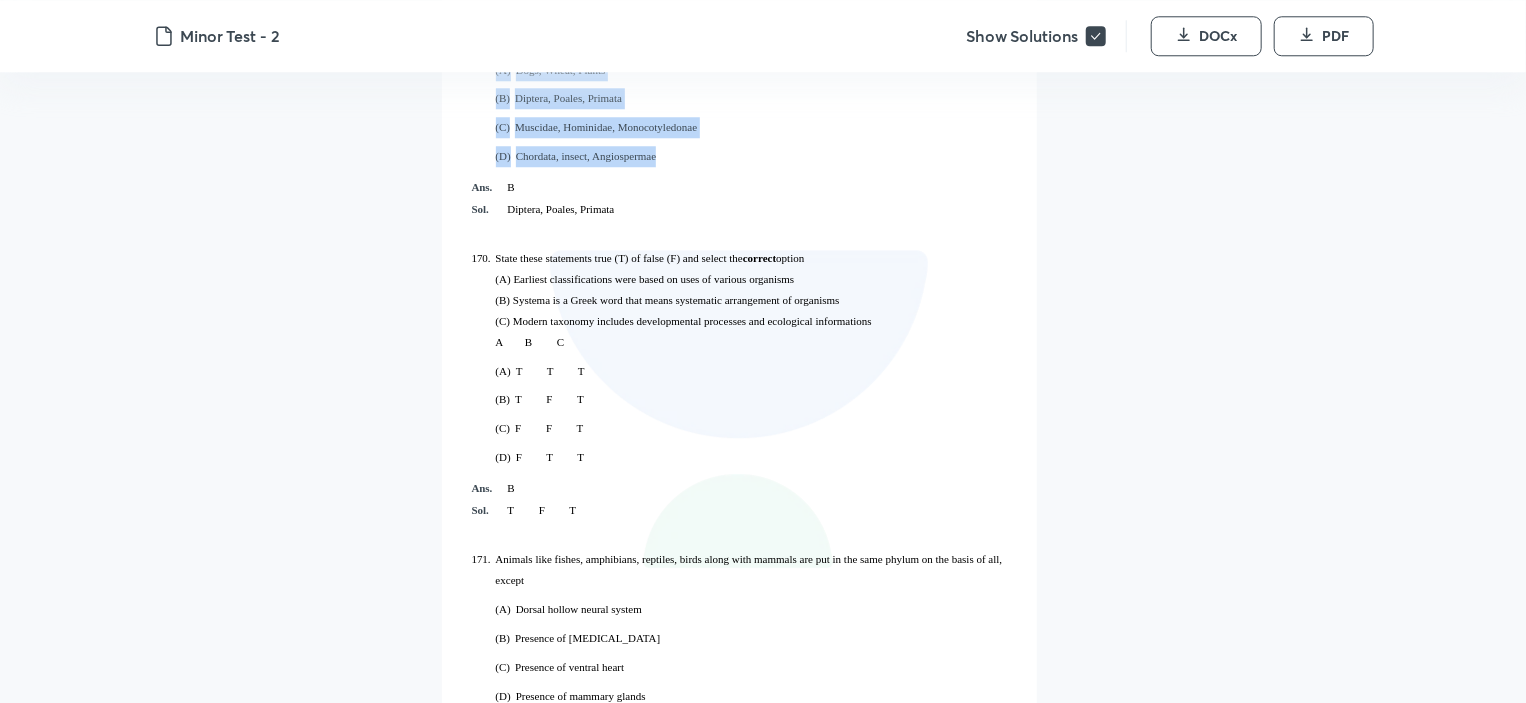 scroll, scrollTop: 94418, scrollLeft: 0, axis: vertical 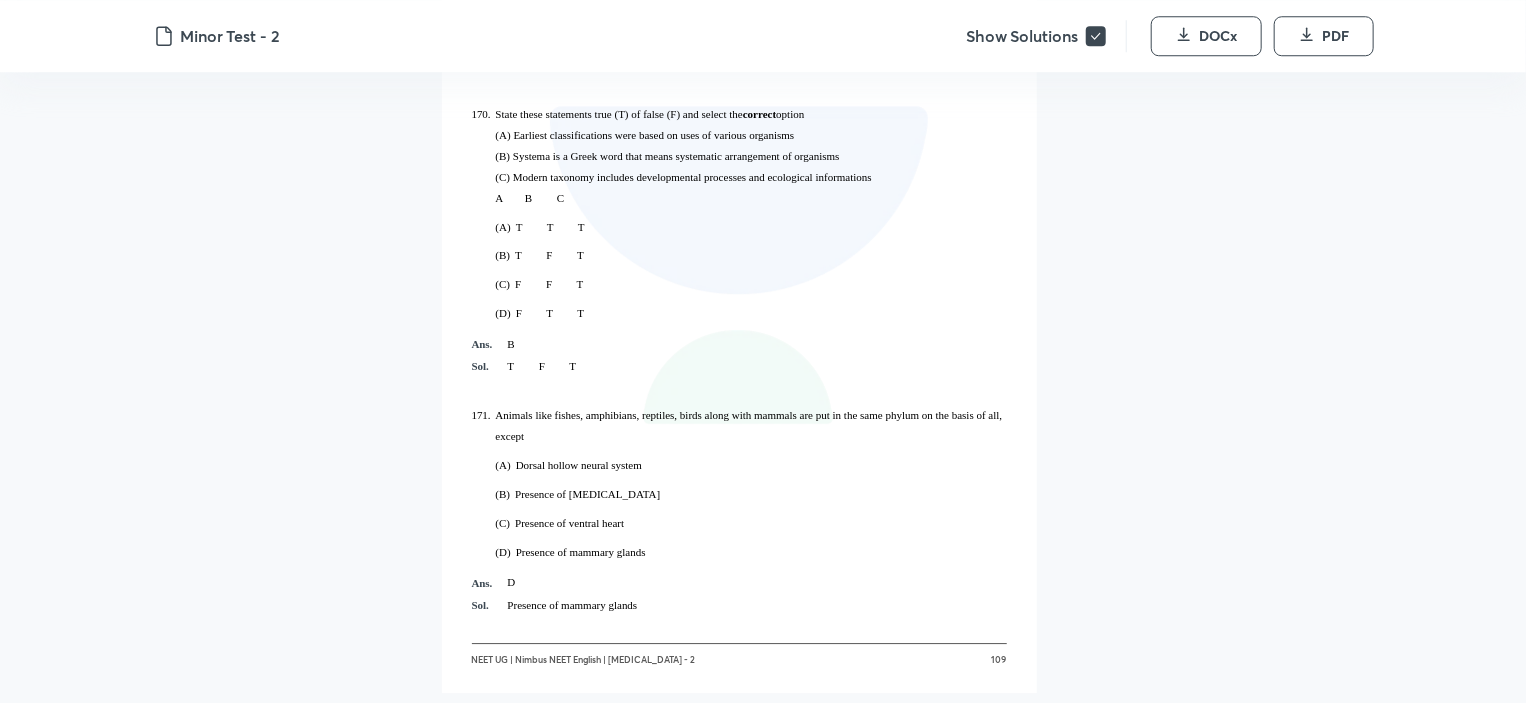 drag, startPoint x: 496, startPoint y: 115, endPoint x: 603, endPoint y: 306, distance: 218.92921 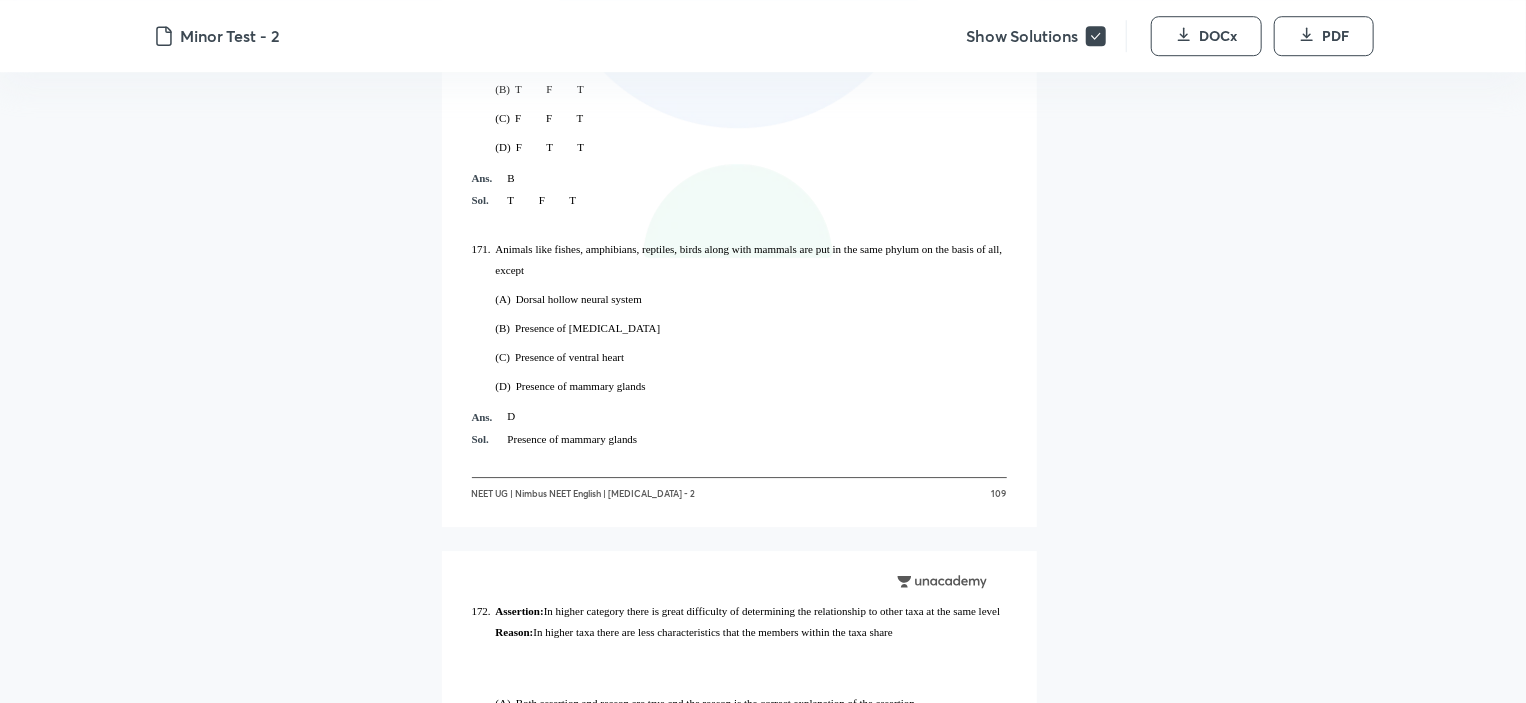 scroll, scrollTop: 94618, scrollLeft: 0, axis: vertical 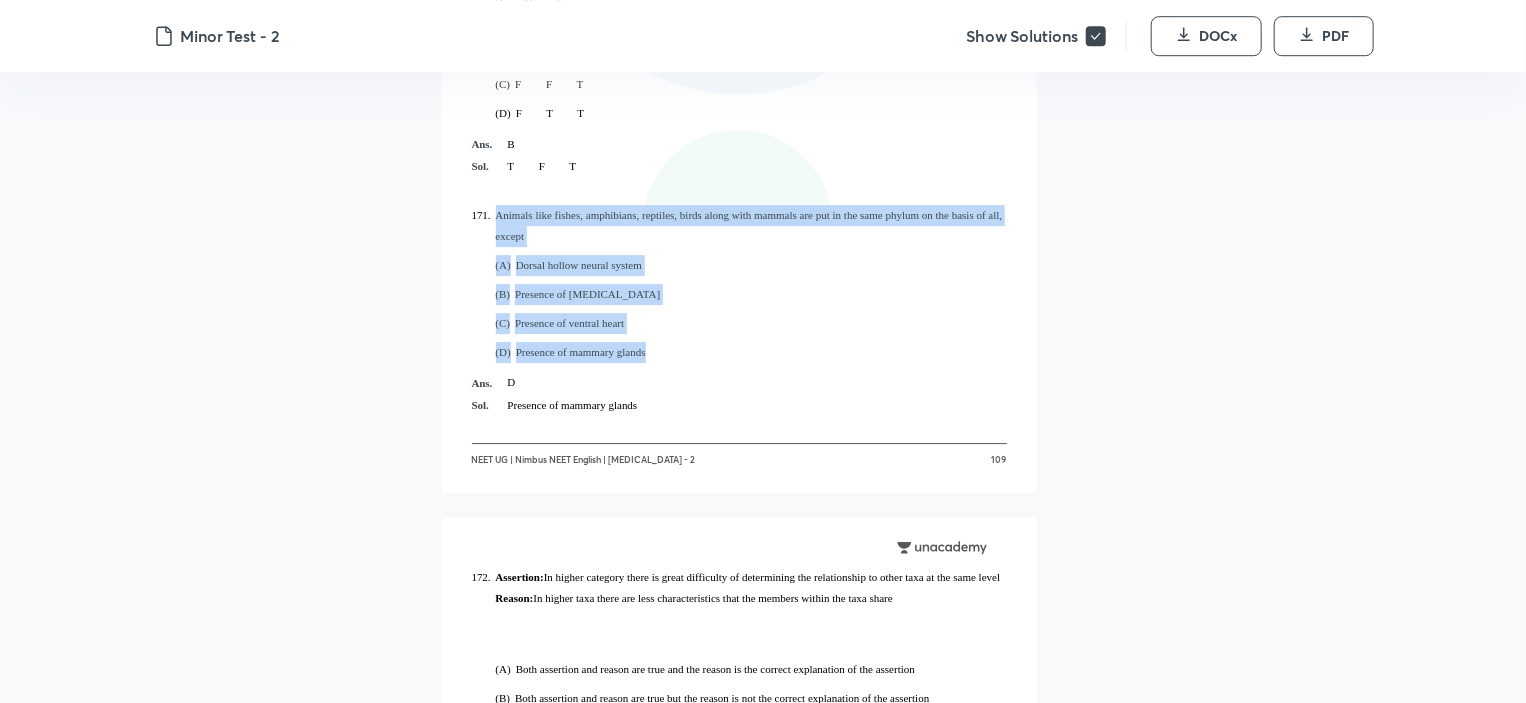 drag, startPoint x: 494, startPoint y: 213, endPoint x: 655, endPoint y: 360, distance: 218.01376 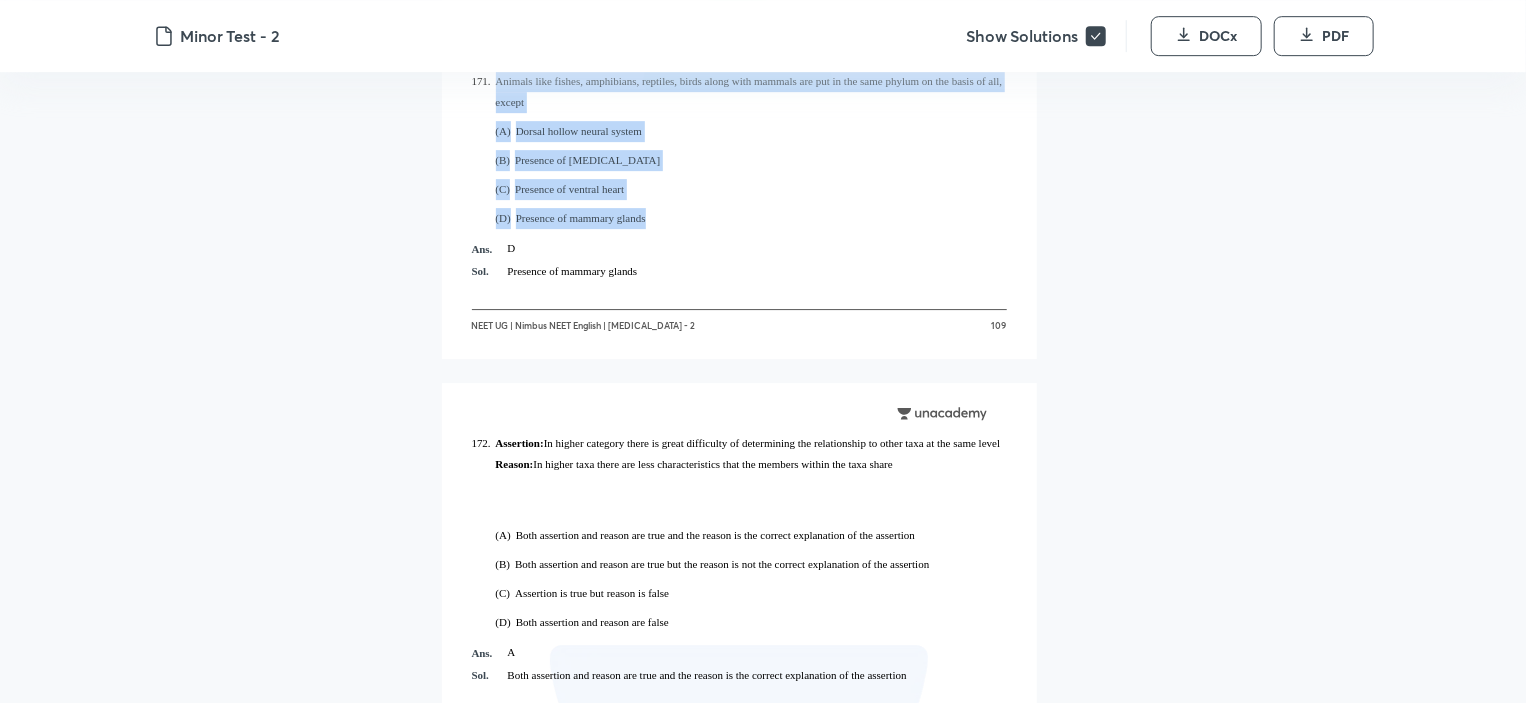 scroll, scrollTop: 95018, scrollLeft: 0, axis: vertical 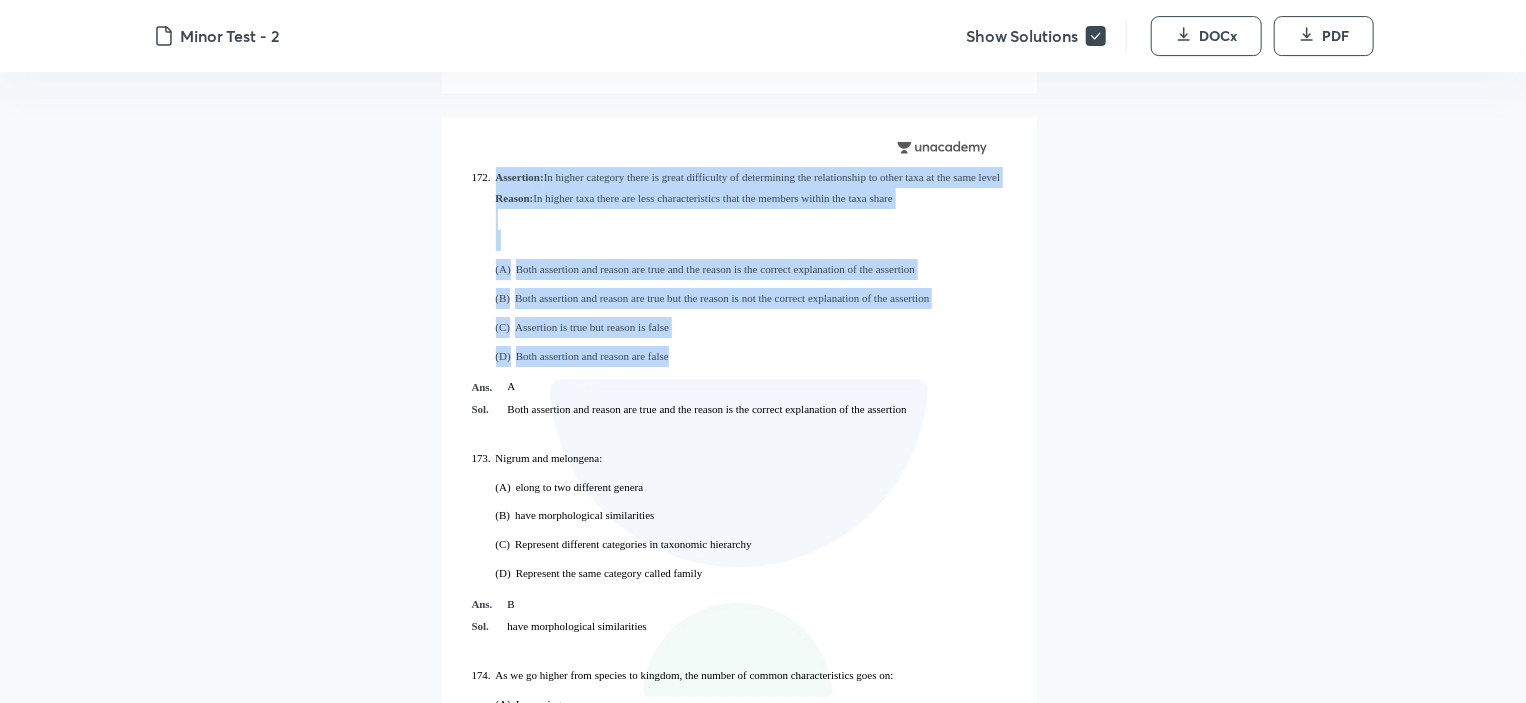 drag, startPoint x: 495, startPoint y: 177, endPoint x: 705, endPoint y: 350, distance: 272.0827 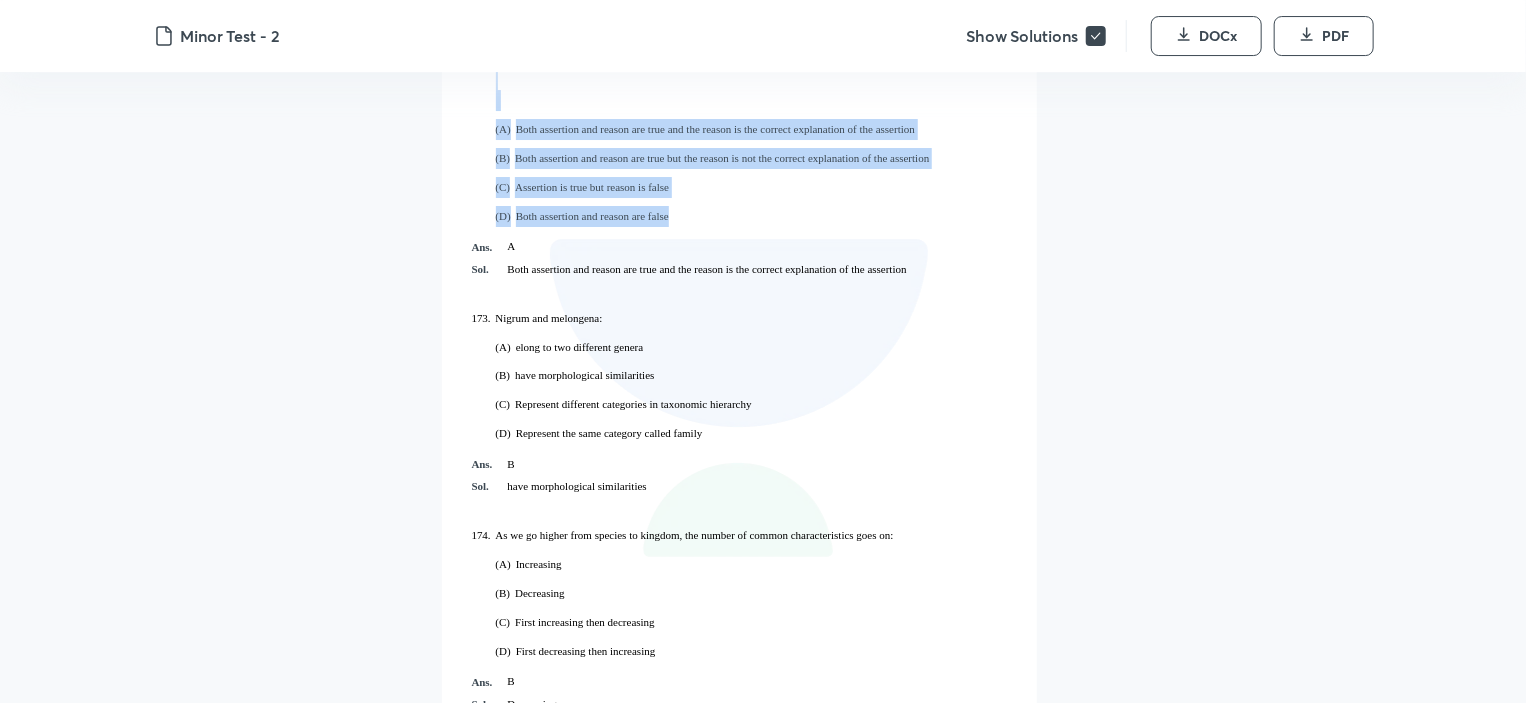 scroll, scrollTop: 95218, scrollLeft: 0, axis: vertical 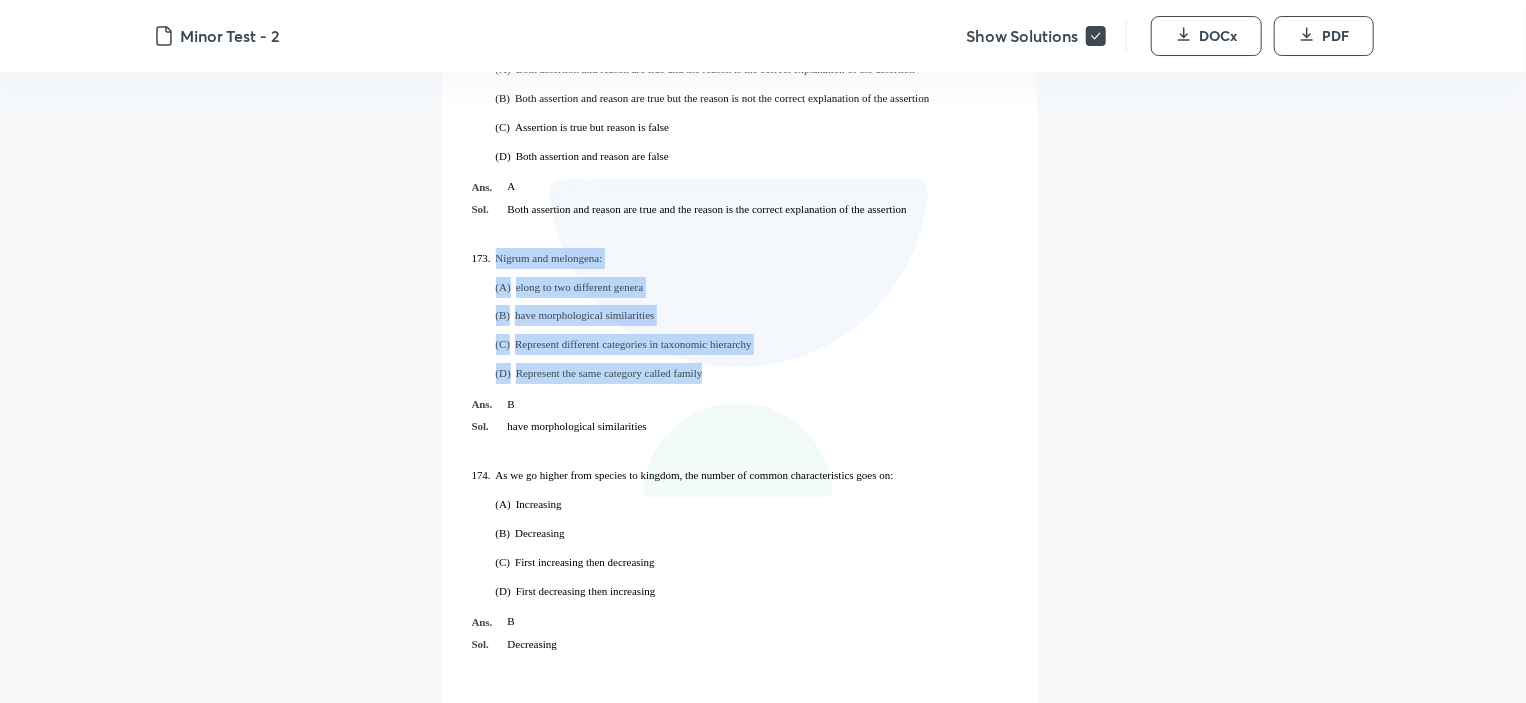 drag, startPoint x: 492, startPoint y: 258, endPoint x: 722, endPoint y: 380, distance: 260.3536 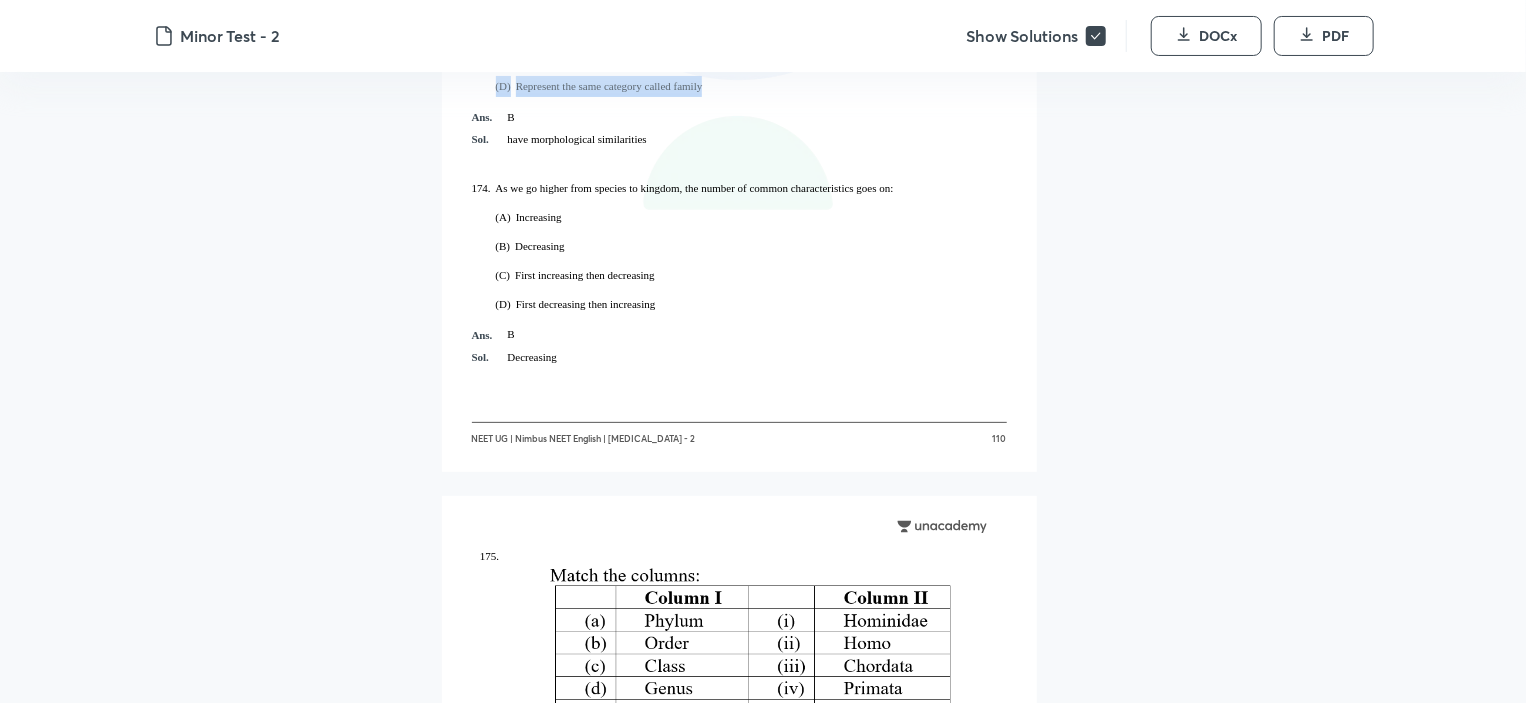 scroll, scrollTop: 95418, scrollLeft: 0, axis: vertical 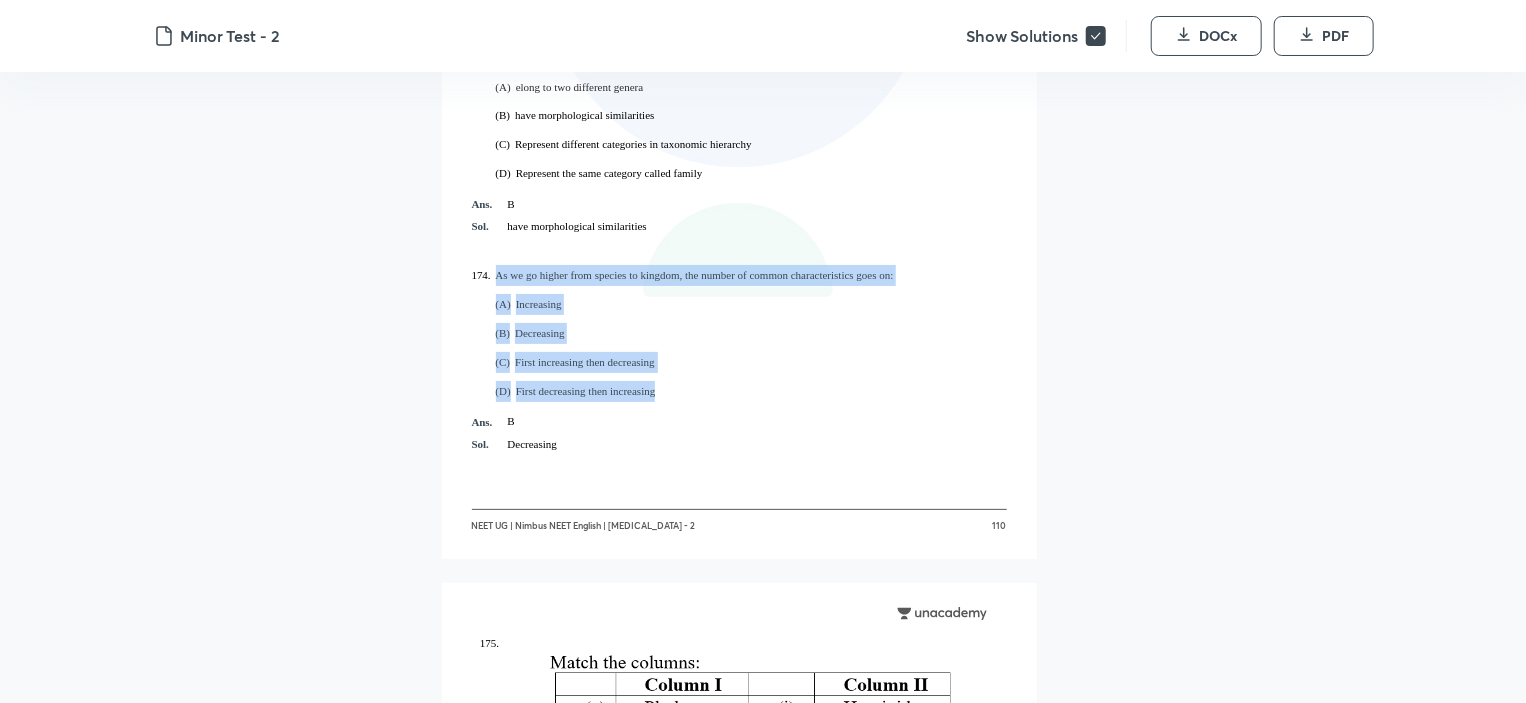 drag, startPoint x: 497, startPoint y: 281, endPoint x: 665, endPoint y: 397, distance: 204.1568 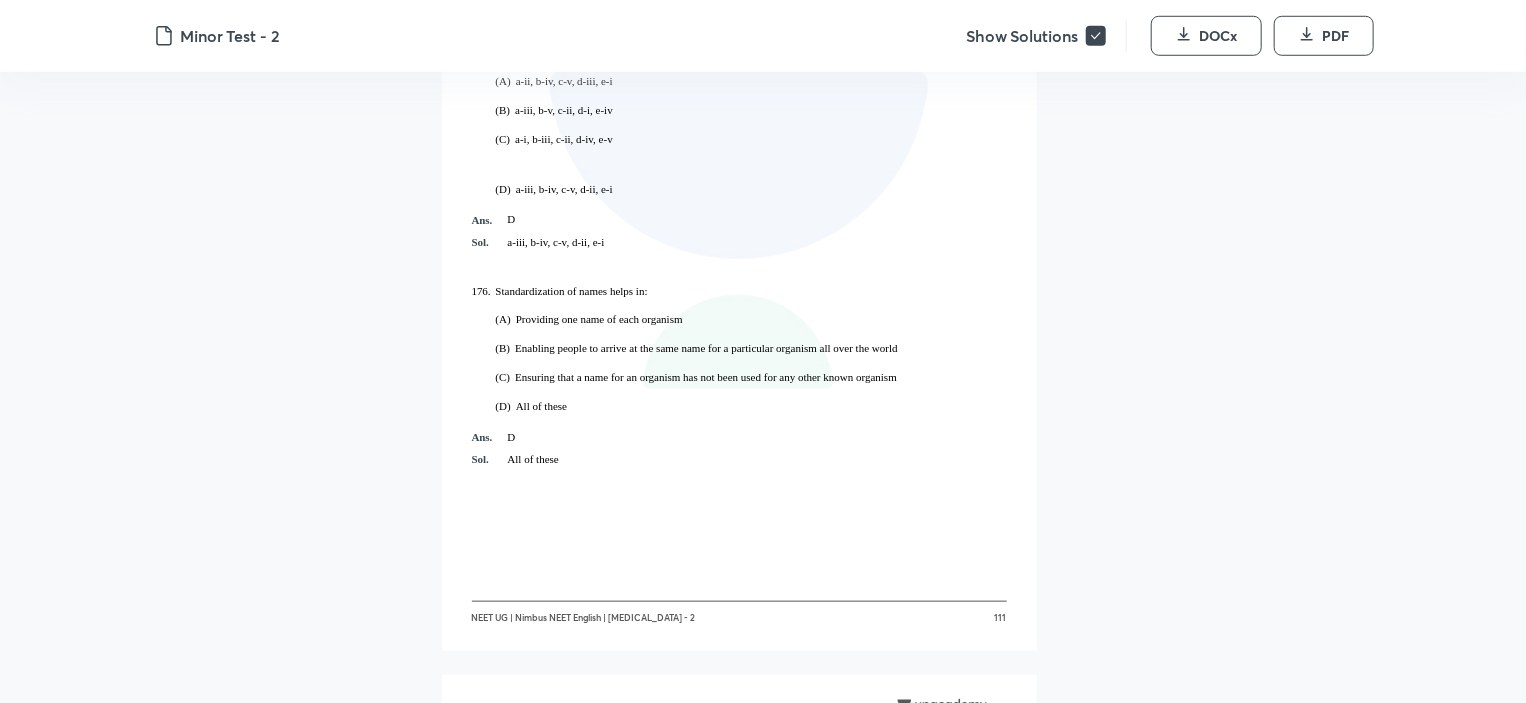 scroll, scrollTop: 96218, scrollLeft: 0, axis: vertical 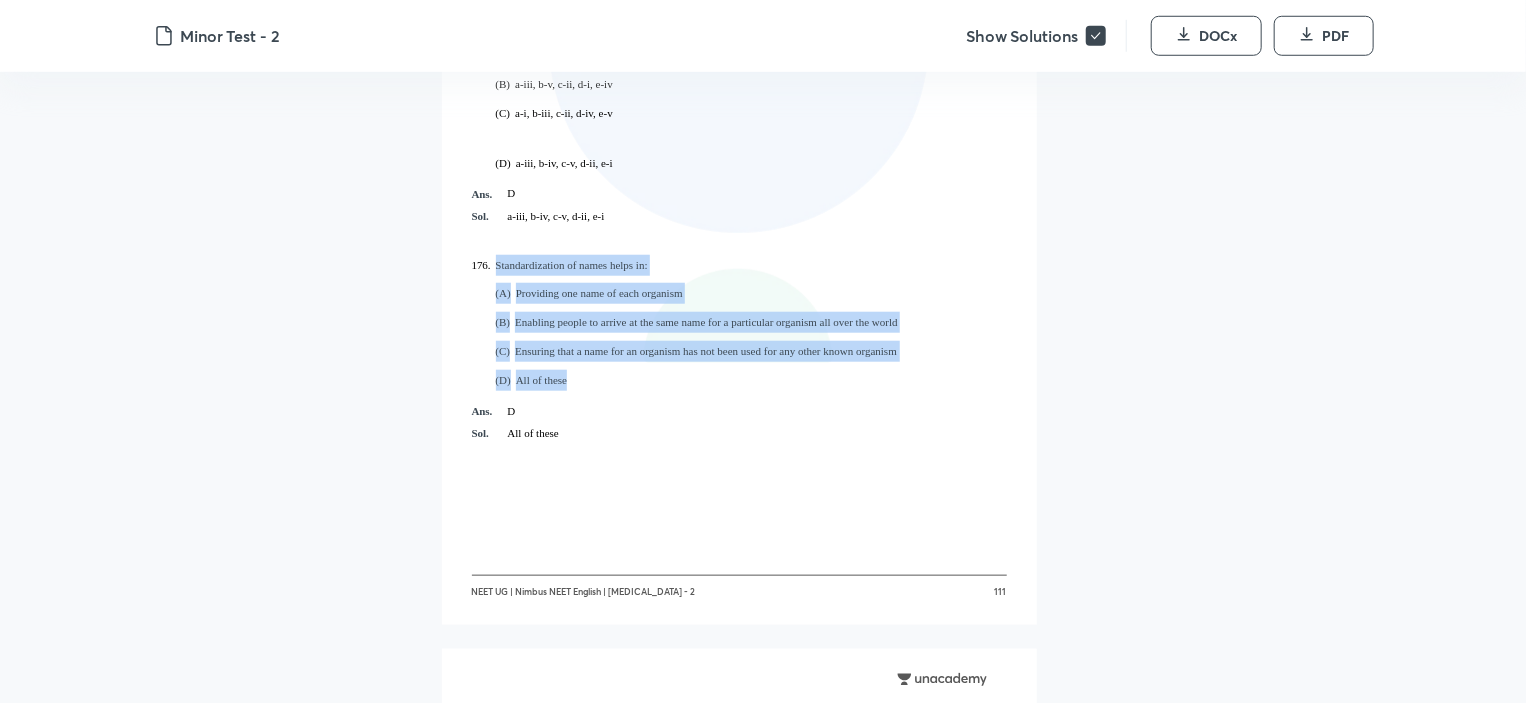 drag, startPoint x: 496, startPoint y: 263, endPoint x: 580, endPoint y: 385, distance: 148.12157 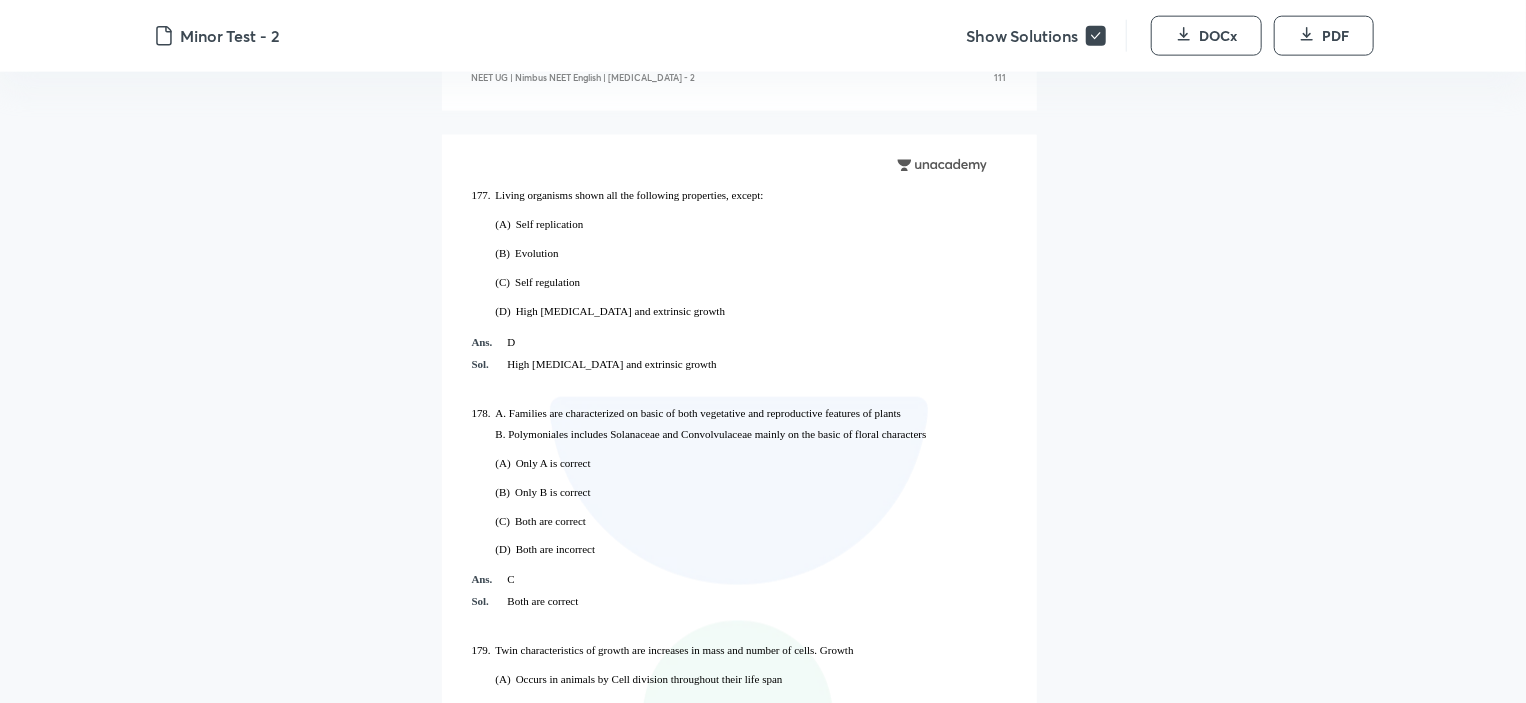 scroll, scrollTop: 96818, scrollLeft: 0, axis: vertical 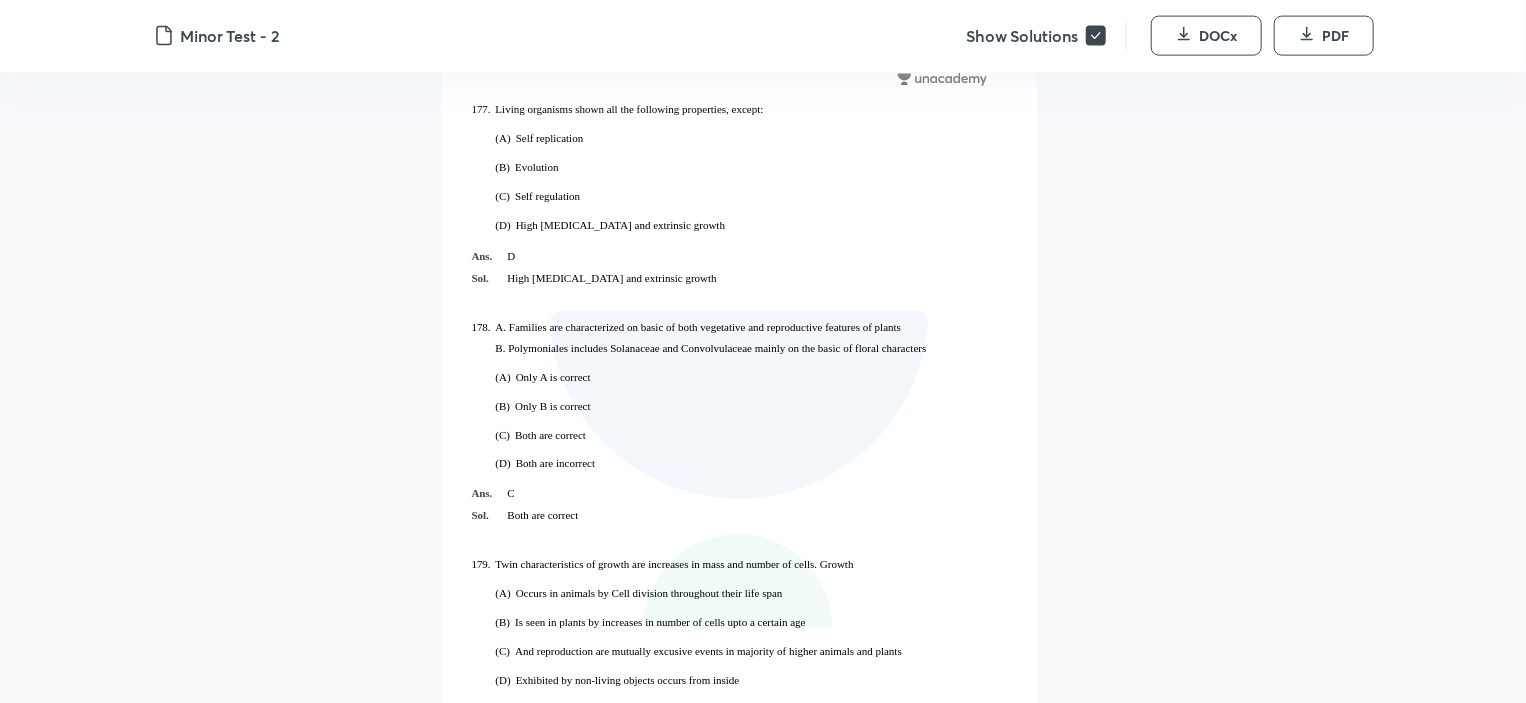 drag, startPoint x: 498, startPoint y: 107, endPoint x: 716, endPoint y: 222, distance: 246.47313 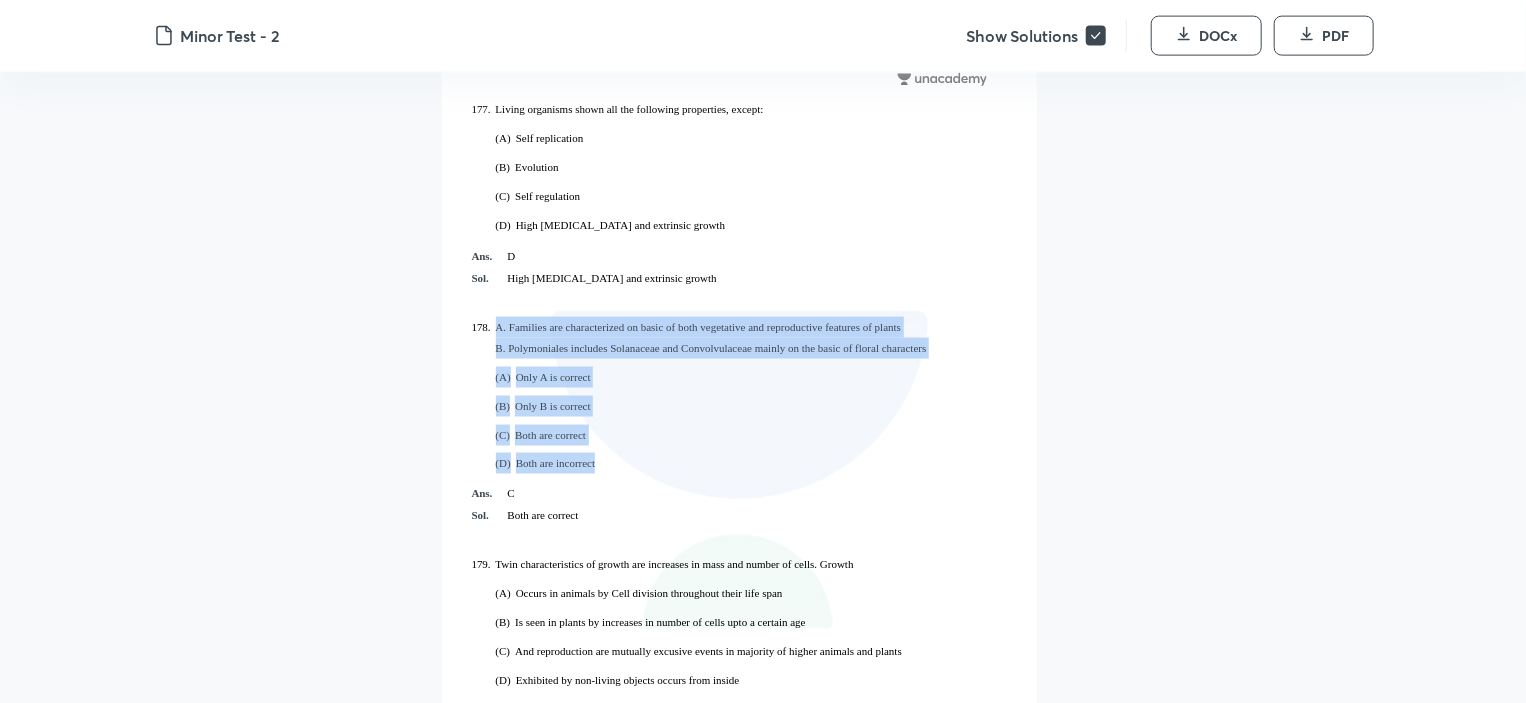 drag, startPoint x: 496, startPoint y: 335, endPoint x: 605, endPoint y: 468, distance: 171.9593 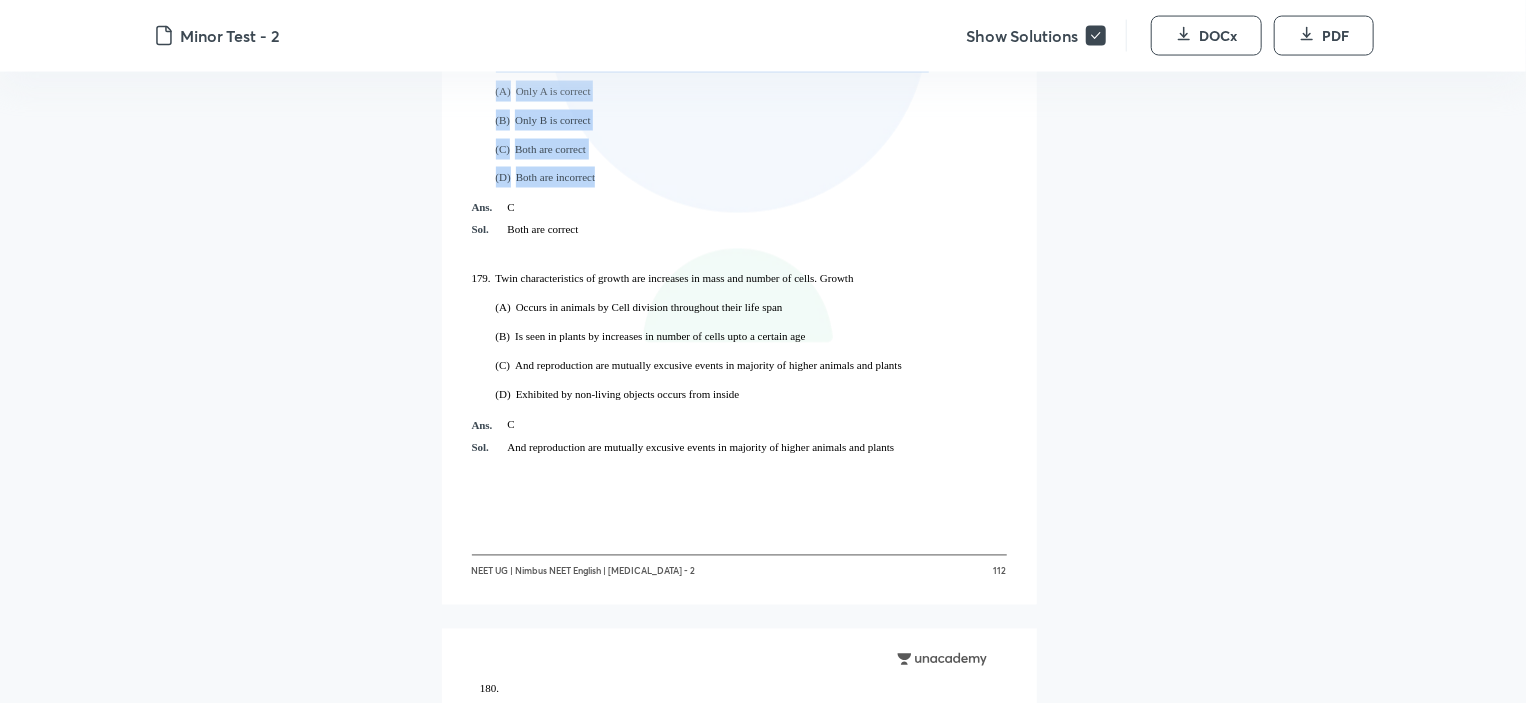 scroll, scrollTop: 97018, scrollLeft: 0, axis: vertical 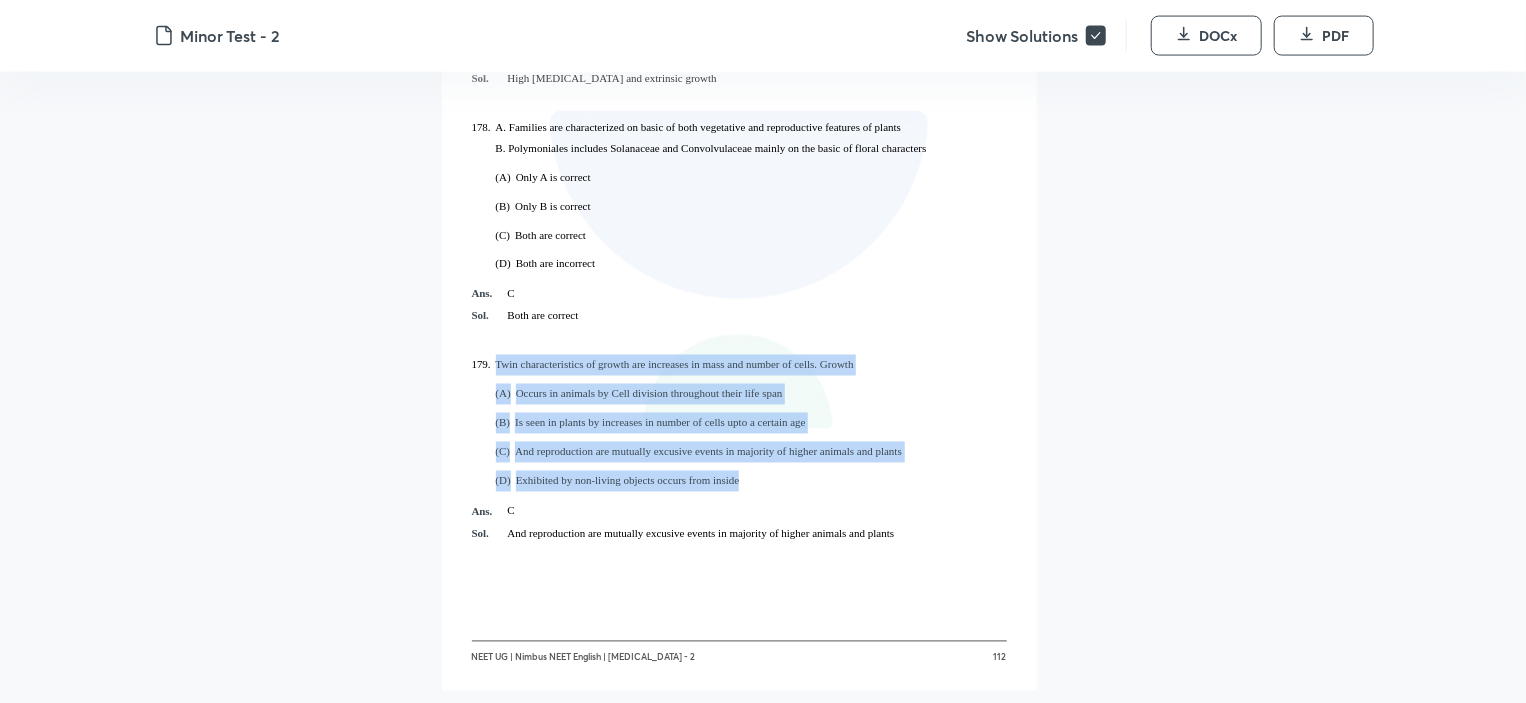 drag, startPoint x: 496, startPoint y: 366, endPoint x: 756, endPoint y: 489, distance: 287.6265 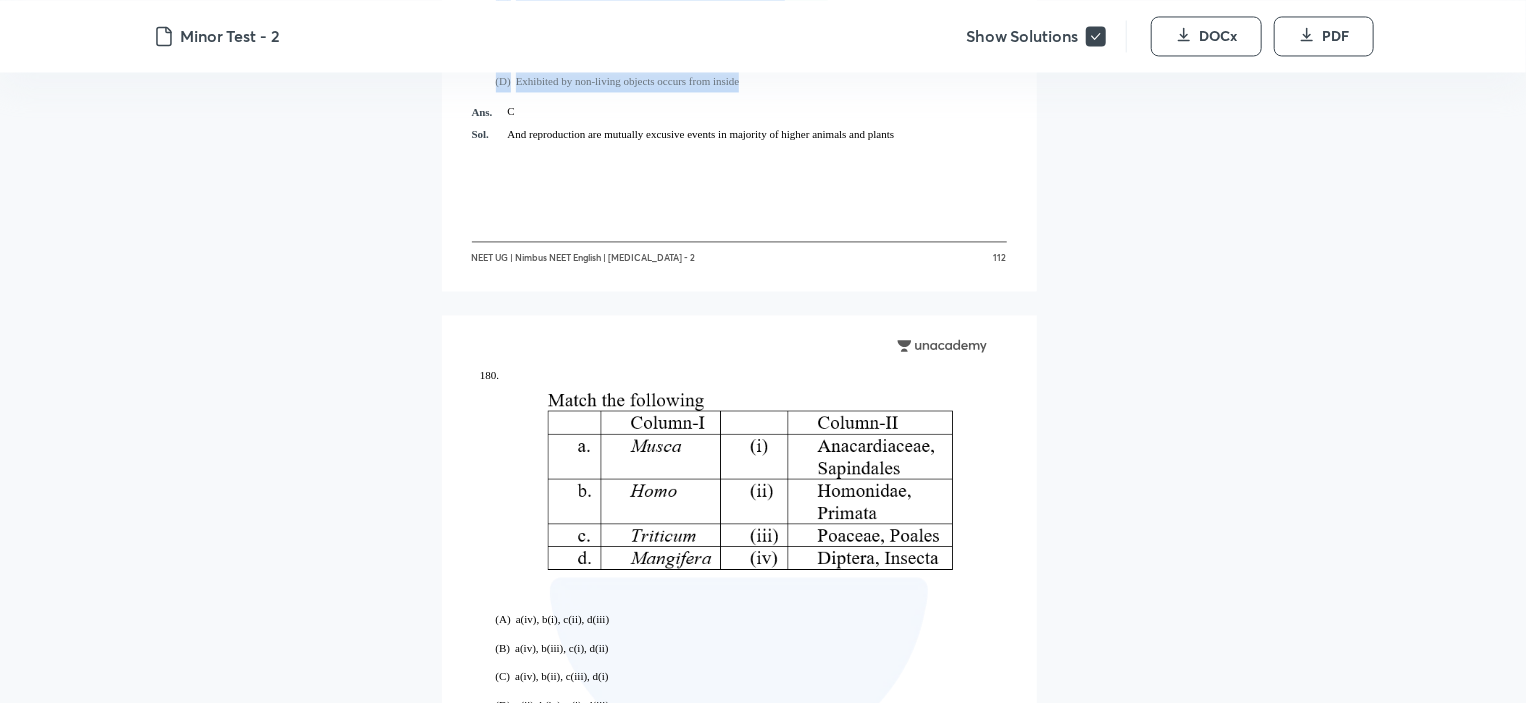 scroll, scrollTop: 97218, scrollLeft: 0, axis: vertical 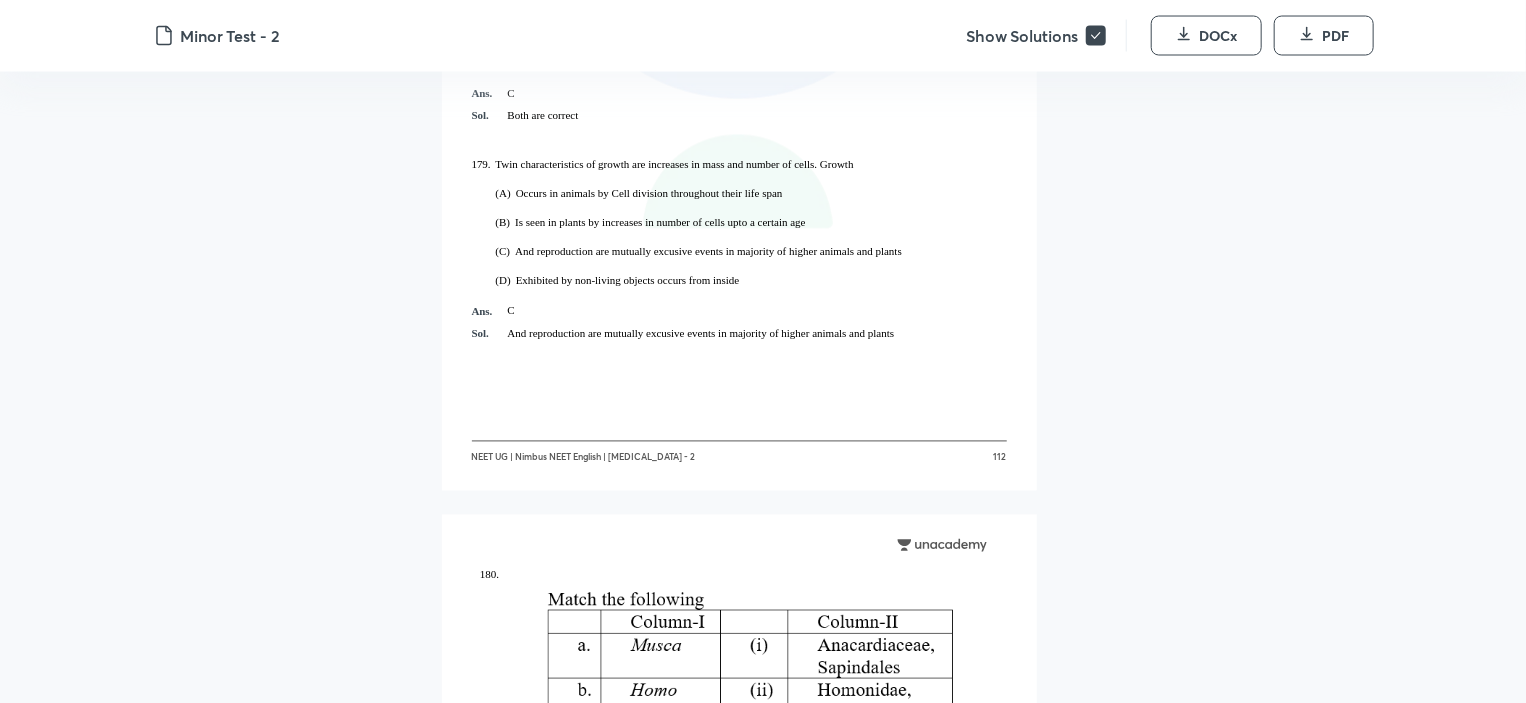 click on "NEET UG     Nimbus NEET English     Minor Test - 2   Time:  2:00 PM to 5:00 PM   Test Date:  13th July 2025   Maximum Marks:  720   Name of the Candidate:  Roll No: Centre of Examination (in Capitals): Candidate’s Signature: Invigilator’s Signature: READ THE INSTRUCTIONS CAREFULLY This Test booklet consists of 180 questions out of which 180 questions should be attempted.  There are 3 parts to the question paper. Physics, Chemistry and Biology. All of the 45 questions from Sections A and B should be attempted. Section C consists of 90 questions  Each question is allotted +4 (four) marks for each correct response. There is a -1 (one) negative marking for each wrong attempt. The total duration of the test is 180 minutes. There is no negative marking for un-attempted questions. The maximum mark that can be attempted is 720.  NEET UG | Nimbus NEET English | Minor Test - 2 01 TEST SYLLABUS Nimbus NEET English | Minor Test - 2 | 13th July 2025 Biology Living World, Cell - Unit of Life Physics Kinematics 02" at bounding box center [739, -47414] 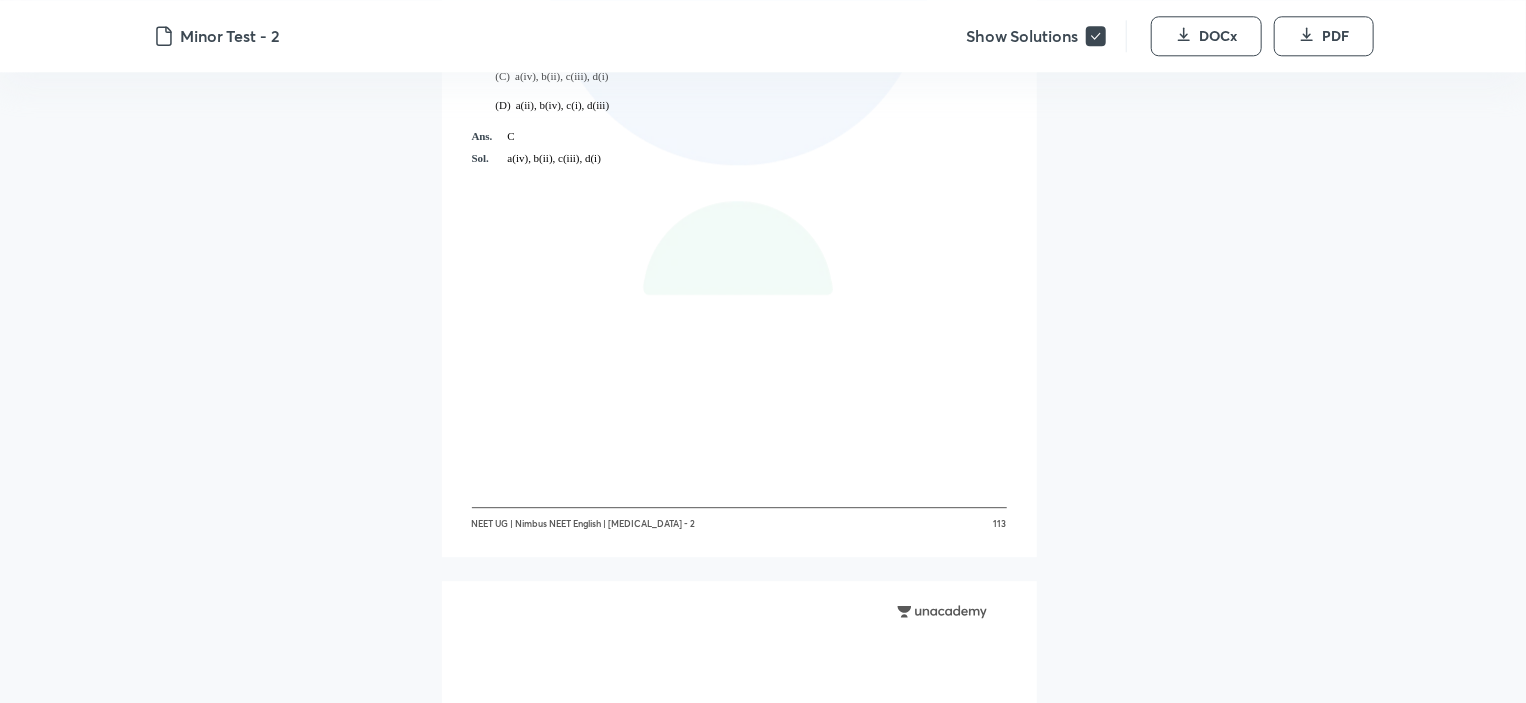 scroll, scrollTop: 97618, scrollLeft: 0, axis: vertical 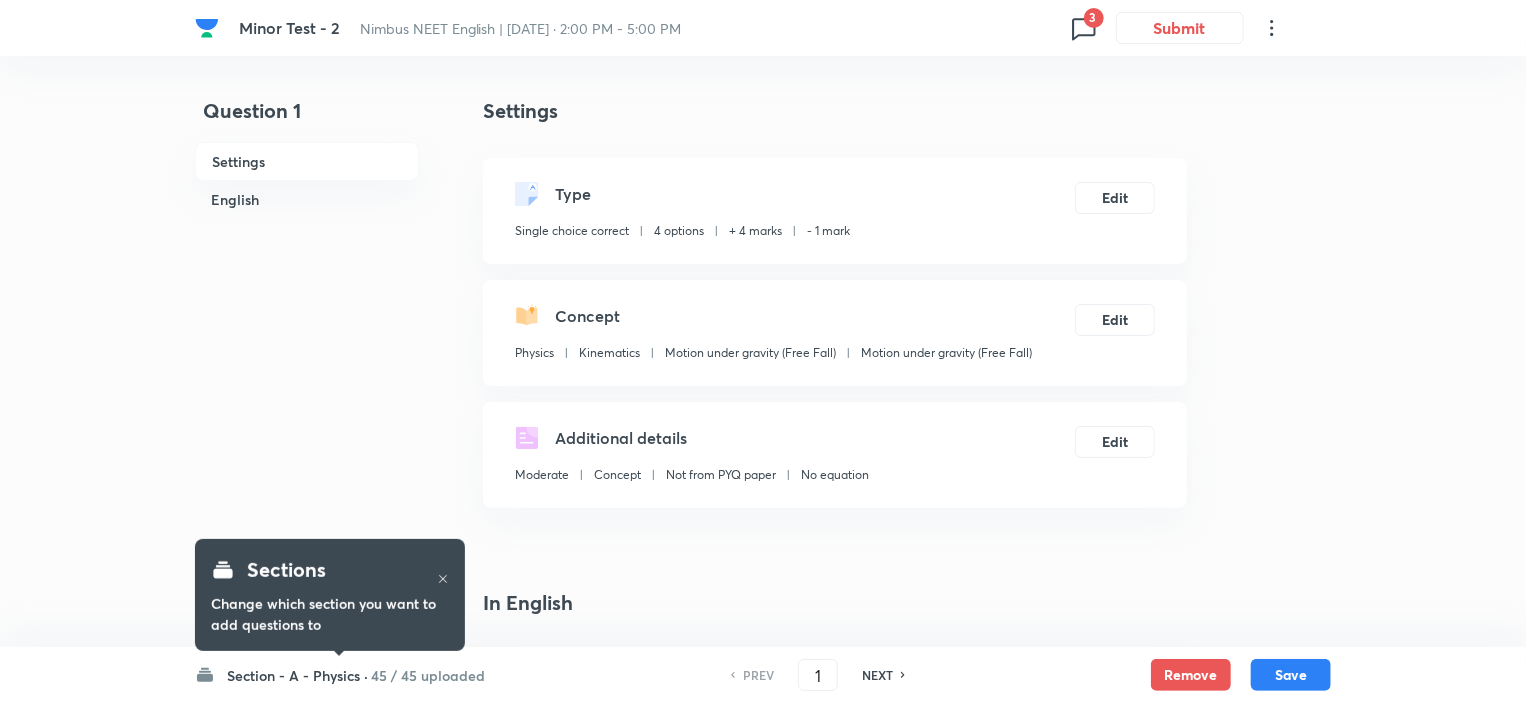 click on "45 / 45 uploaded" at bounding box center (428, 675) 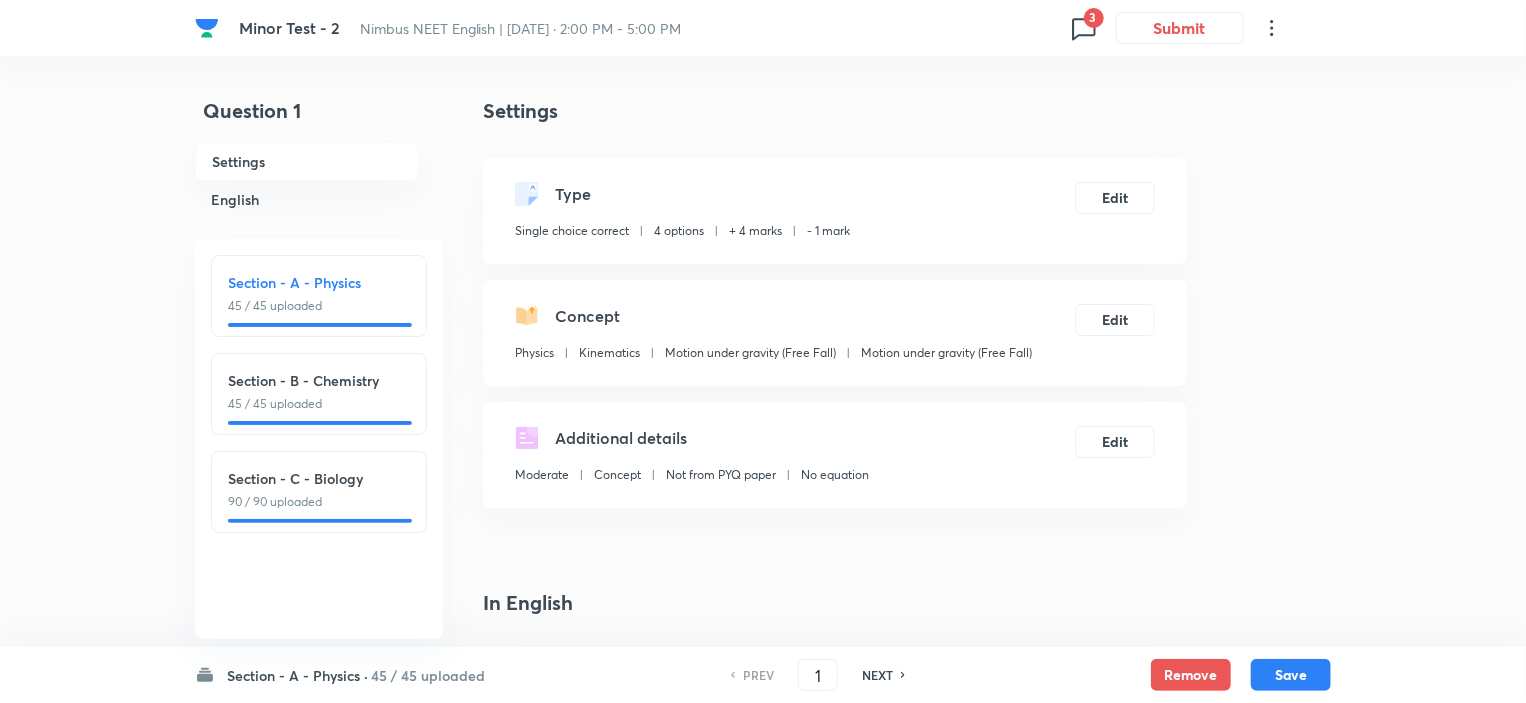 click on "Section - C - Biology 90 / 90 uploaded" at bounding box center [319, 492] 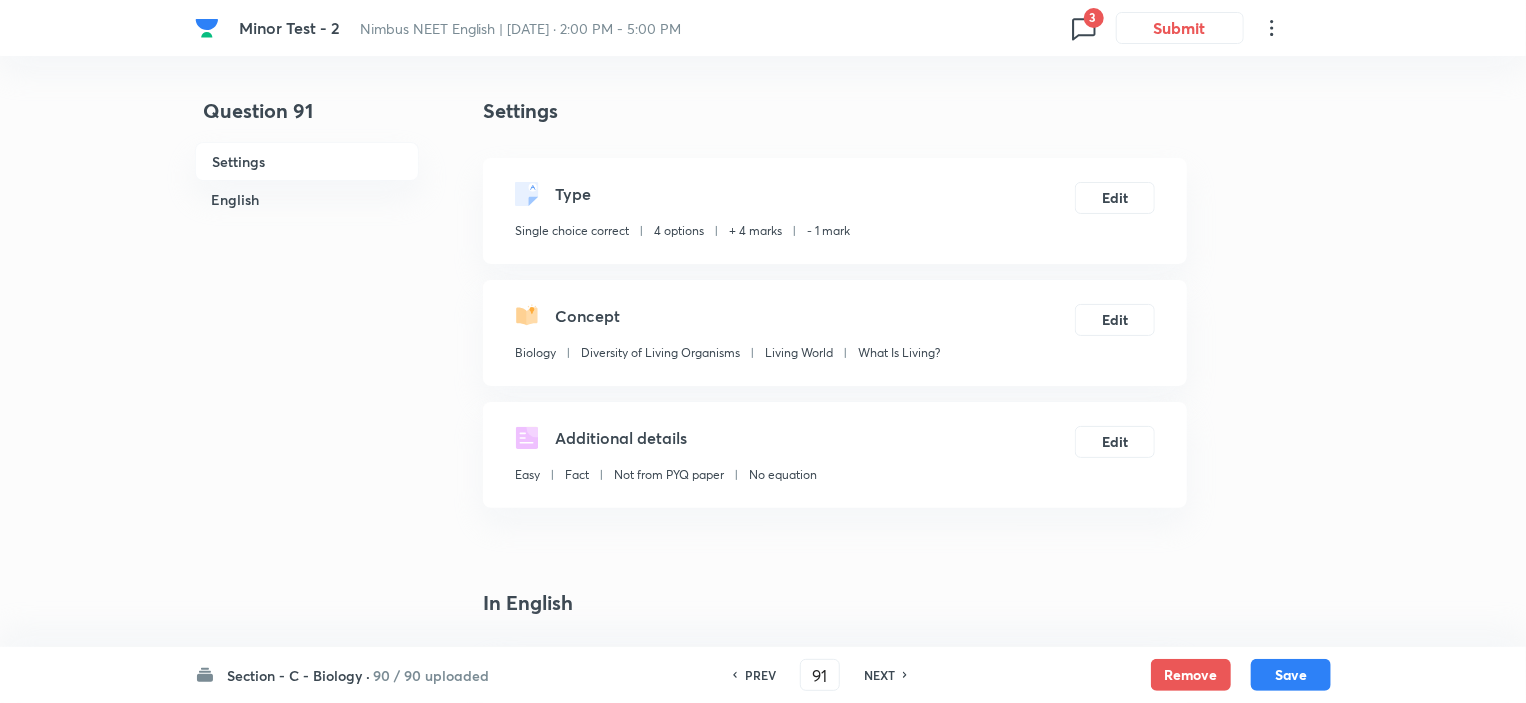 type on "91" 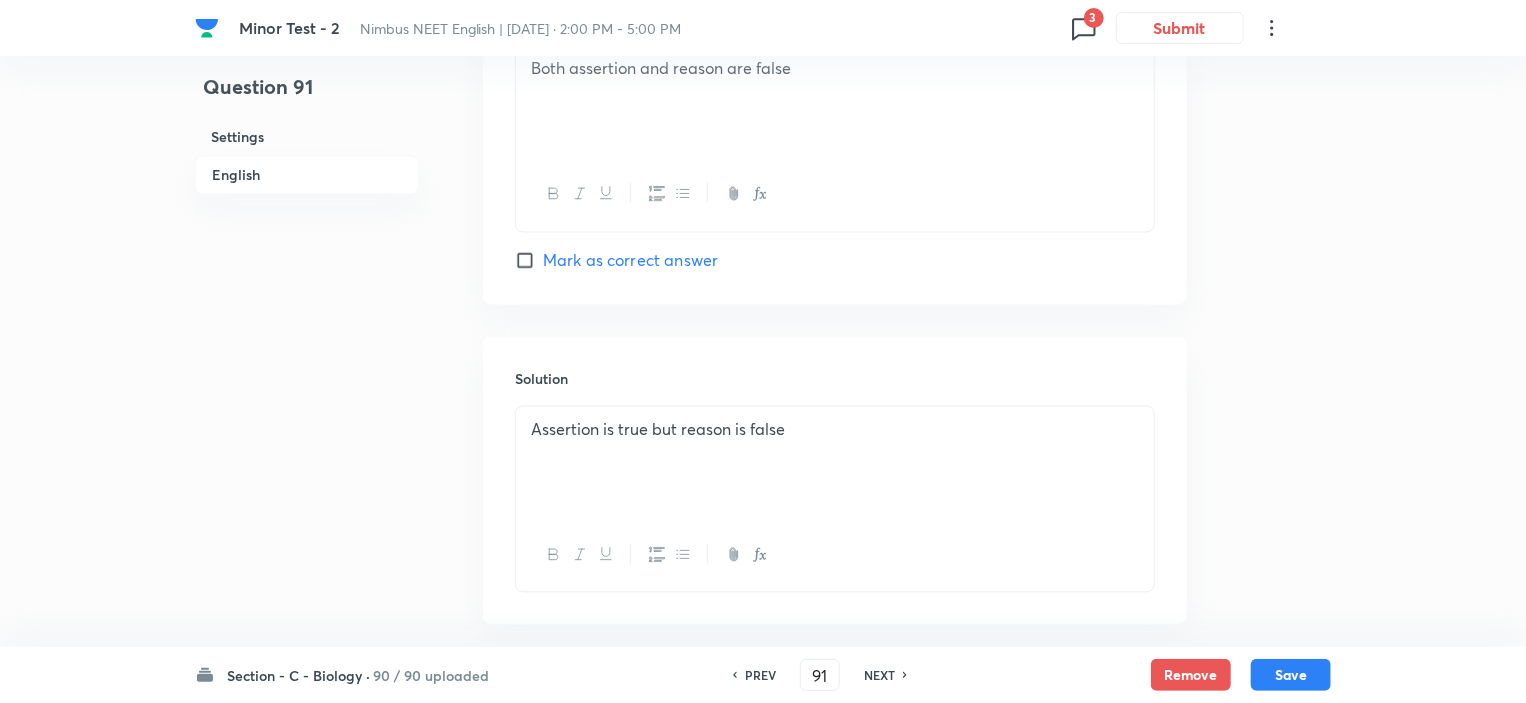 scroll, scrollTop: 2004, scrollLeft: 0, axis: vertical 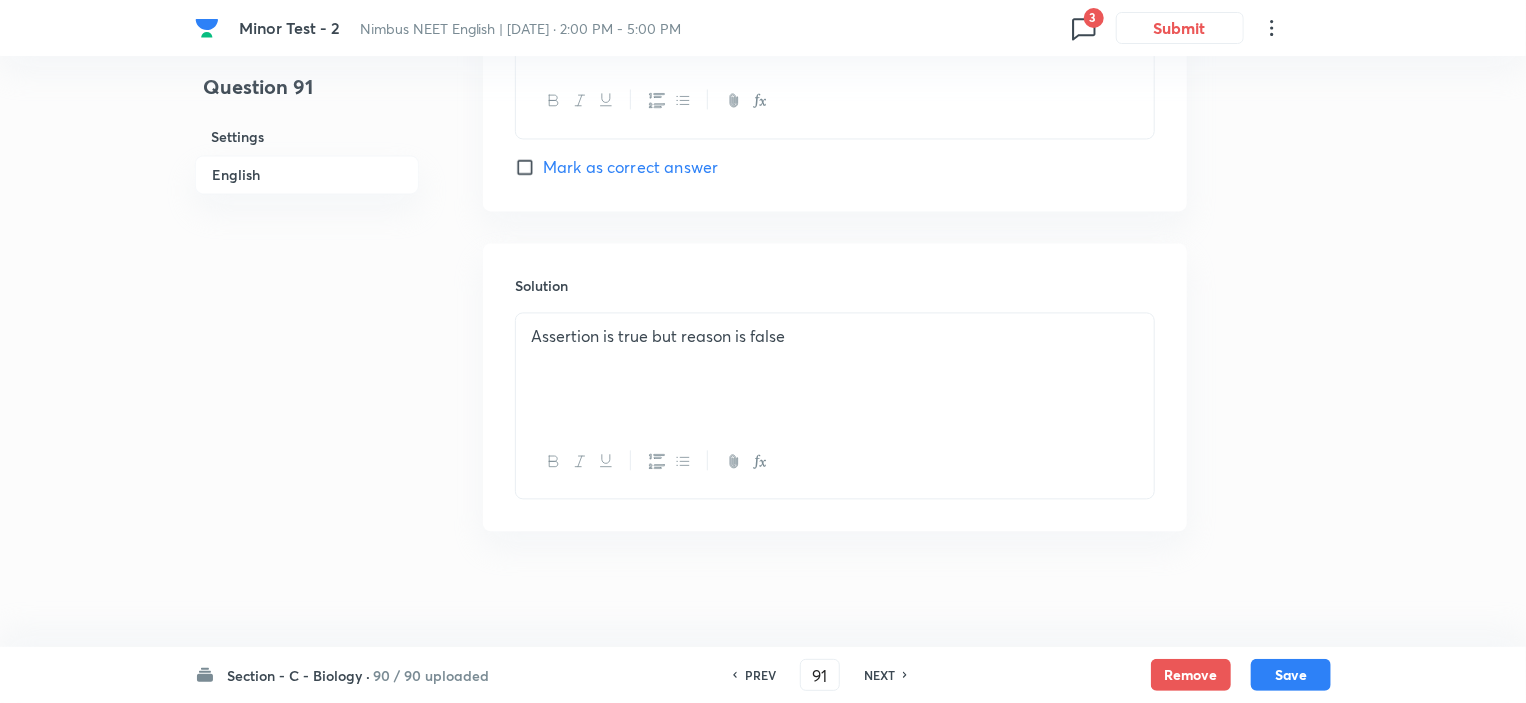 click on "Assertion is true but reason is false" at bounding box center [835, 369] 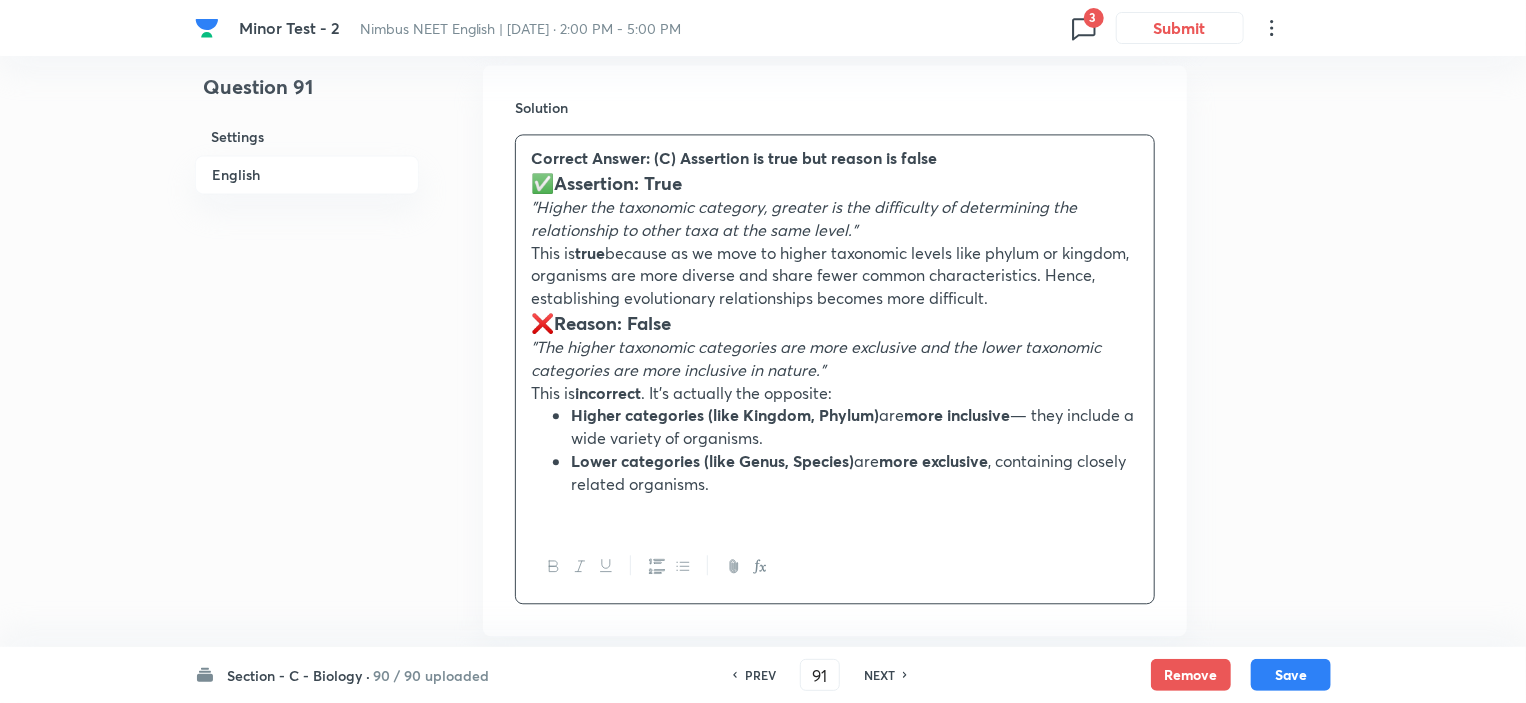 scroll, scrollTop: 2288, scrollLeft: 0, axis: vertical 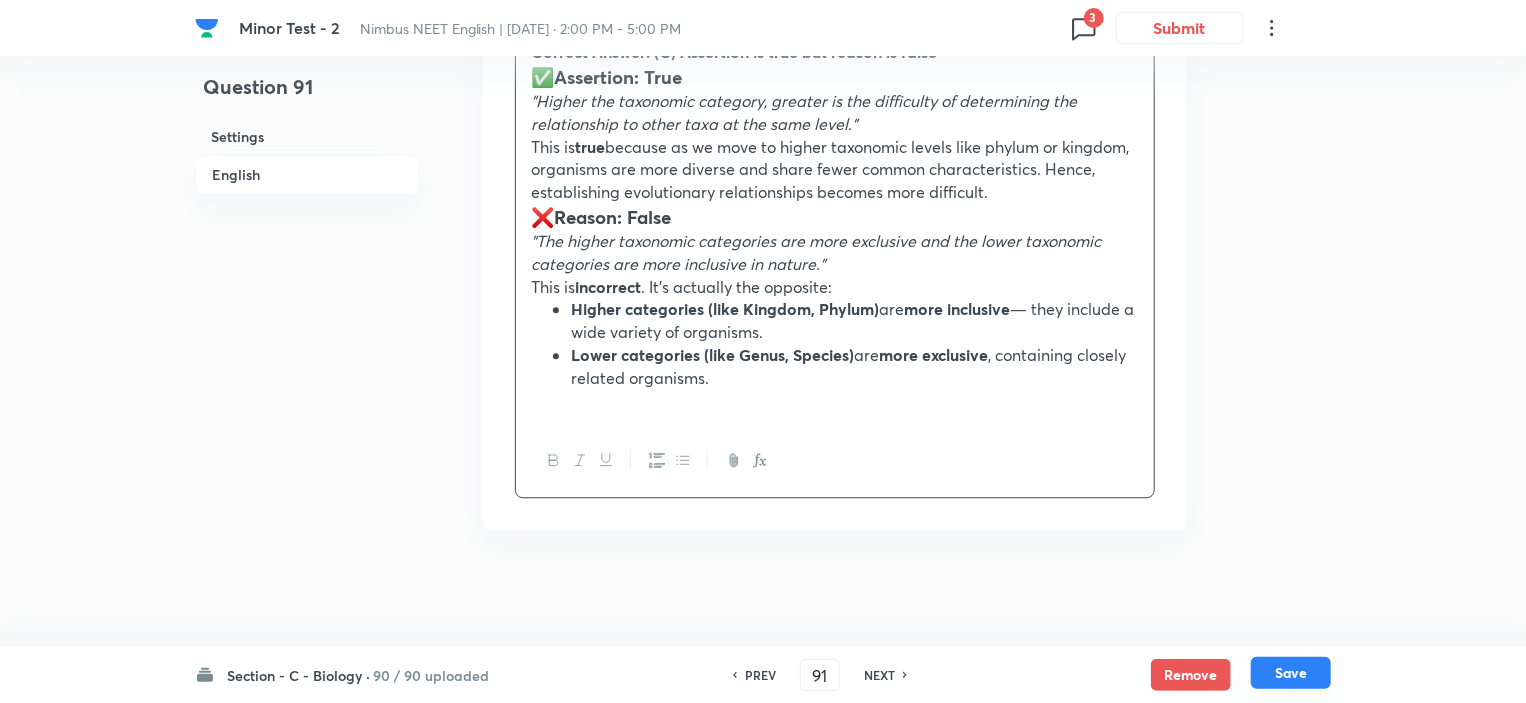 click on "Save" at bounding box center [1291, 673] 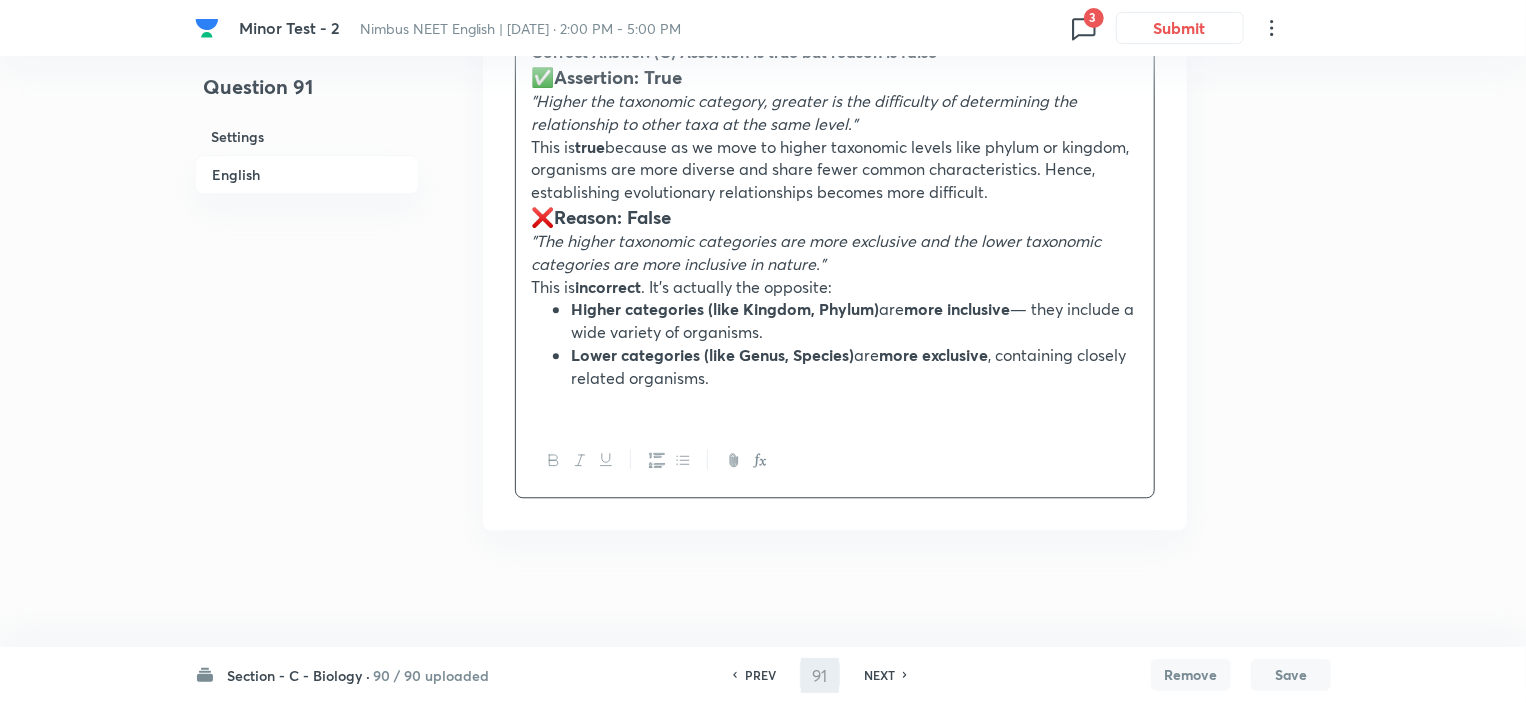 scroll, scrollTop: 2264, scrollLeft: 0, axis: vertical 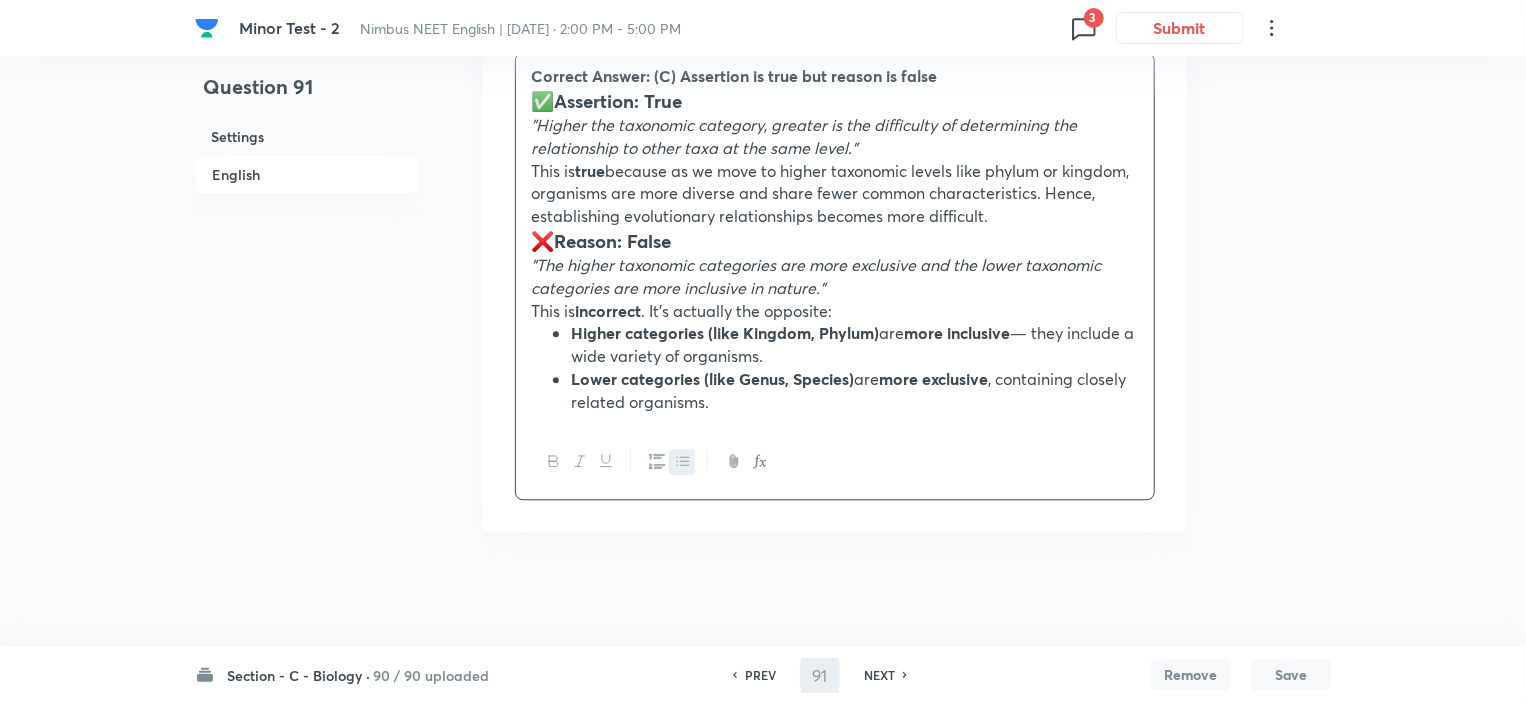 type on "92" 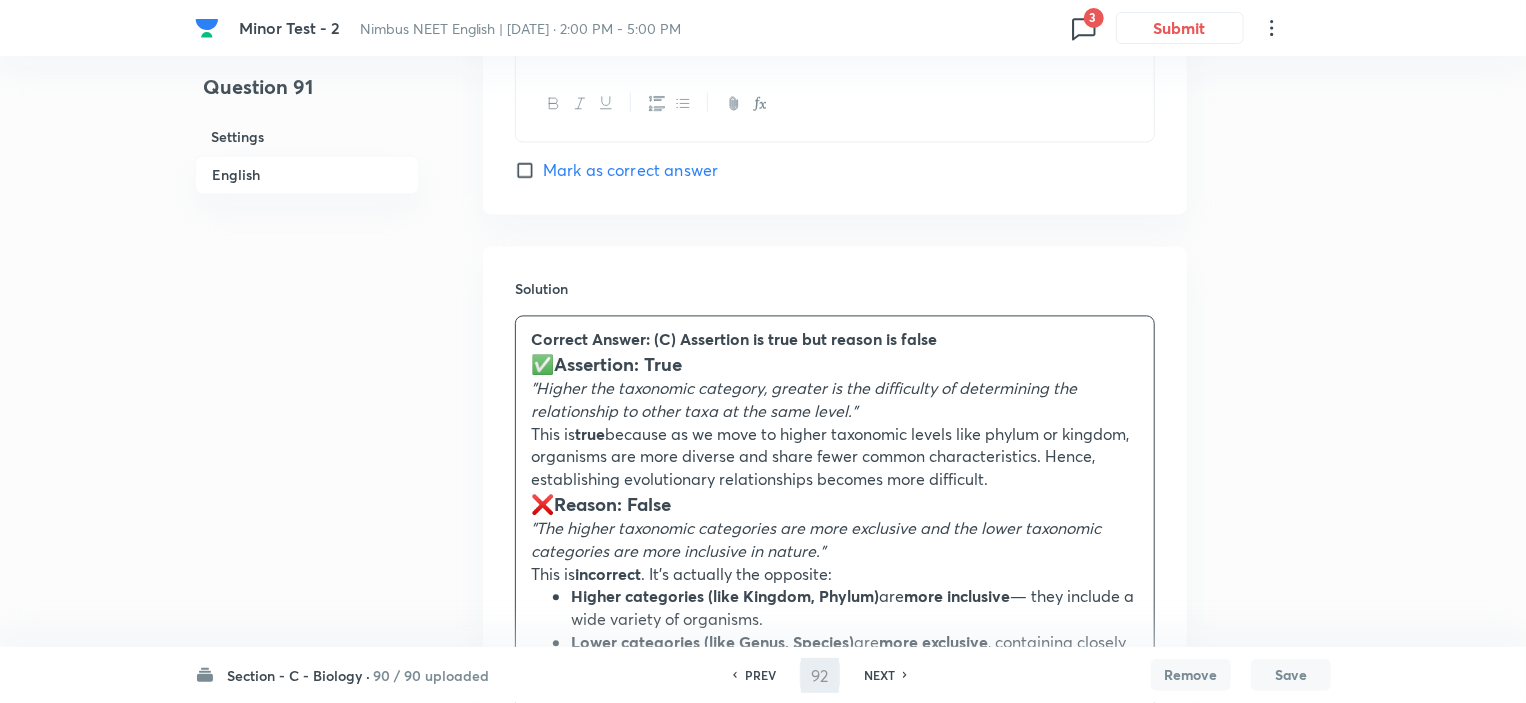 checkbox on "false" 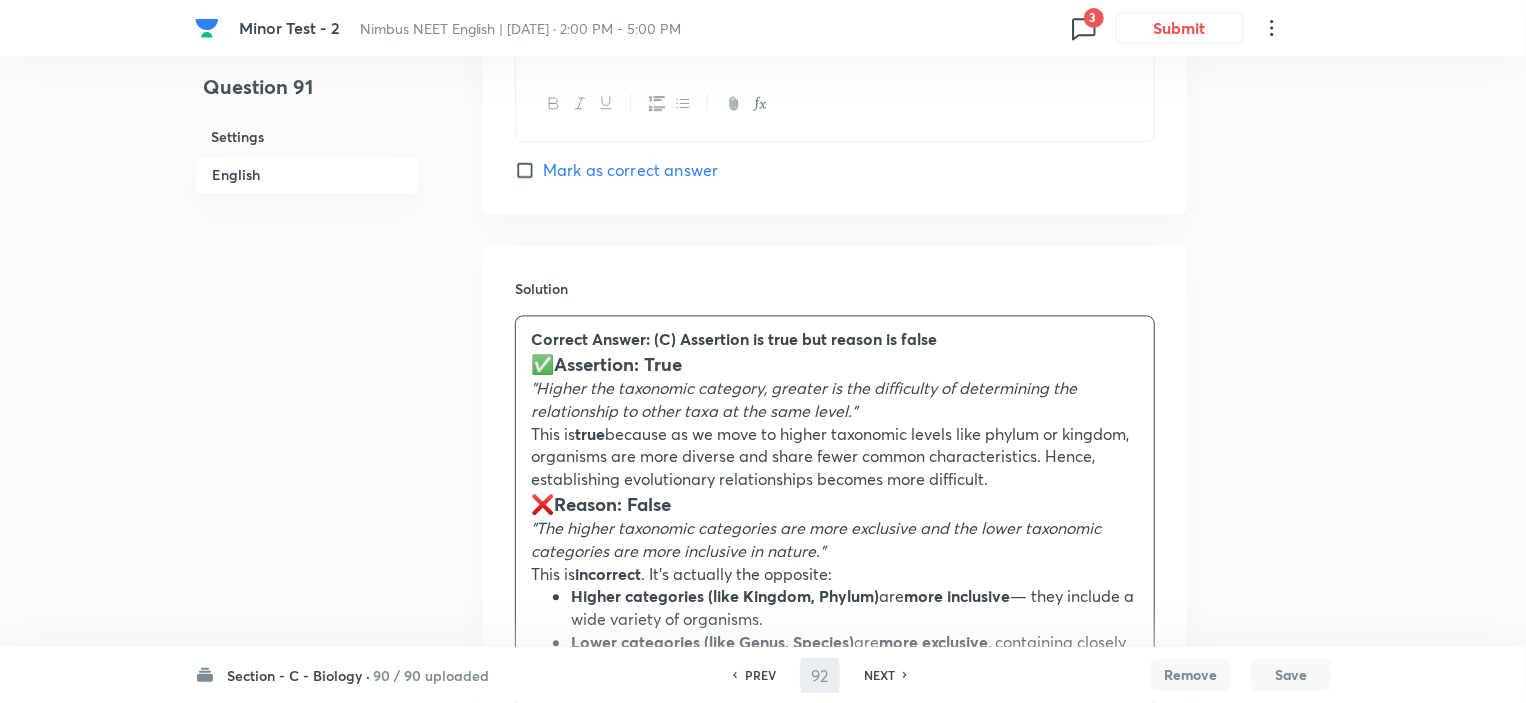 checkbox on "true" 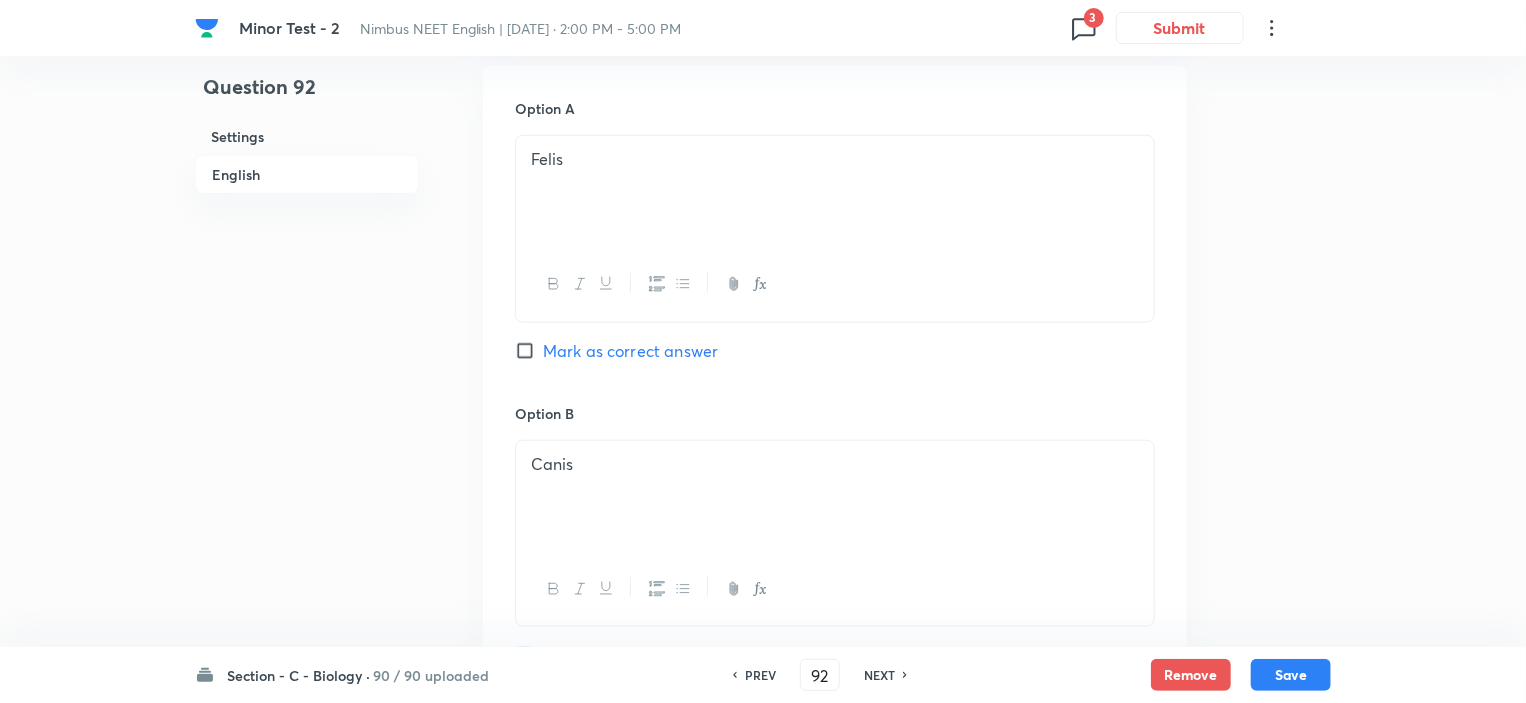 scroll, scrollTop: 801, scrollLeft: 0, axis: vertical 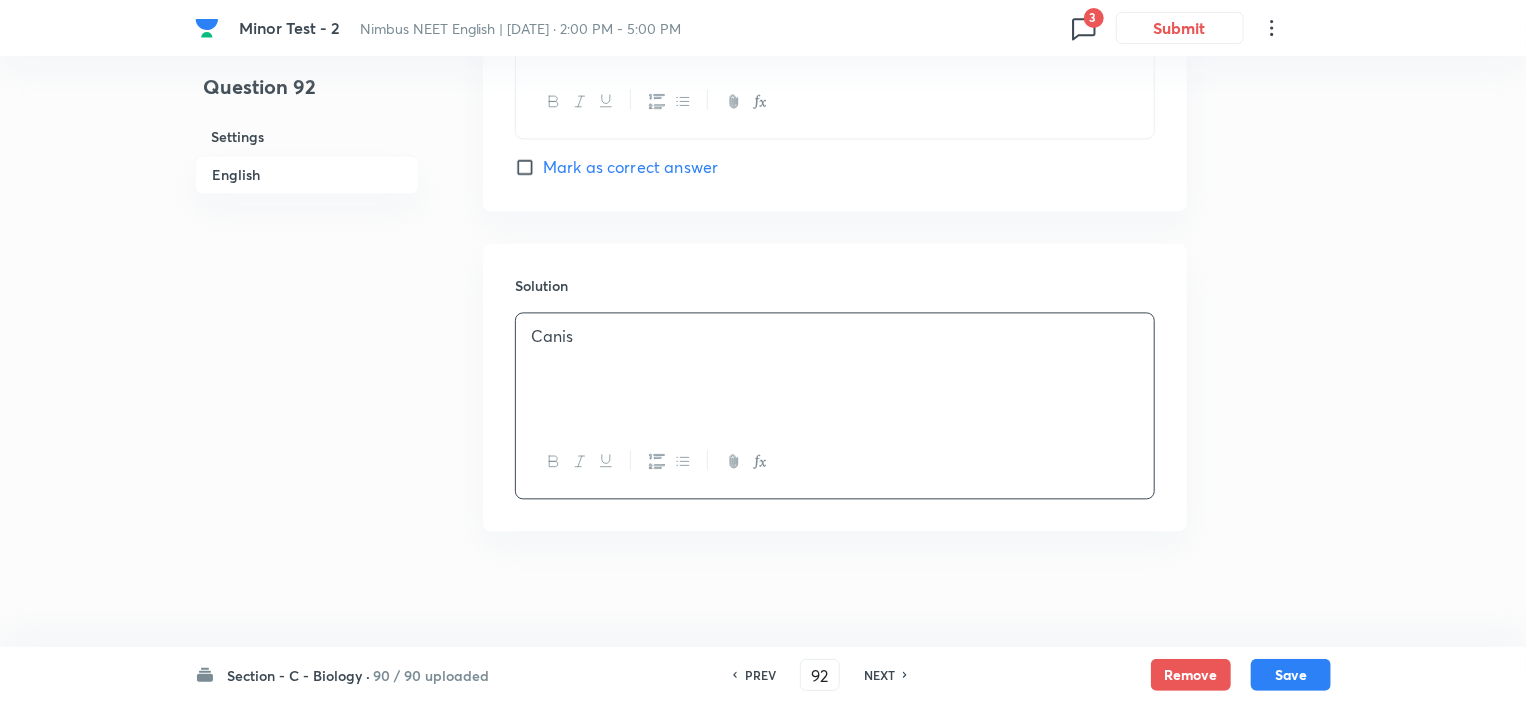 click on "Canis" at bounding box center (835, 336) 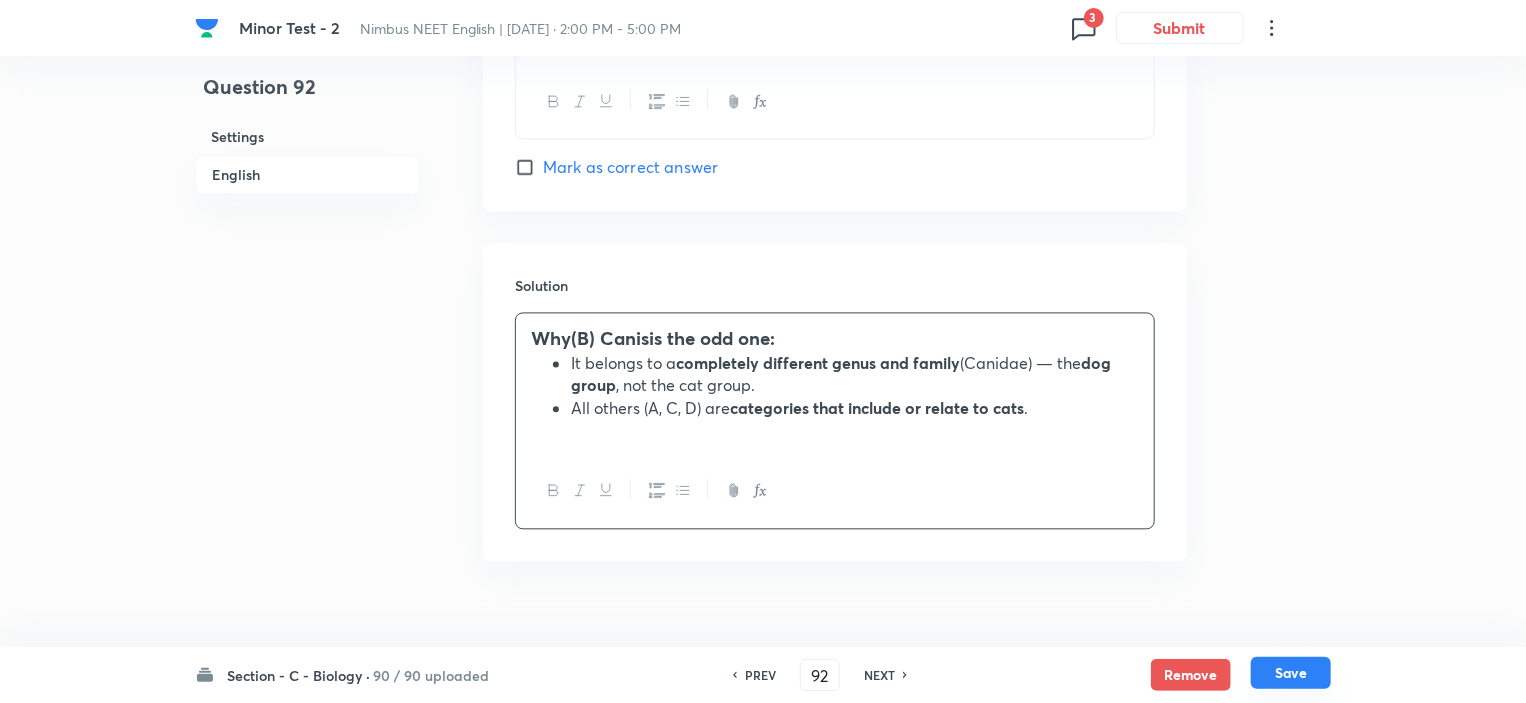 click on "Save" at bounding box center [1291, 673] 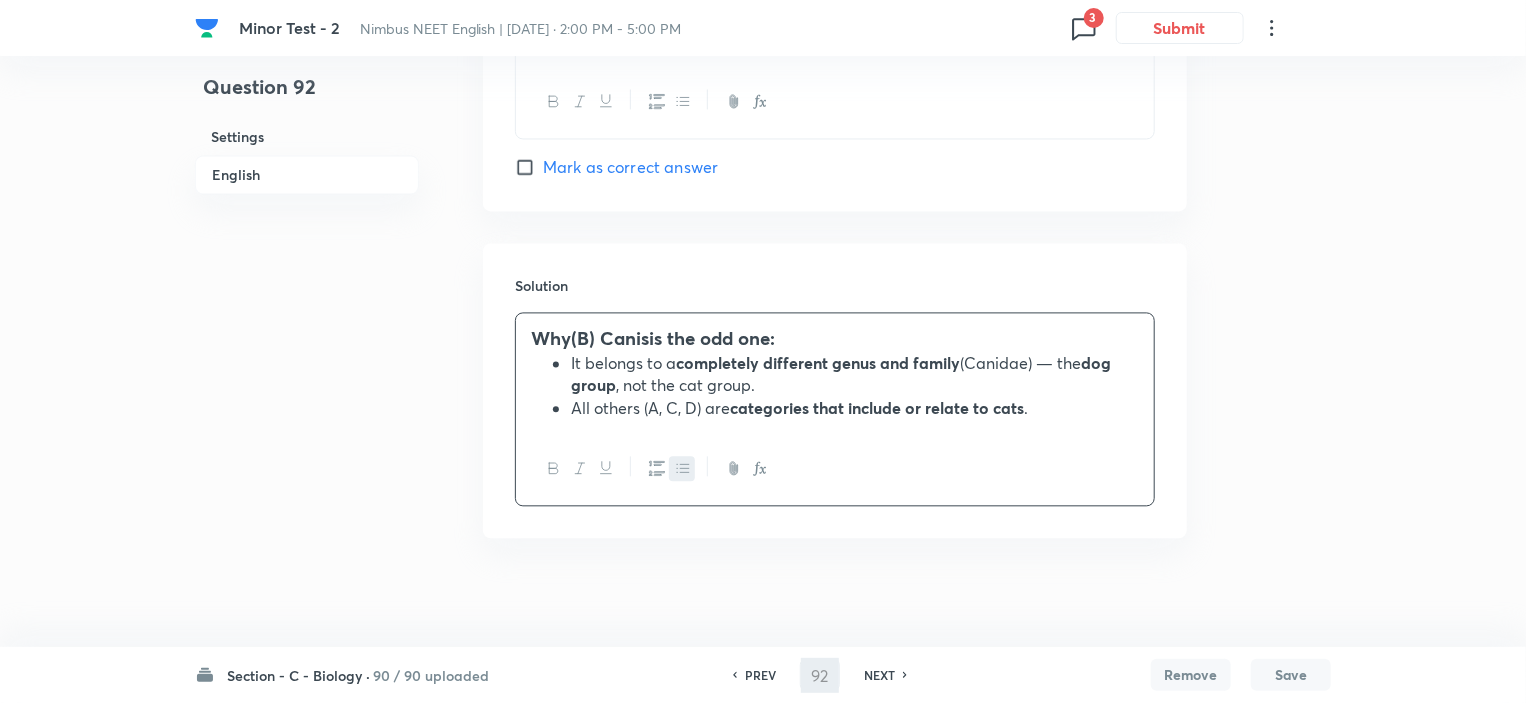 type on "93" 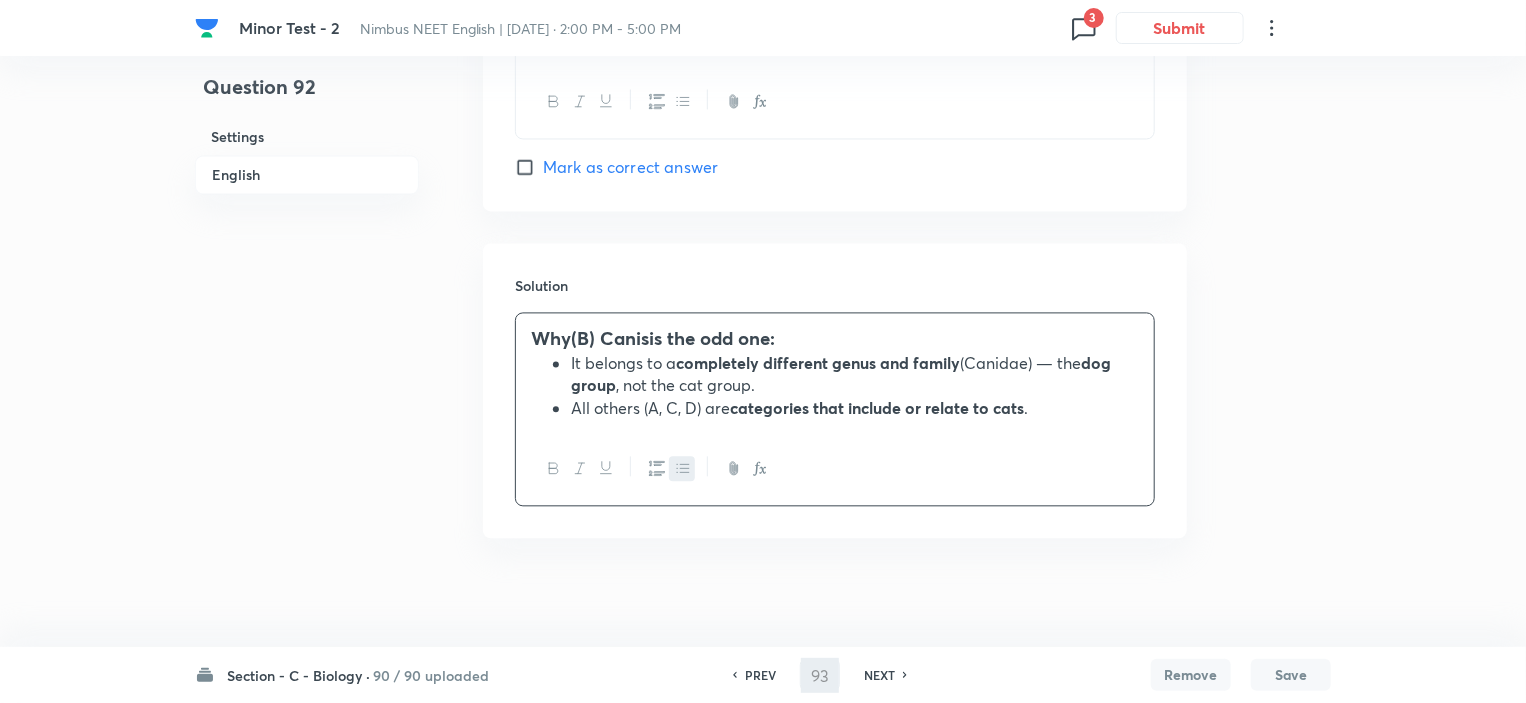 checkbox on "false" 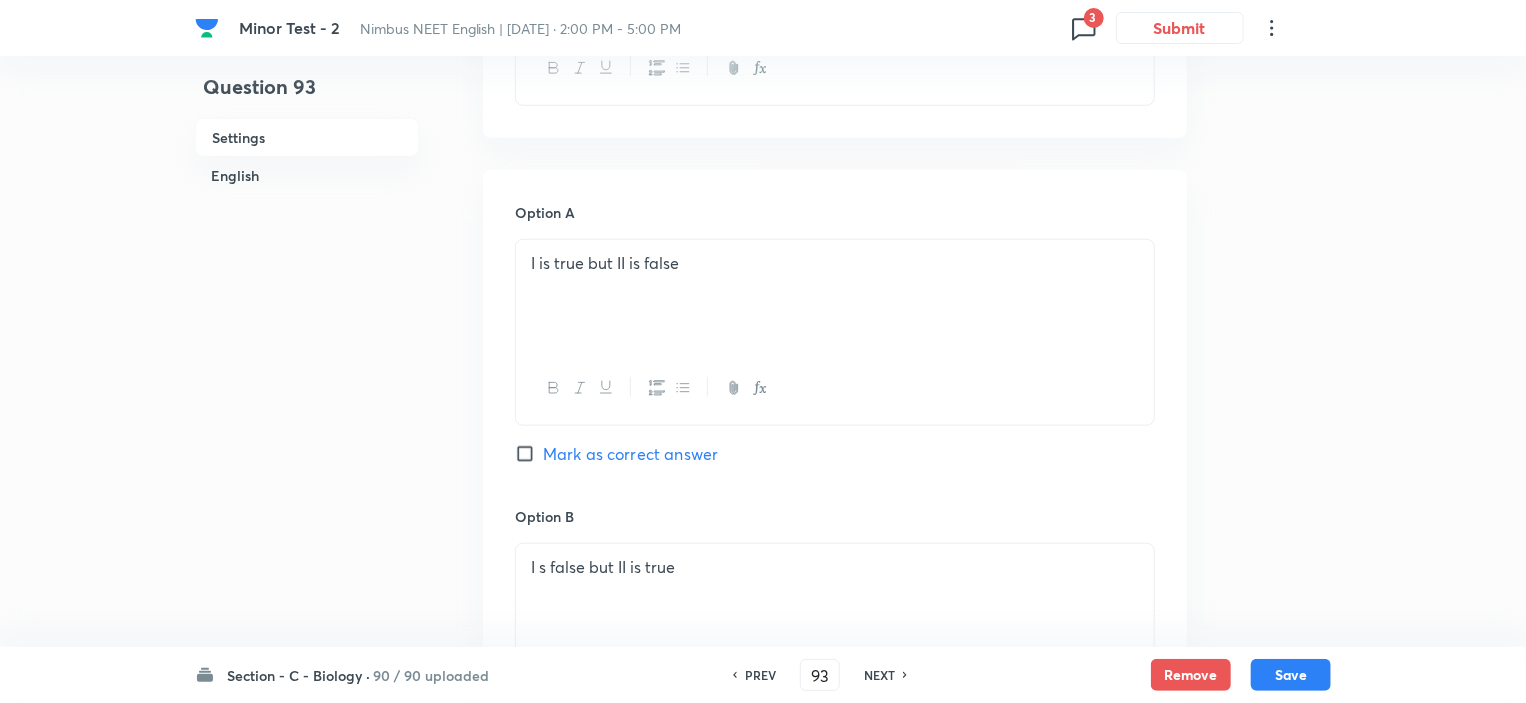 scroll, scrollTop: 426, scrollLeft: 0, axis: vertical 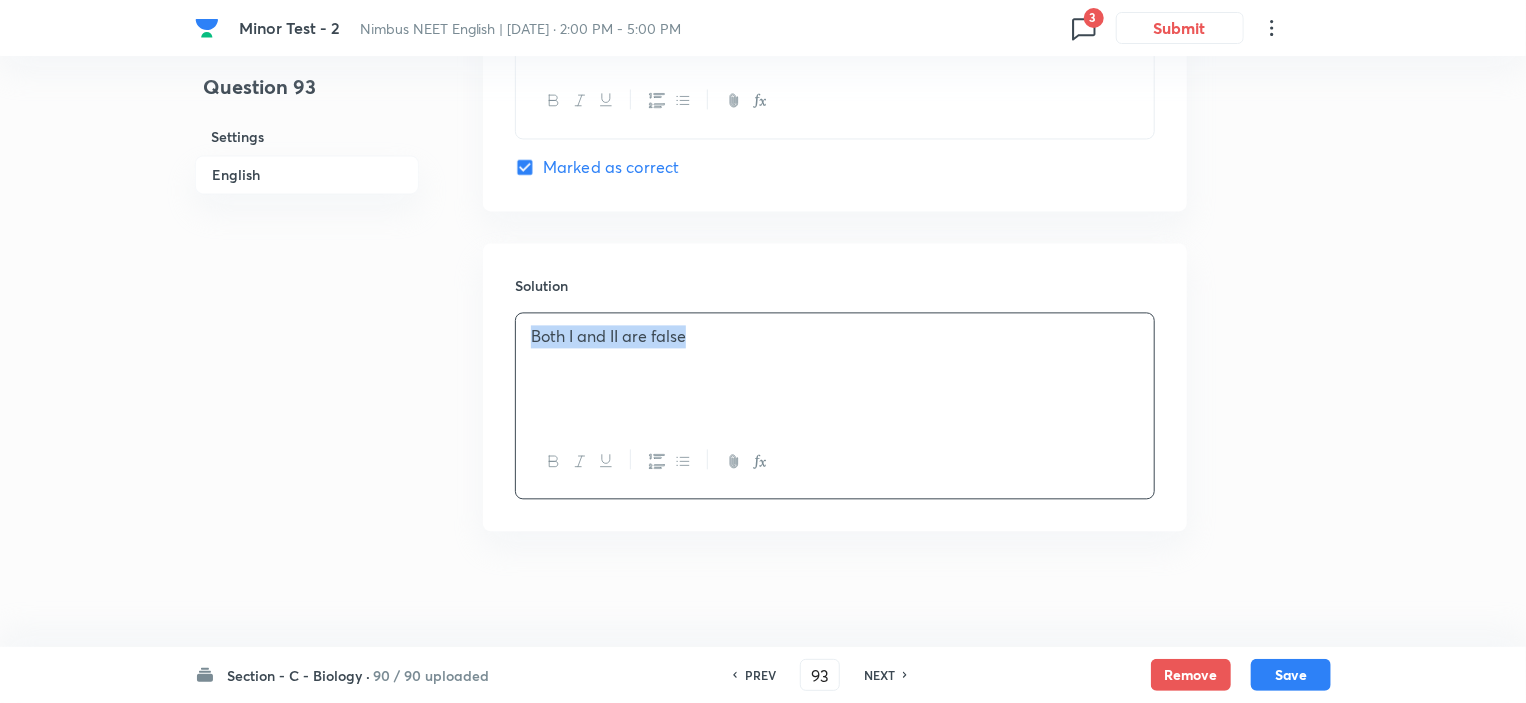 drag, startPoint x: 735, startPoint y: 333, endPoint x: 494, endPoint y: 314, distance: 241.7478 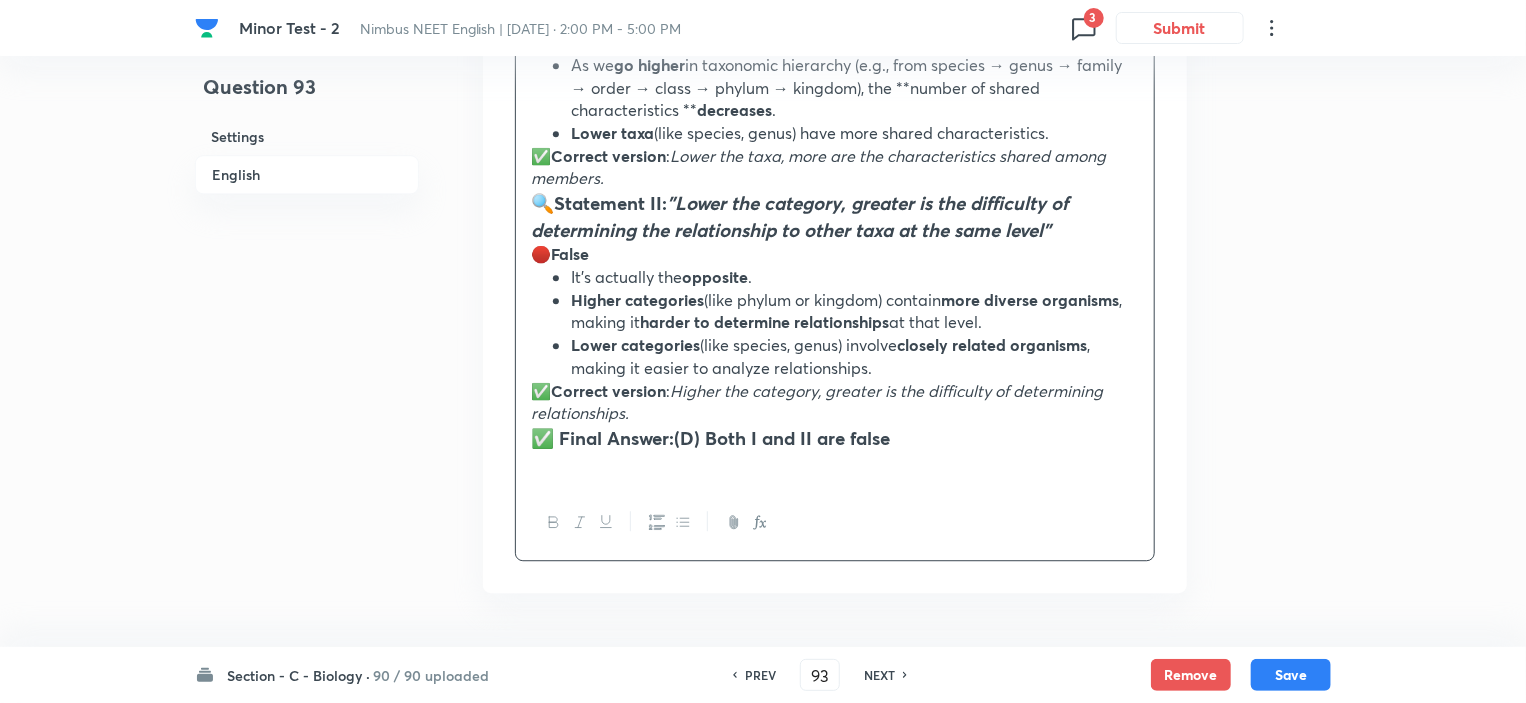 scroll, scrollTop: 2480, scrollLeft: 0, axis: vertical 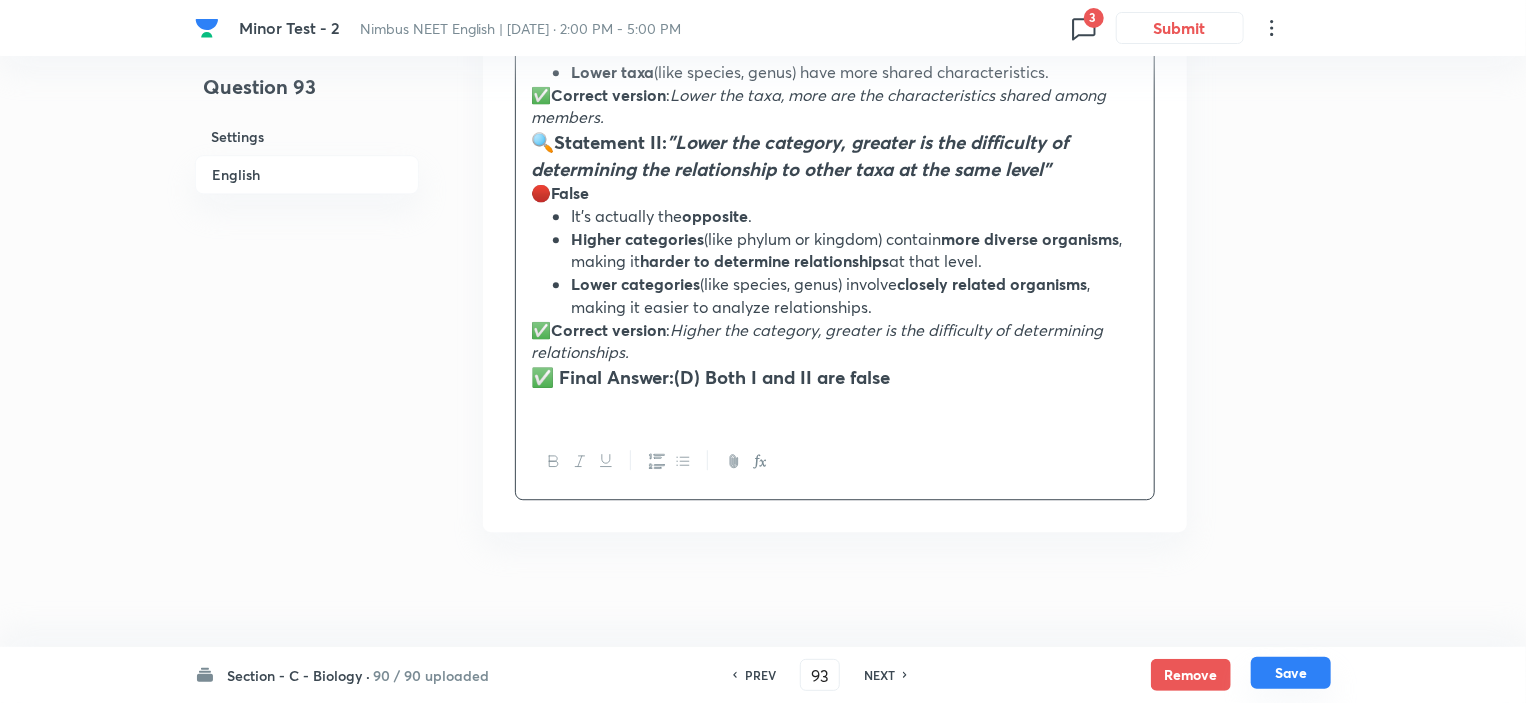 click on "Save" at bounding box center [1291, 673] 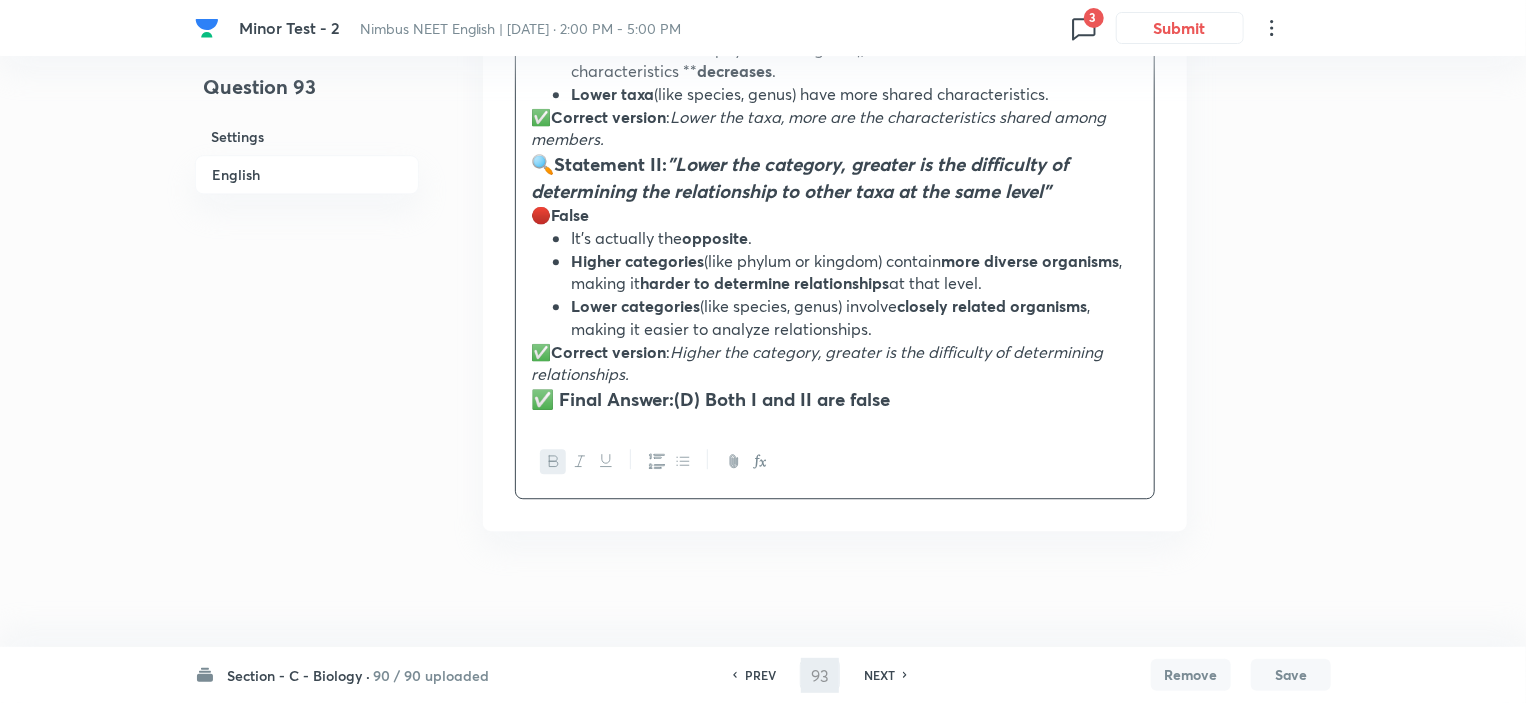 type on "94" 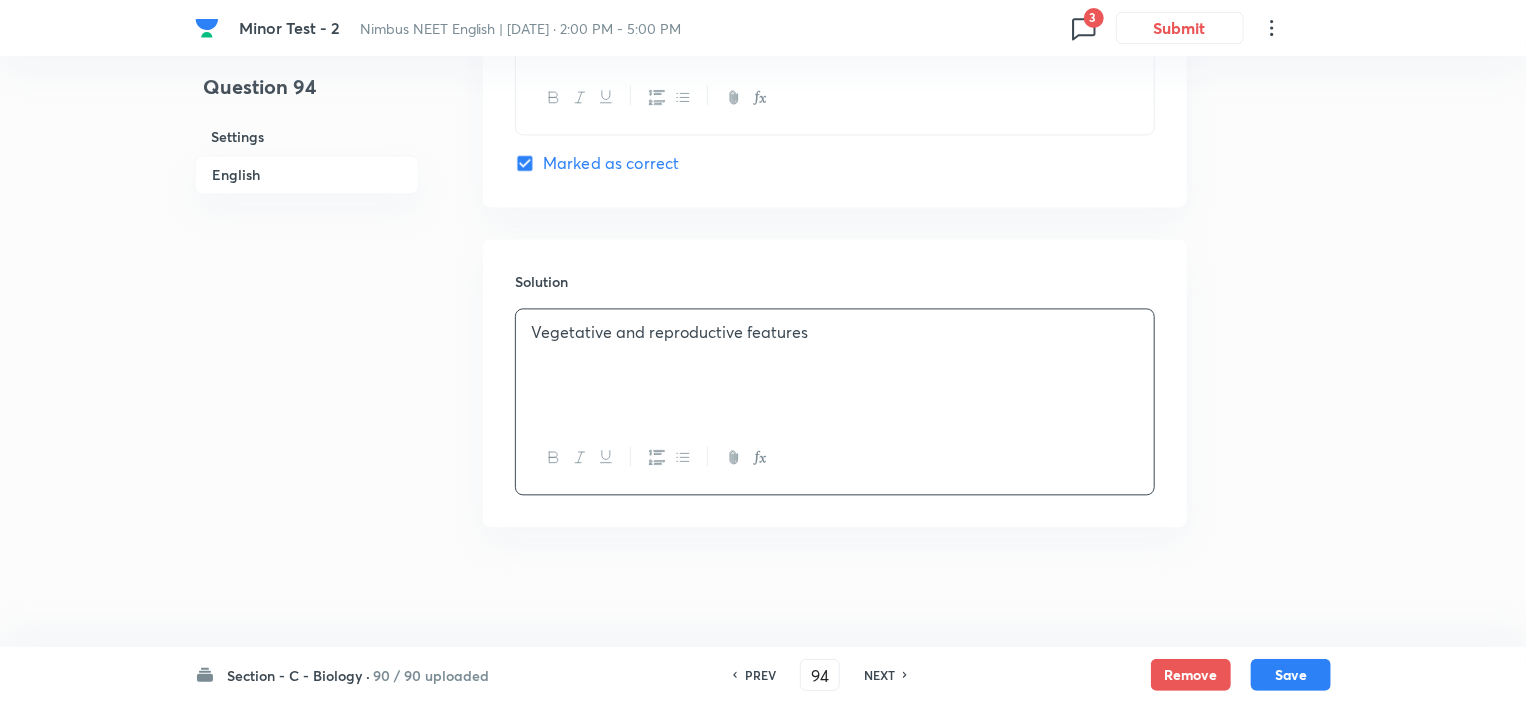 checkbox on "true" 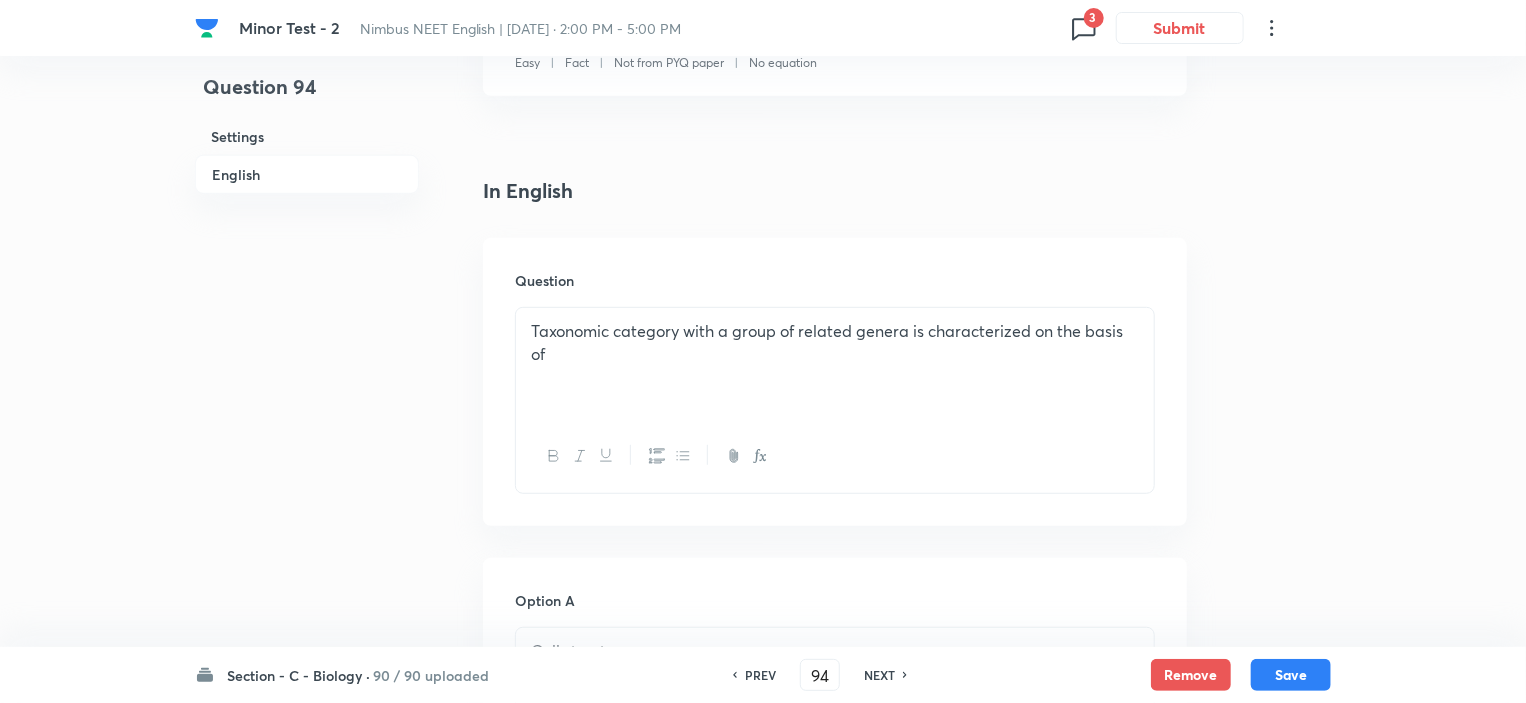 scroll, scrollTop: 401, scrollLeft: 0, axis: vertical 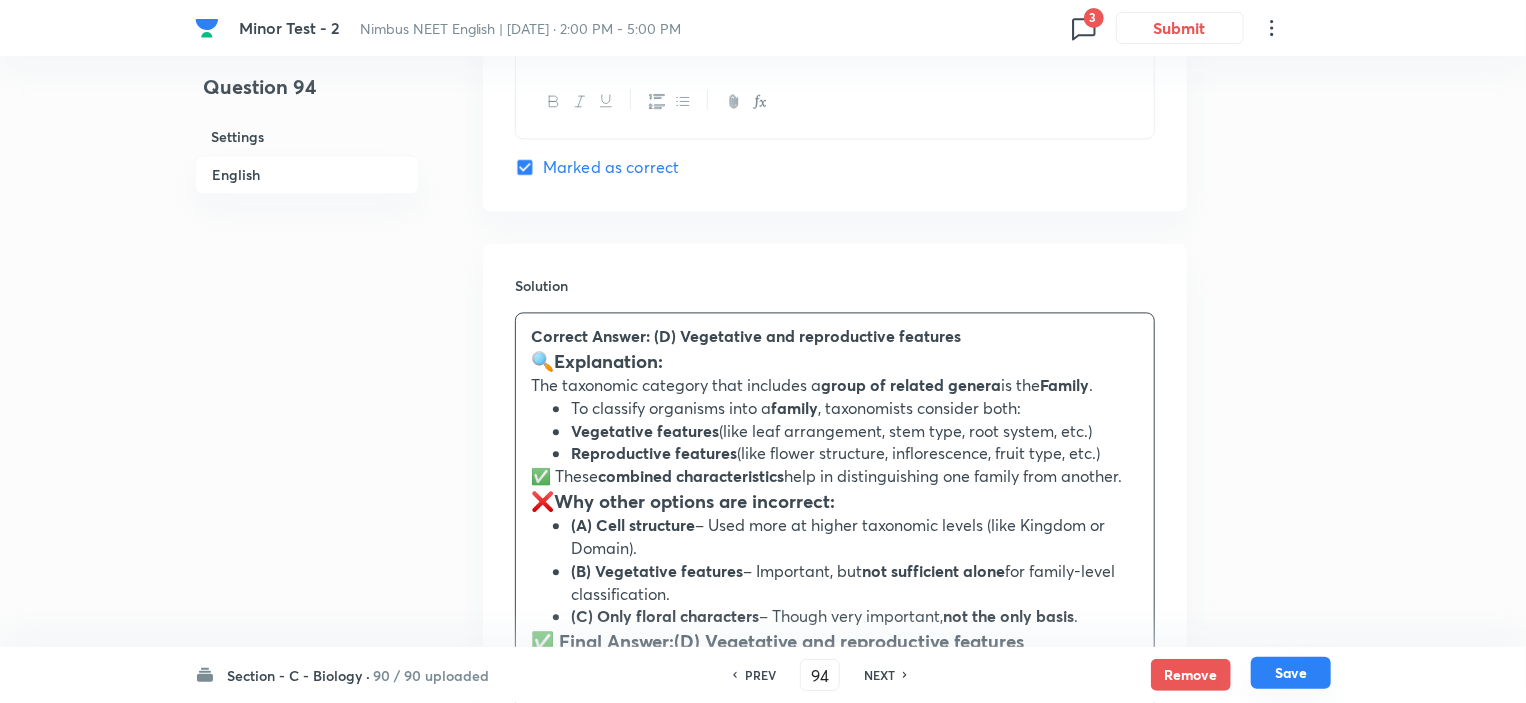 click on "Save" at bounding box center [1291, 673] 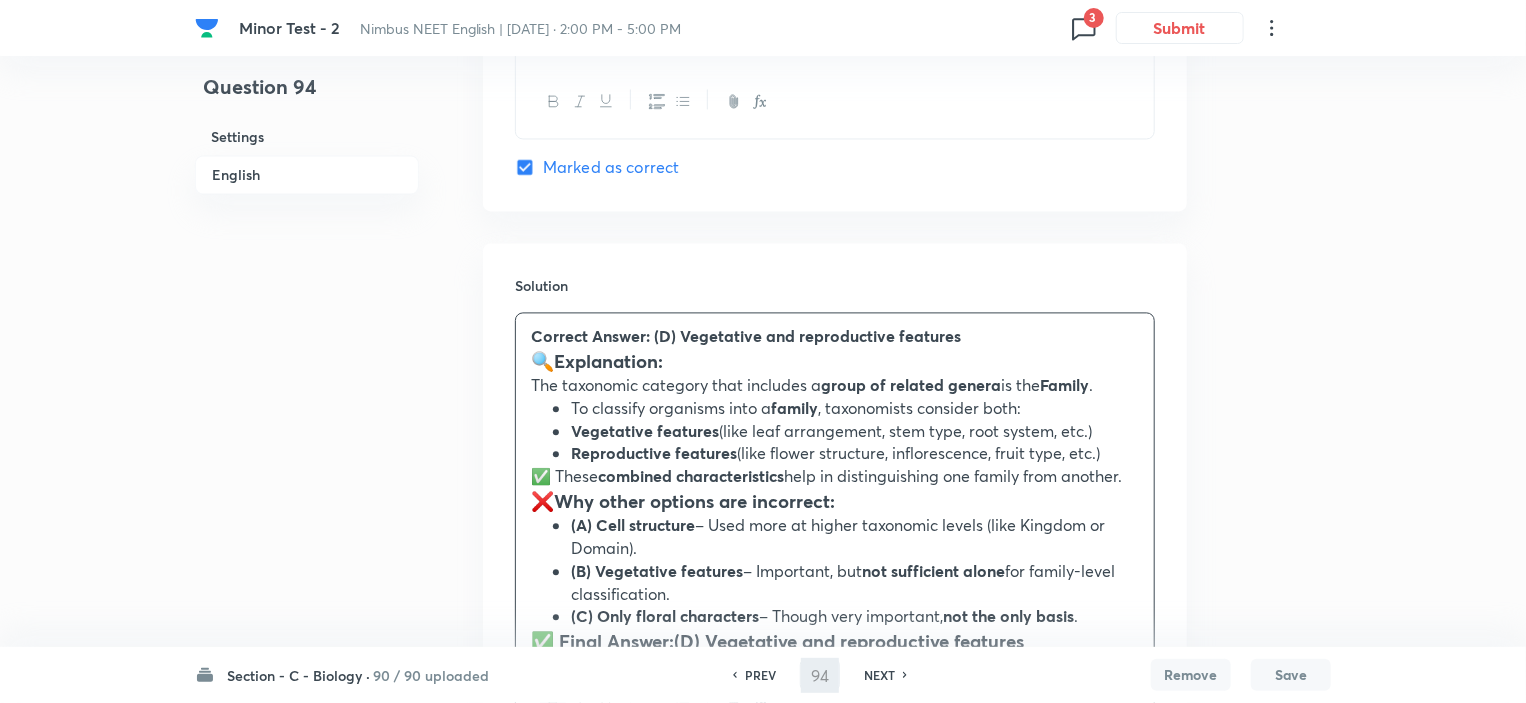 type on "95" 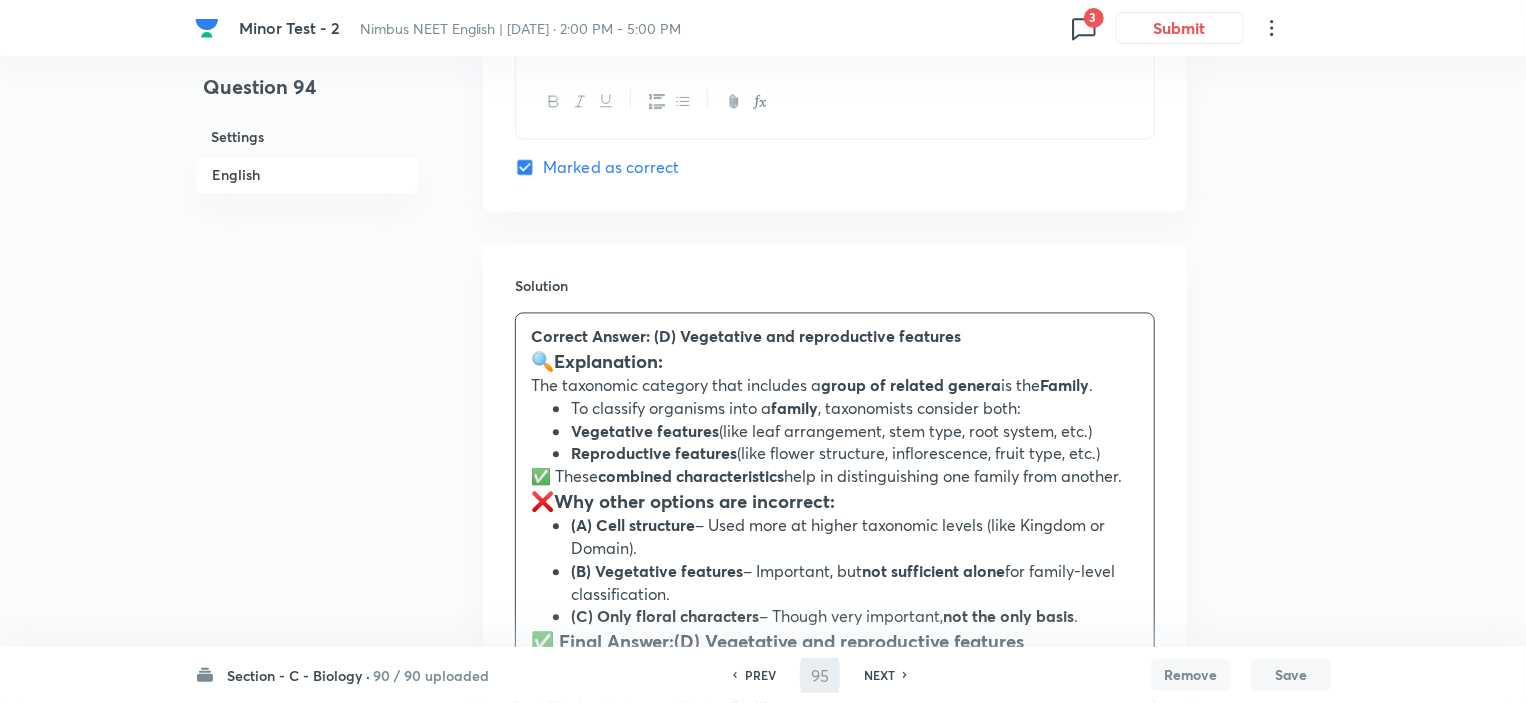 checkbox on "false" 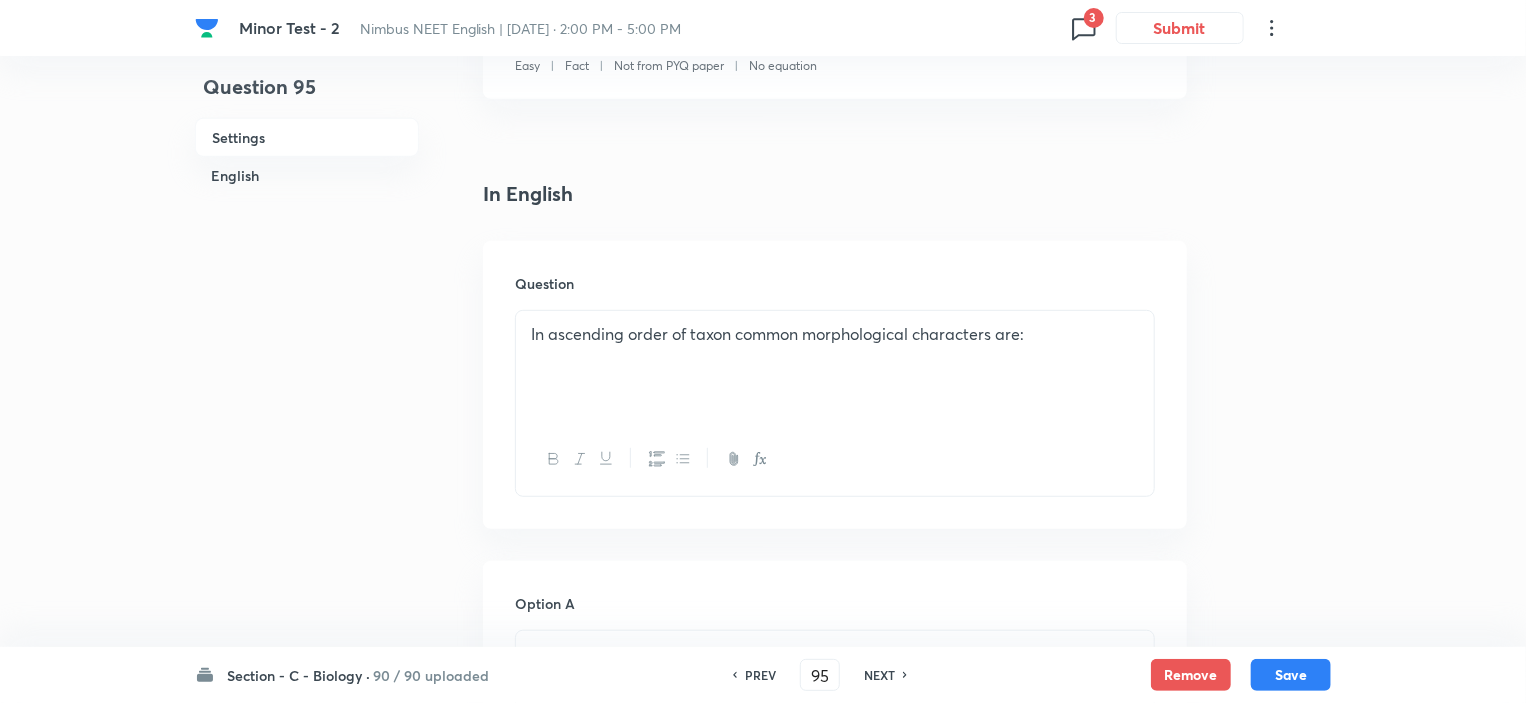 scroll, scrollTop: 401, scrollLeft: 0, axis: vertical 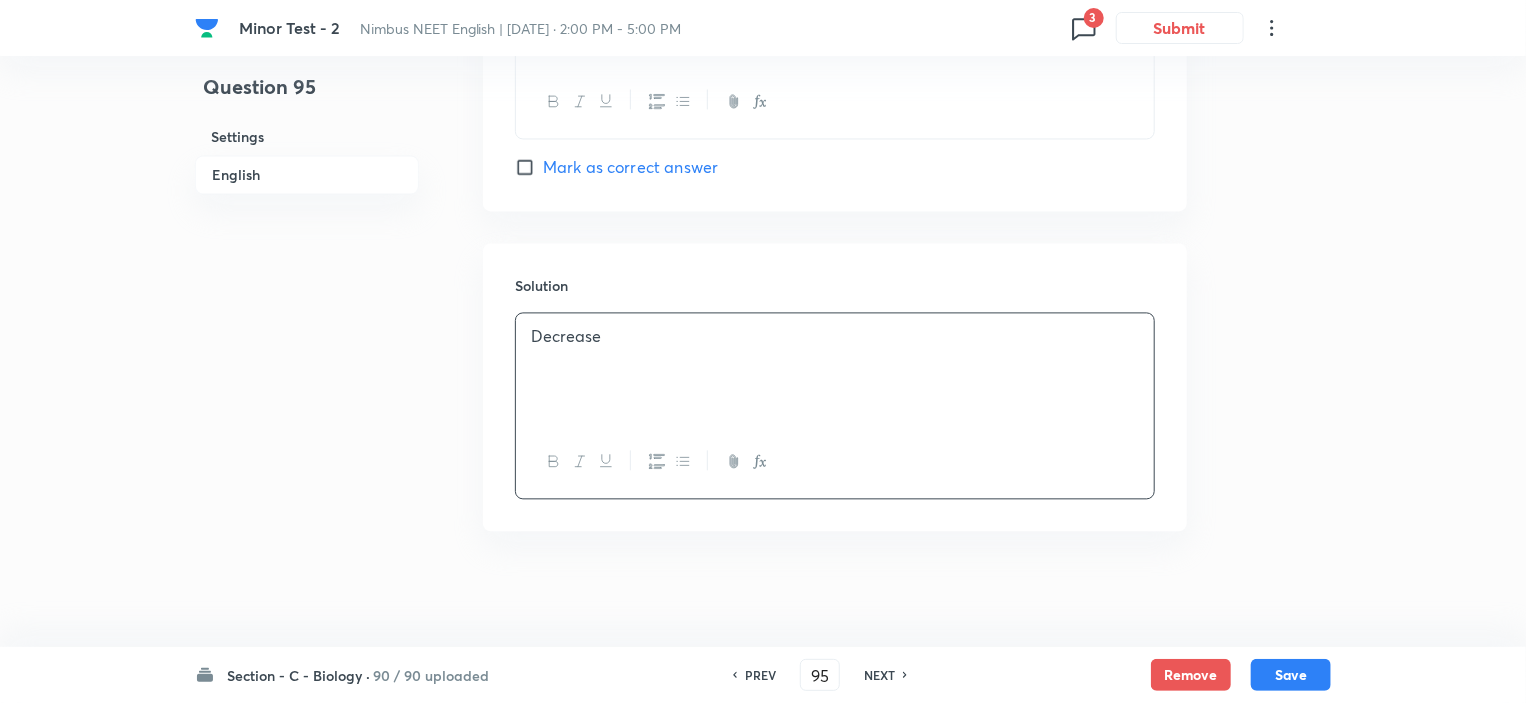 click on "Decrease" at bounding box center [835, 369] 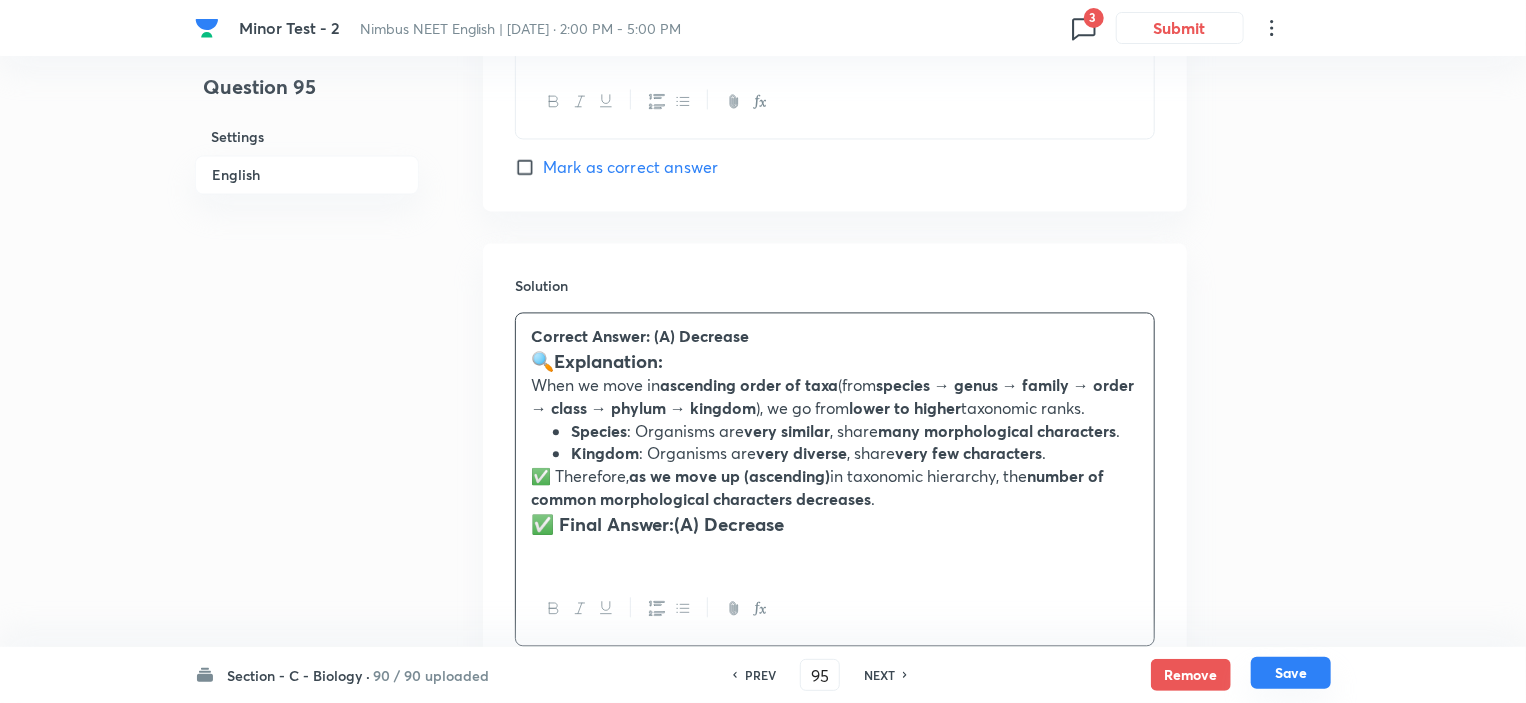 click on "Save" at bounding box center (1291, 673) 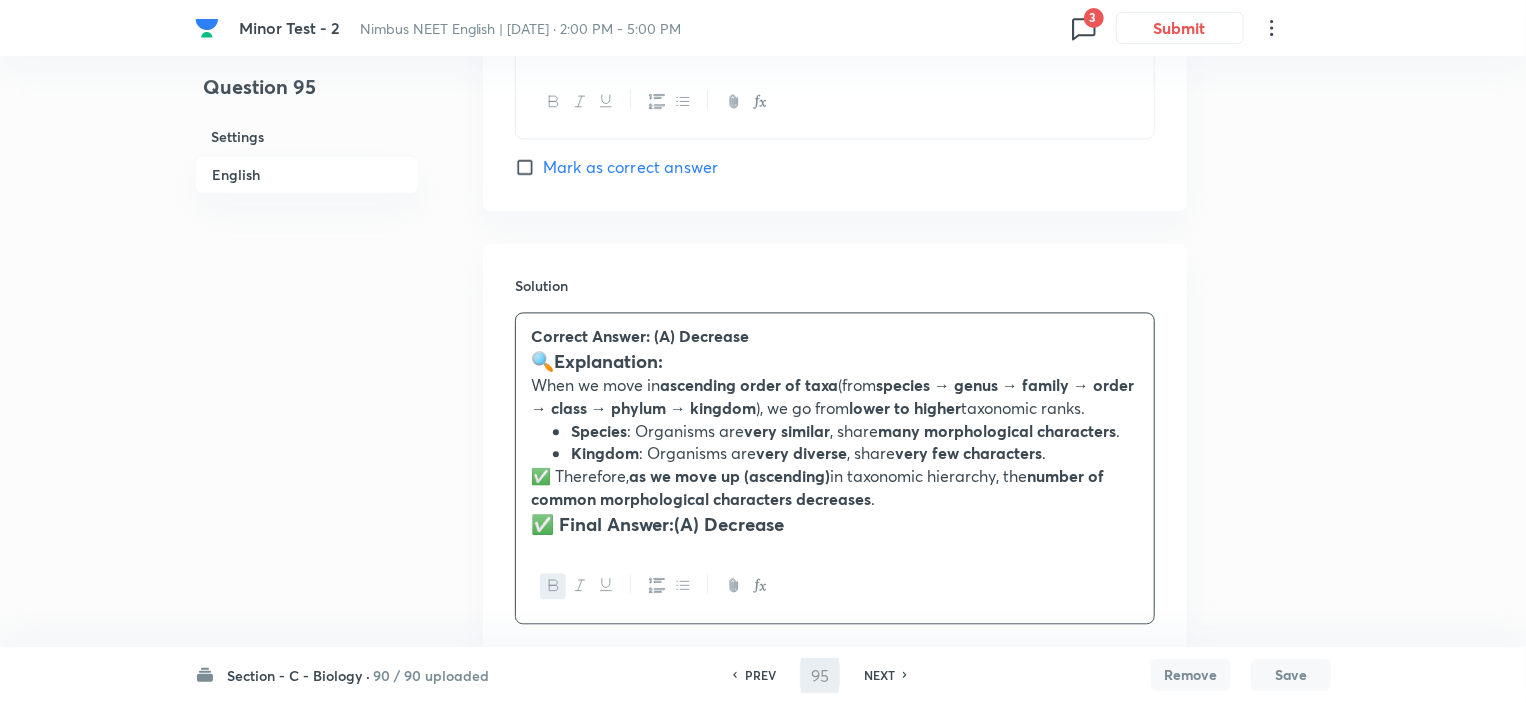 type on "96" 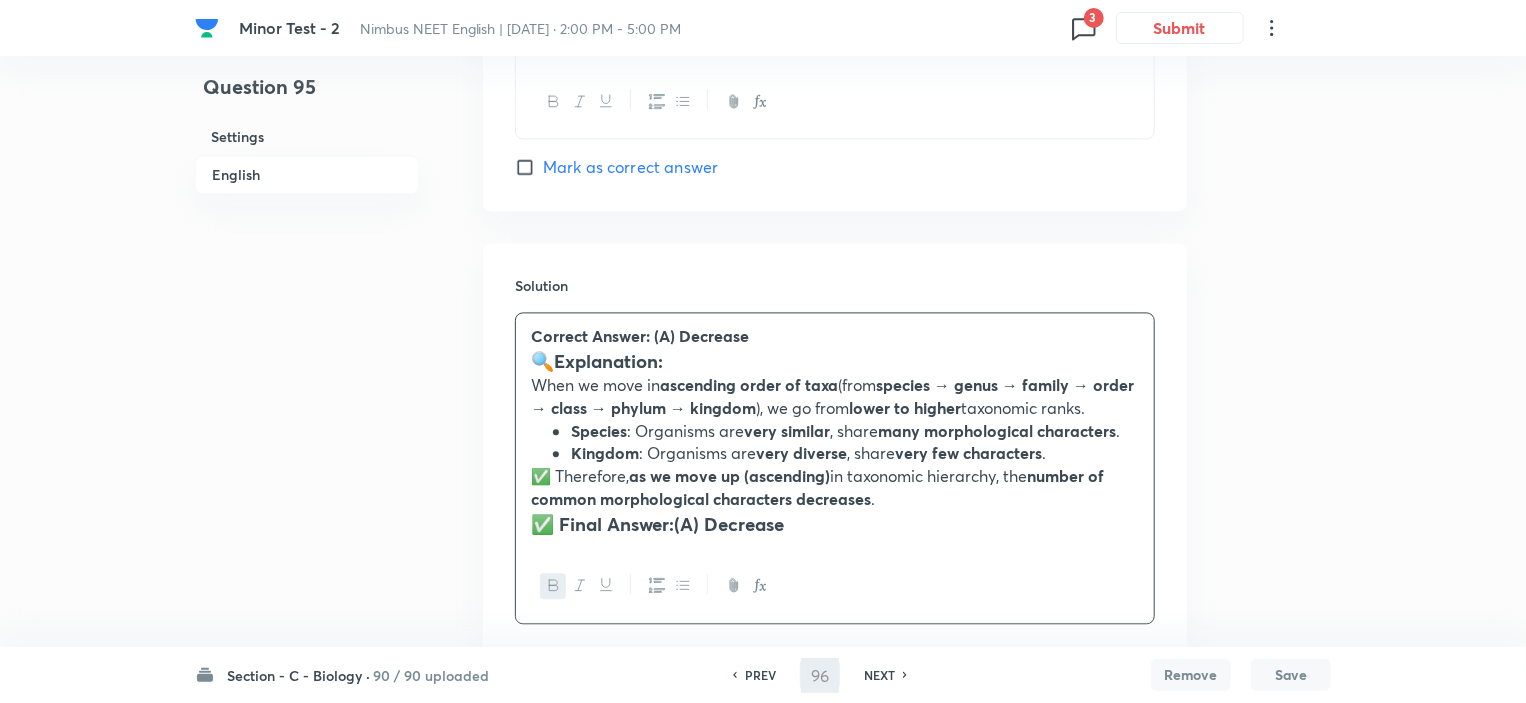 checkbox on "false" 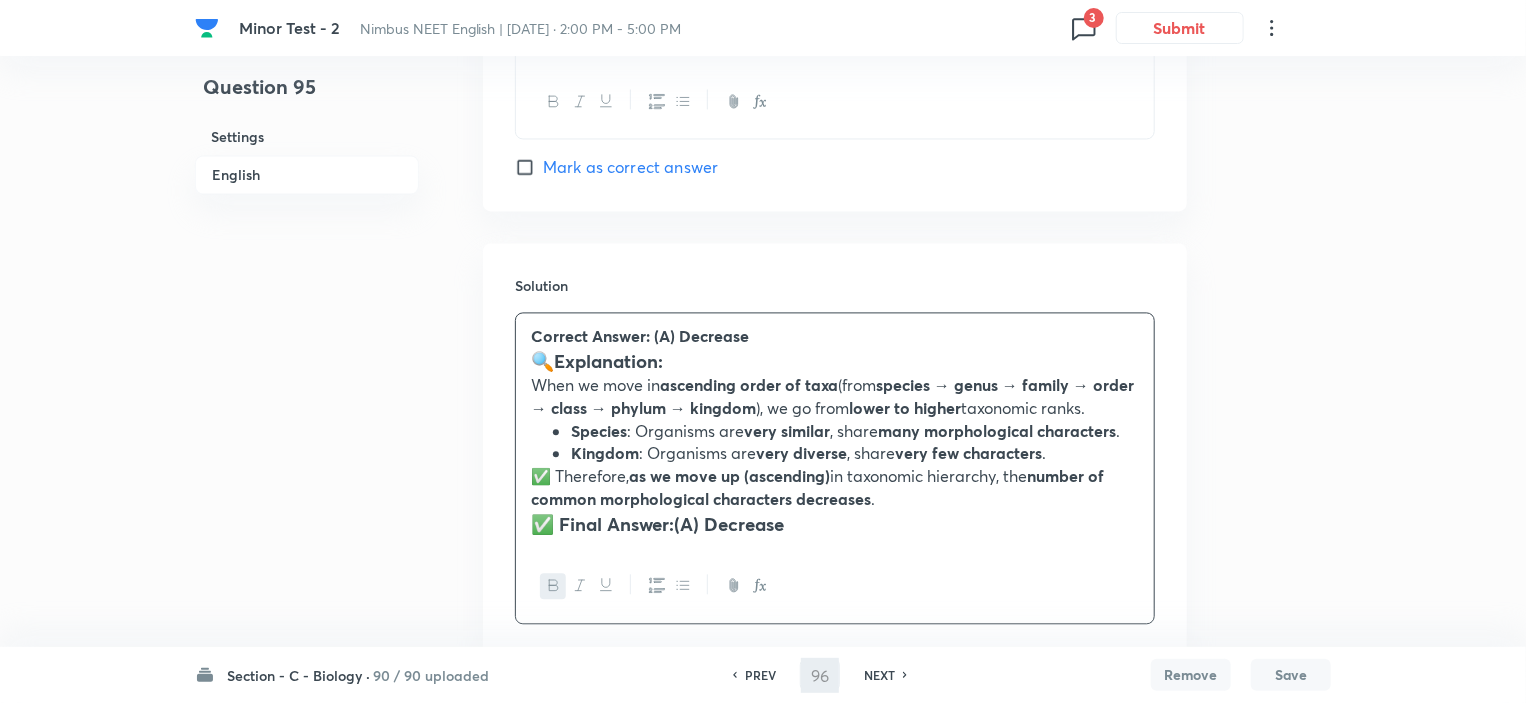 checkbox on "true" 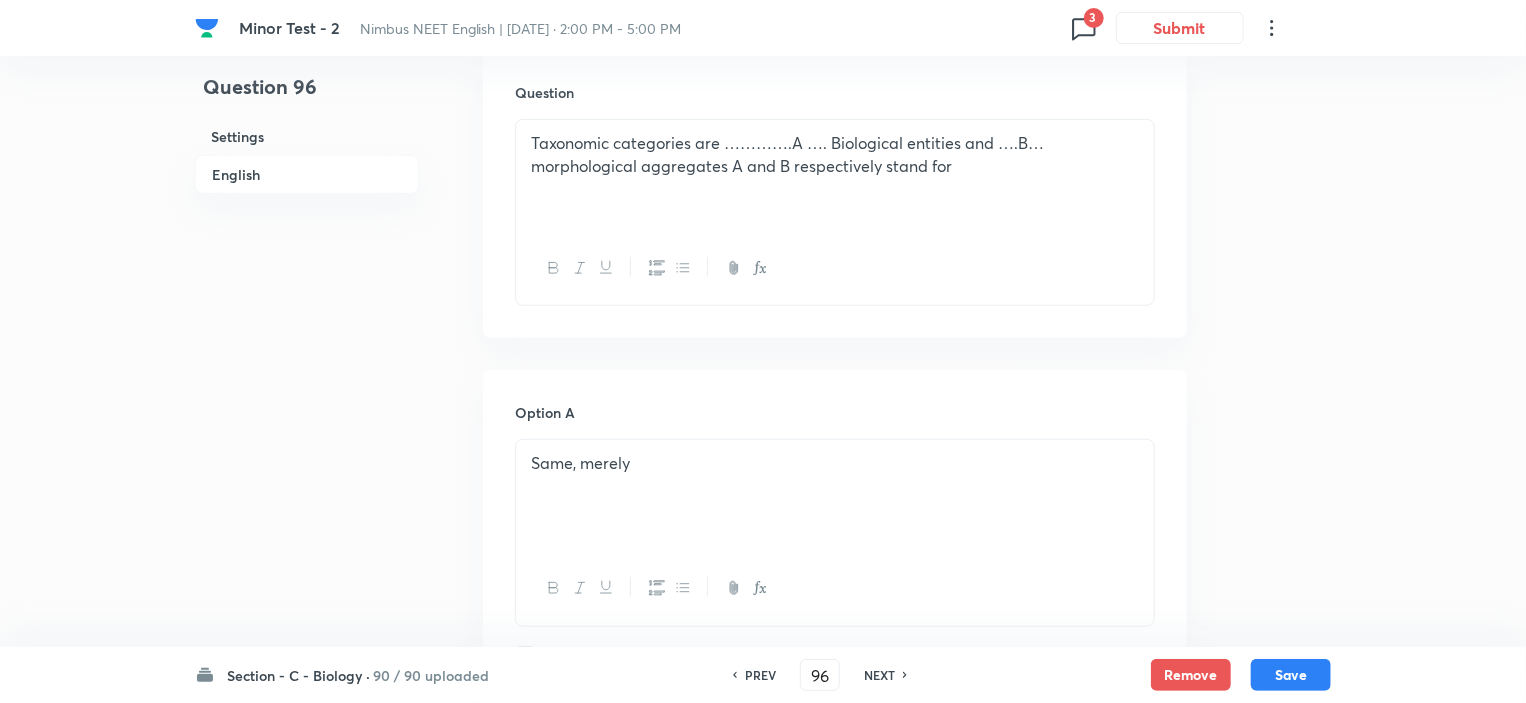 scroll, scrollTop: 401, scrollLeft: 0, axis: vertical 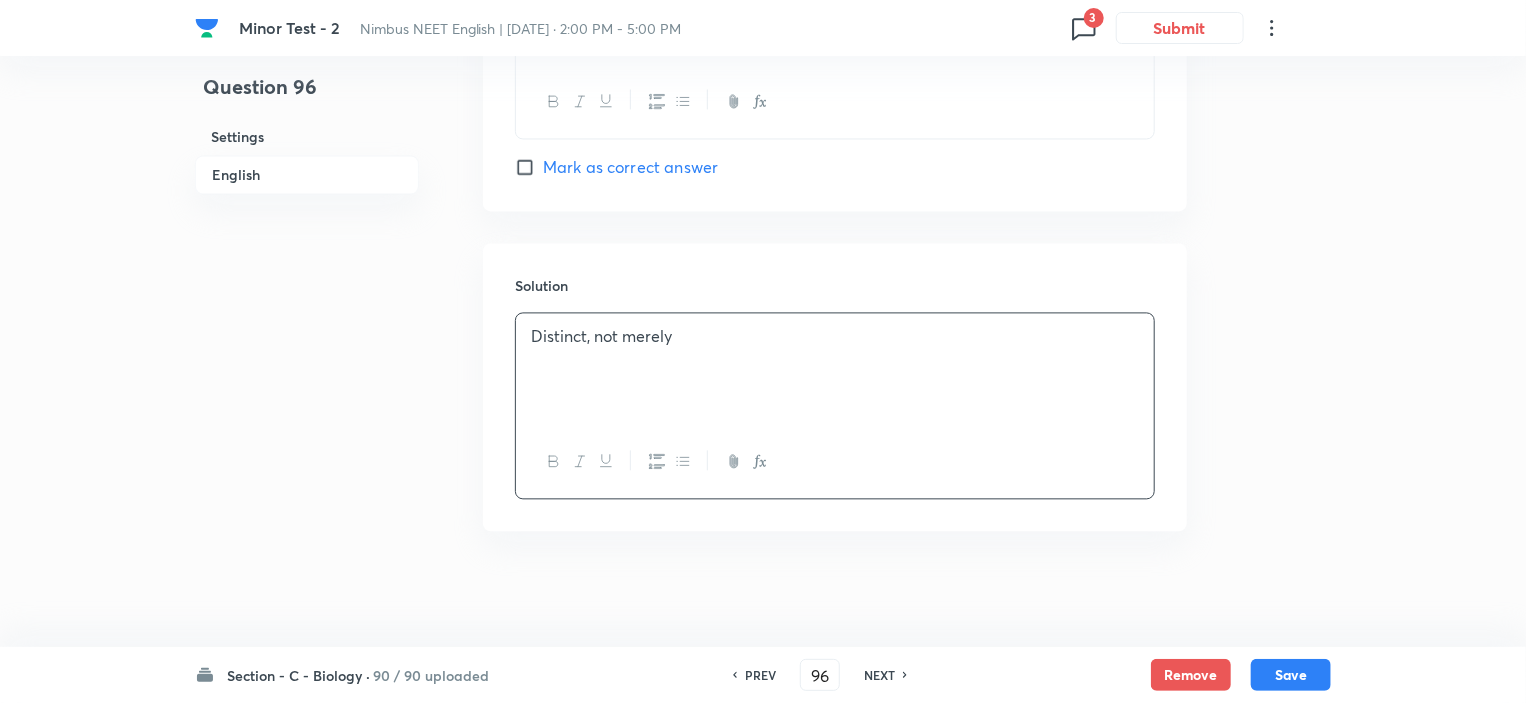 click on "Distinct, not merely" at bounding box center [835, 369] 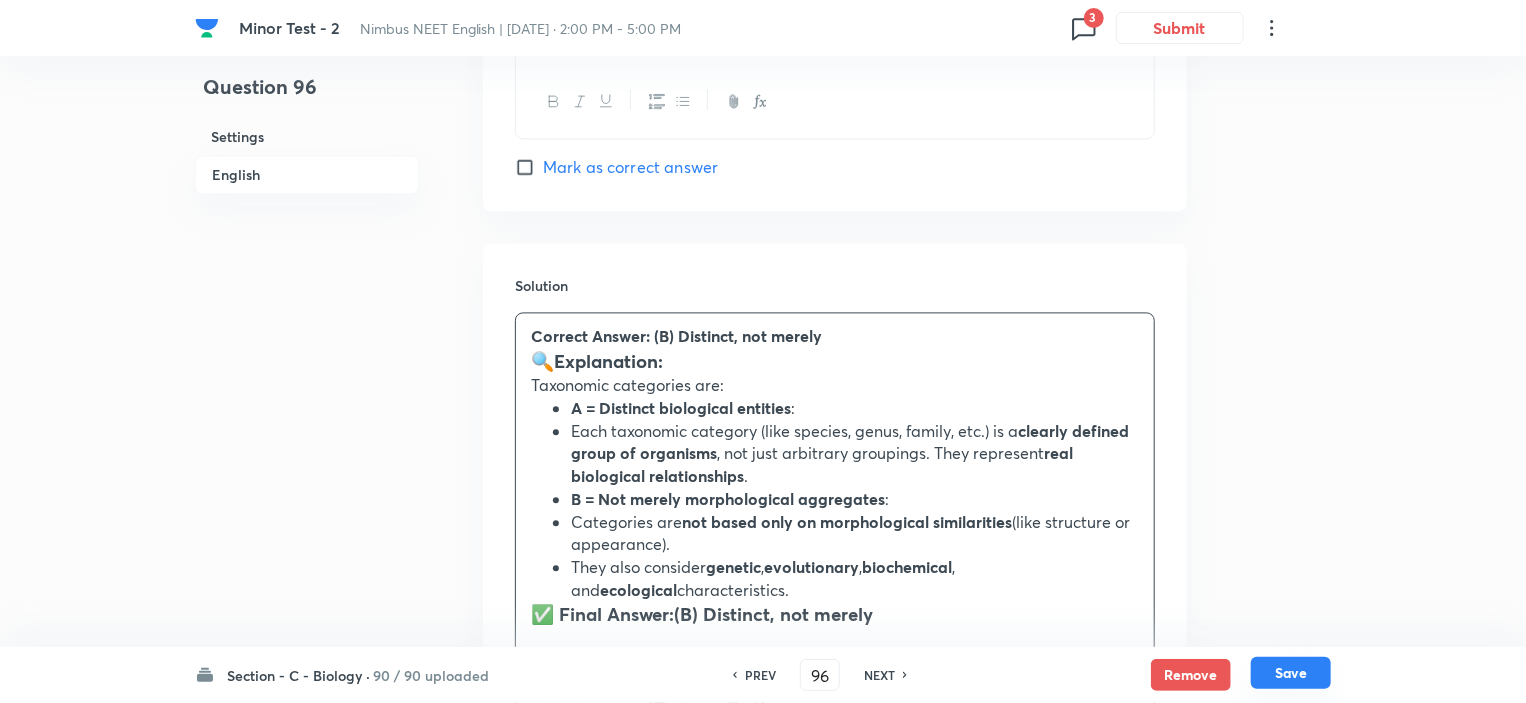 click on "Save" at bounding box center [1291, 673] 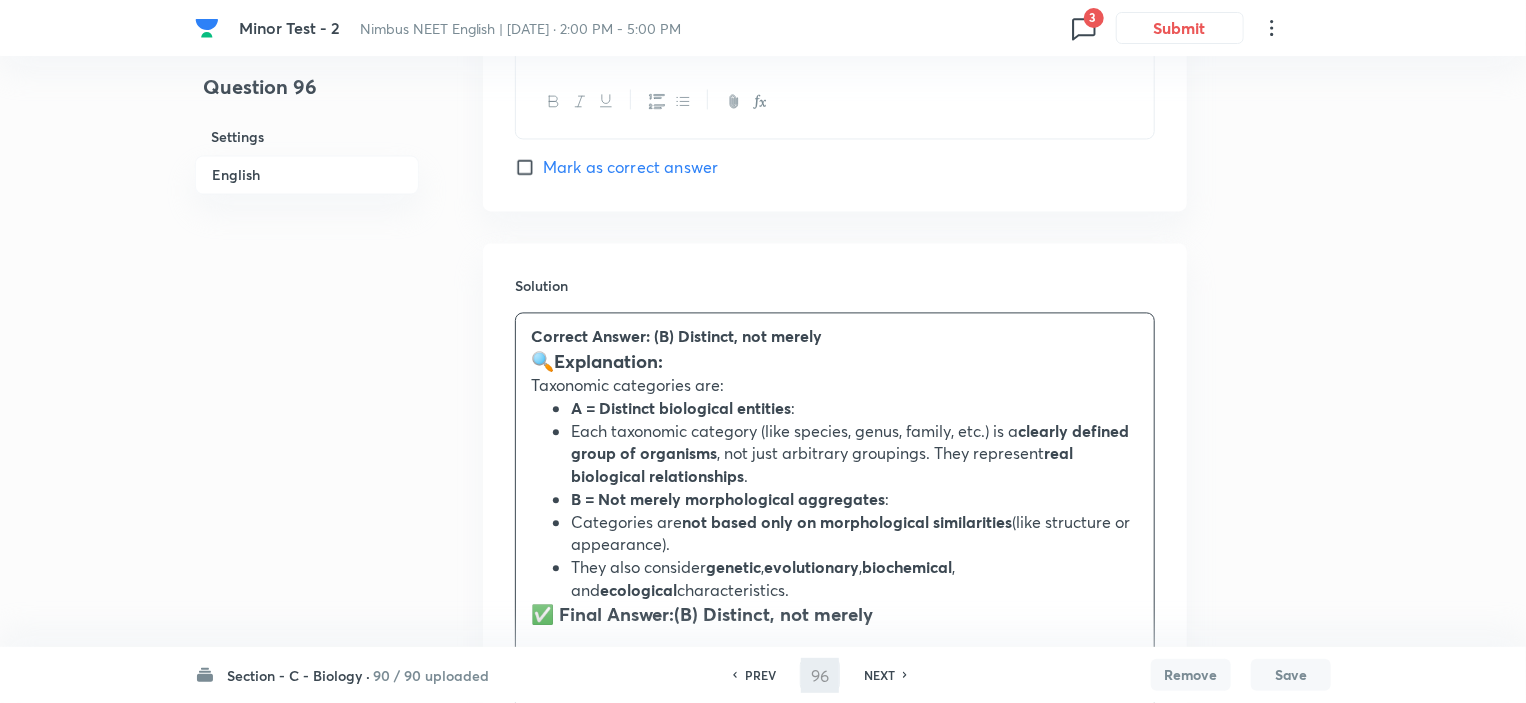 type on "97" 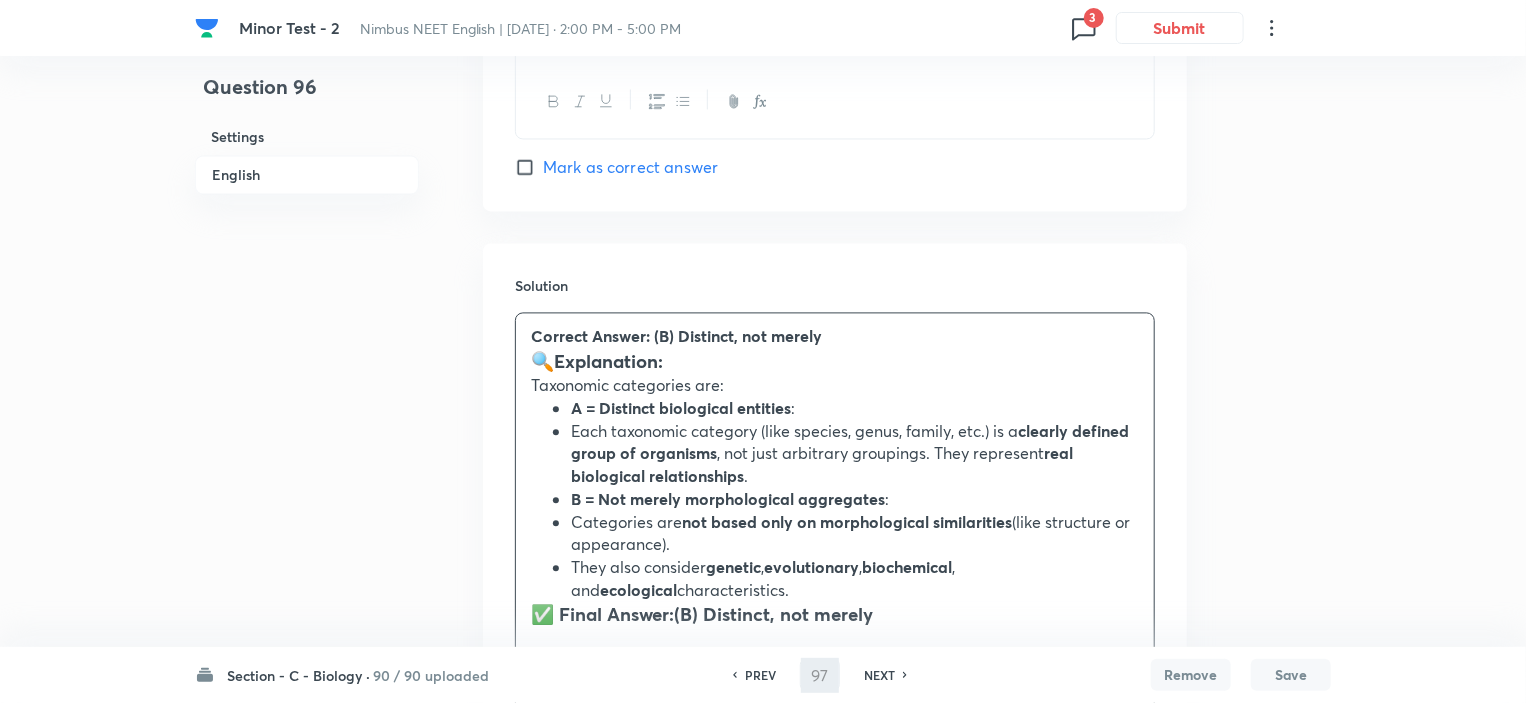 checkbox on "false" 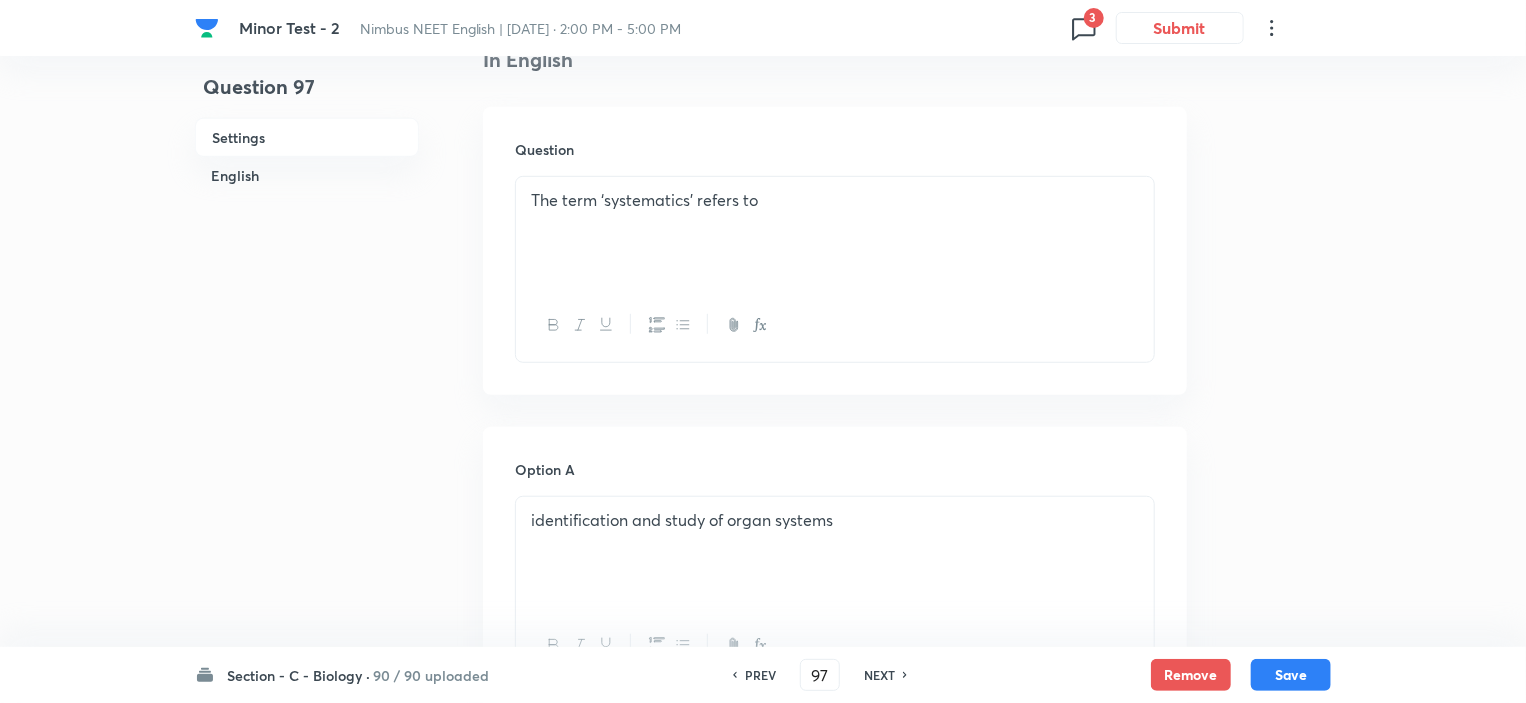 scroll, scrollTop: 401, scrollLeft: 0, axis: vertical 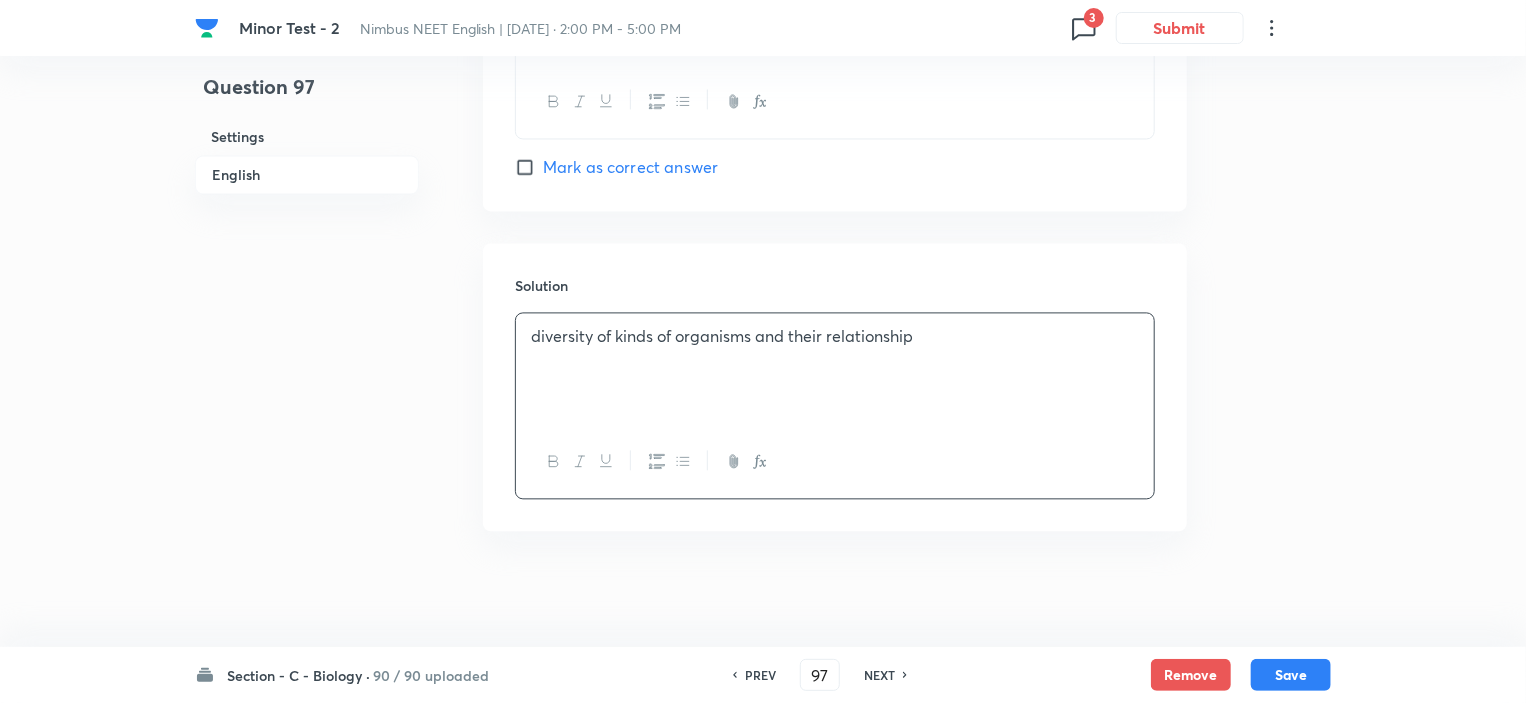 click on "diversity of kinds of organisms and their relationship" at bounding box center [835, 369] 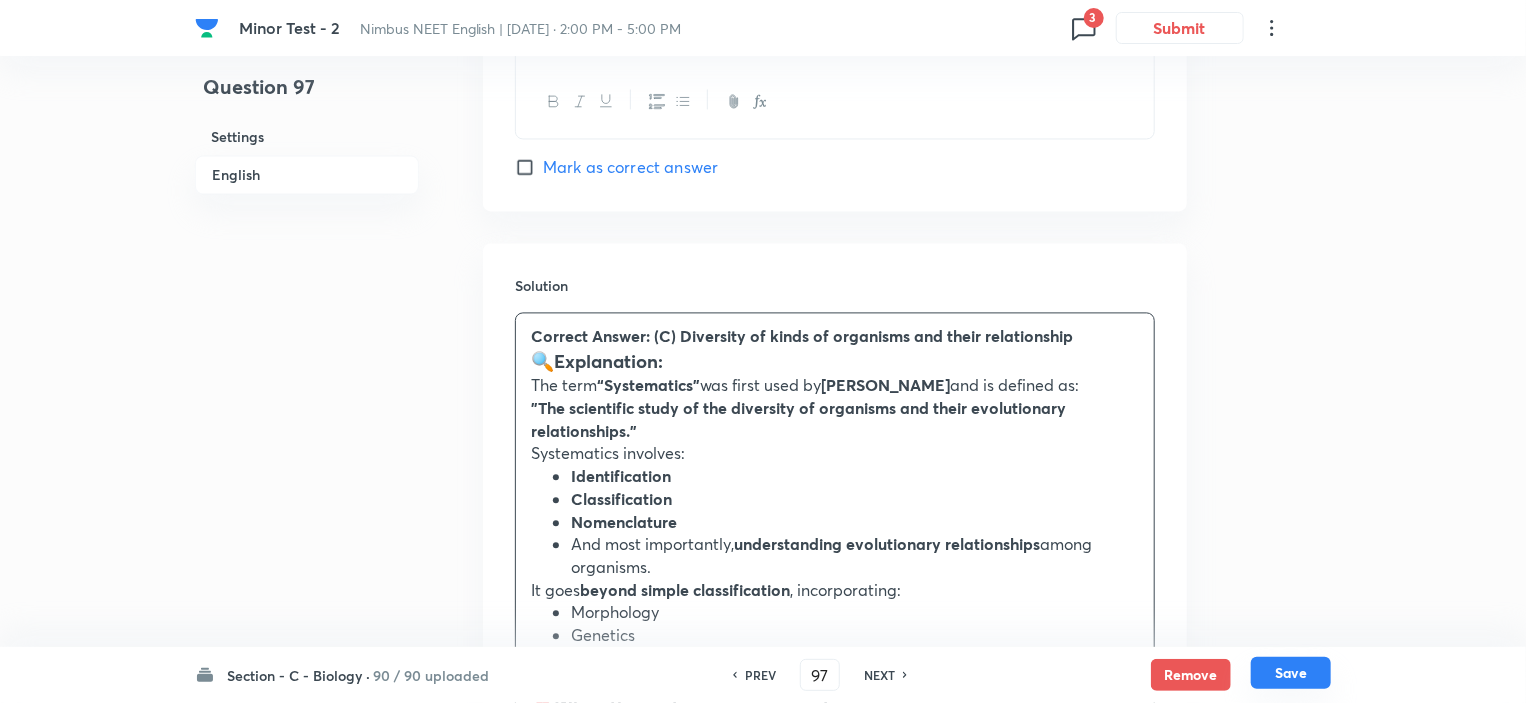 click on "Save" at bounding box center [1291, 673] 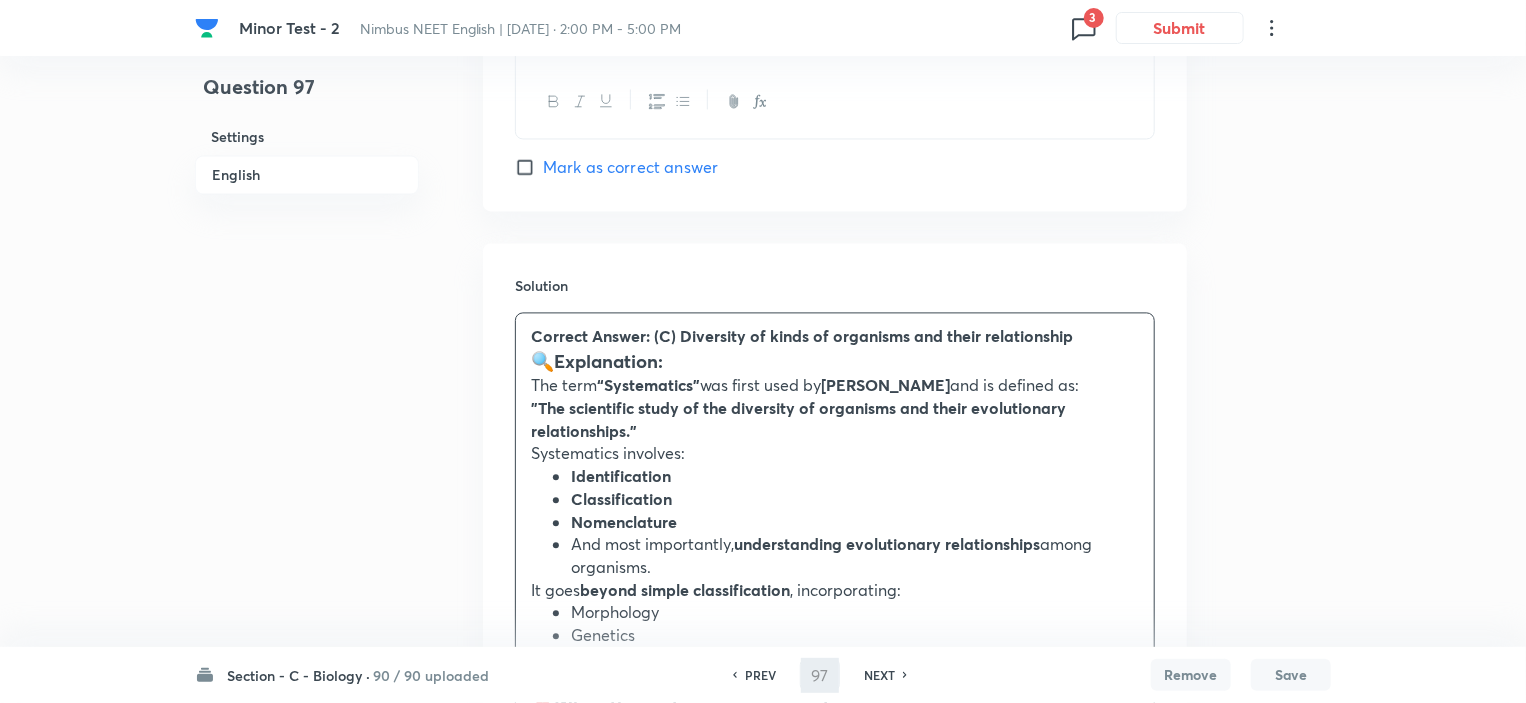 type on "98" 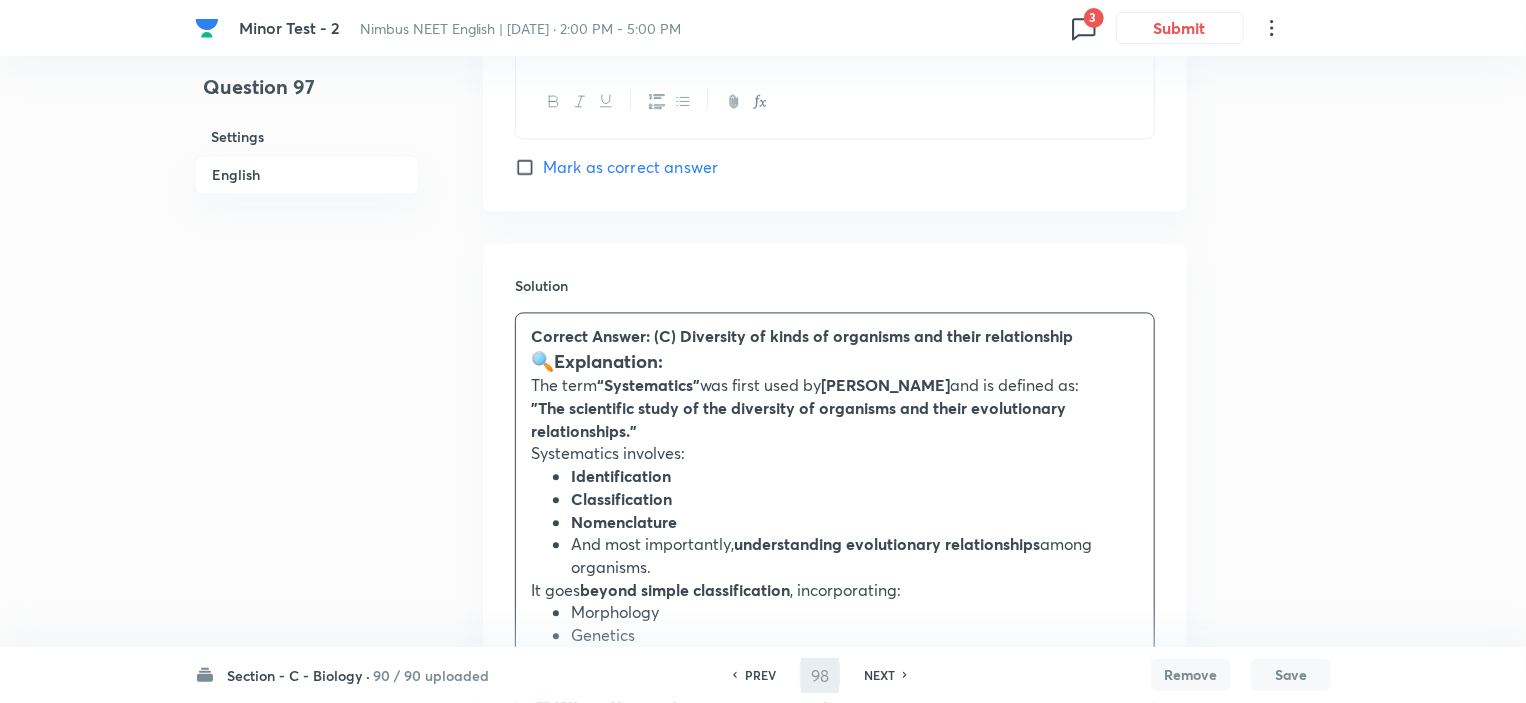 checkbox on "true" 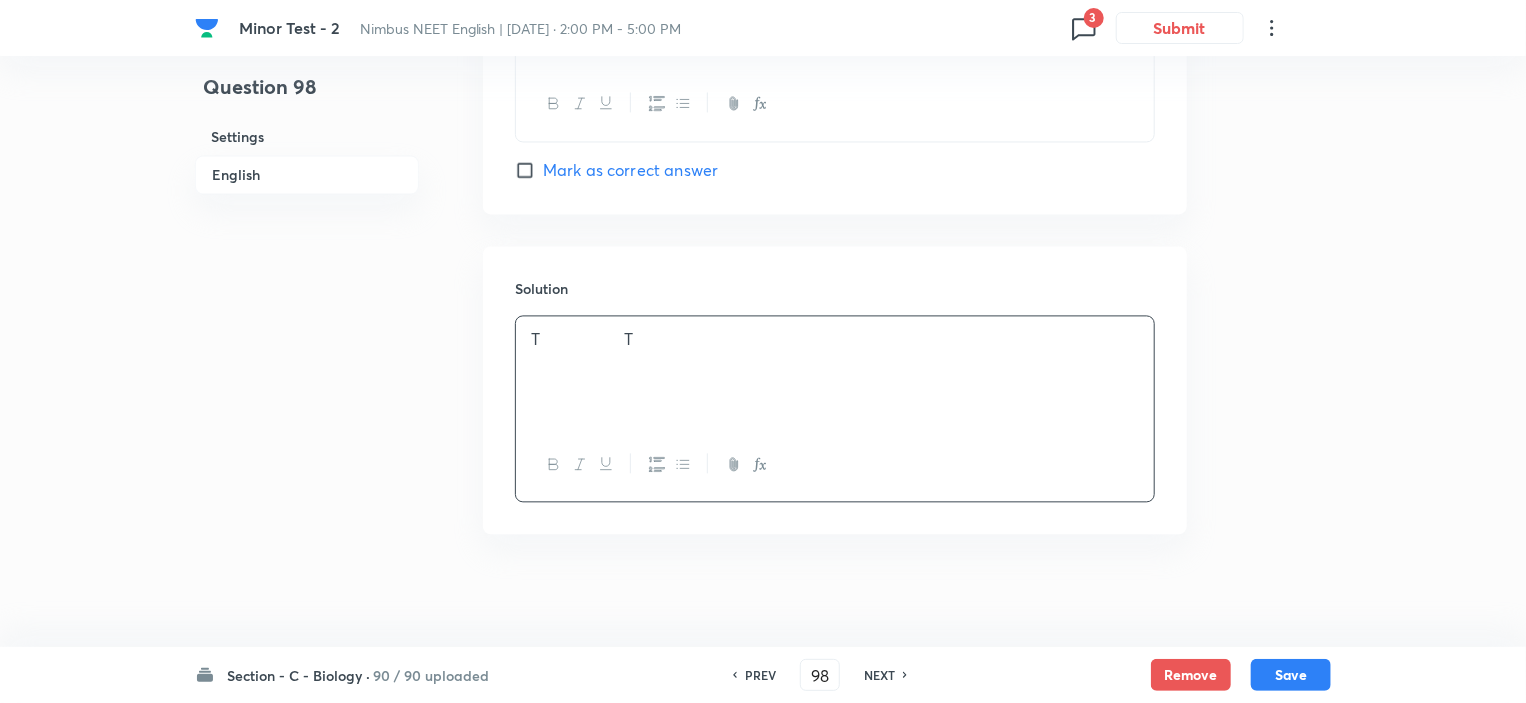 scroll, scrollTop: 2004, scrollLeft: 0, axis: vertical 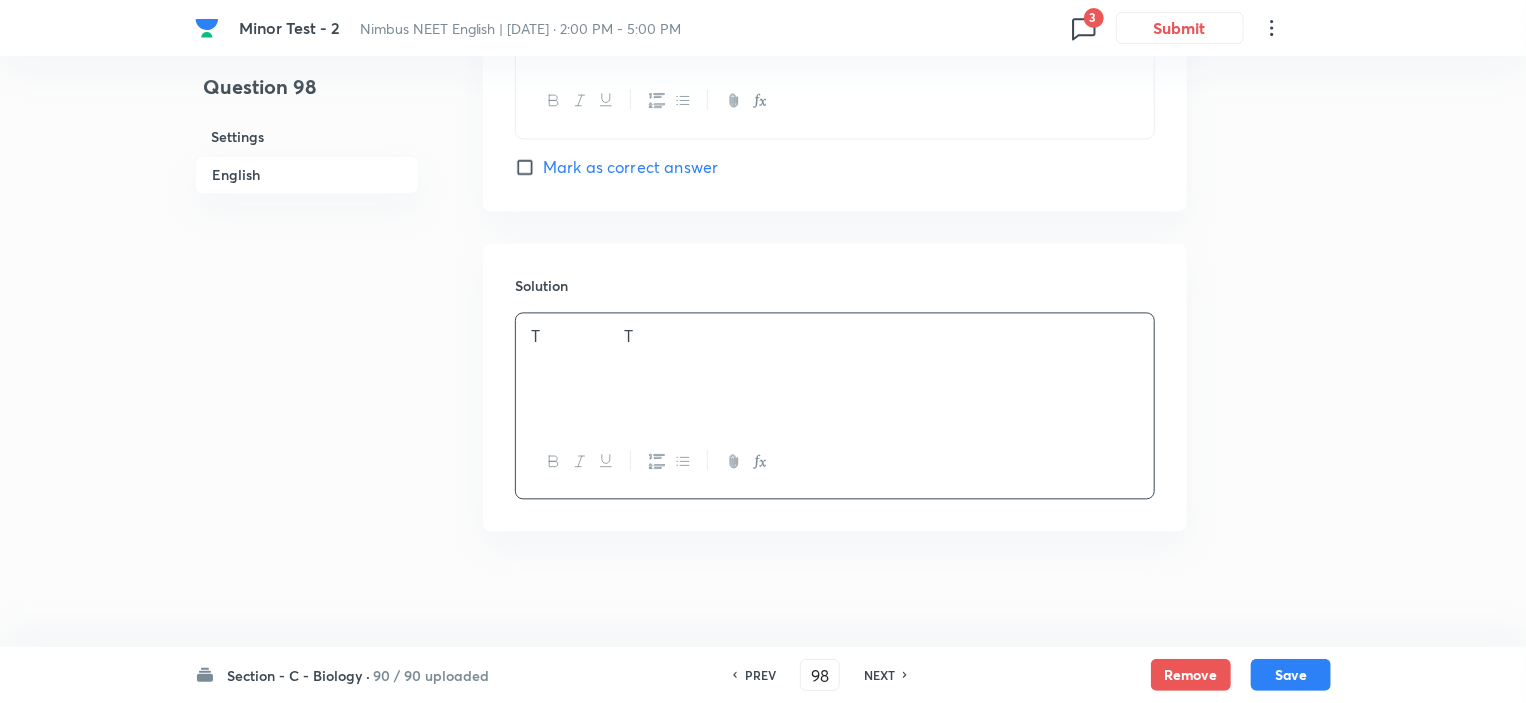 click on "T                     T" at bounding box center (835, 369) 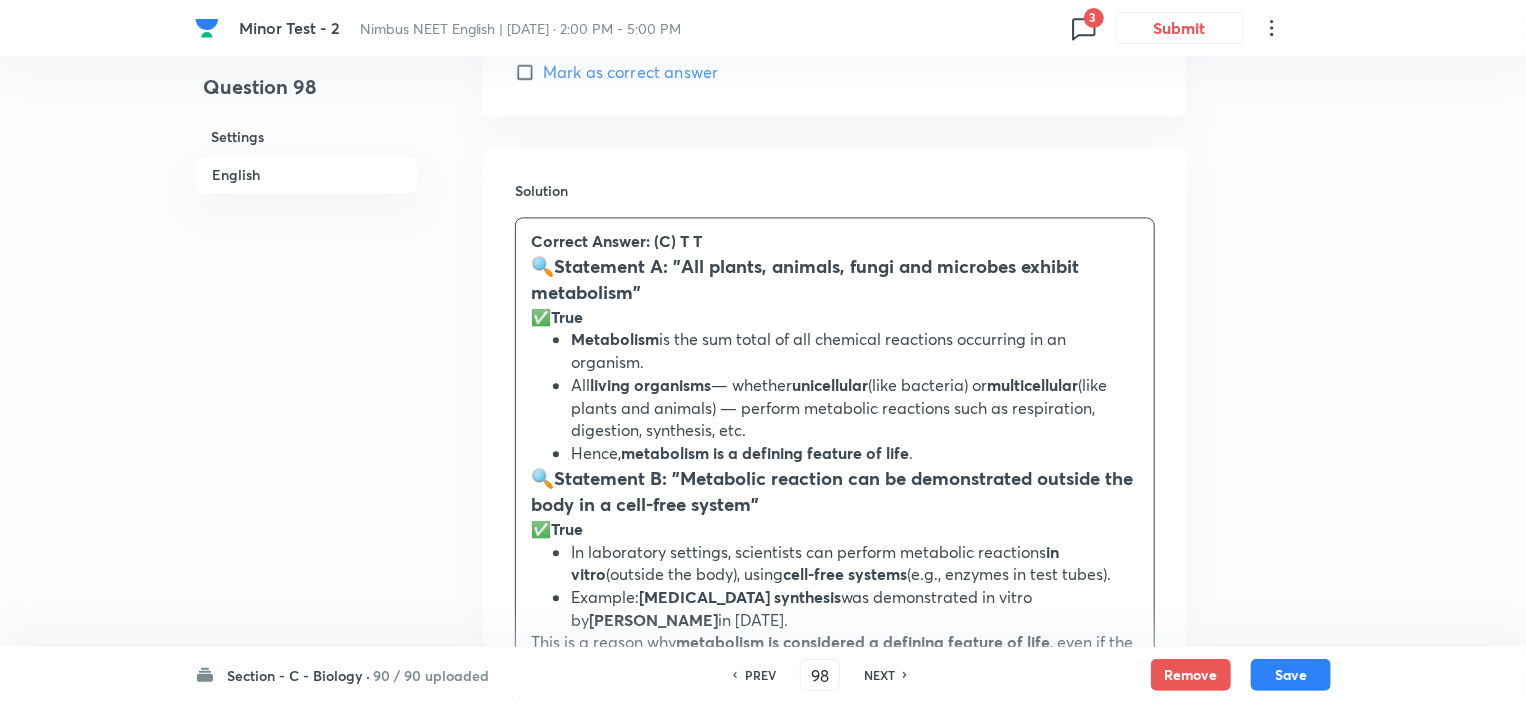 scroll, scrollTop: 2412, scrollLeft: 0, axis: vertical 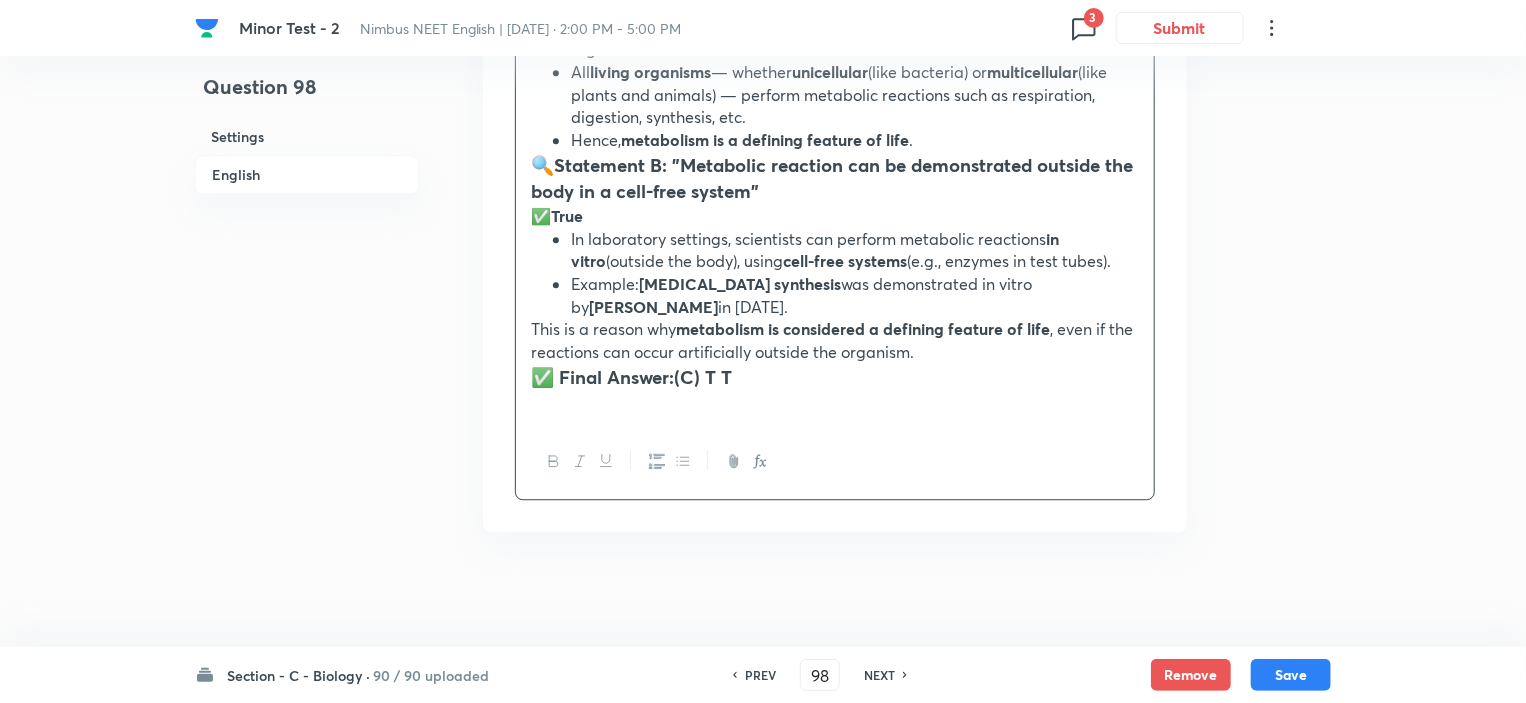 click on "(C) T T" at bounding box center [703, 376] 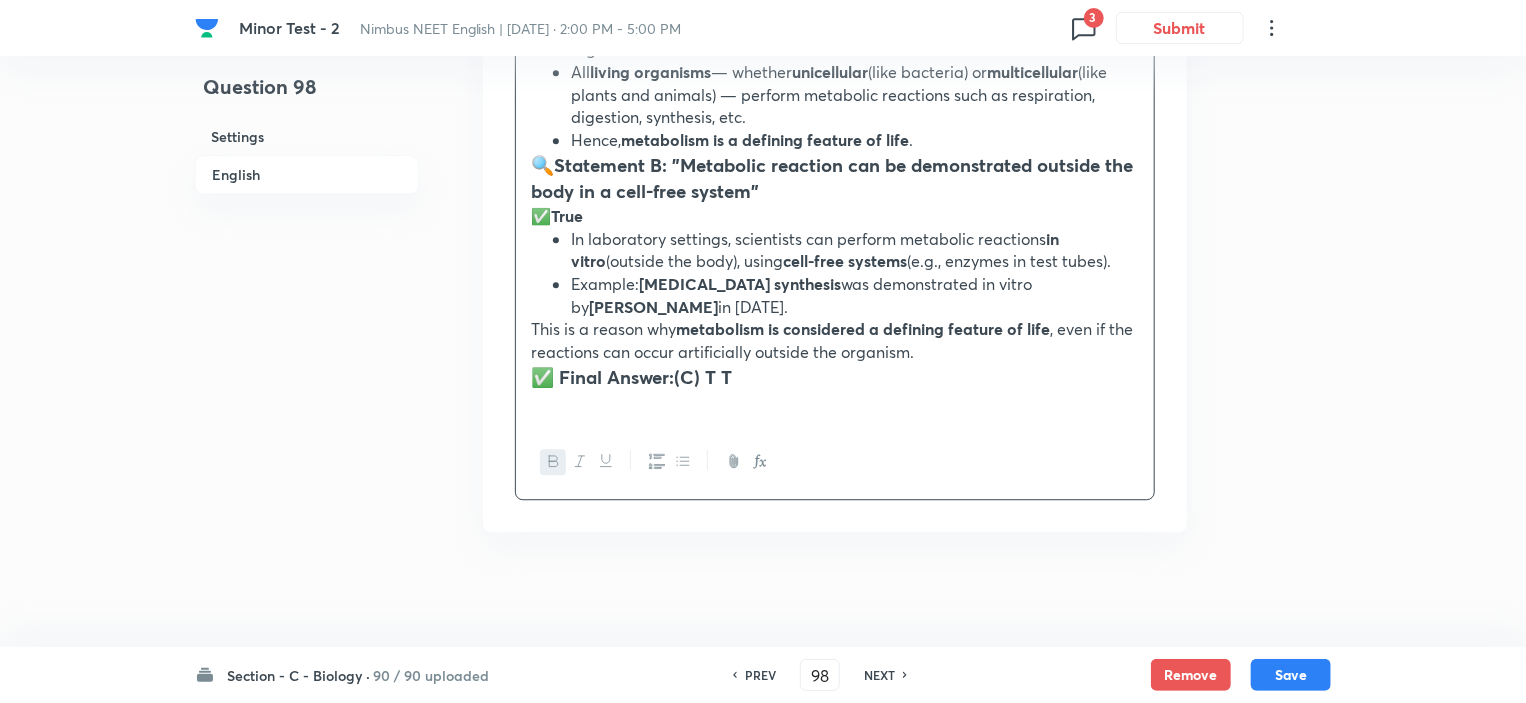 type 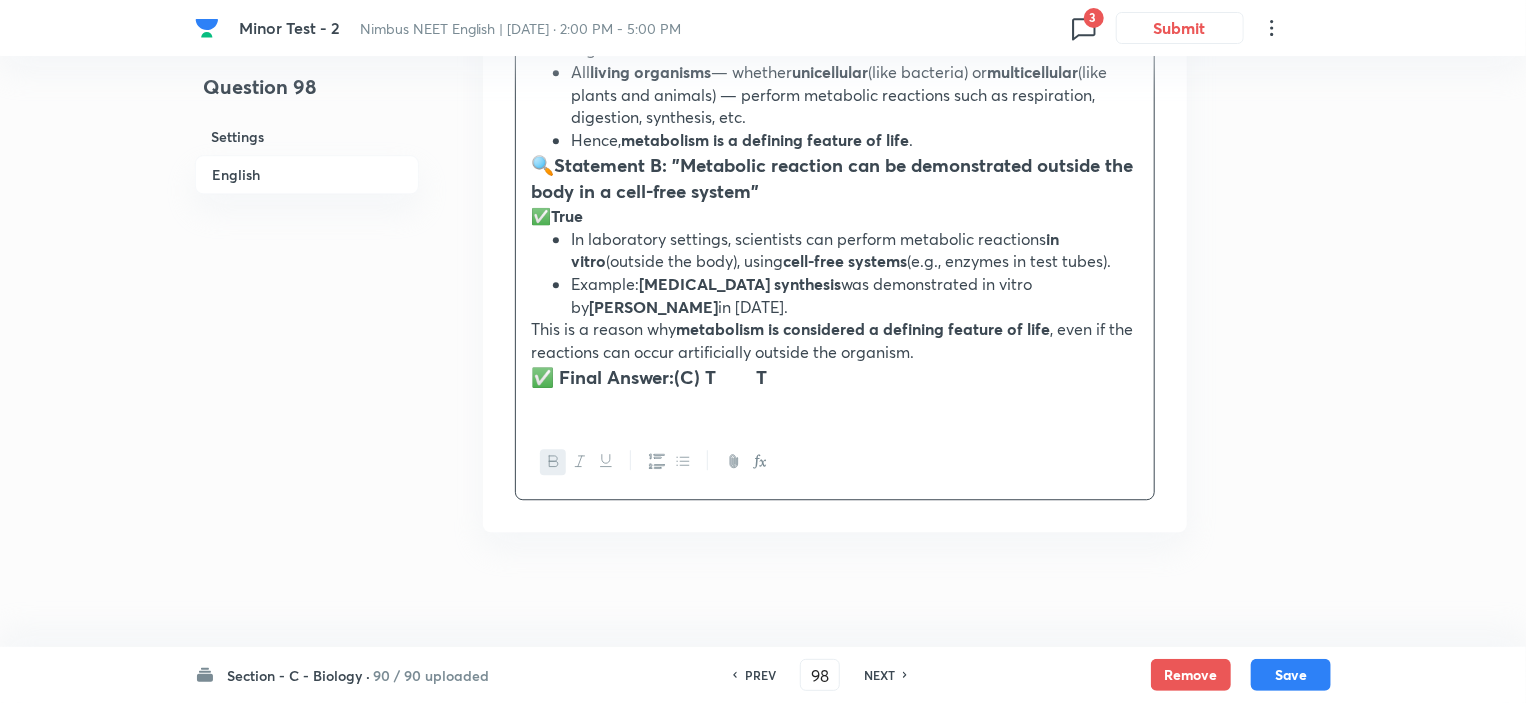 scroll, scrollTop: 2012, scrollLeft: 0, axis: vertical 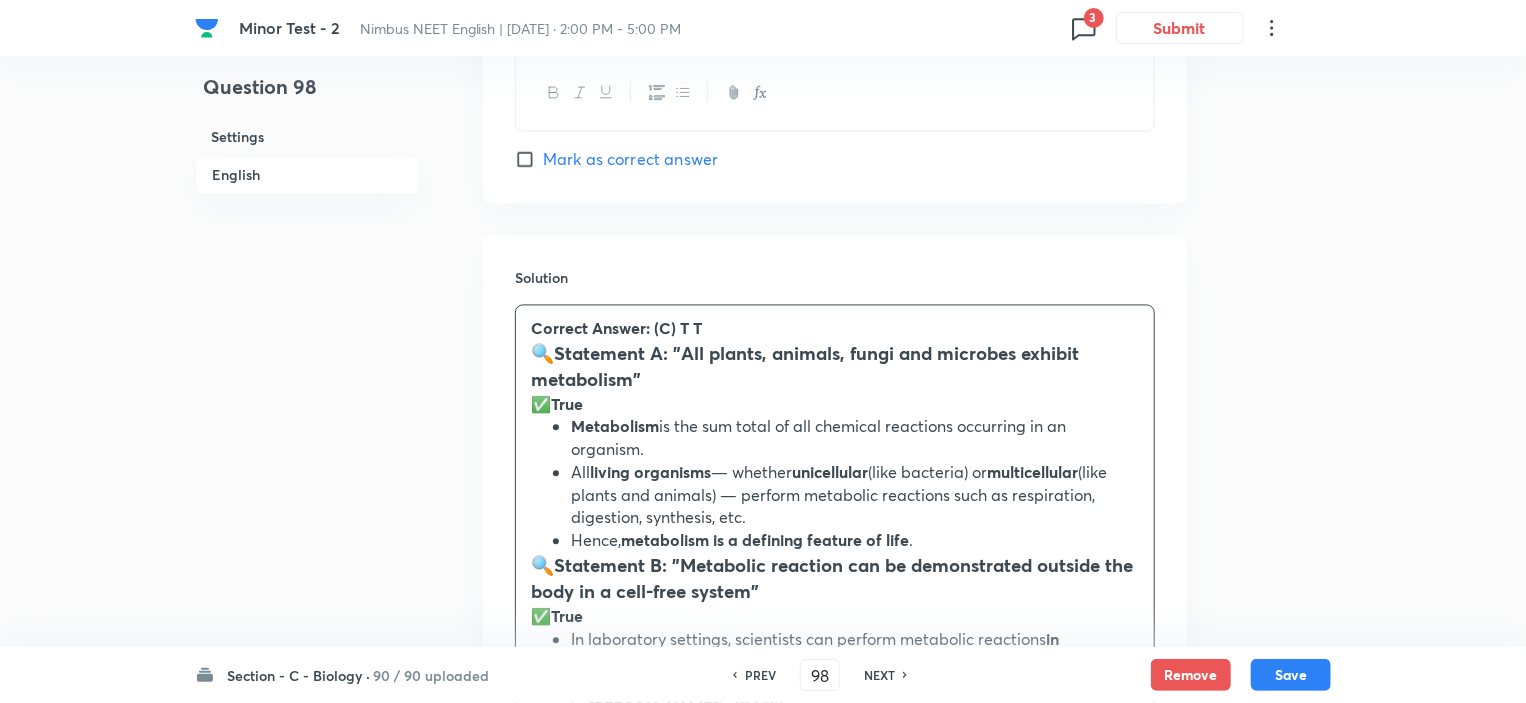 click on "Correct Answer: (C) T T" at bounding box center (616, 327) 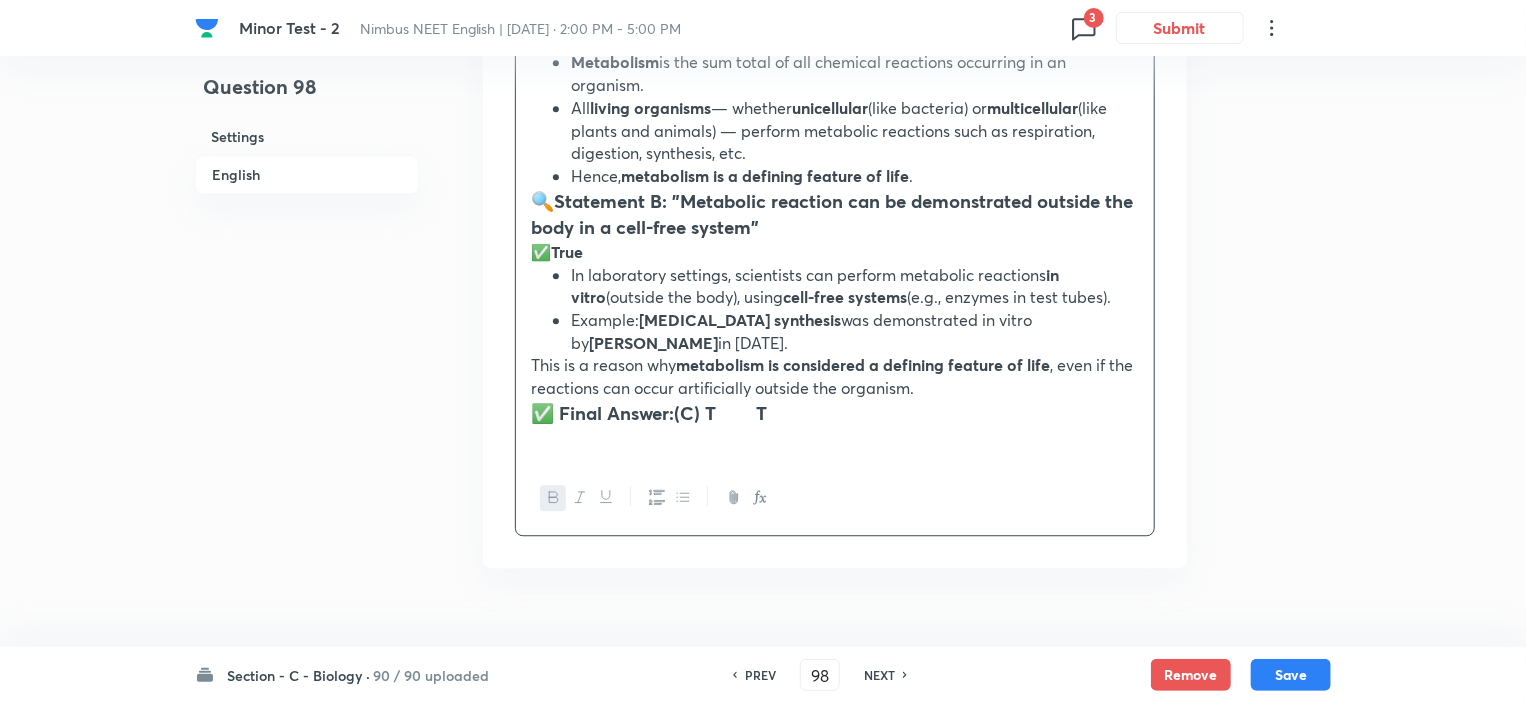 scroll, scrollTop: 2412, scrollLeft: 0, axis: vertical 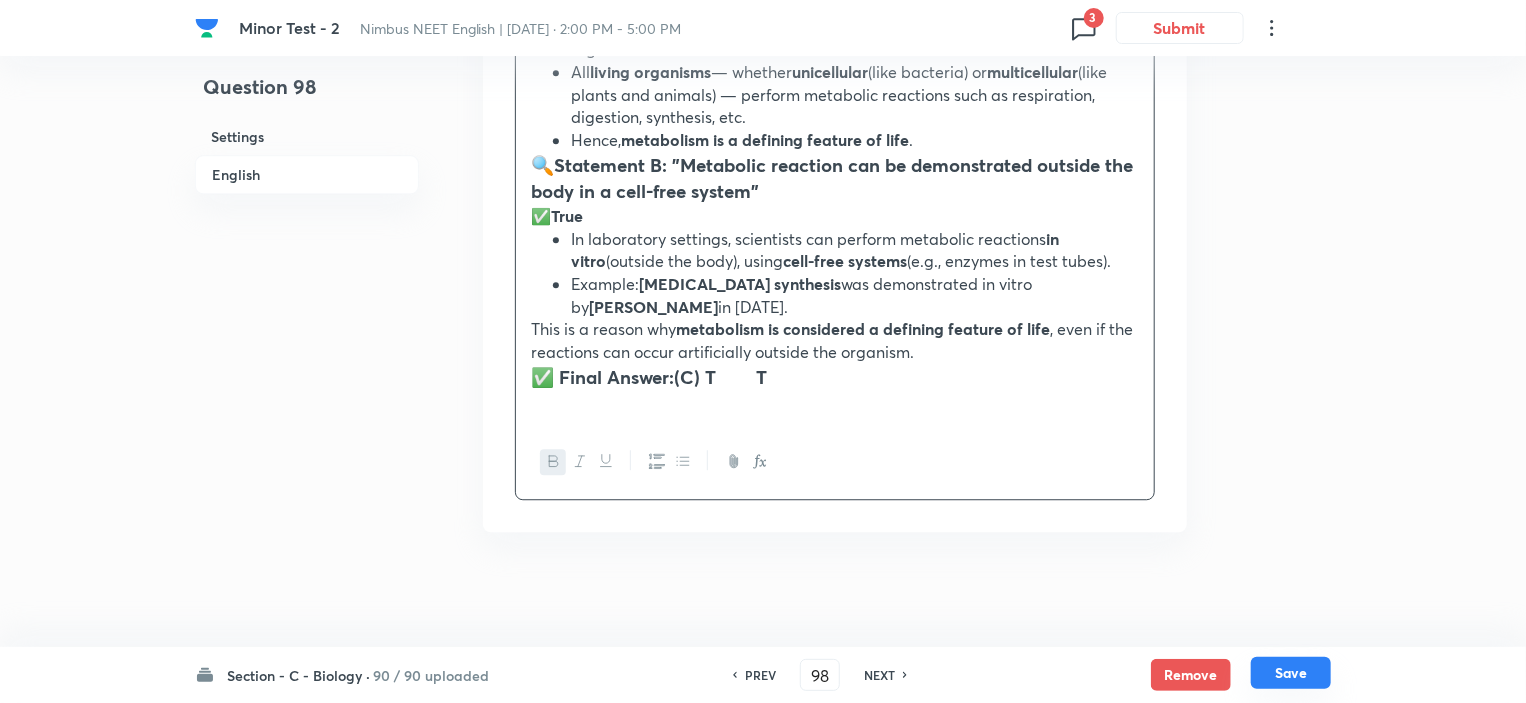 click on "Save" at bounding box center (1291, 673) 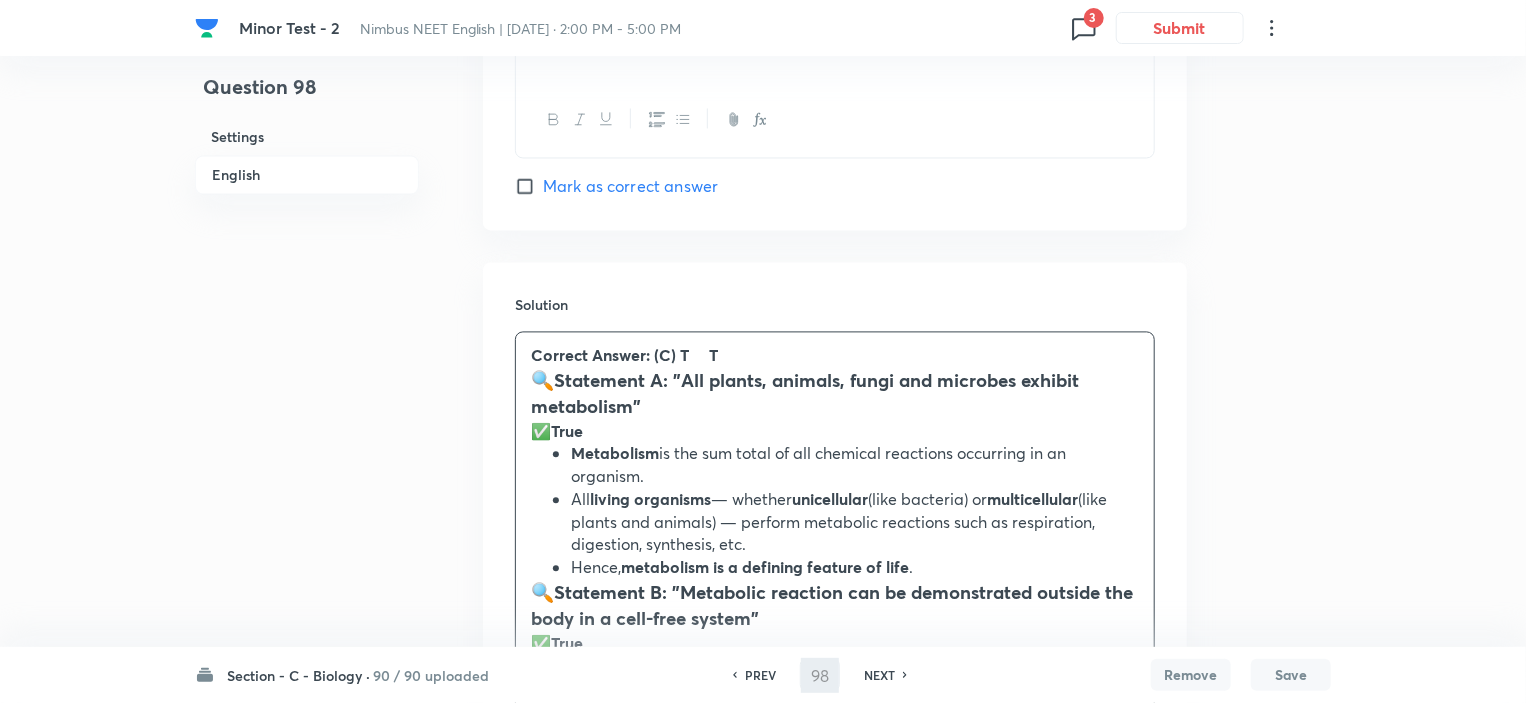 type on "99" 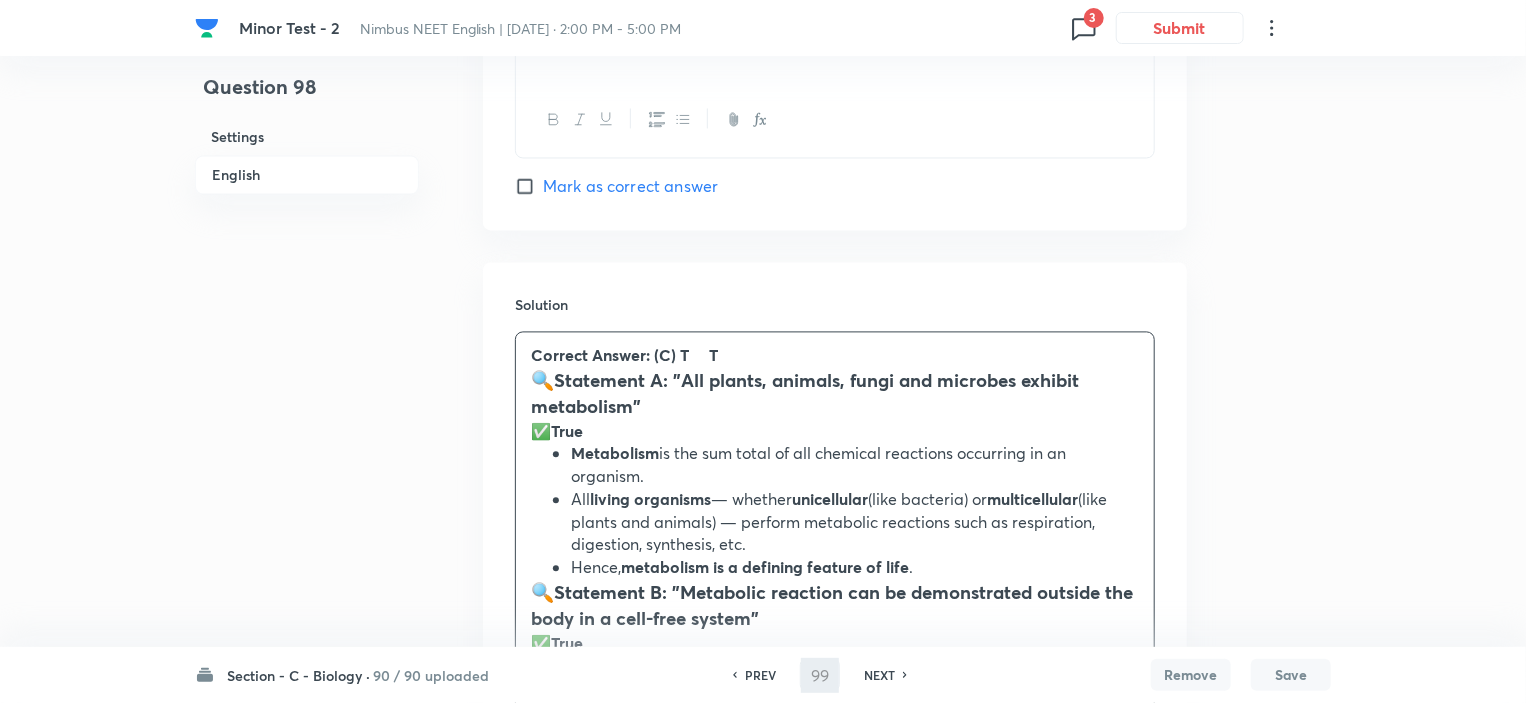 checkbox on "true" 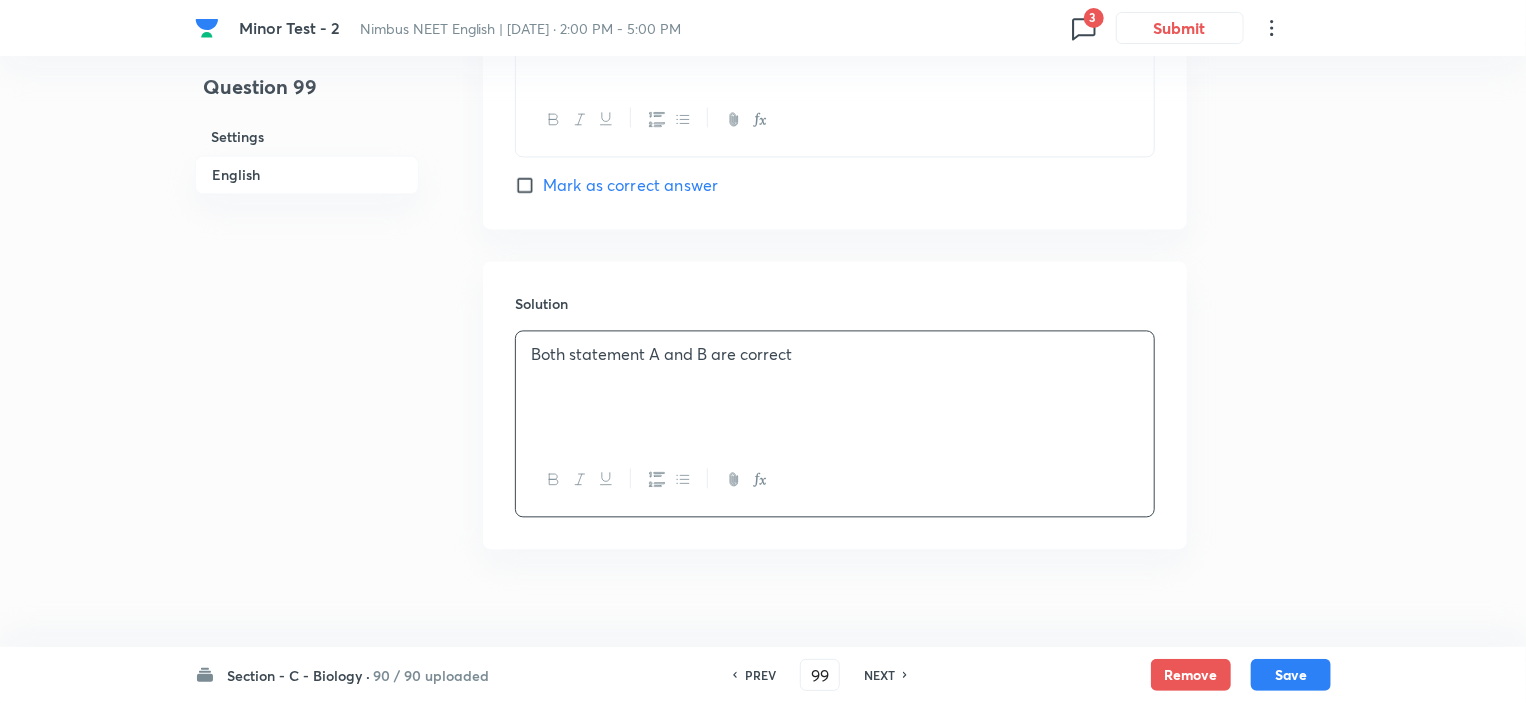 click on "Both statement A and B are correct" at bounding box center (835, 387) 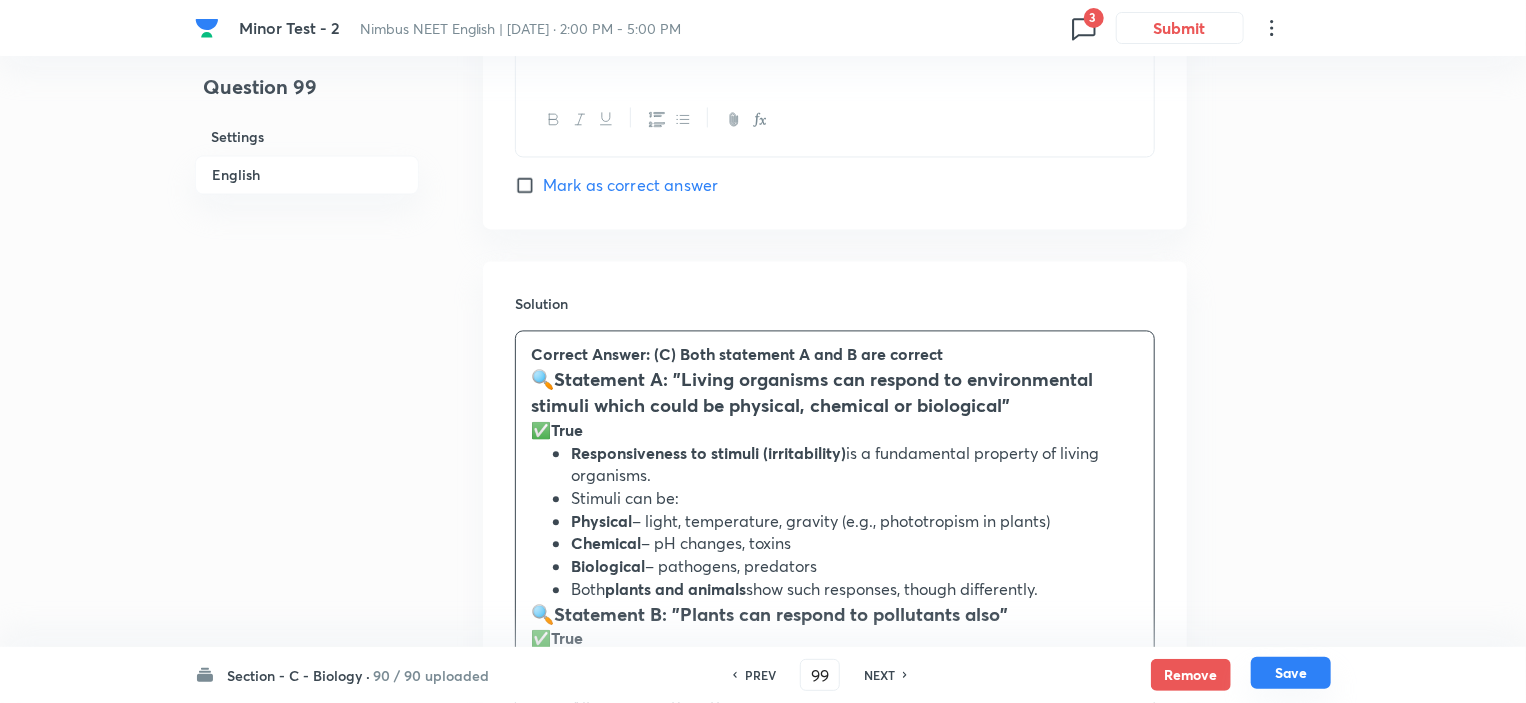 click on "Save" at bounding box center (1291, 673) 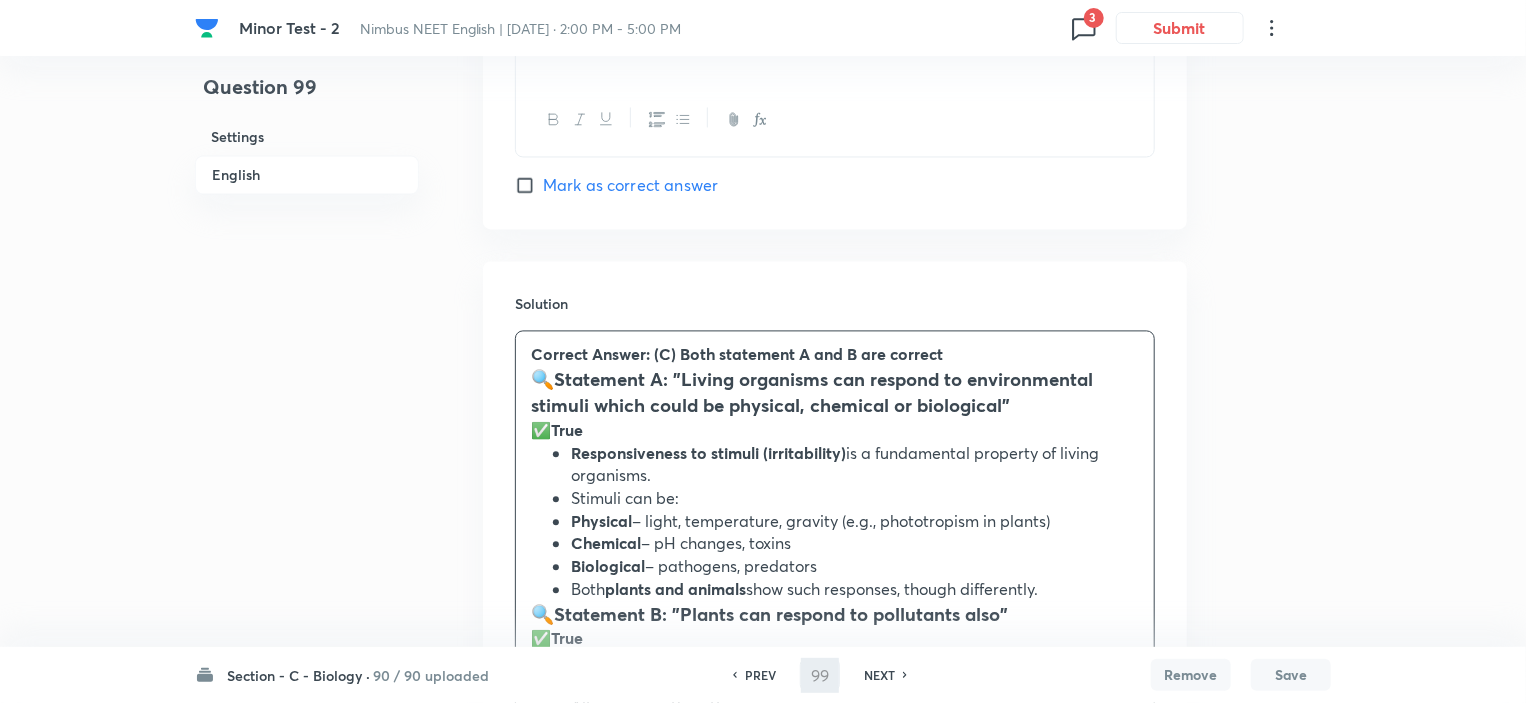 type on "100" 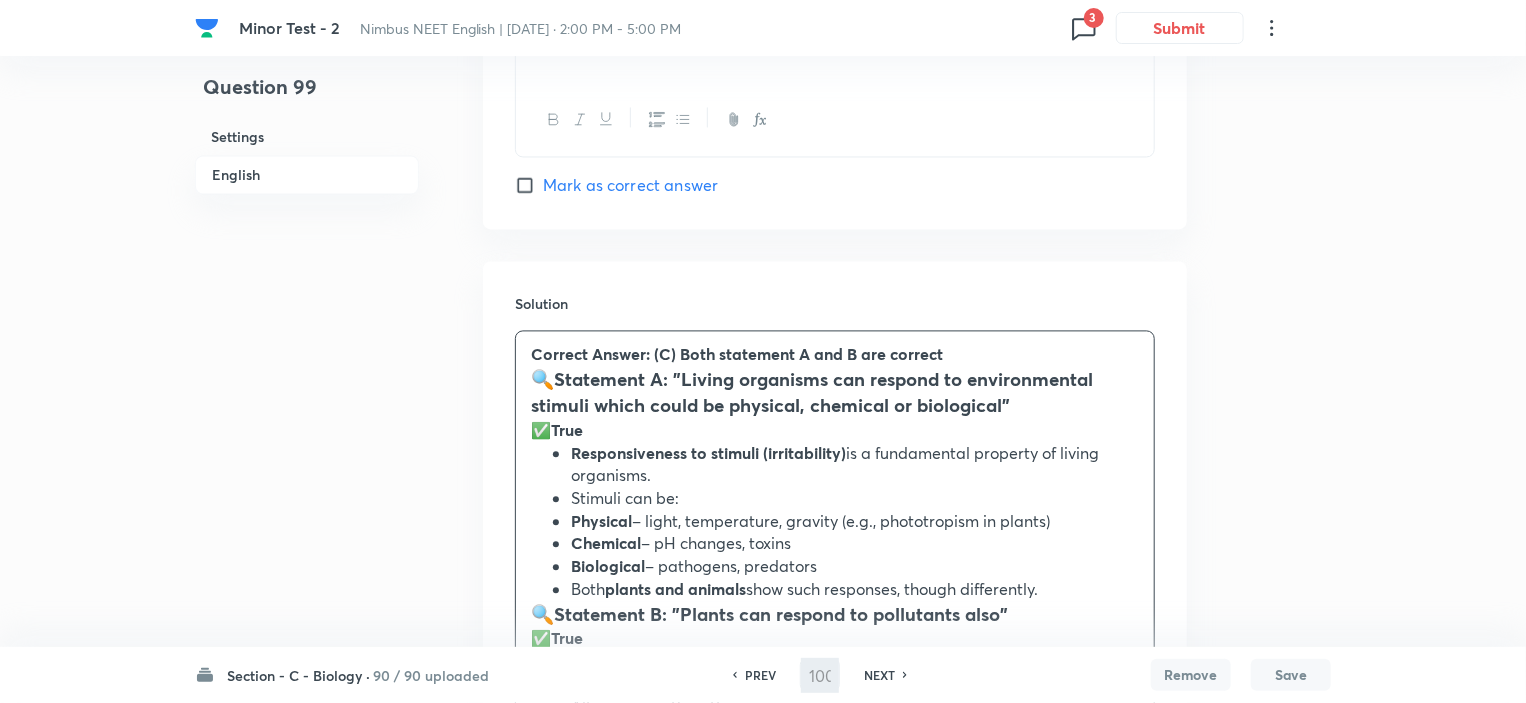 checkbox on "true" 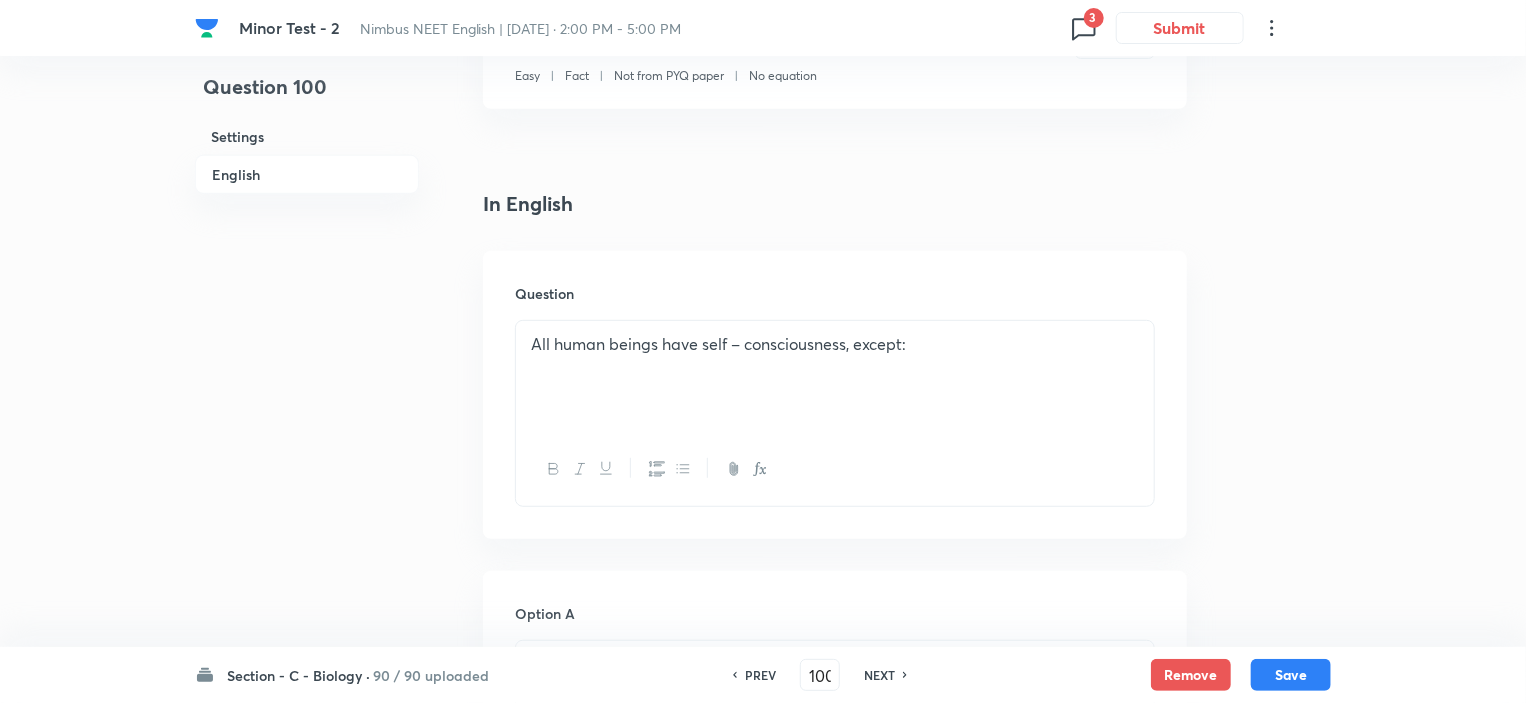 scroll, scrollTop: 383, scrollLeft: 0, axis: vertical 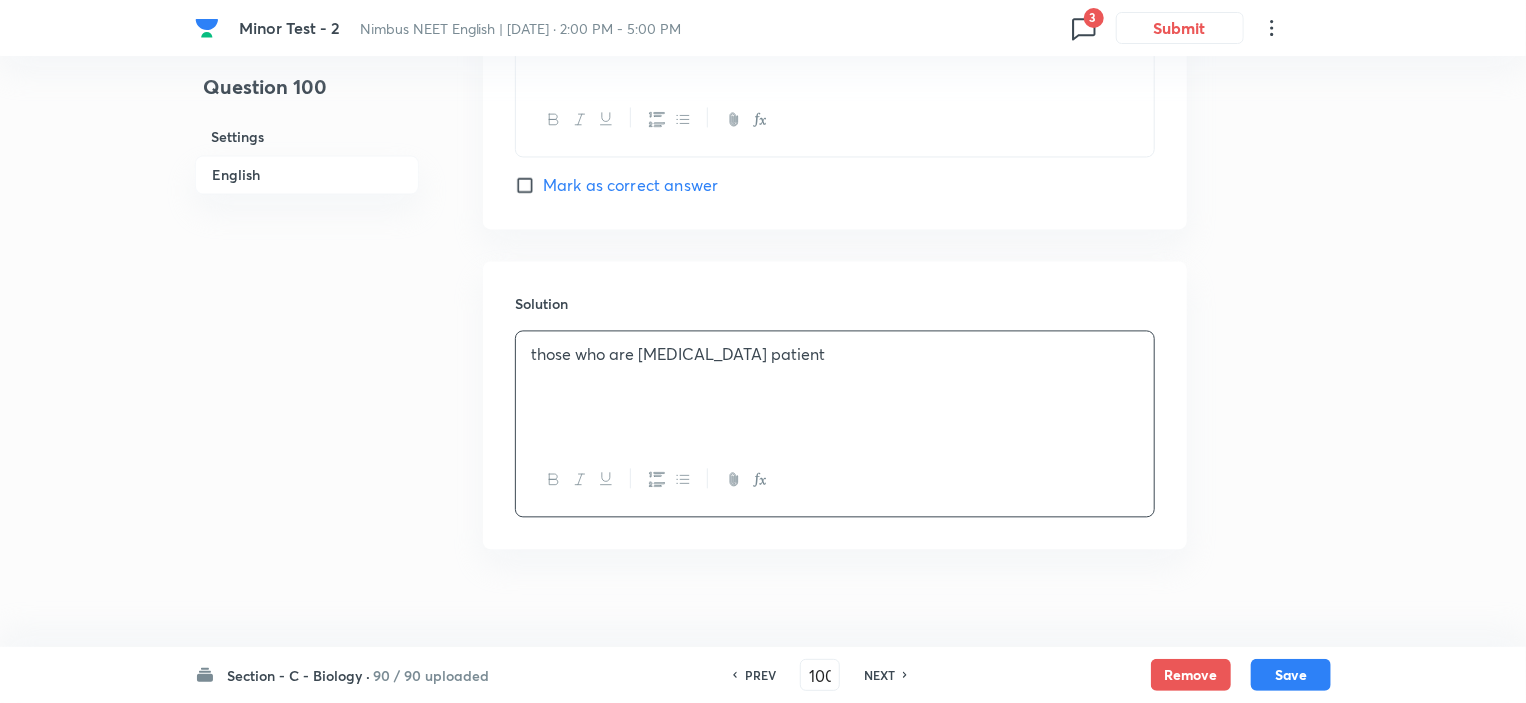click on "those who are [MEDICAL_DATA] patient" at bounding box center [835, 387] 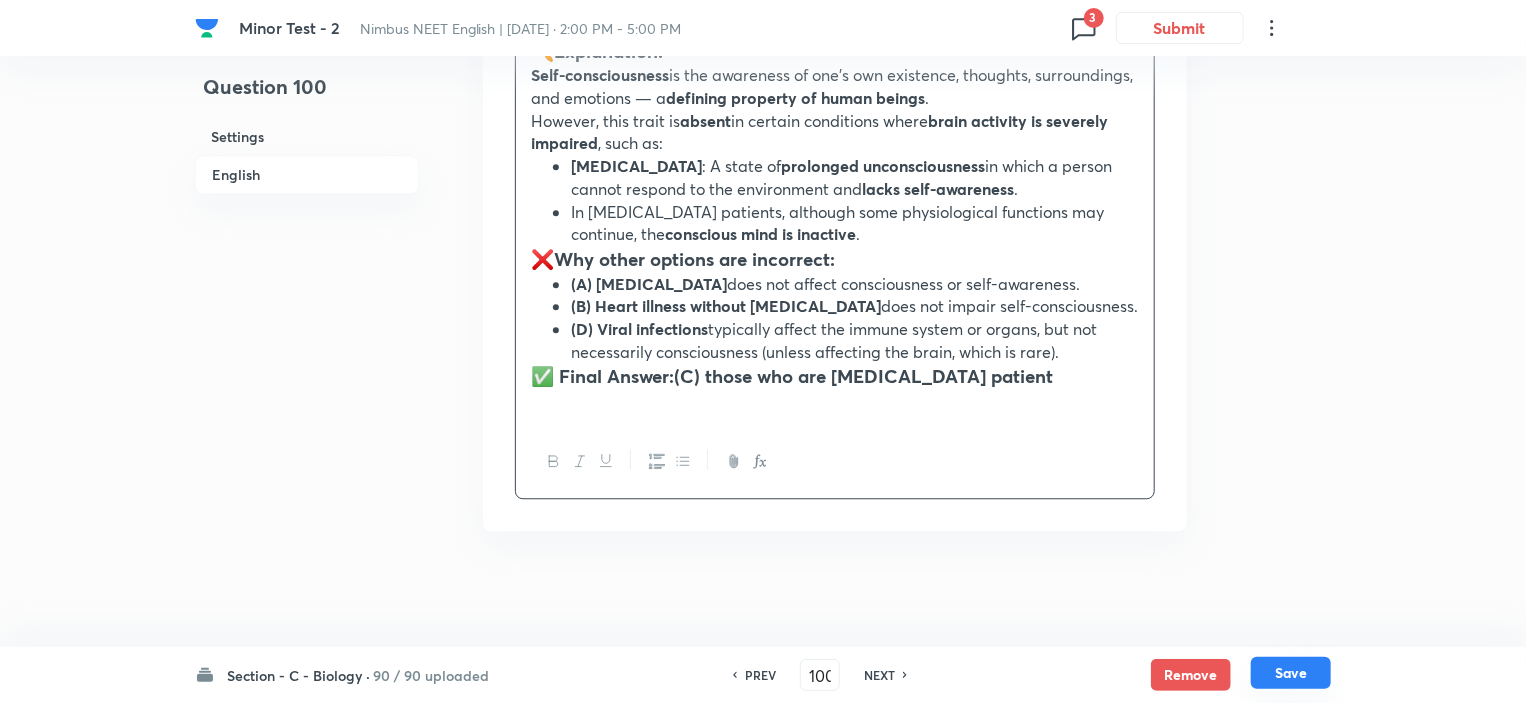 click on "Save" at bounding box center [1291, 673] 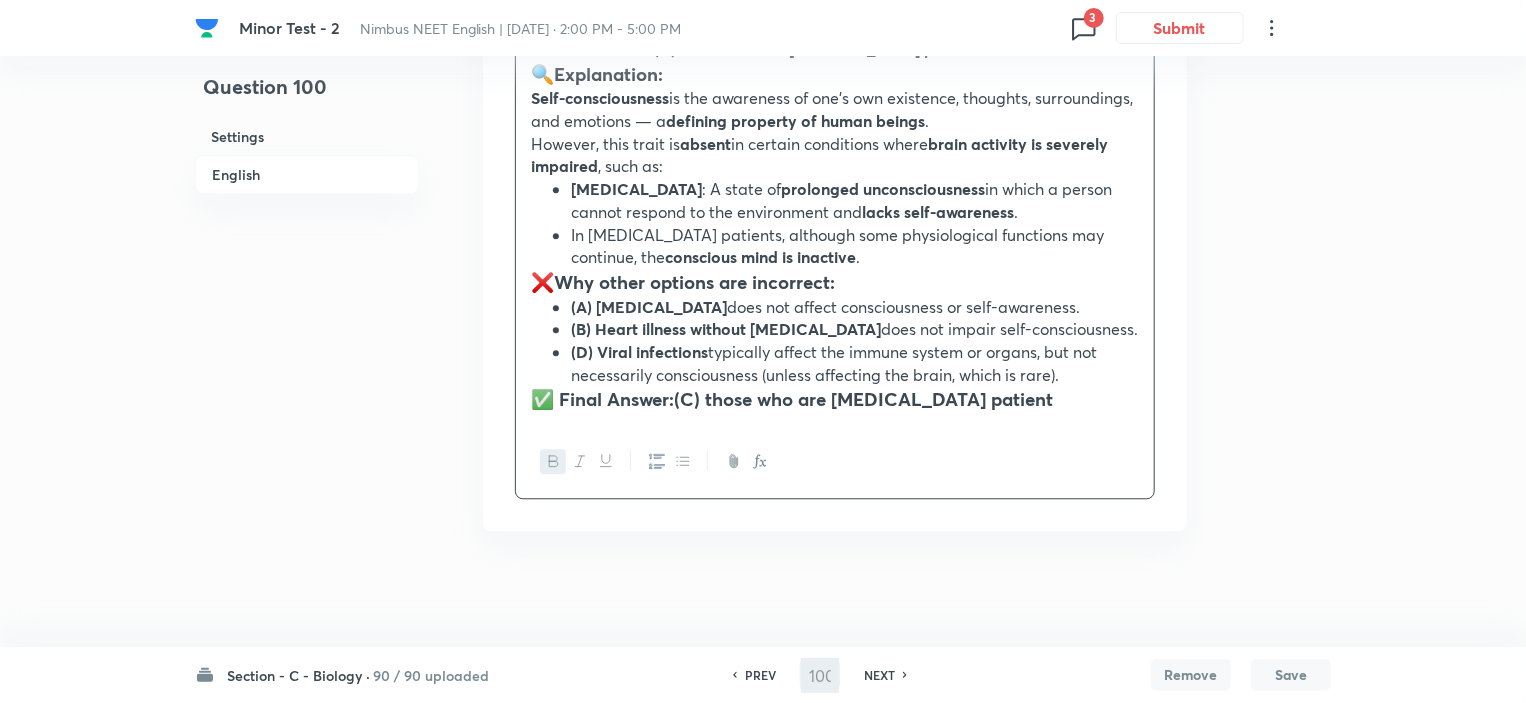 type on "101" 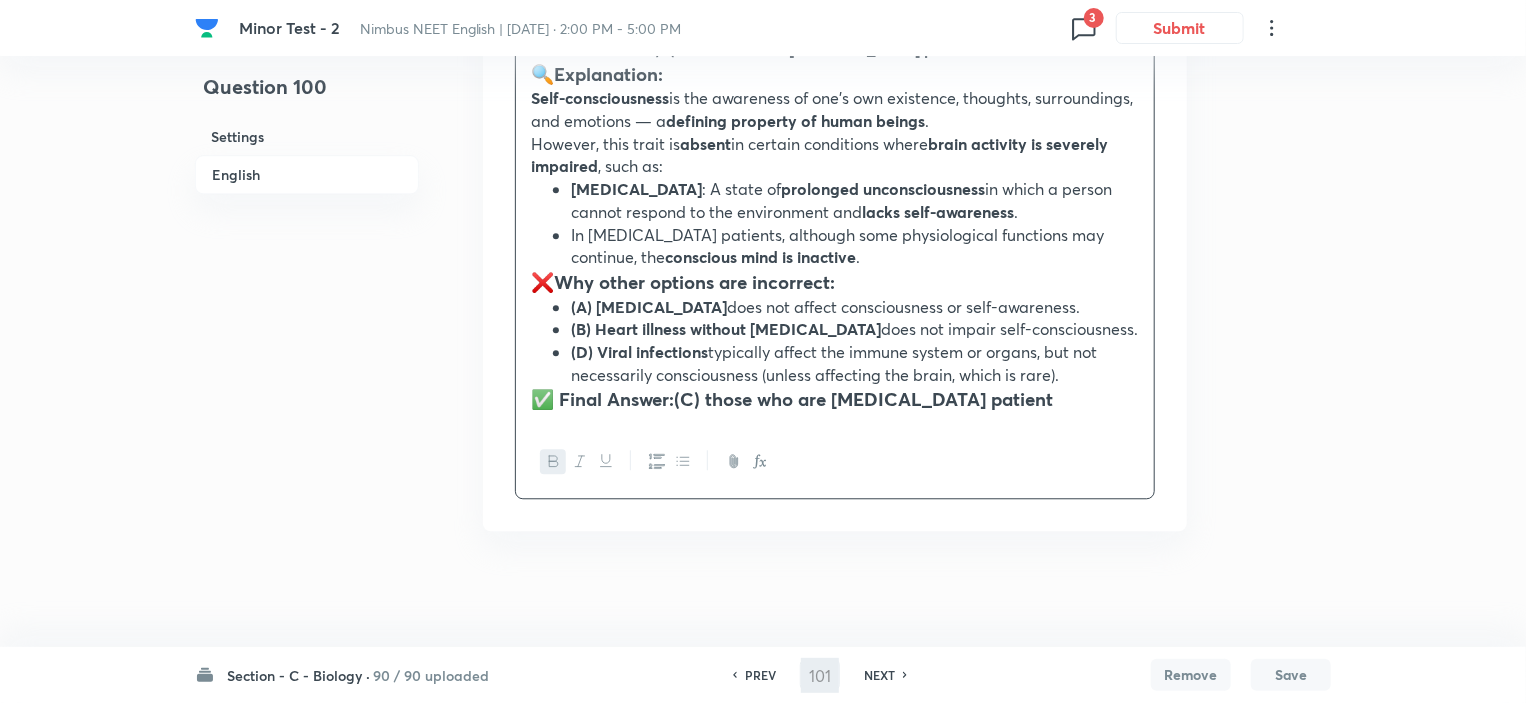 checkbox on "false" 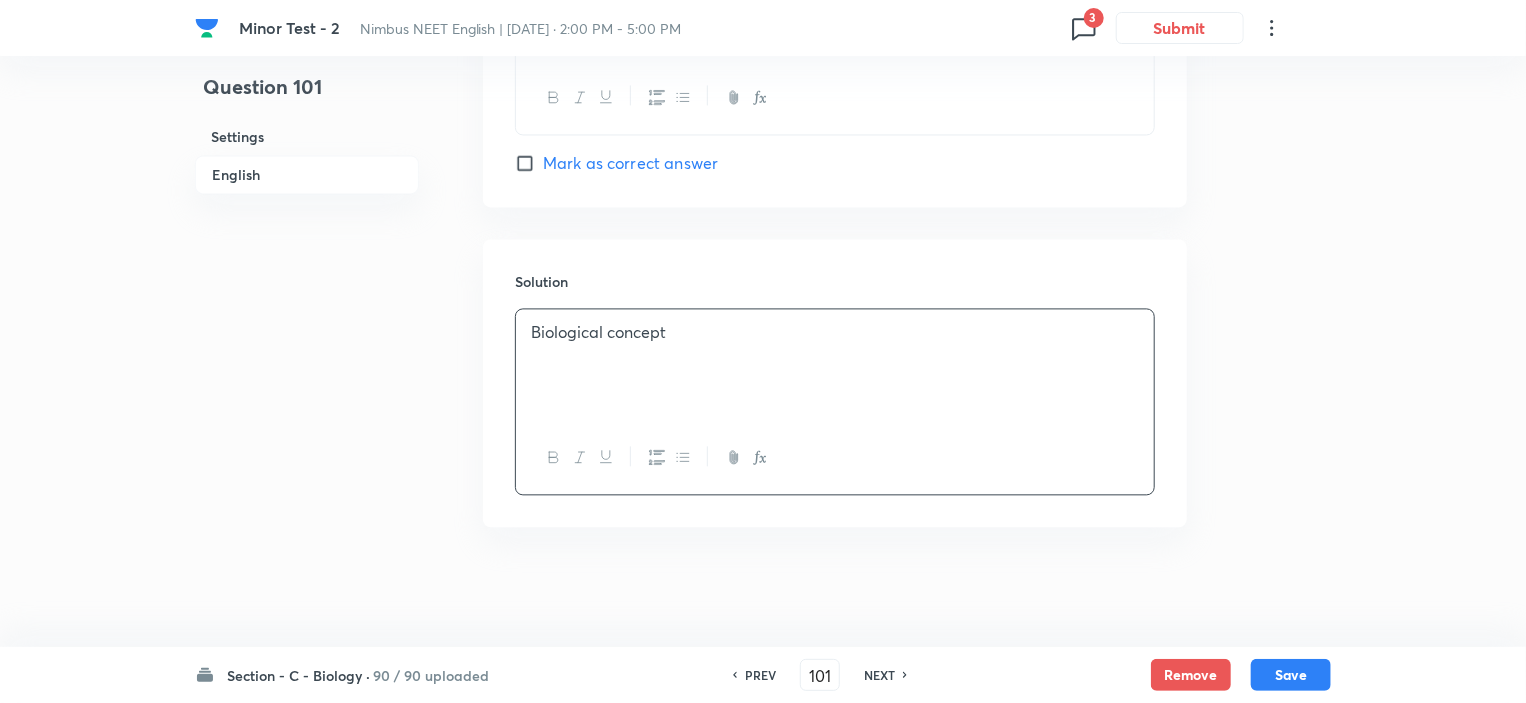 scroll, scrollTop: 2001, scrollLeft: 0, axis: vertical 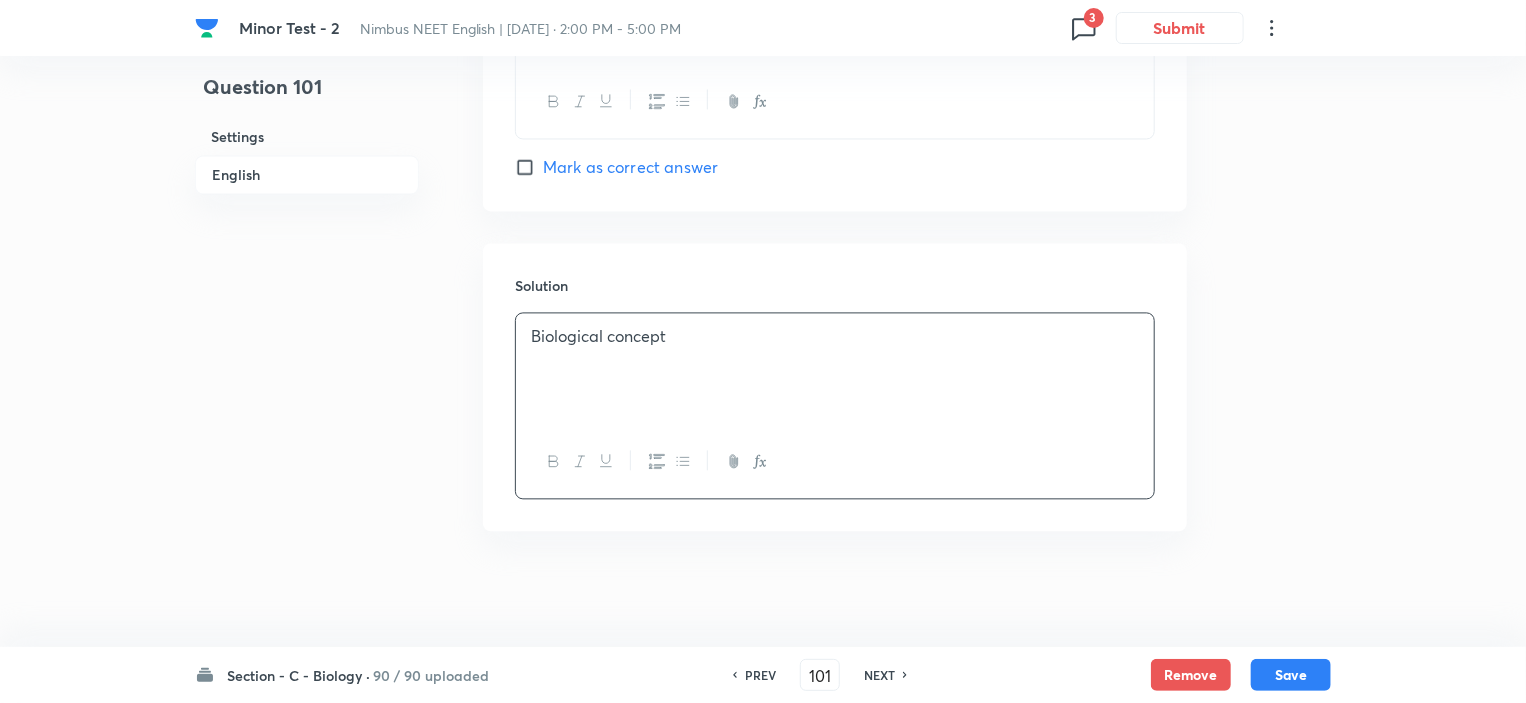 click on "Biological concept" at bounding box center [835, 369] 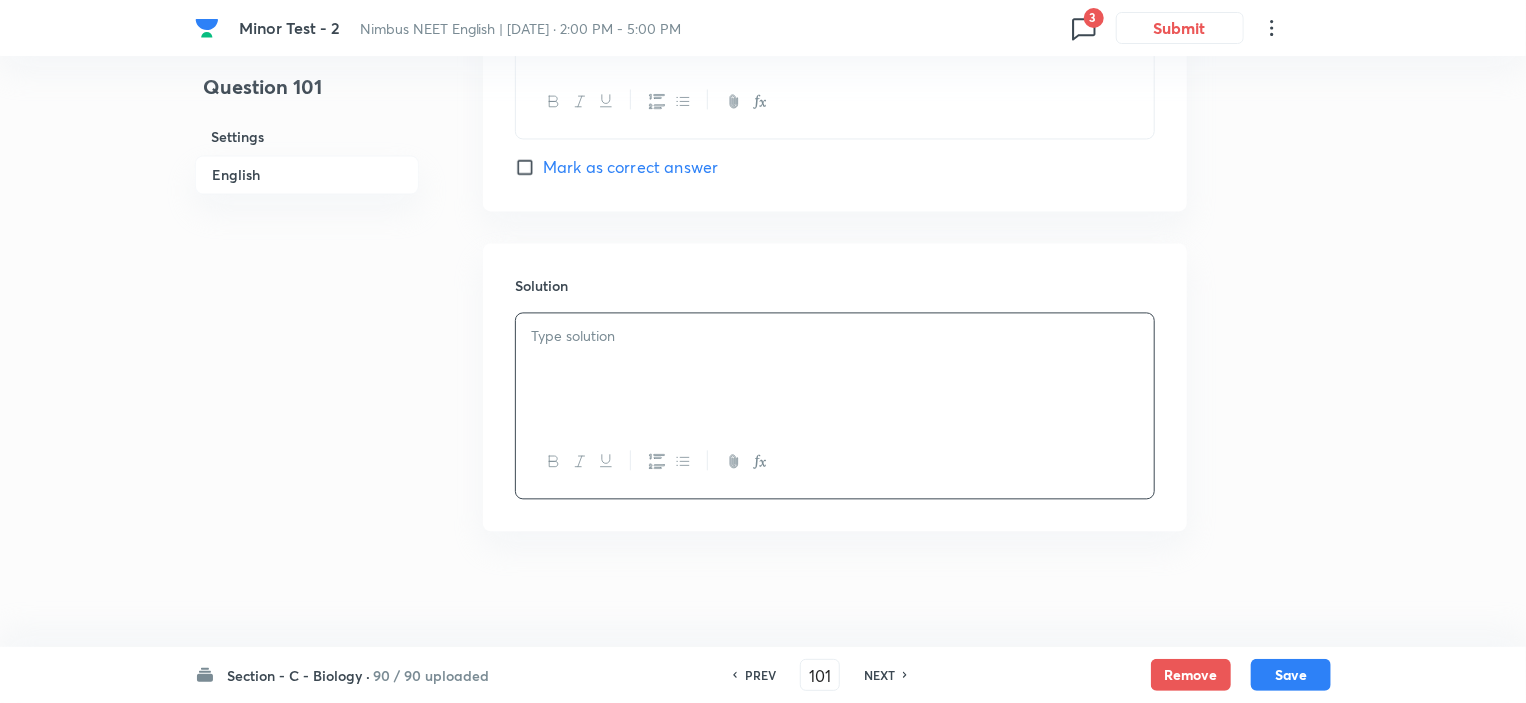 scroll, scrollTop: 2288, scrollLeft: 0, axis: vertical 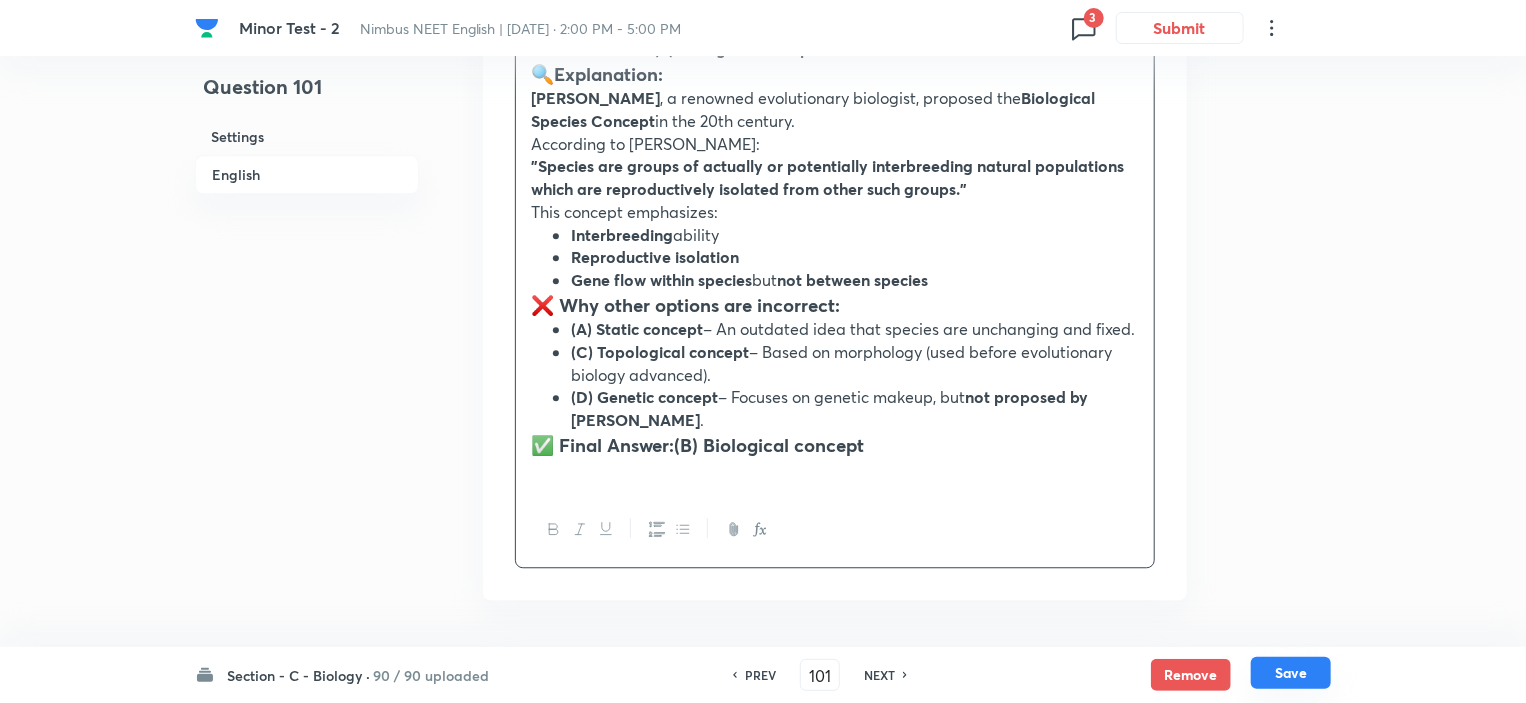 click on "Save" at bounding box center (1291, 673) 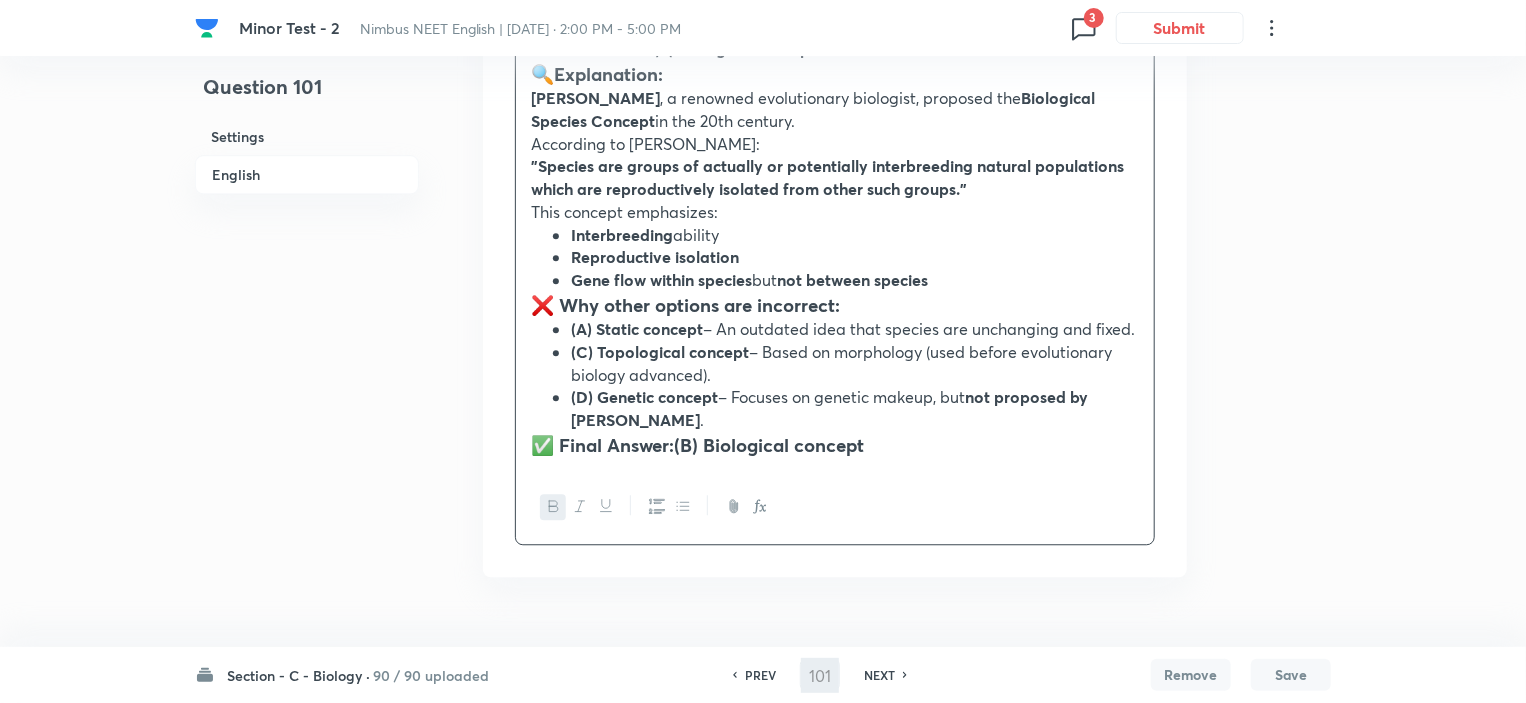 type on "102" 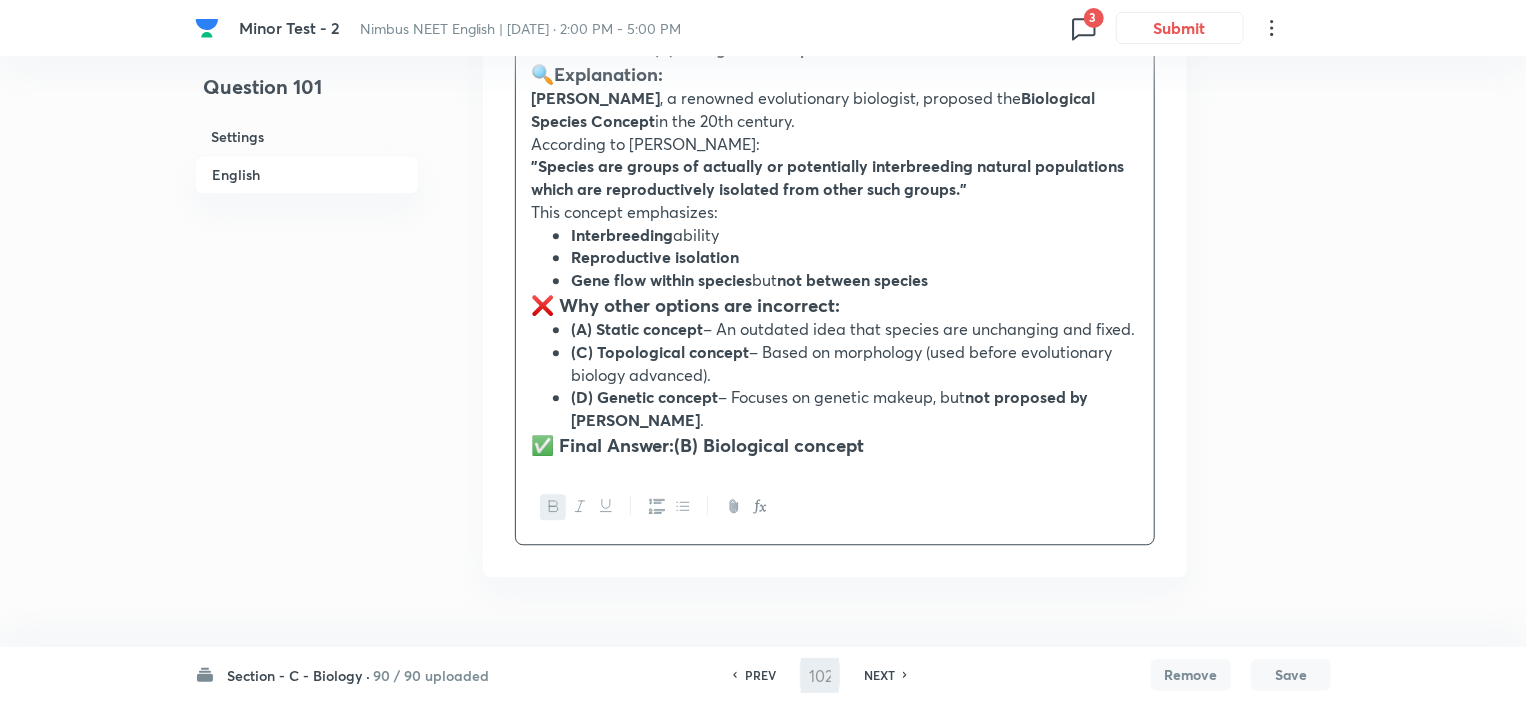 checkbox on "false" 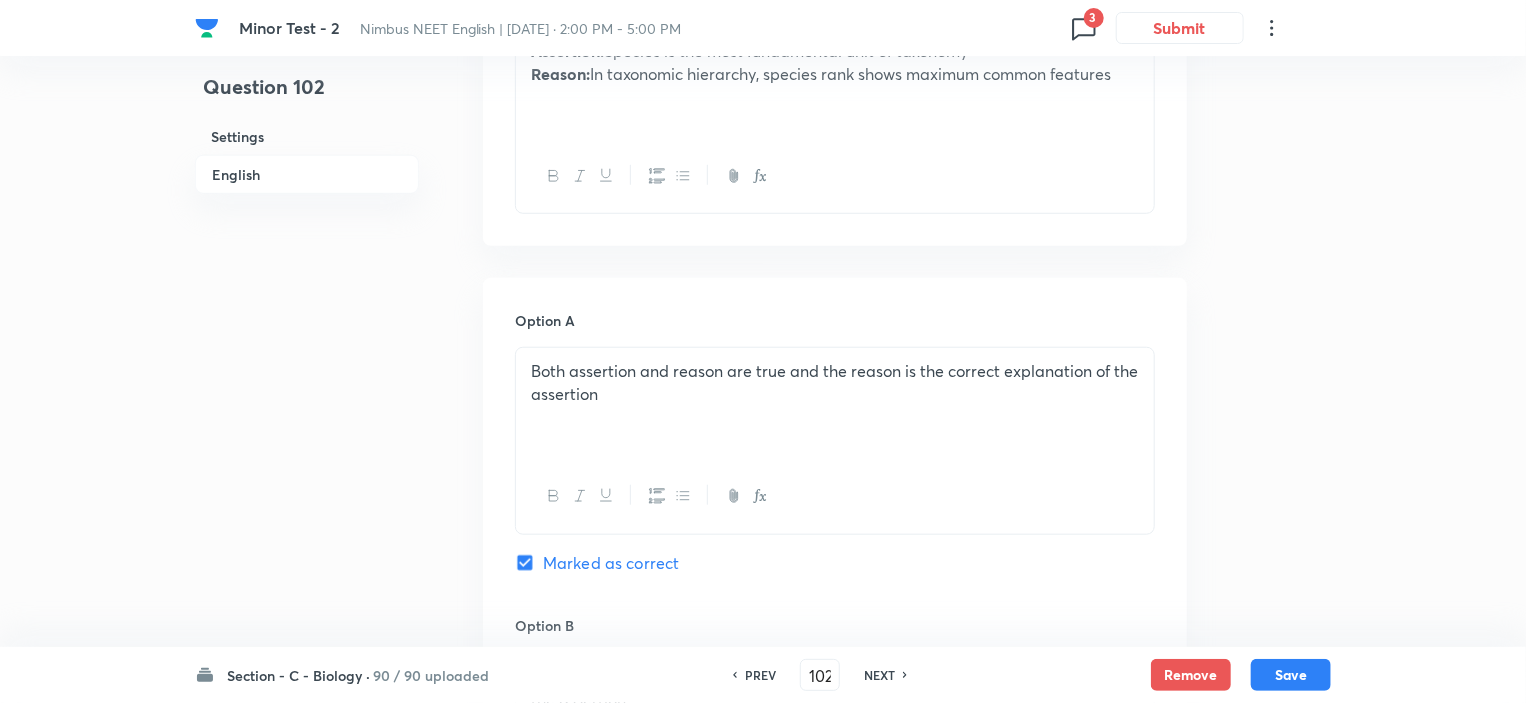 scroll, scrollTop: 601, scrollLeft: 0, axis: vertical 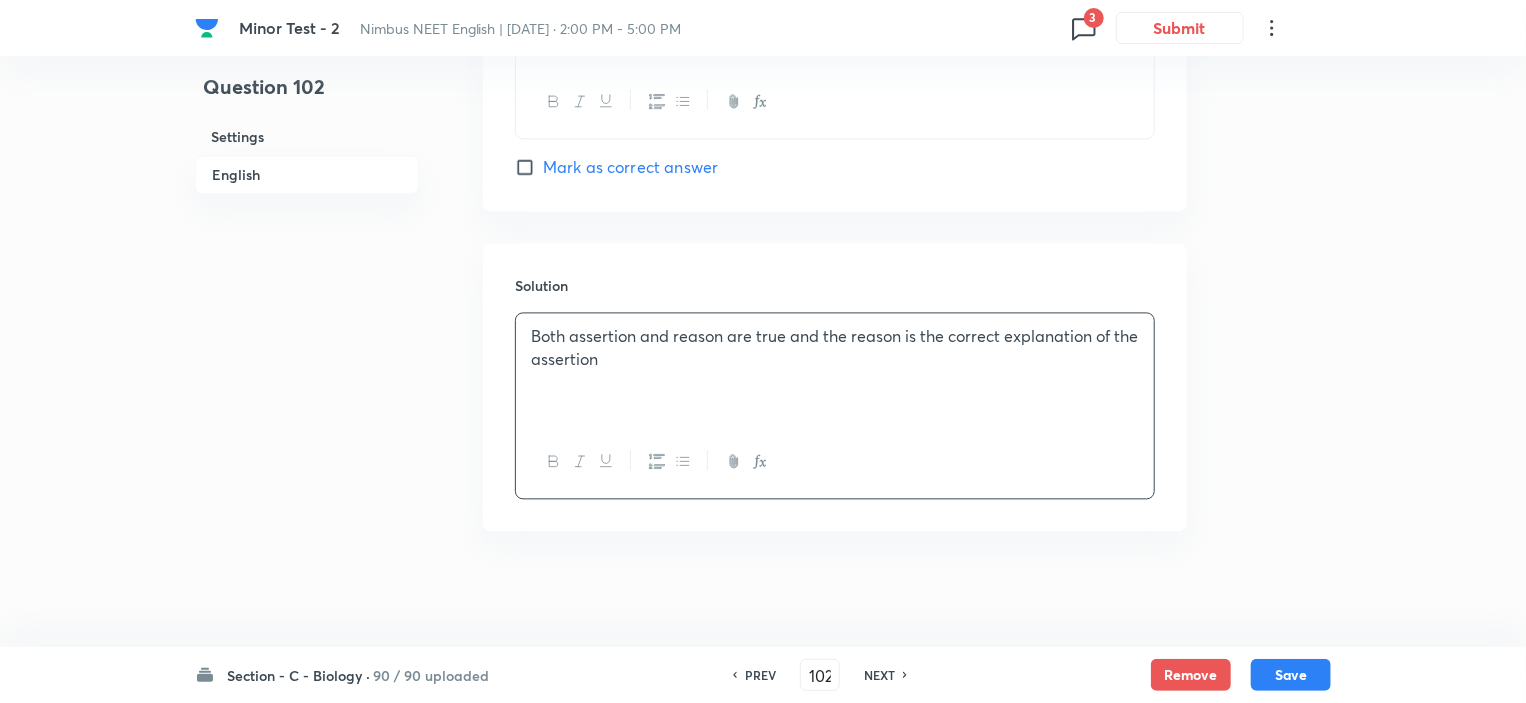 click on "Both assertion and reason are true and the reason is the correct explanation of the assertion" at bounding box center (835, 369) 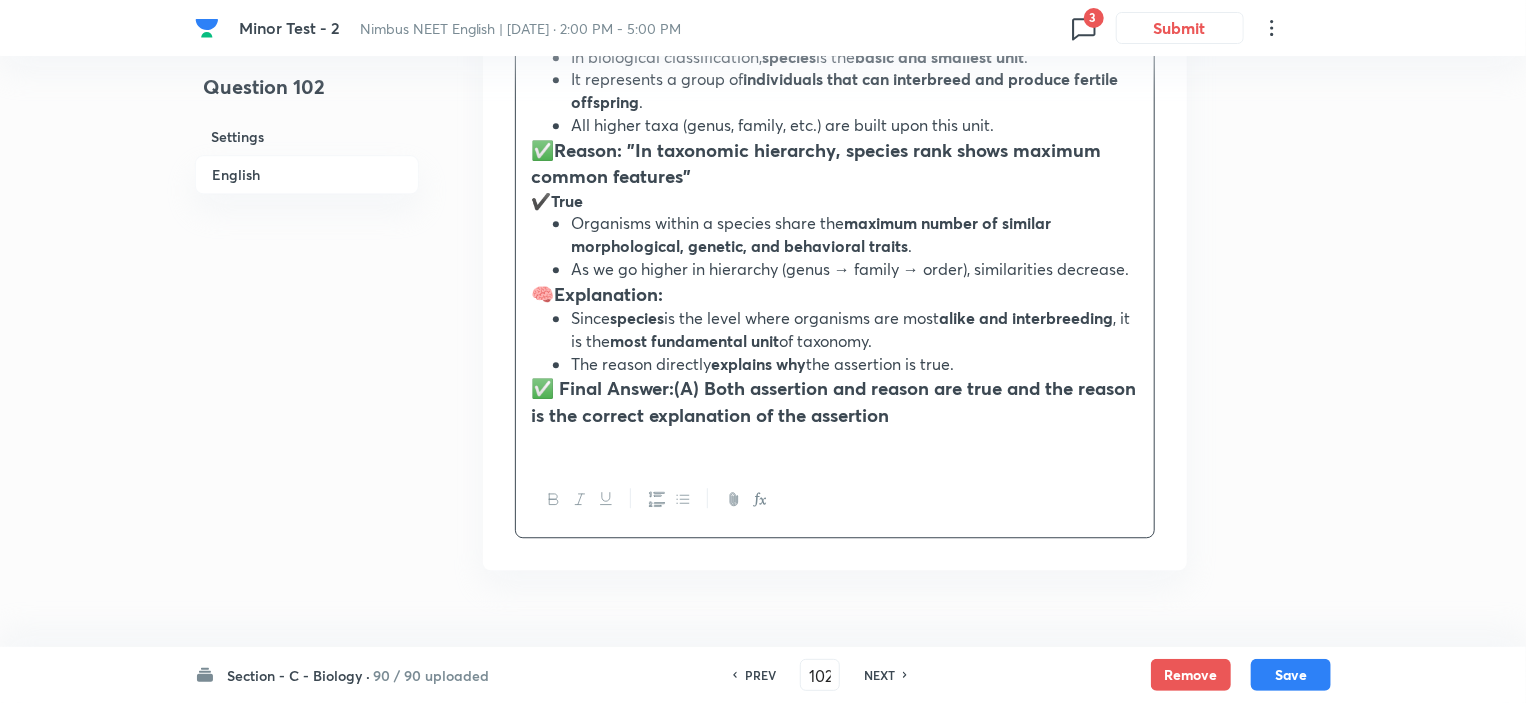 scroll, scrollTop: 2401, scrollLeft: 0, axis: vertical 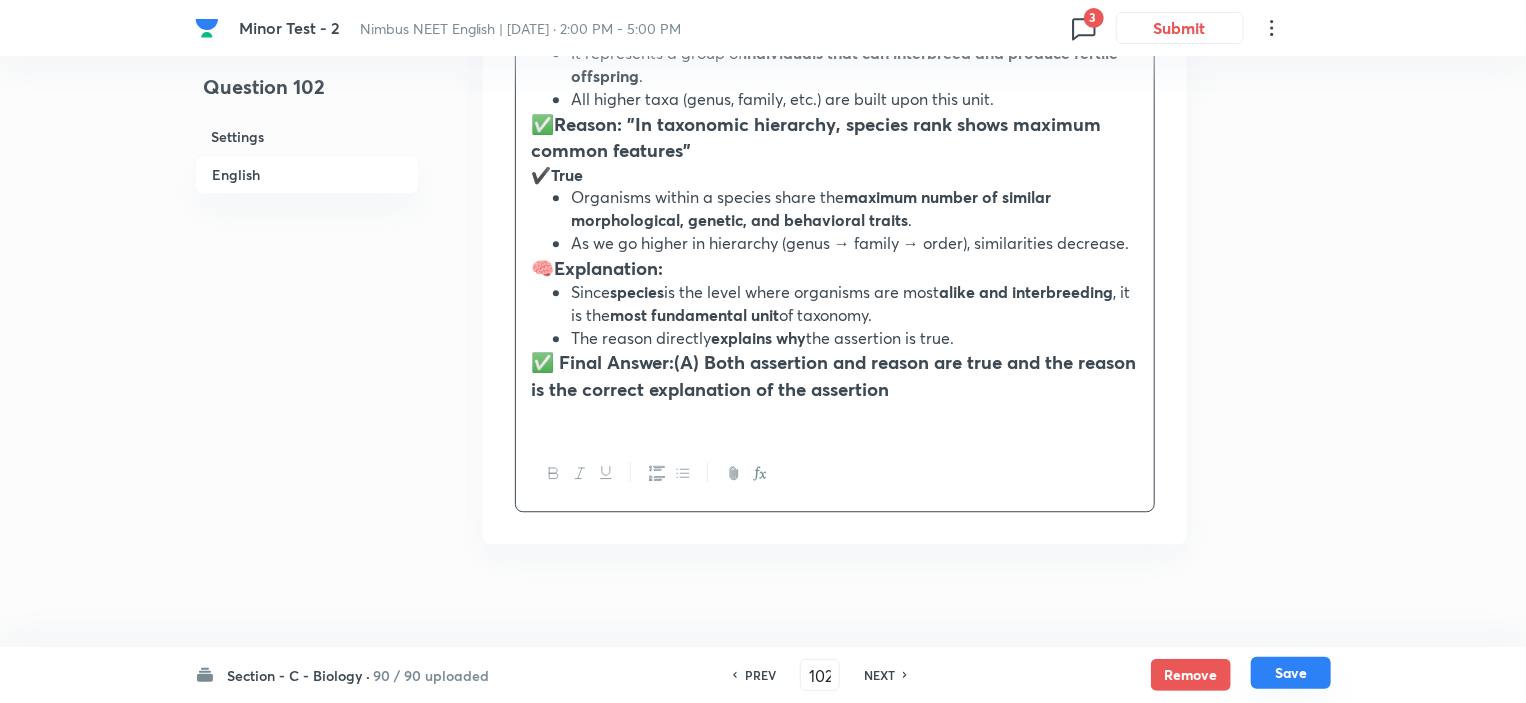click on "Save" at bounding box center [1291, 673] 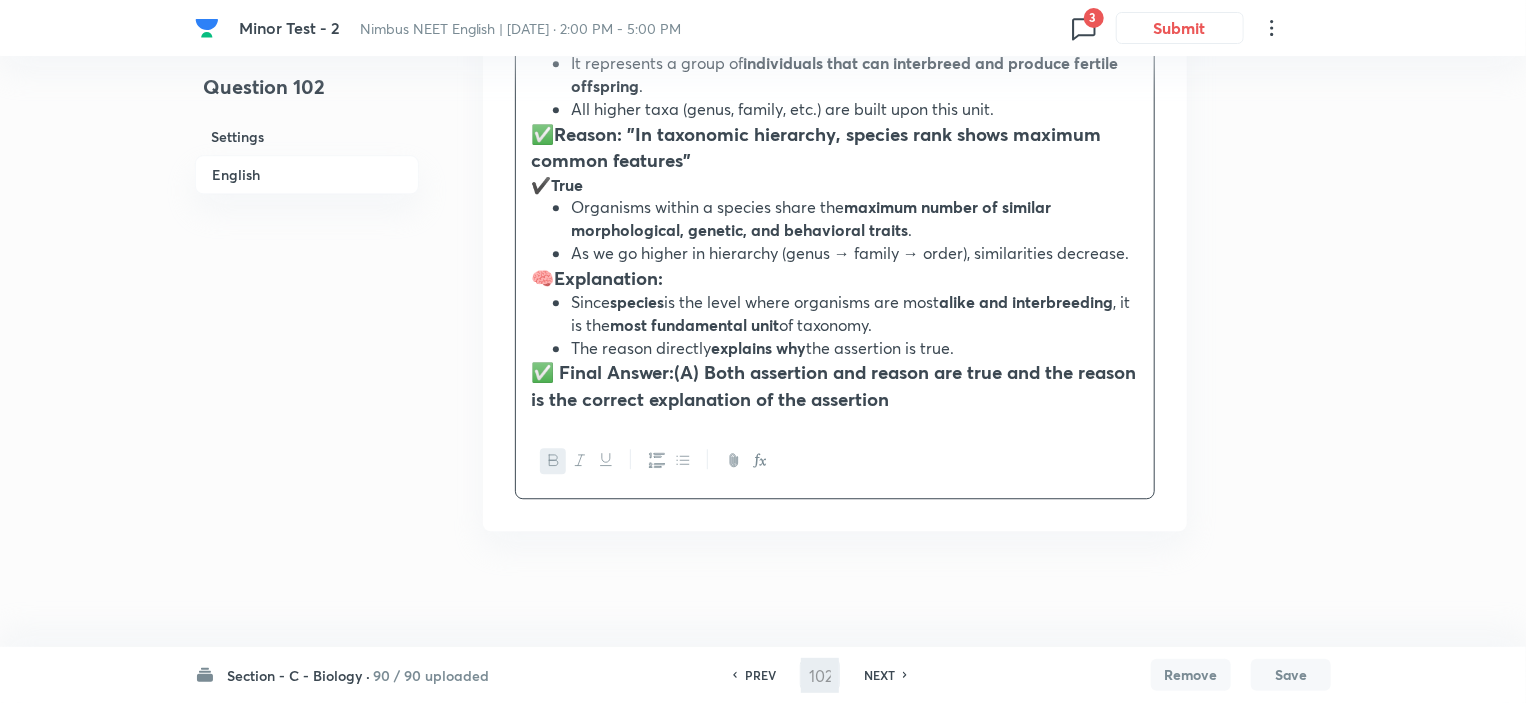 type on "103" 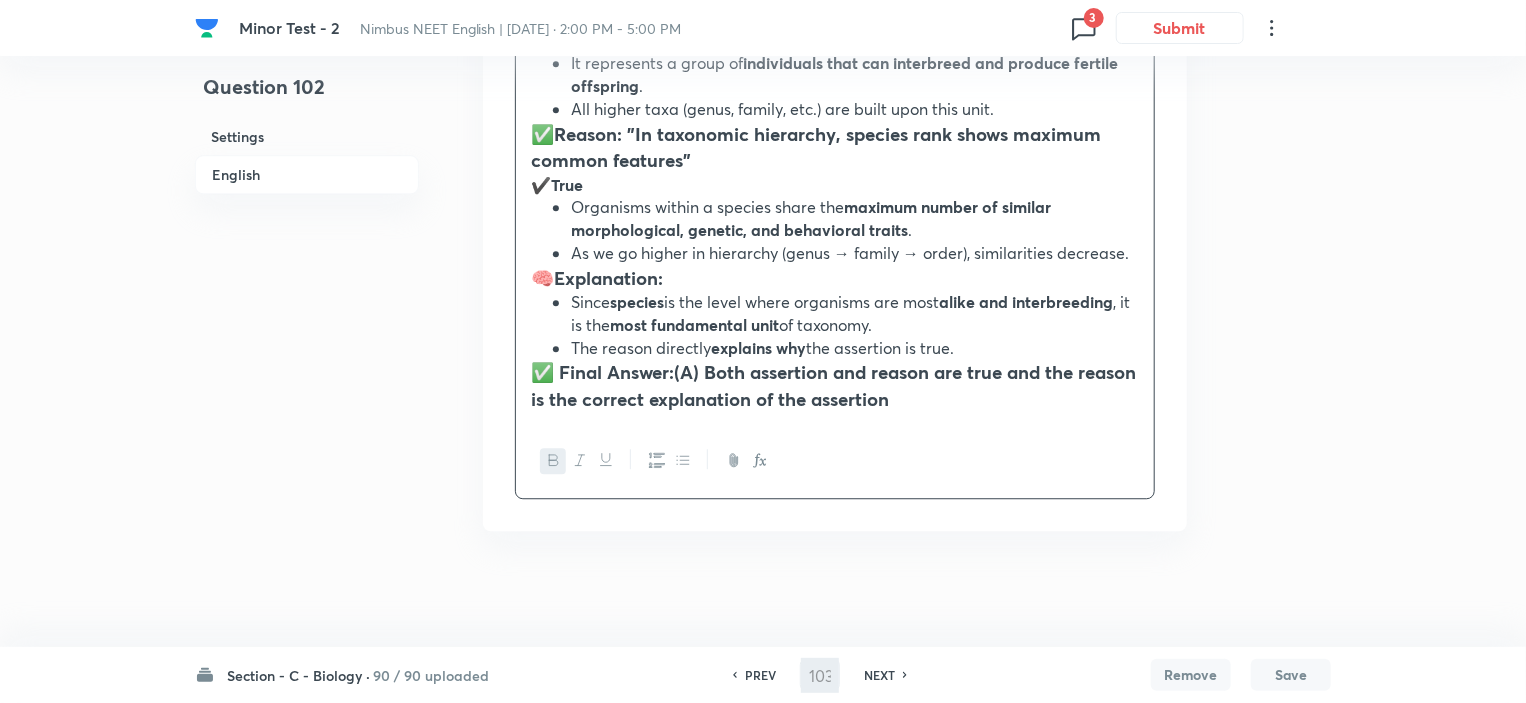 checkbox on "false" 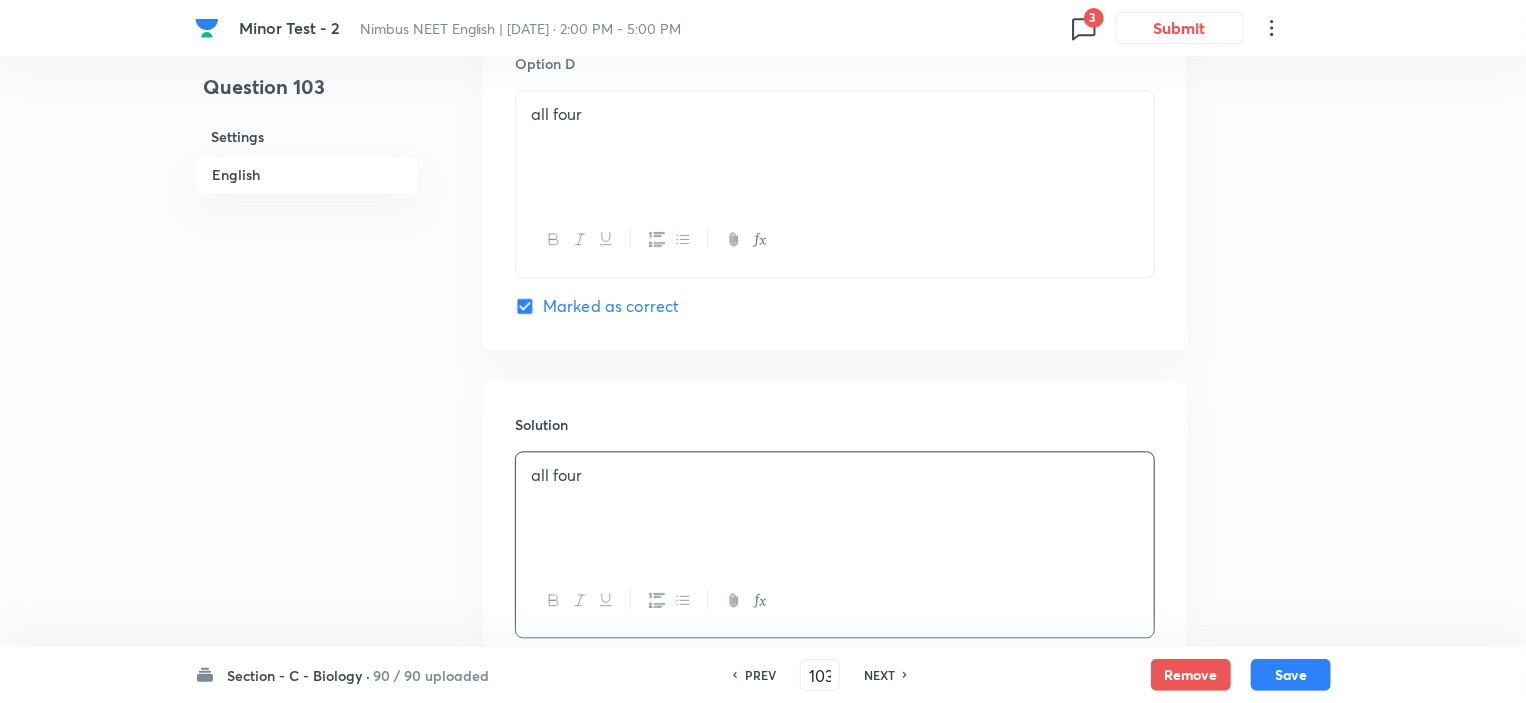 scroll, scrollTop: 2140, scrollLeft: 0, axis: vertical 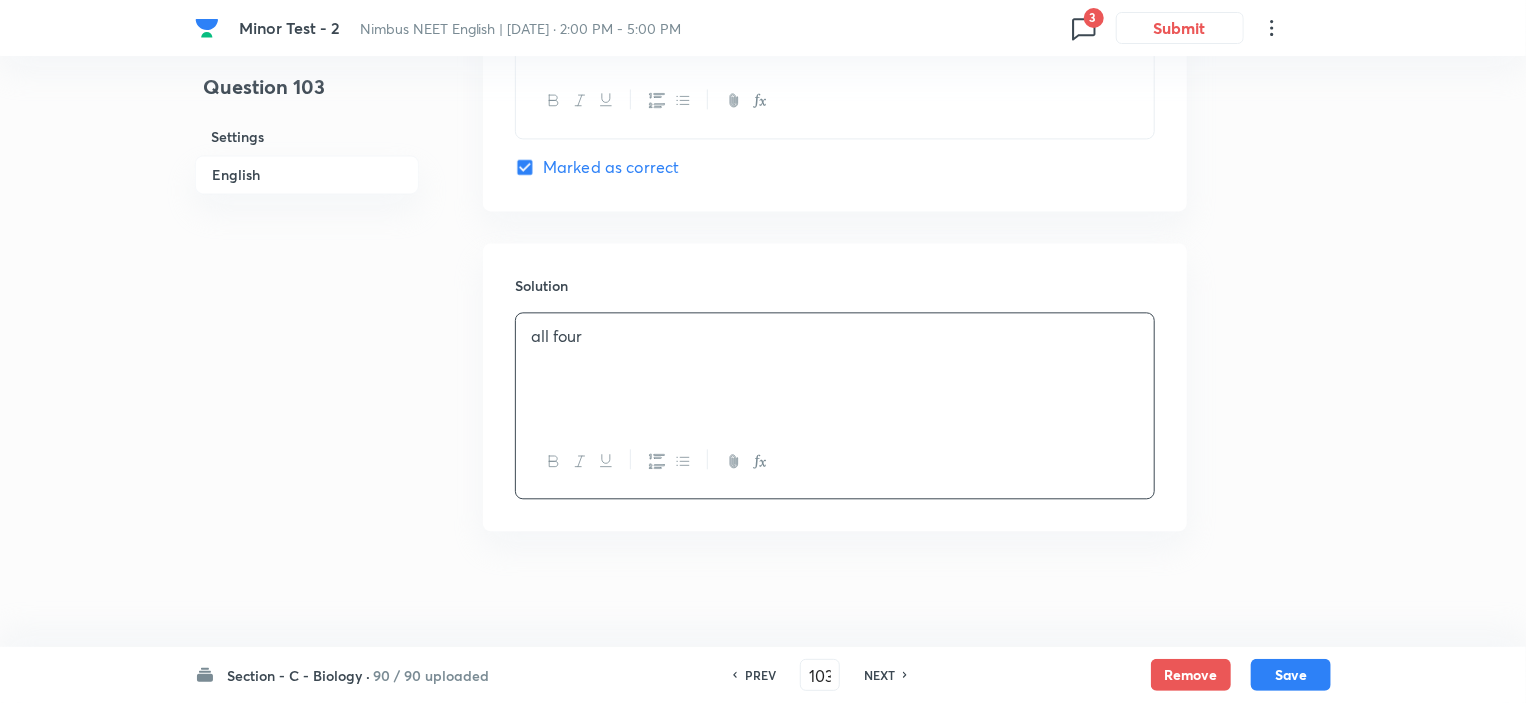 click on "NEXT" at bounding box center [879, 675] 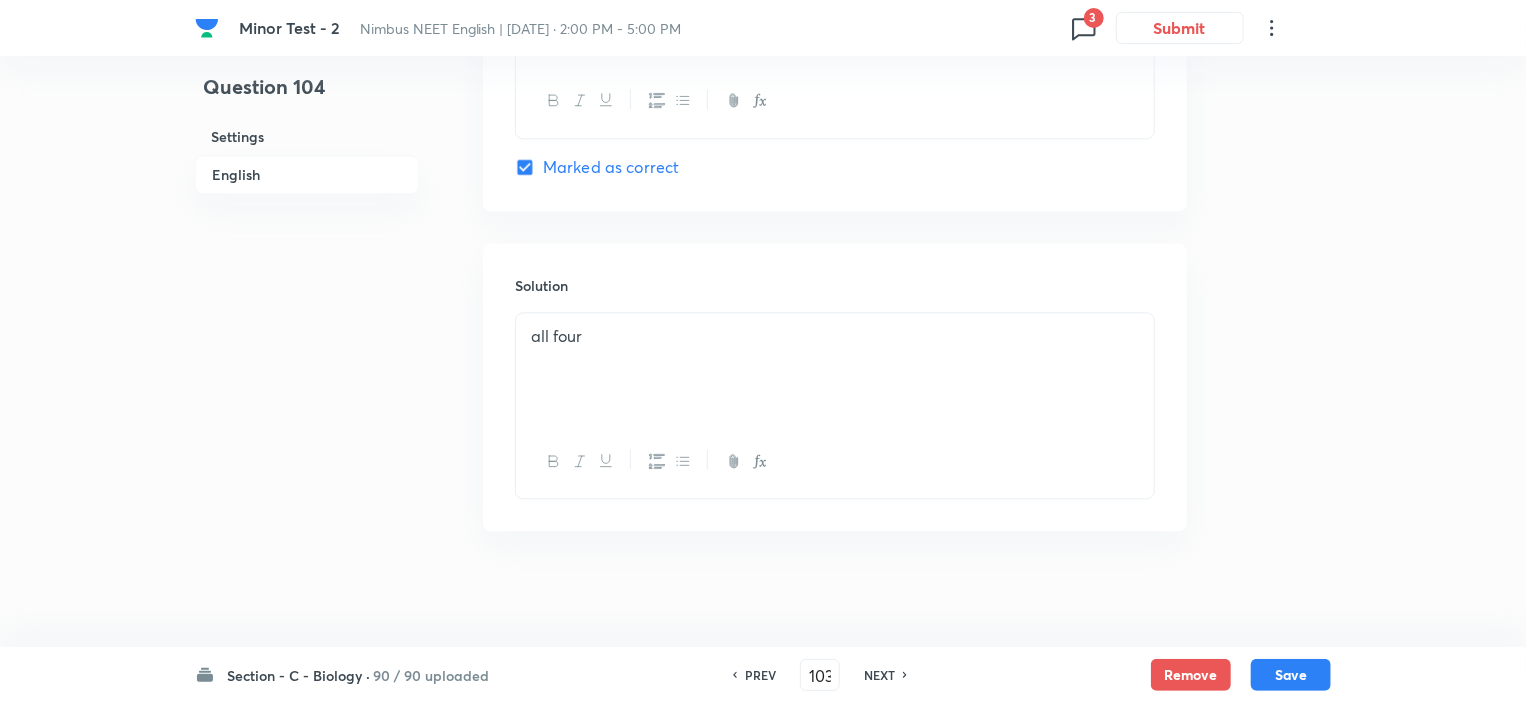 type on "104" 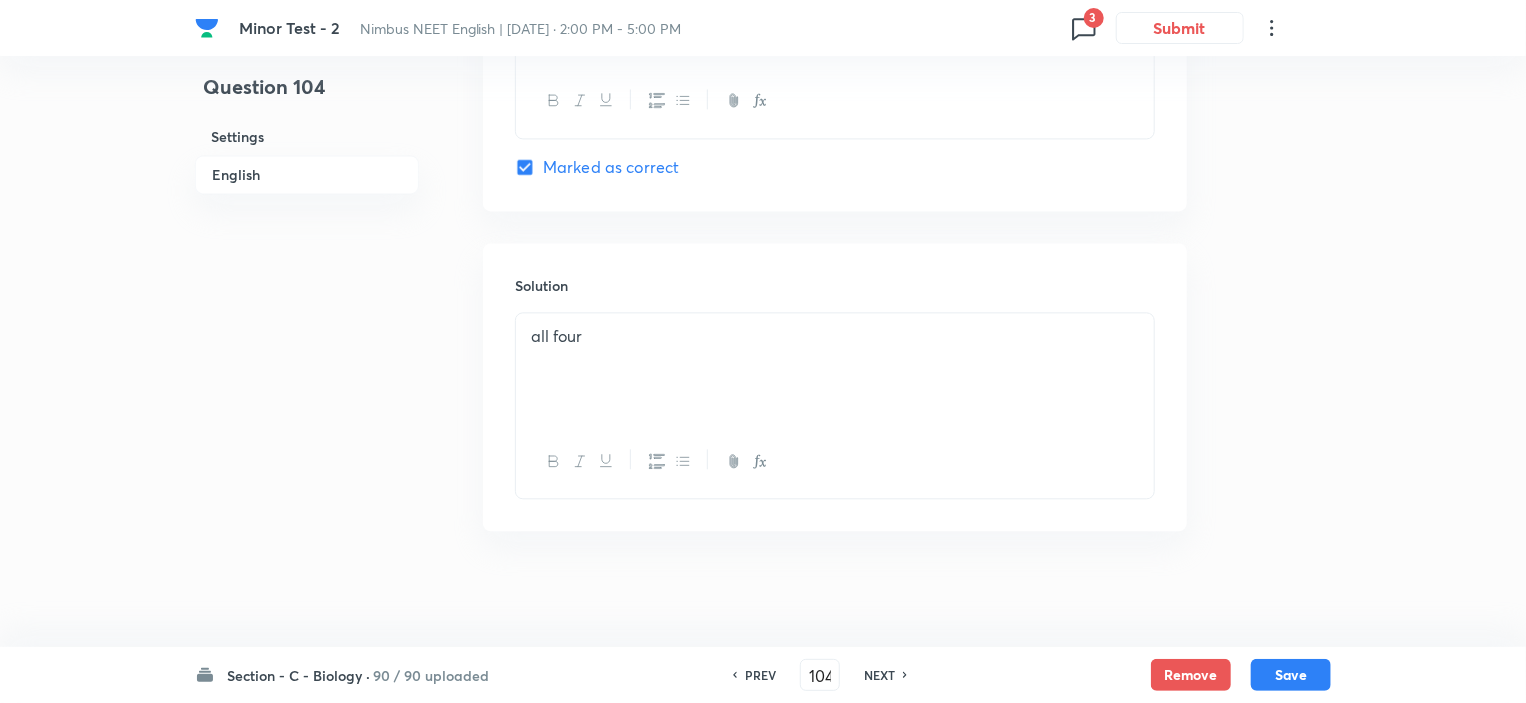 checkbox on "false" 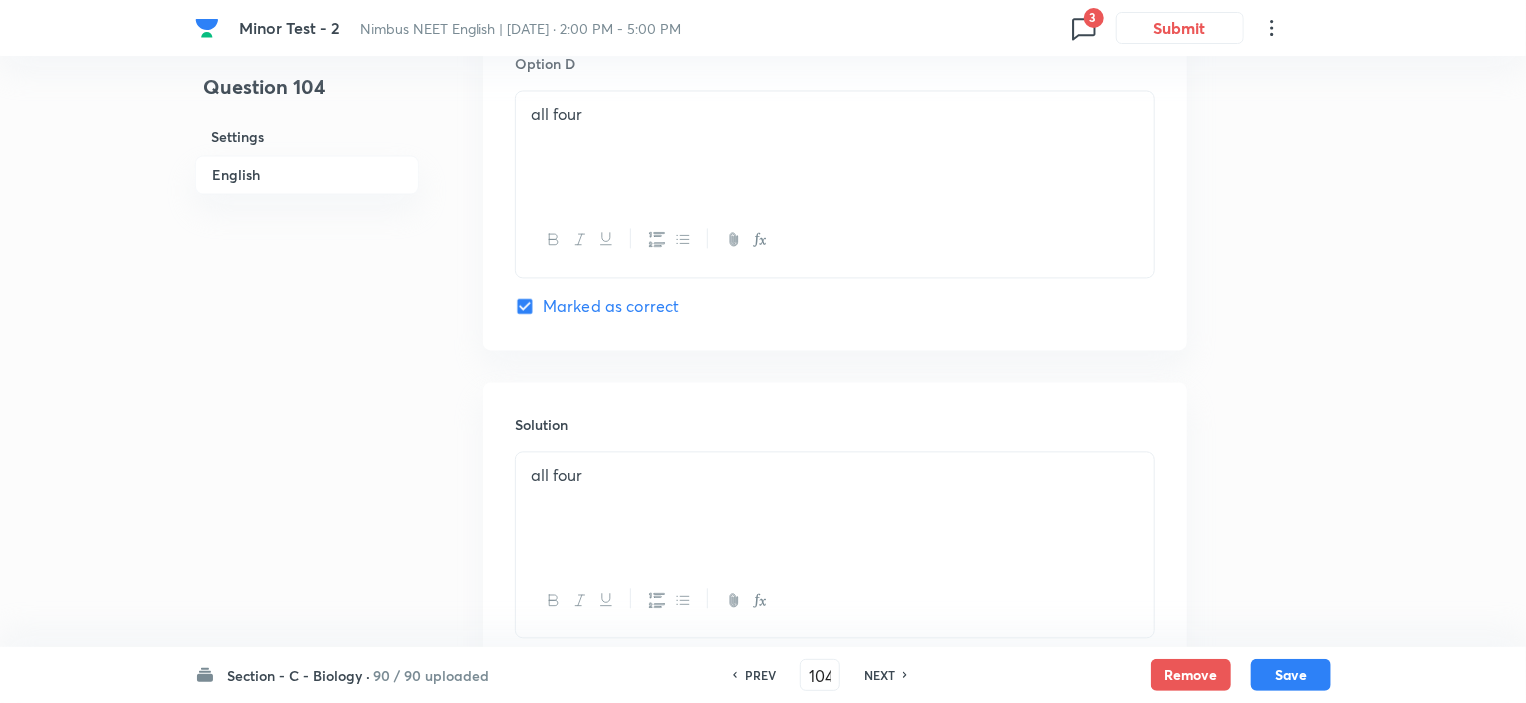 checkbox on "true" 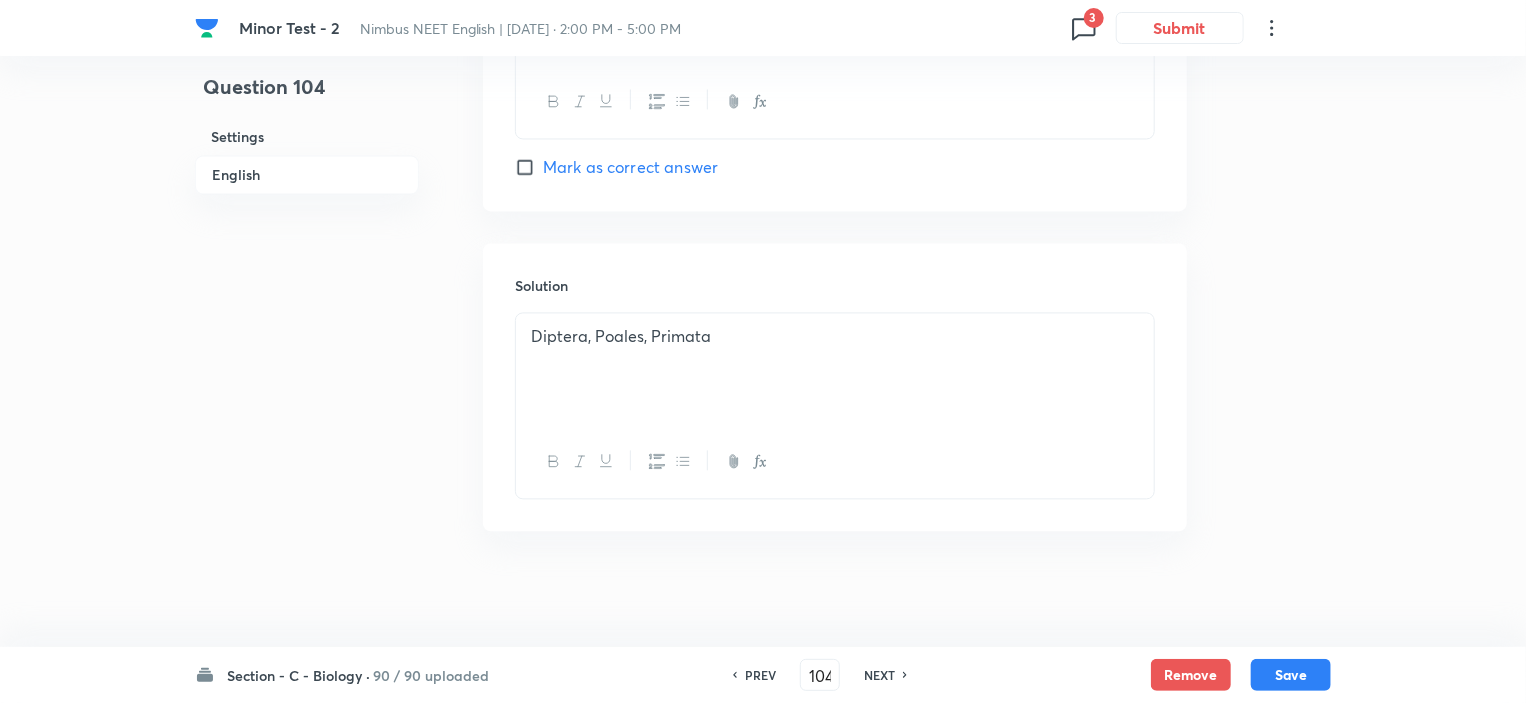 click on "Diptera, Poales, Primata" at bounding box center [835, 369] 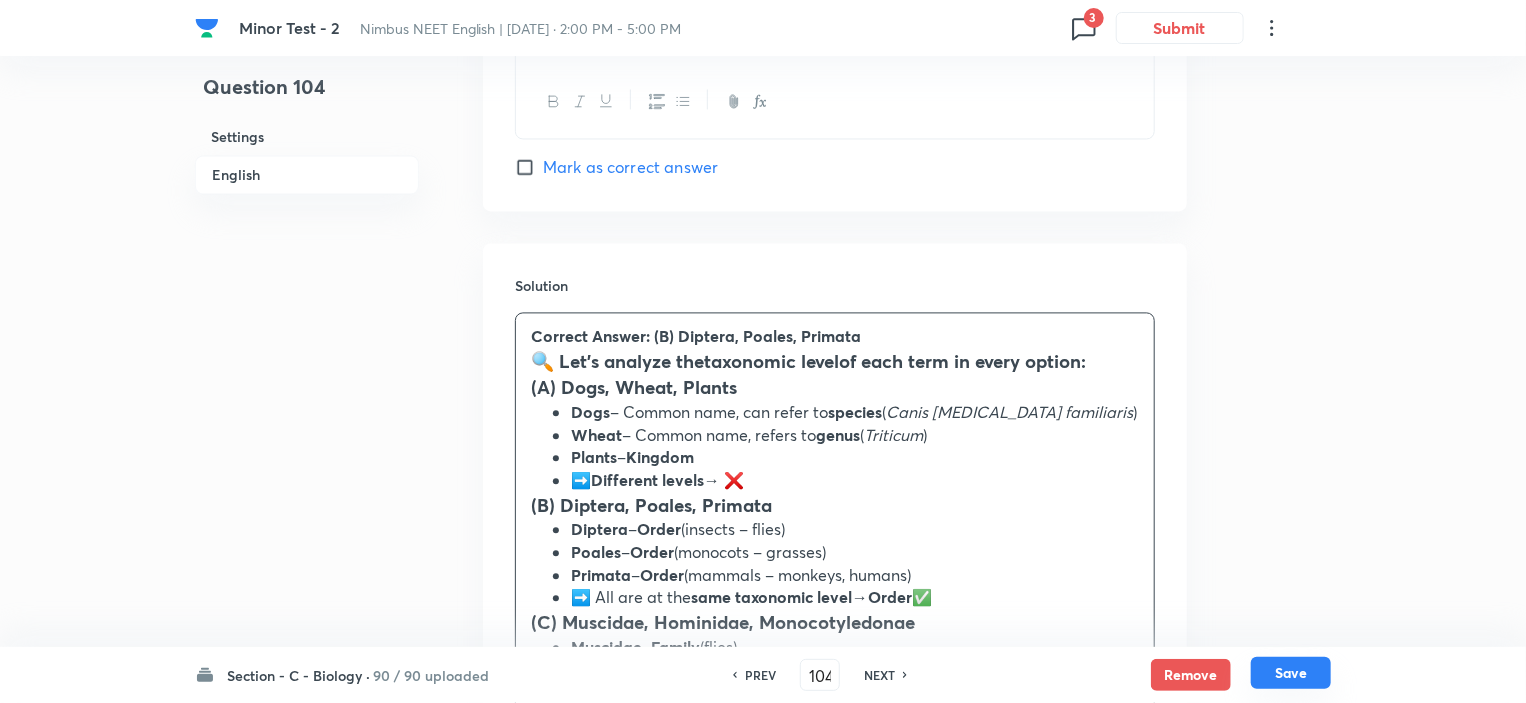 click on "Save" at bounding box center [1291, 673] 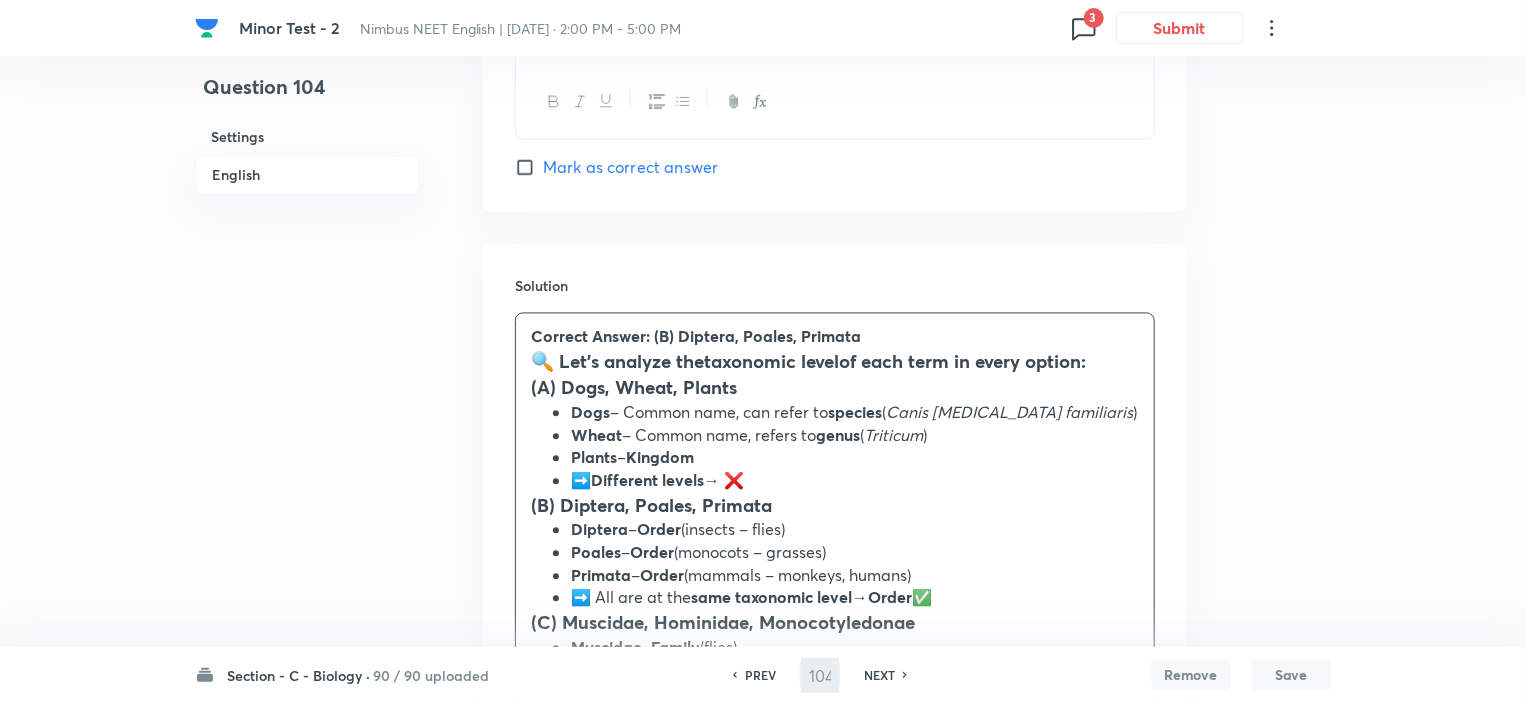 type on "105" 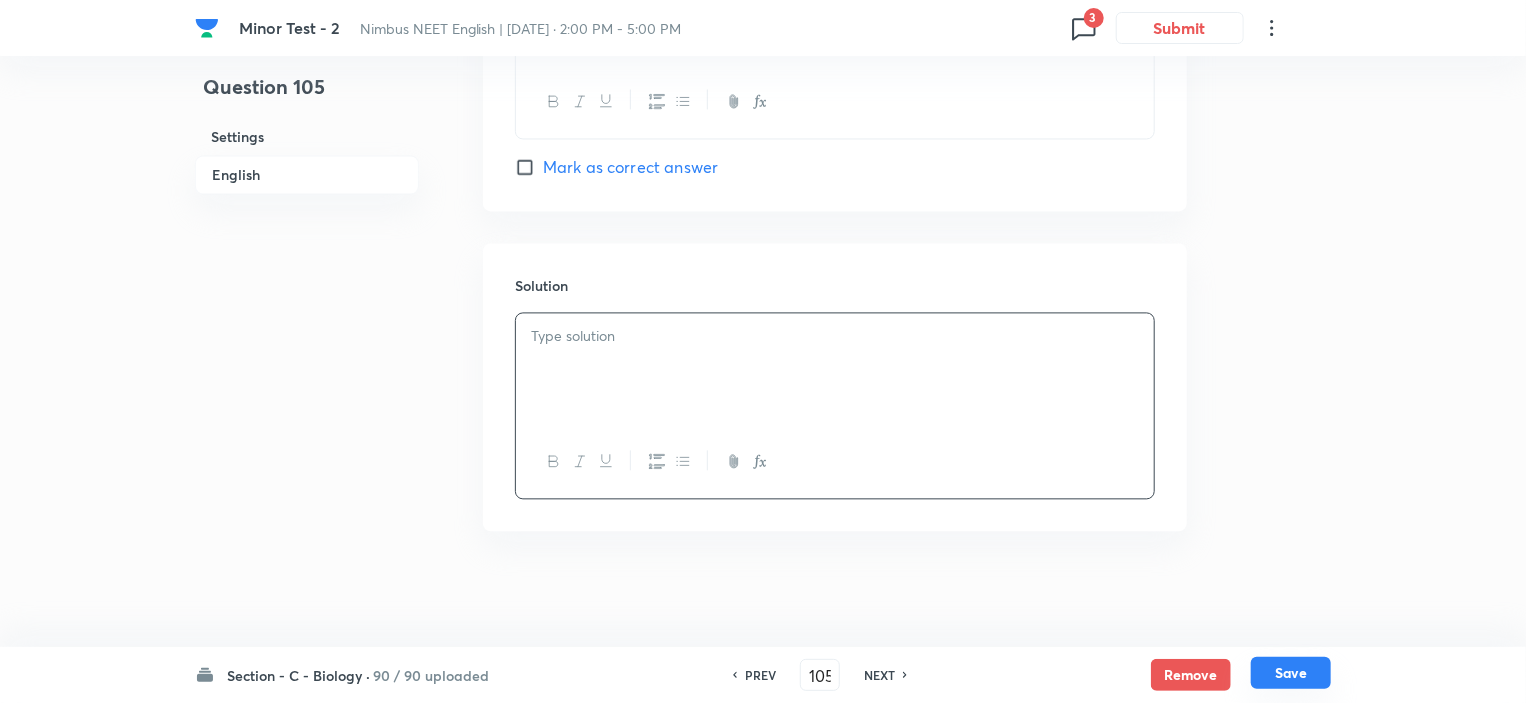 checkbox on "true" 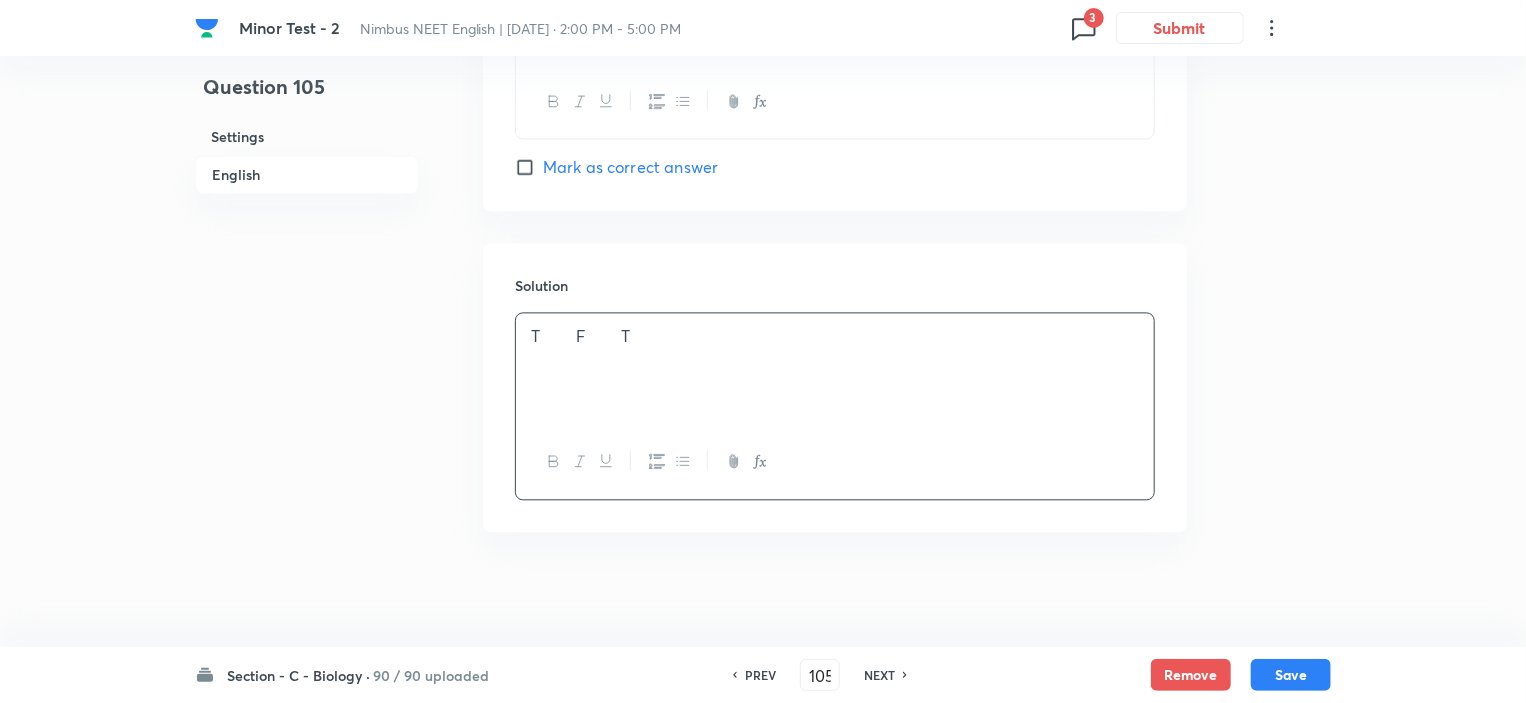 click on "T         F         T" at bounding box center (835, 336) 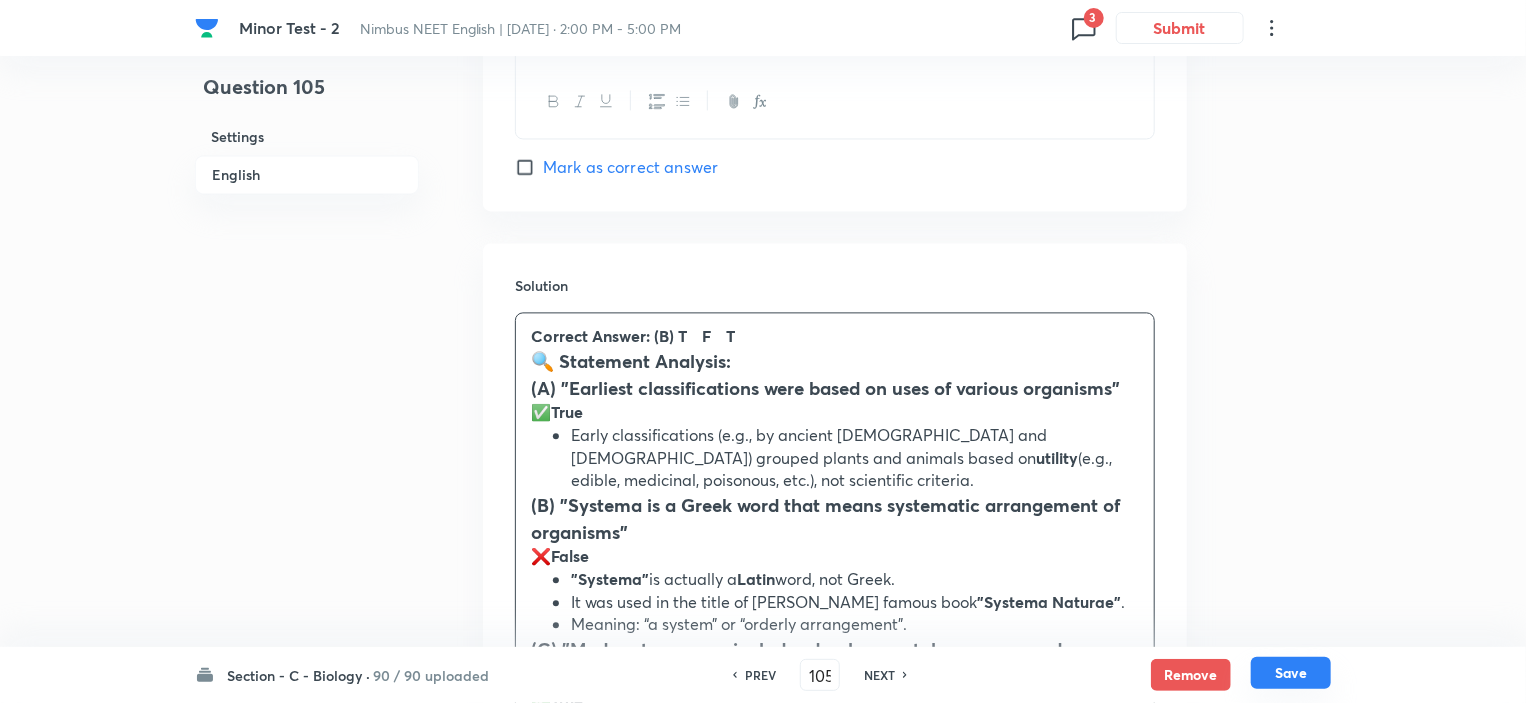 click on "Save" at bounding box center [1291, 673] 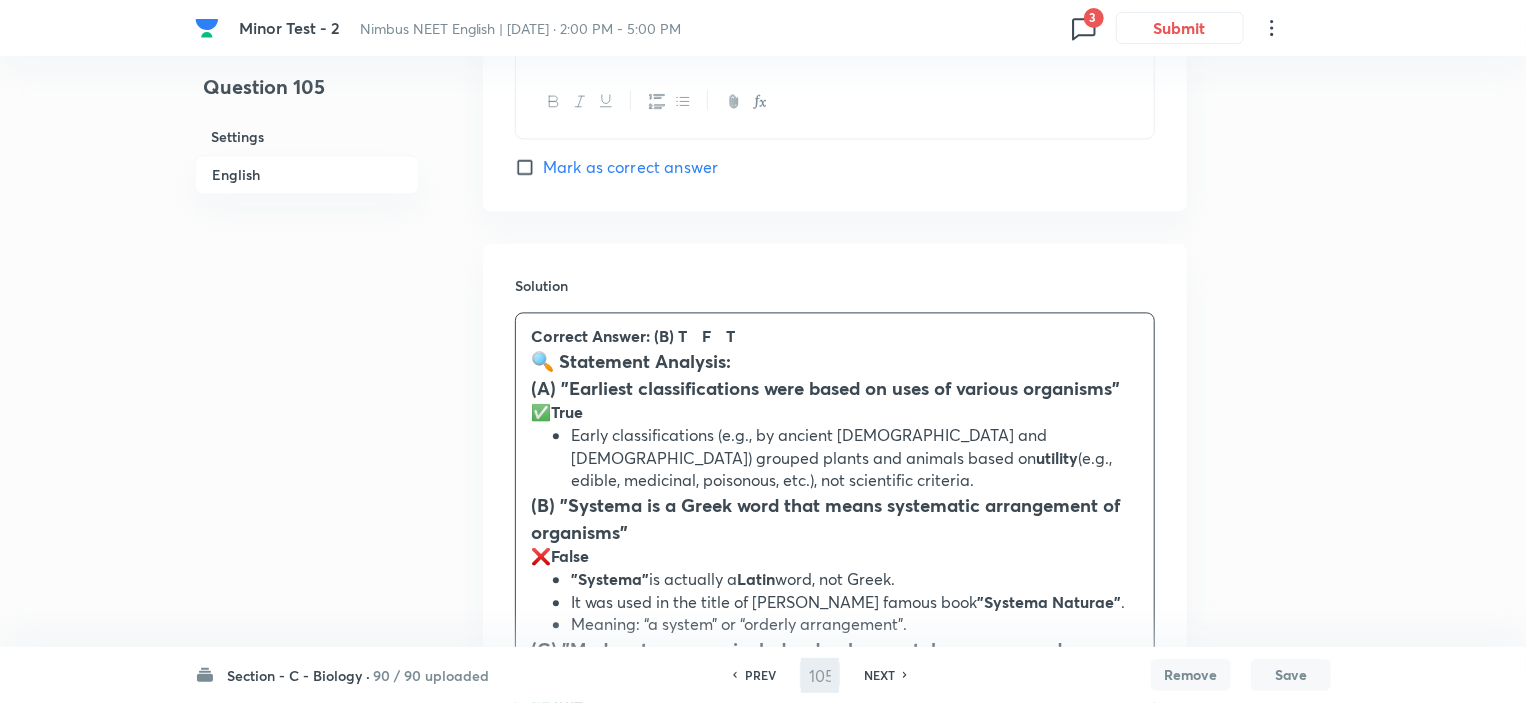 type on "106" 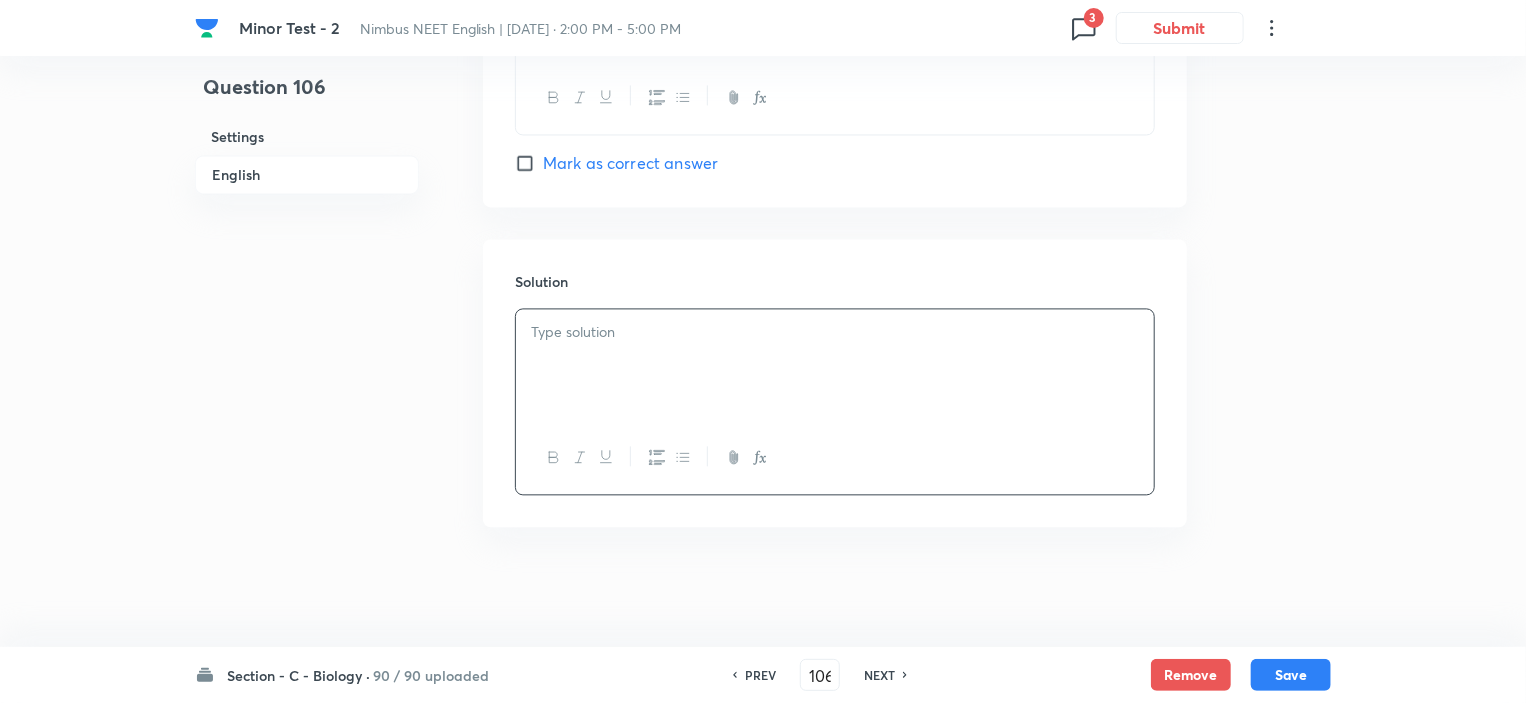 checkbox on "false" 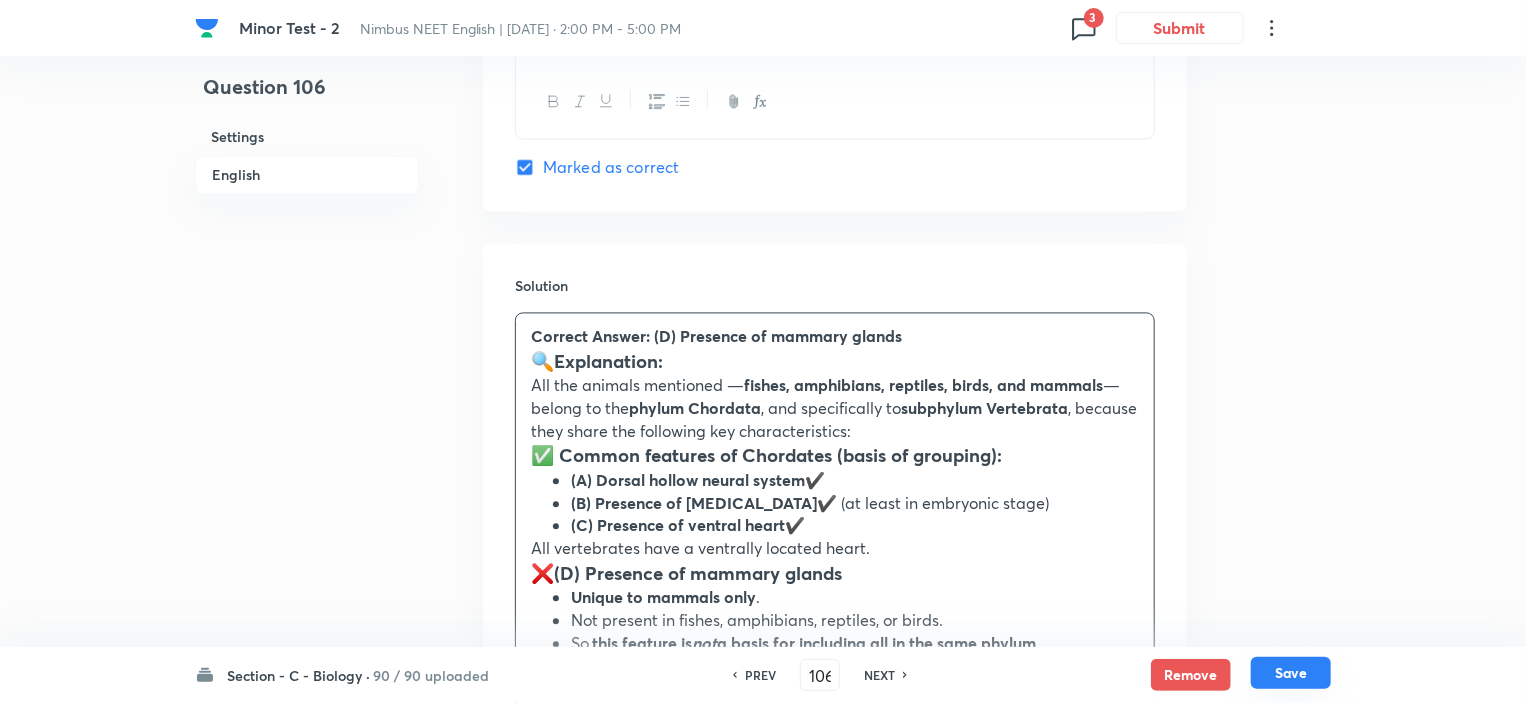 click on "Save" at bounding box center [1291, 673] 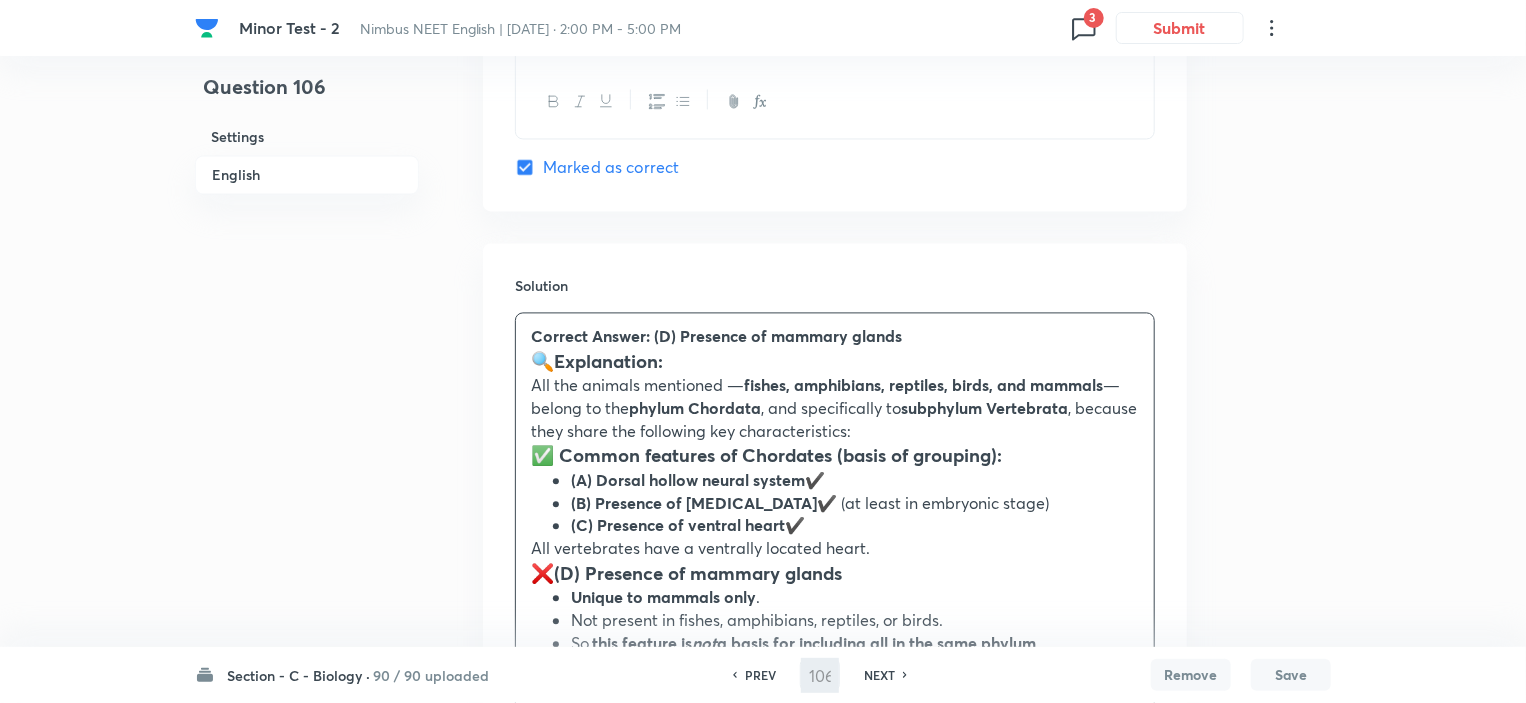 type on "107" 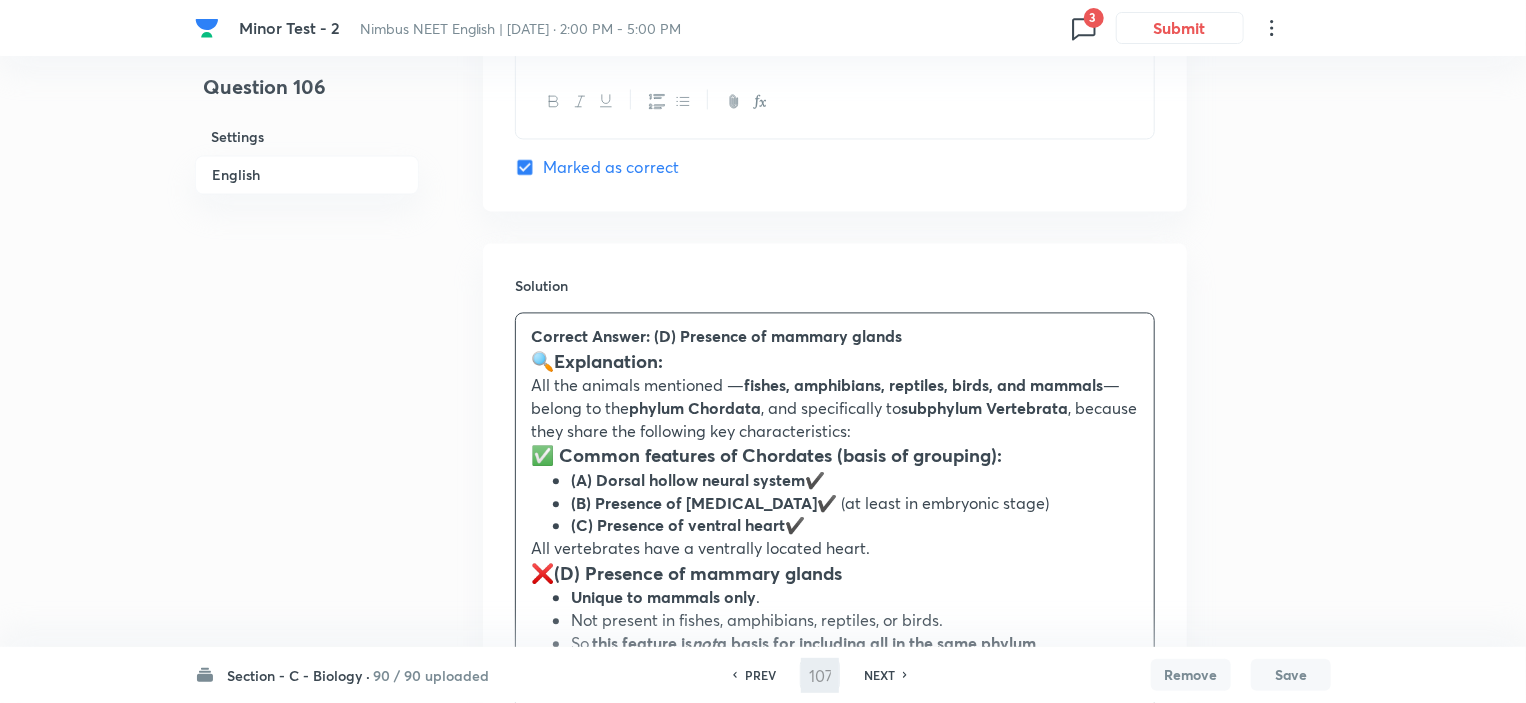 checkbox on "false" 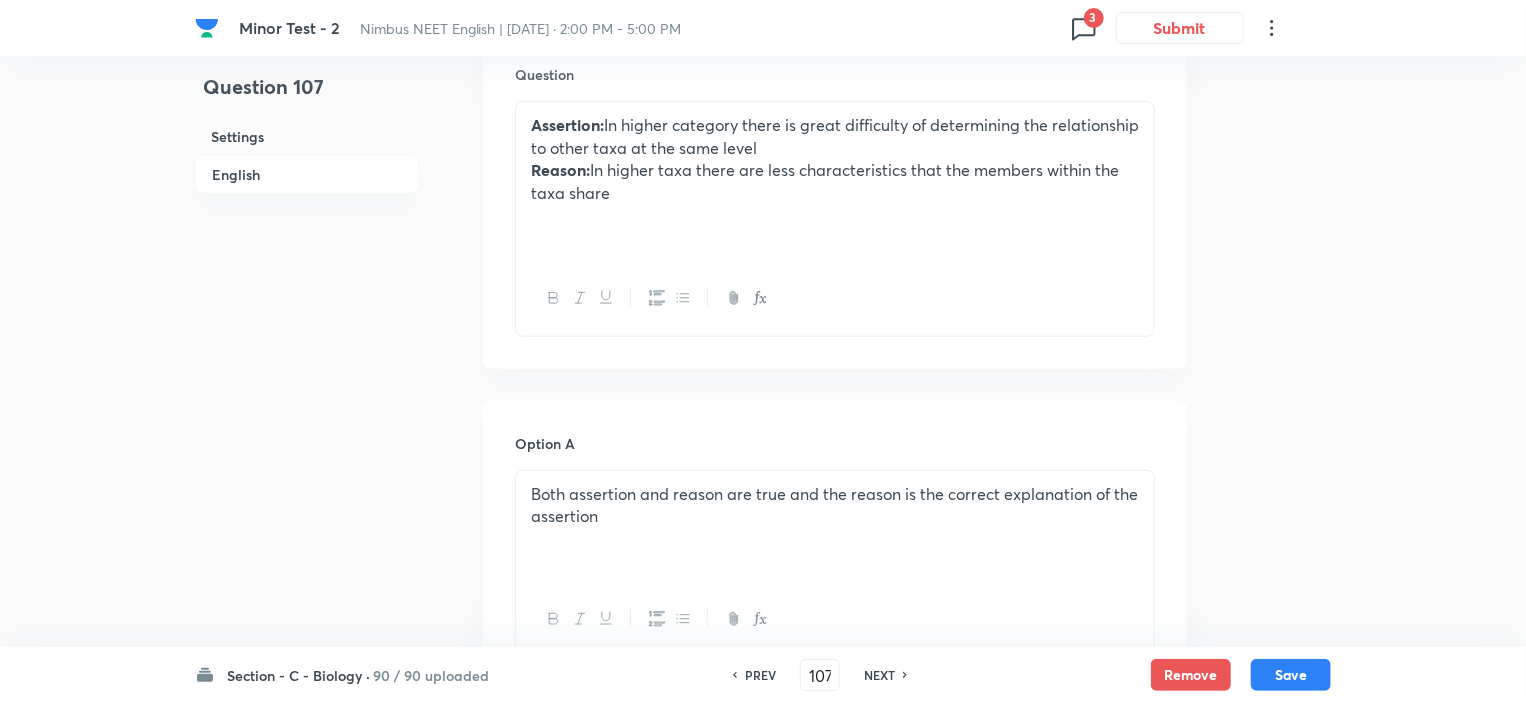 scroll, scrollTop: 449, scrollLeft: 0, axis: vertical 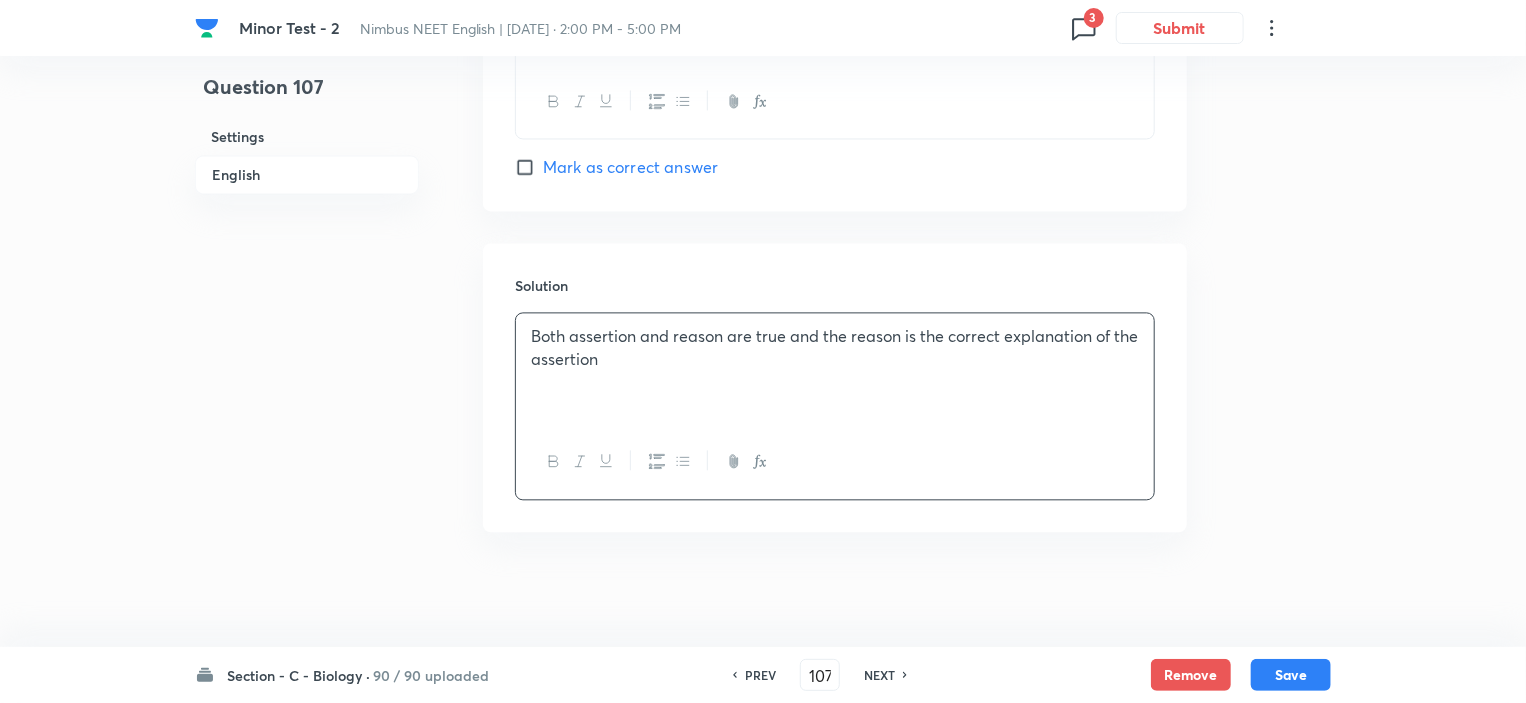 click on "Both assertion and reason are true and the reason is the correct explanation of the assertion" at bounding box center (835, 369) 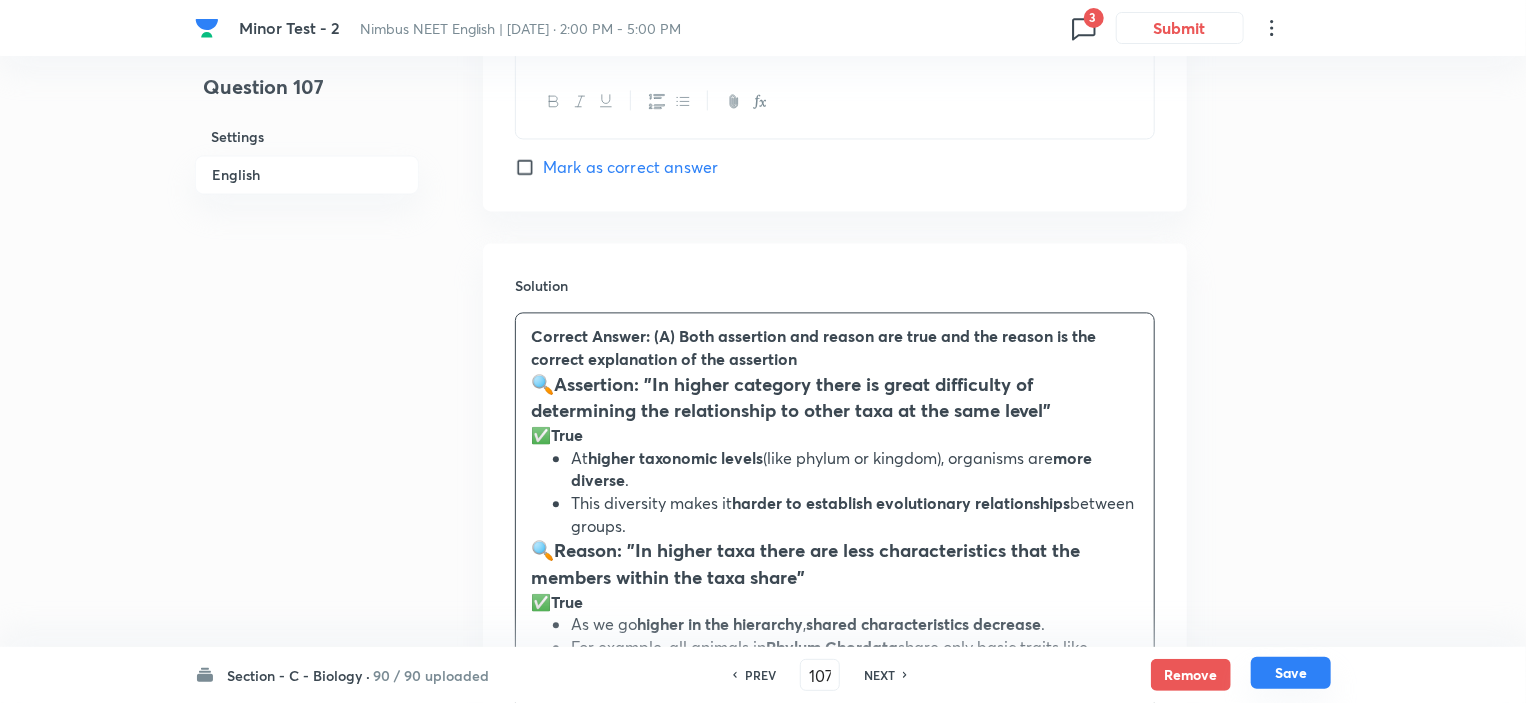 click on "Save" at bounding box center (1291, 673) 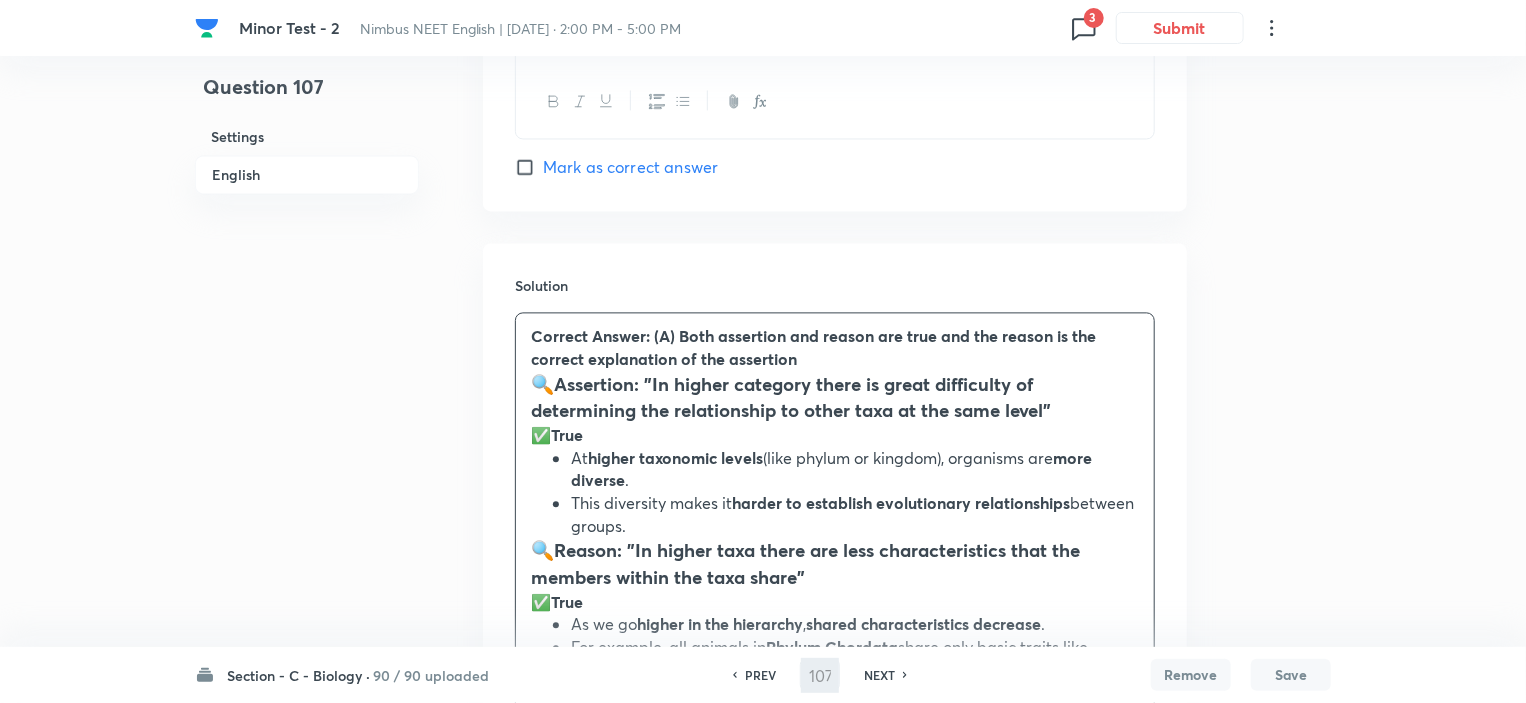 type on "108" 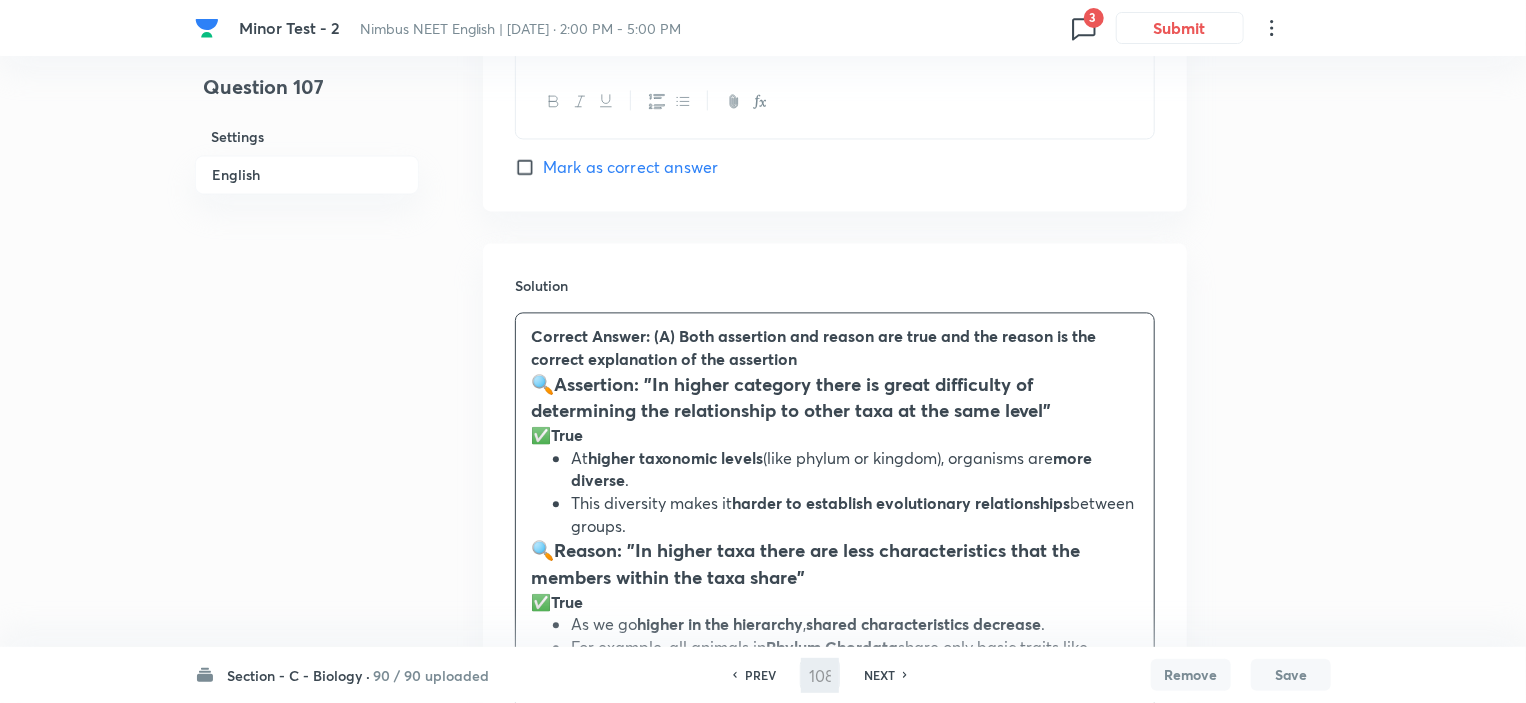checkbox on "false" 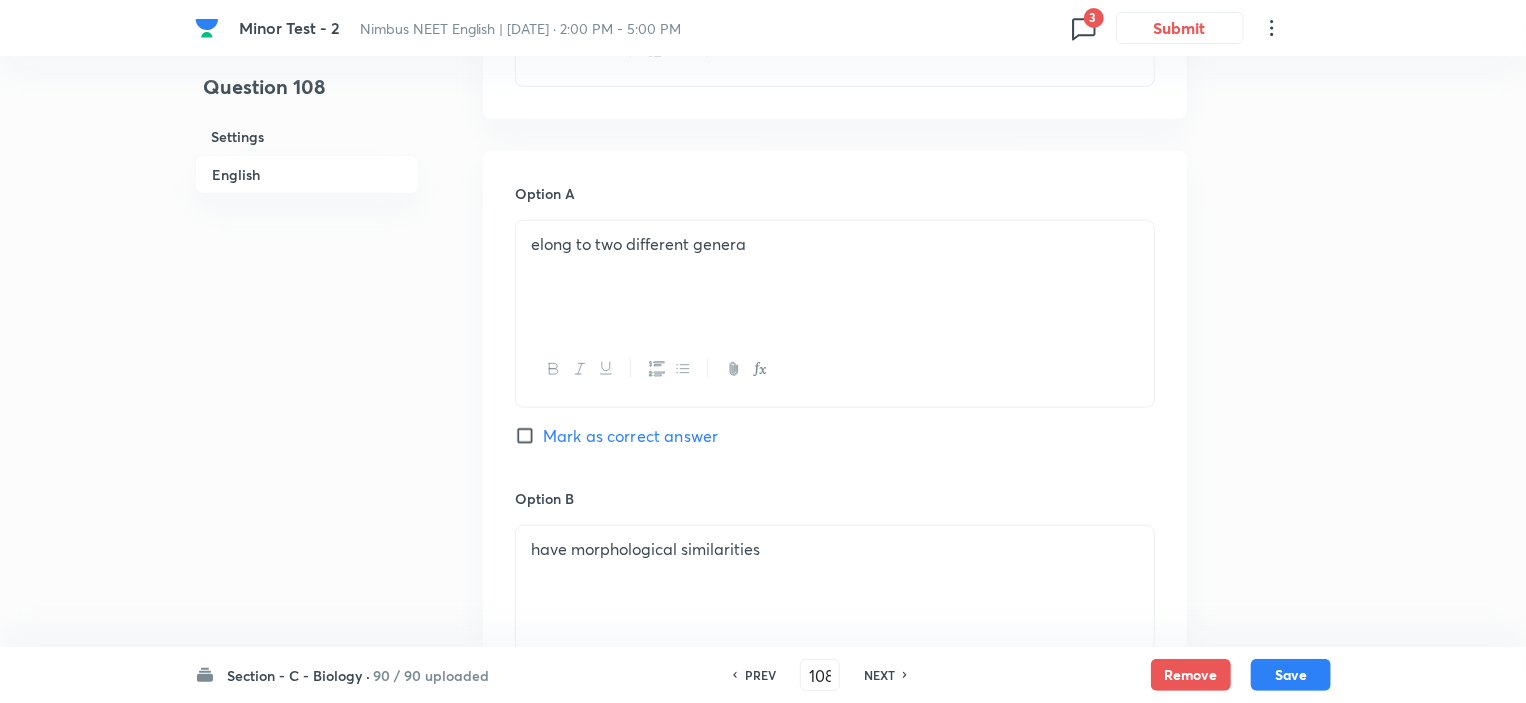 scroll, scrollTop: 801, scrollLeft: 0, axis: vertical 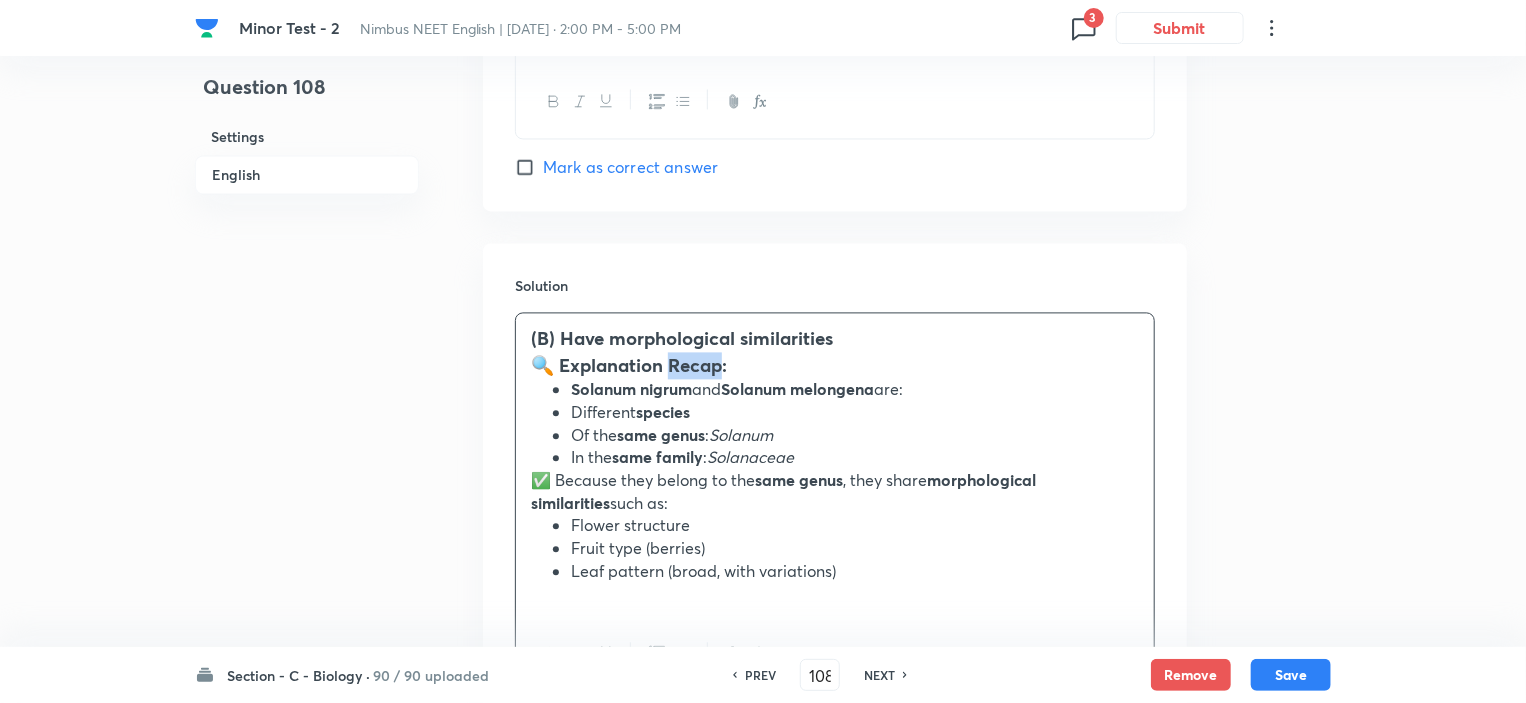 drag, startPoint x: 673, startPoint y: 355, endPoint x: 727, endPoint y: 364, distance: 54.74486 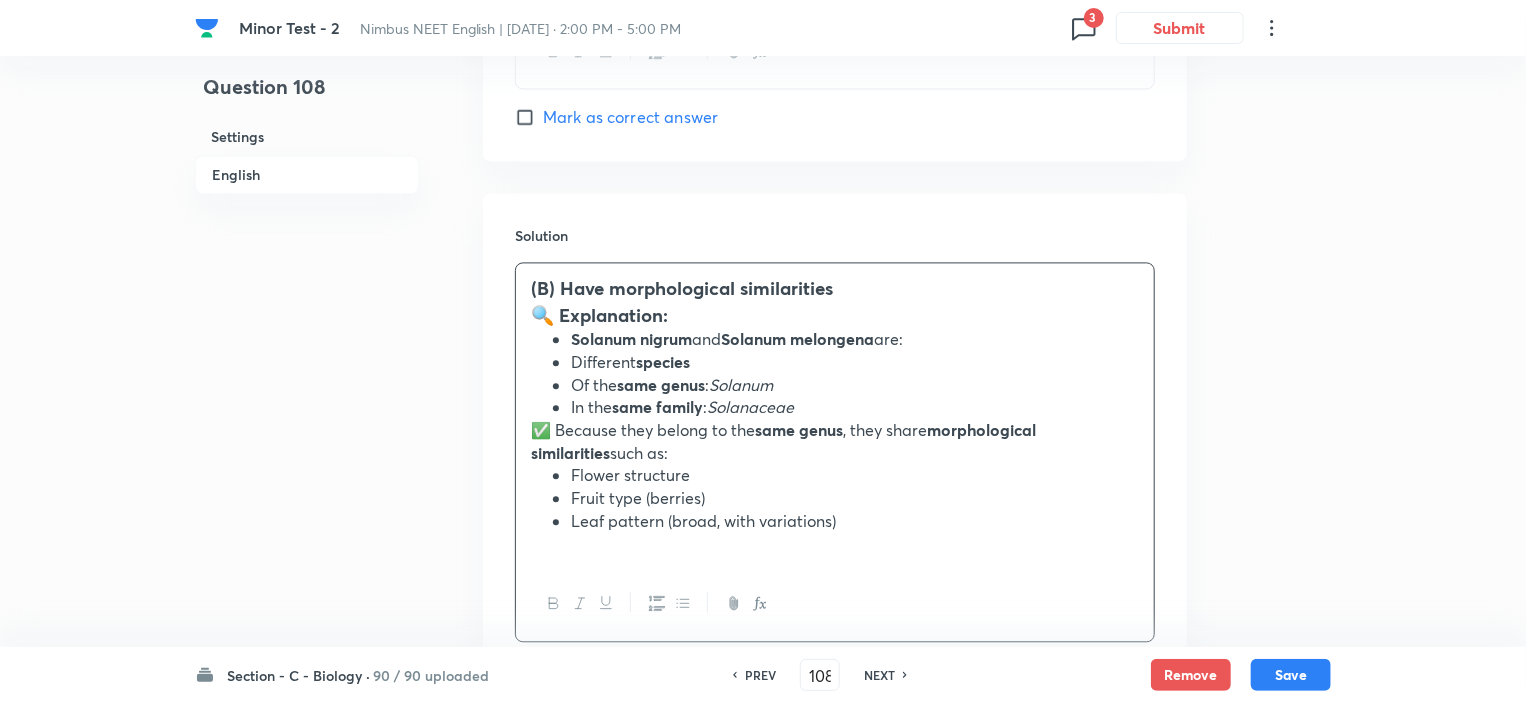 scroll, scrollTop: 2193, scrollLeft: 0, axis: vertical 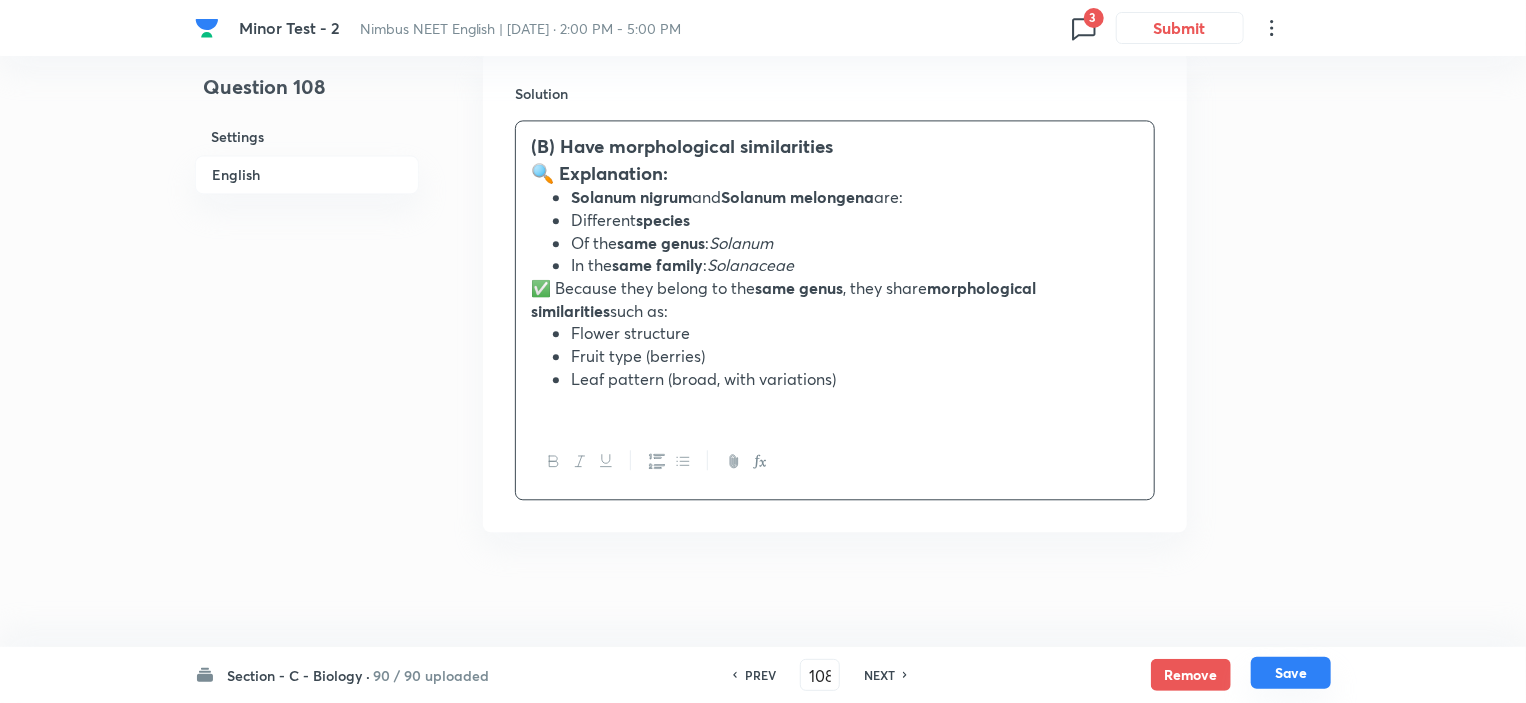 click on "Save" at bounding box center (1291, 673) 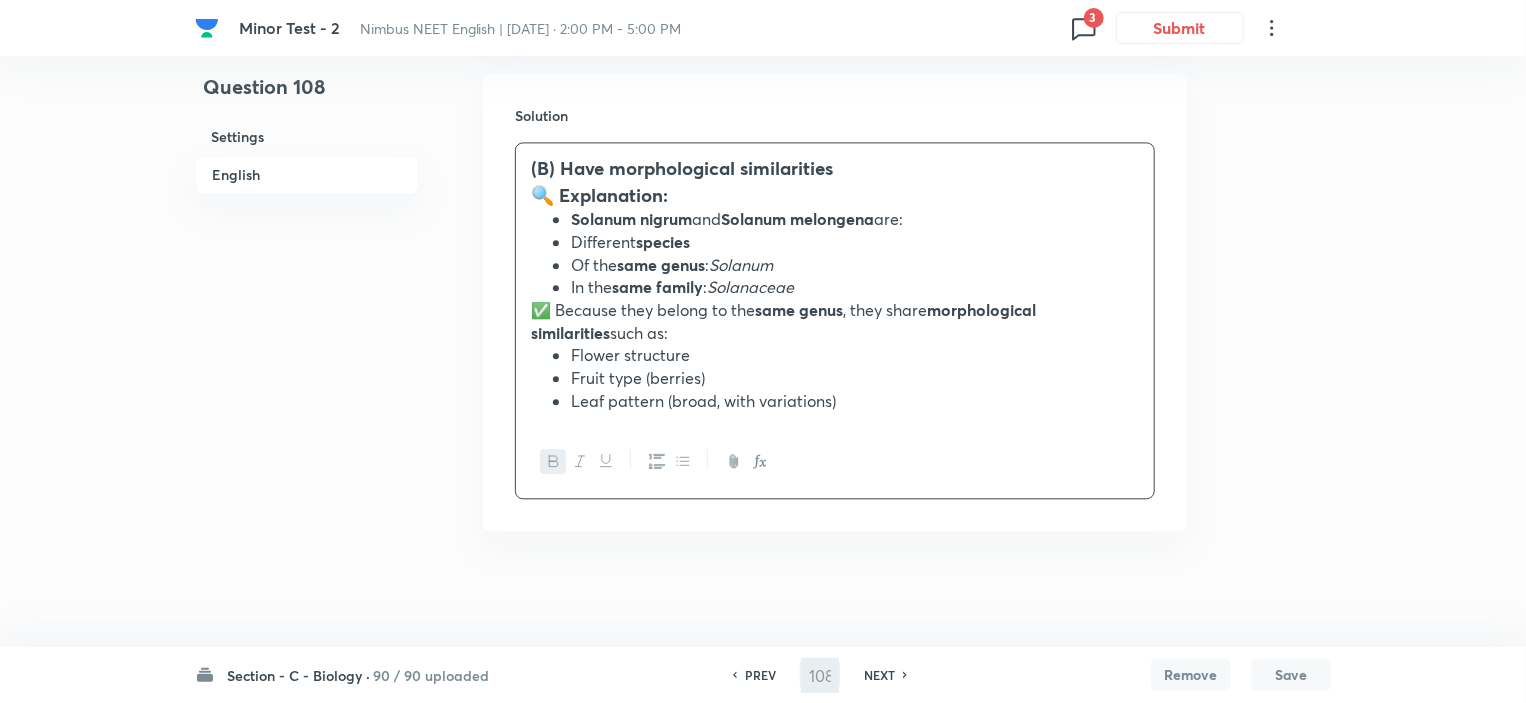 type on "109" 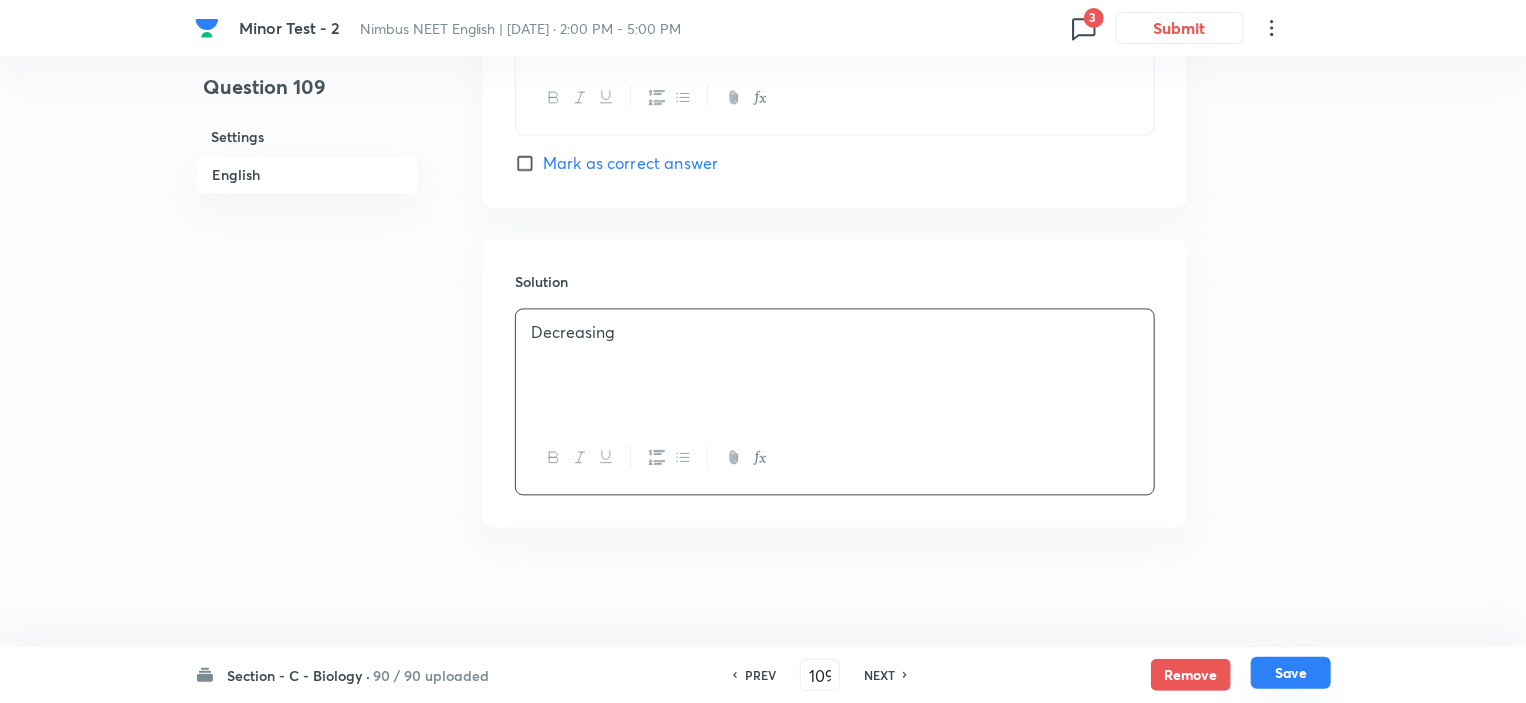 checkbox on "true" 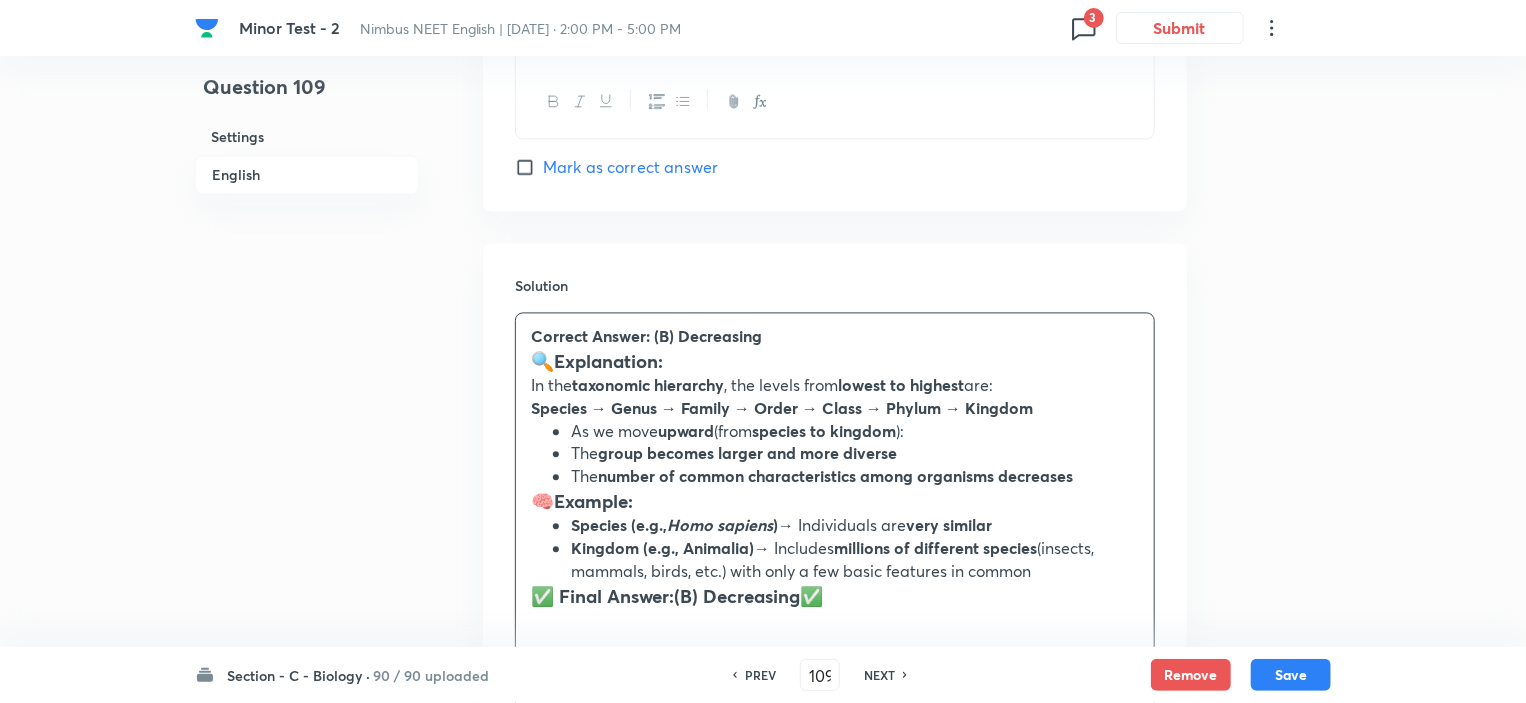 scroll, scrollTop: 2171, scrollLeft: 0, axis: vertical 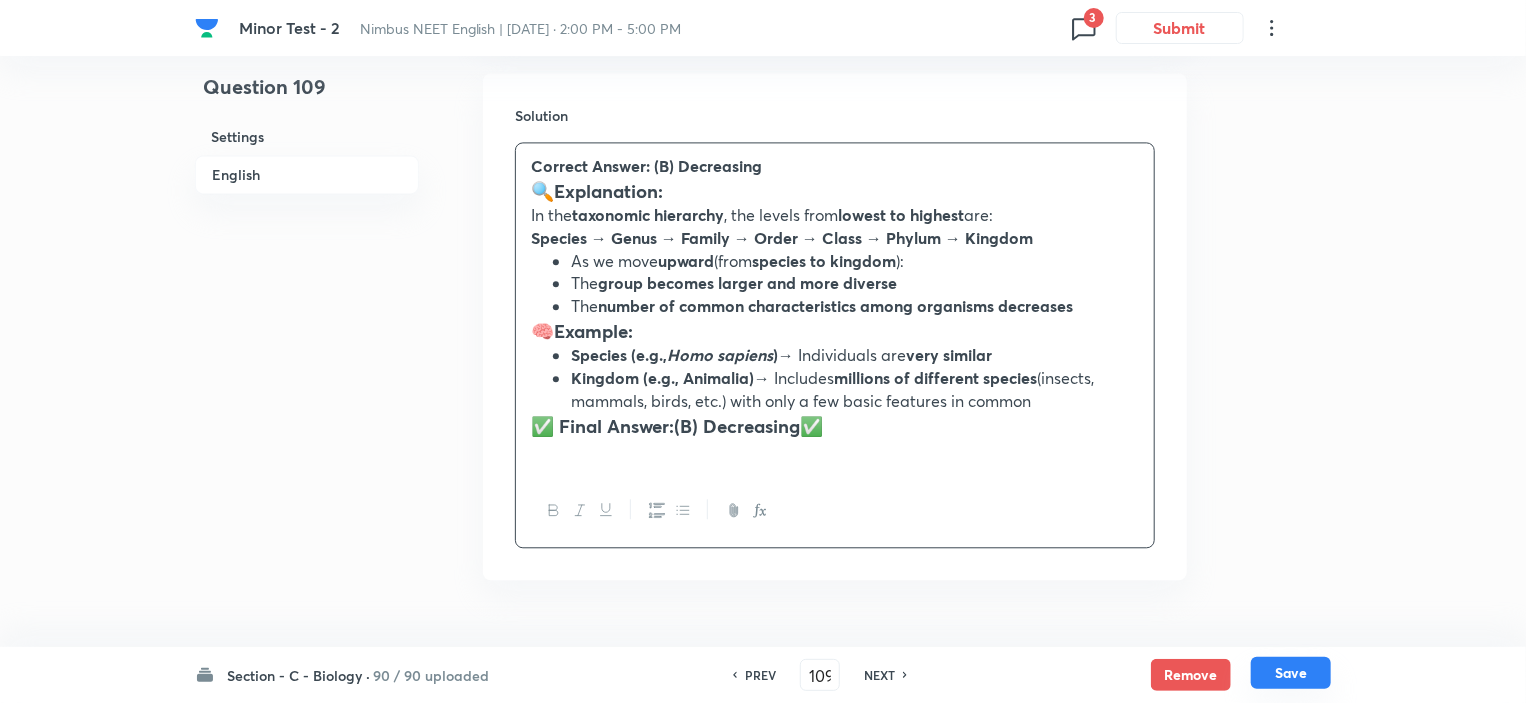 click on "Save" at bounding box center [1291, 673] 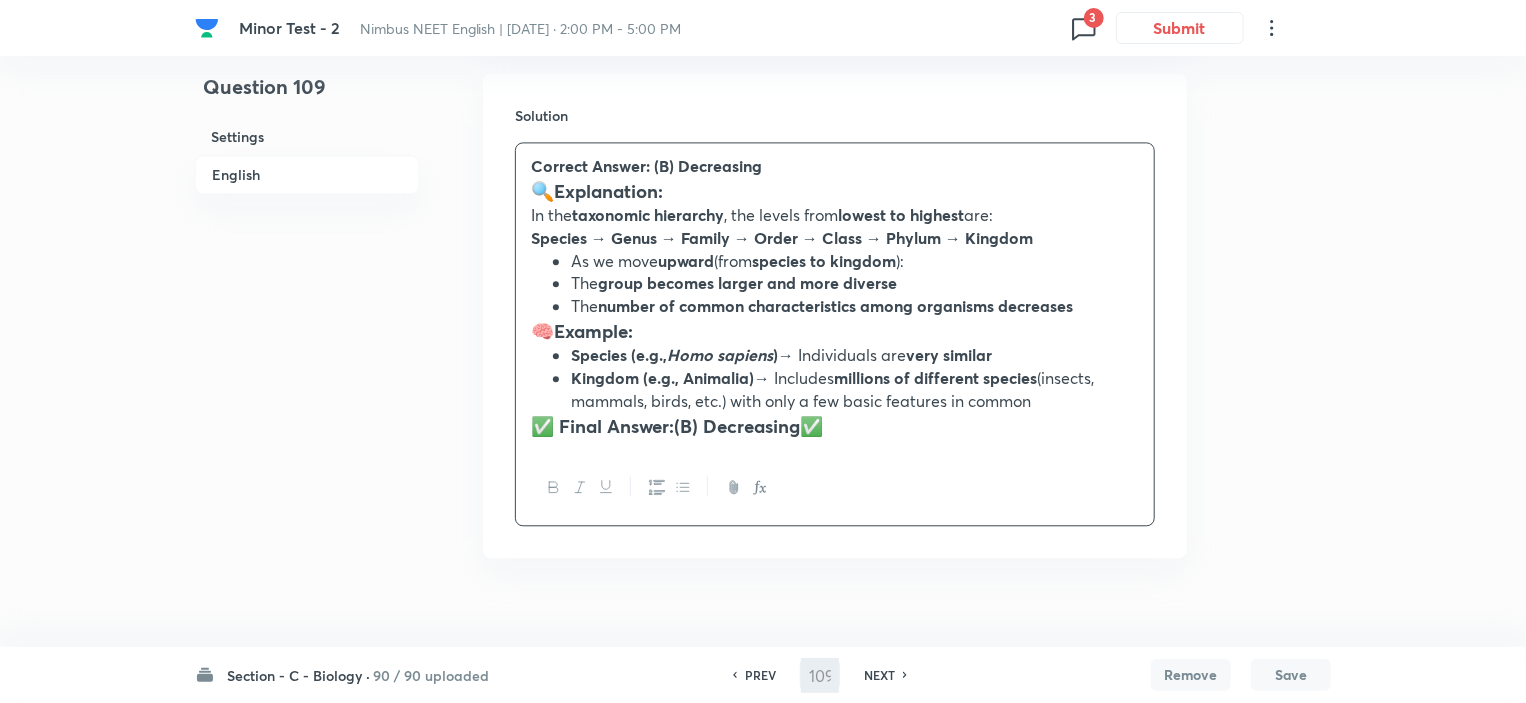 type on "110" 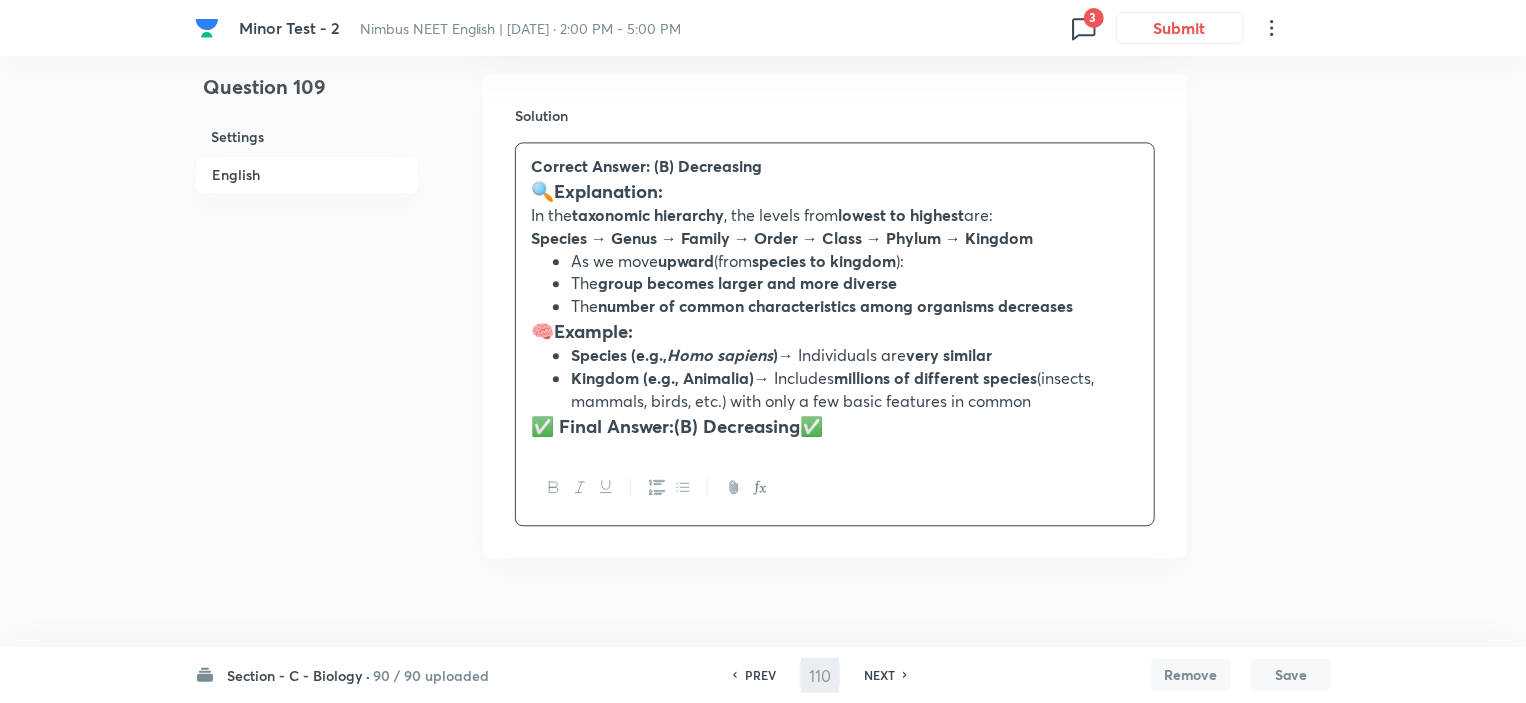 checkbox on "false" 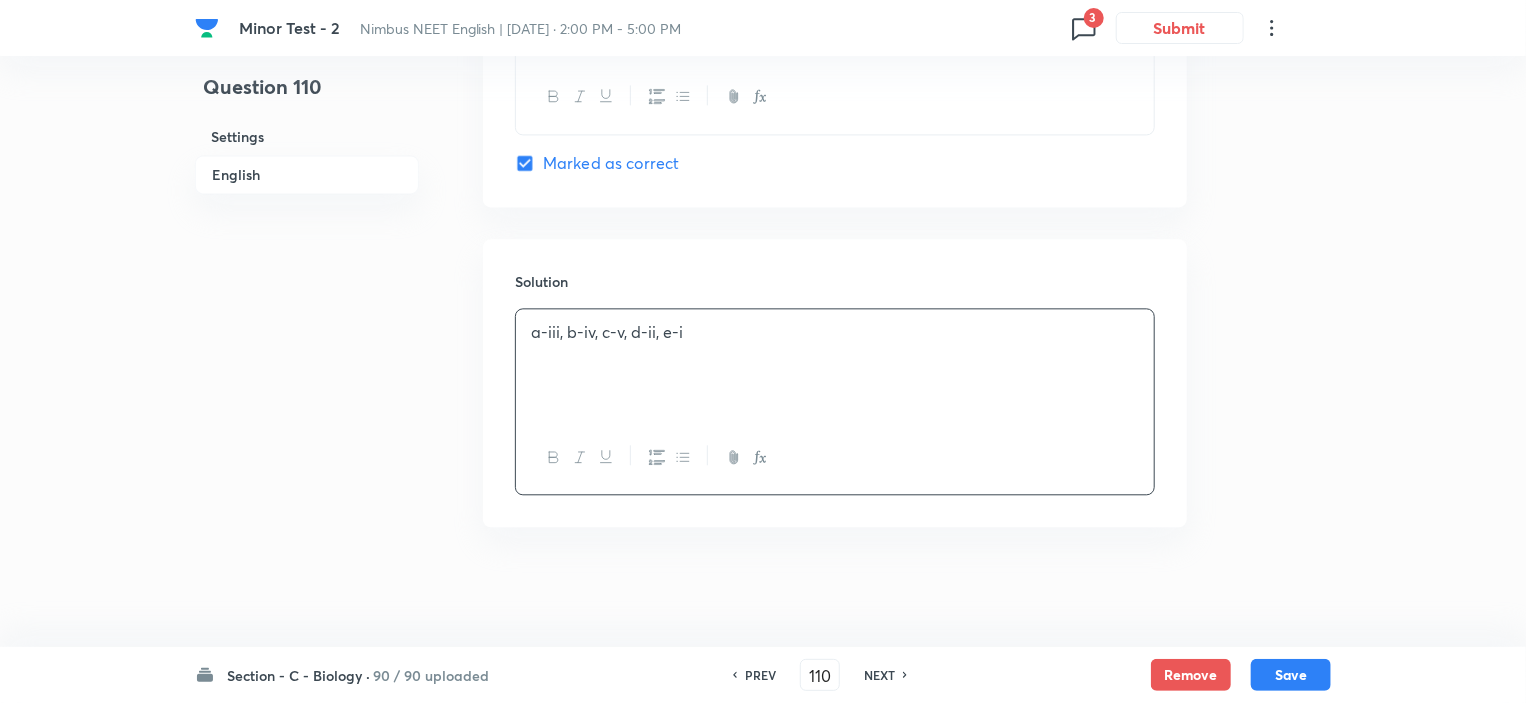 scroll, scrollTop: 2153, scrollLeft: 0, axis: vertical 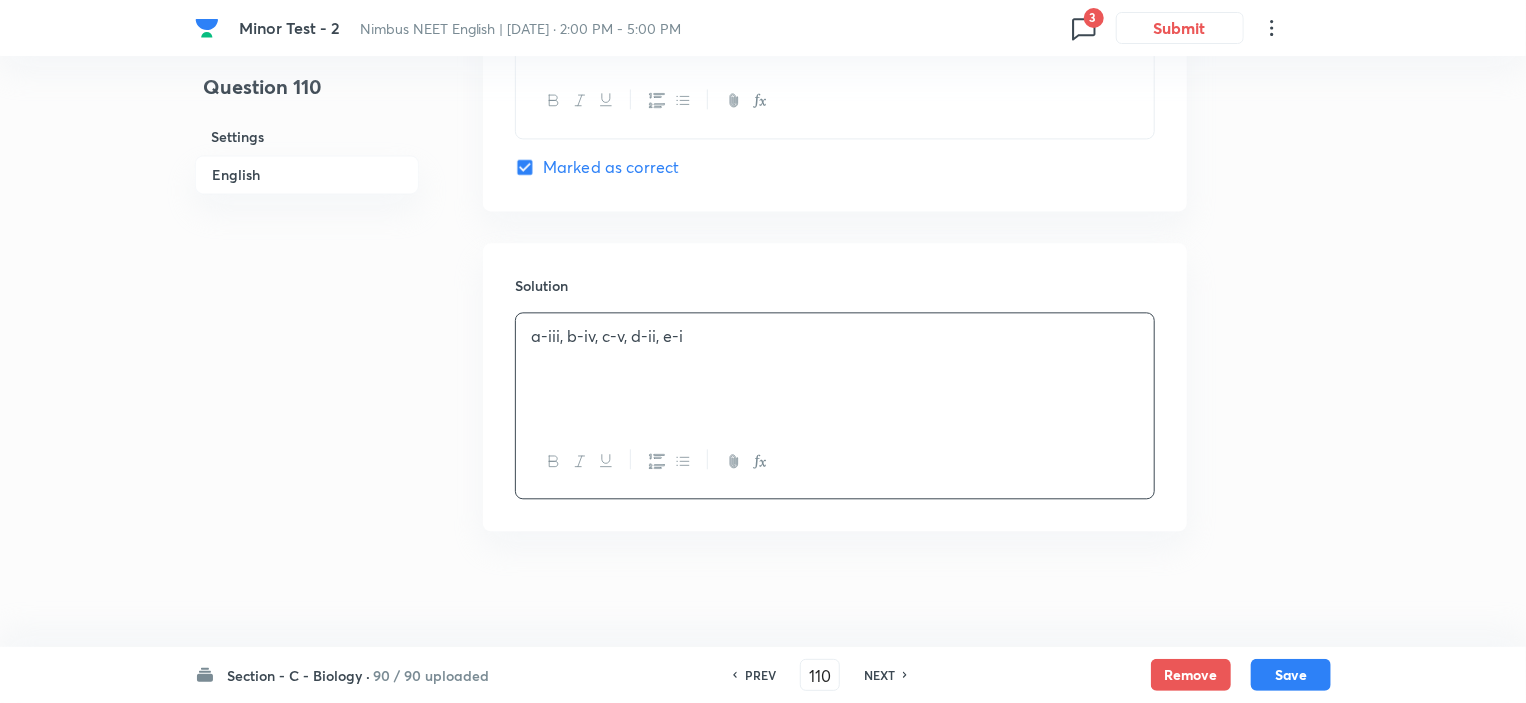 click on "NEXT" at bounding box center [879, 675] 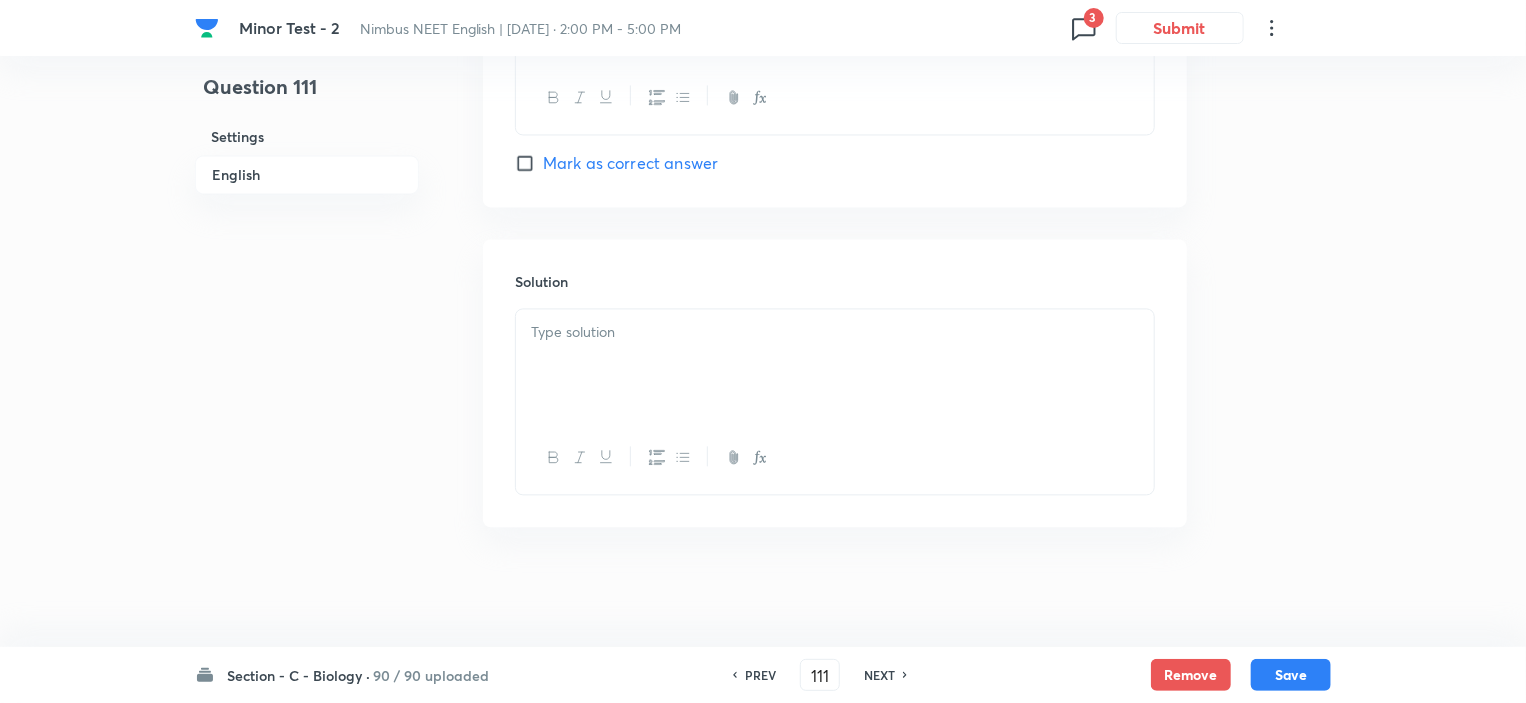 scroll, scrollTop: 2001, scrollLeft: 0, axis: vertical 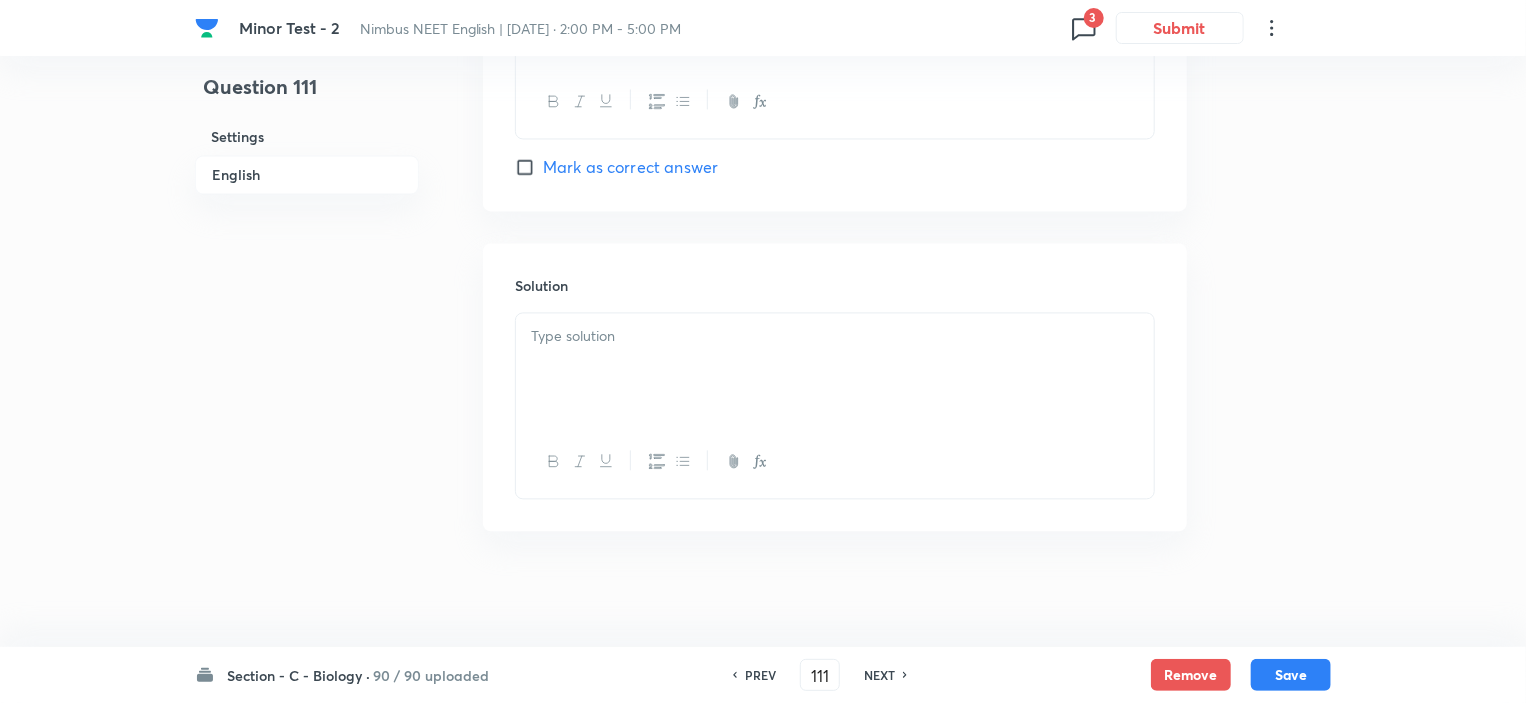 checkbox on "true" 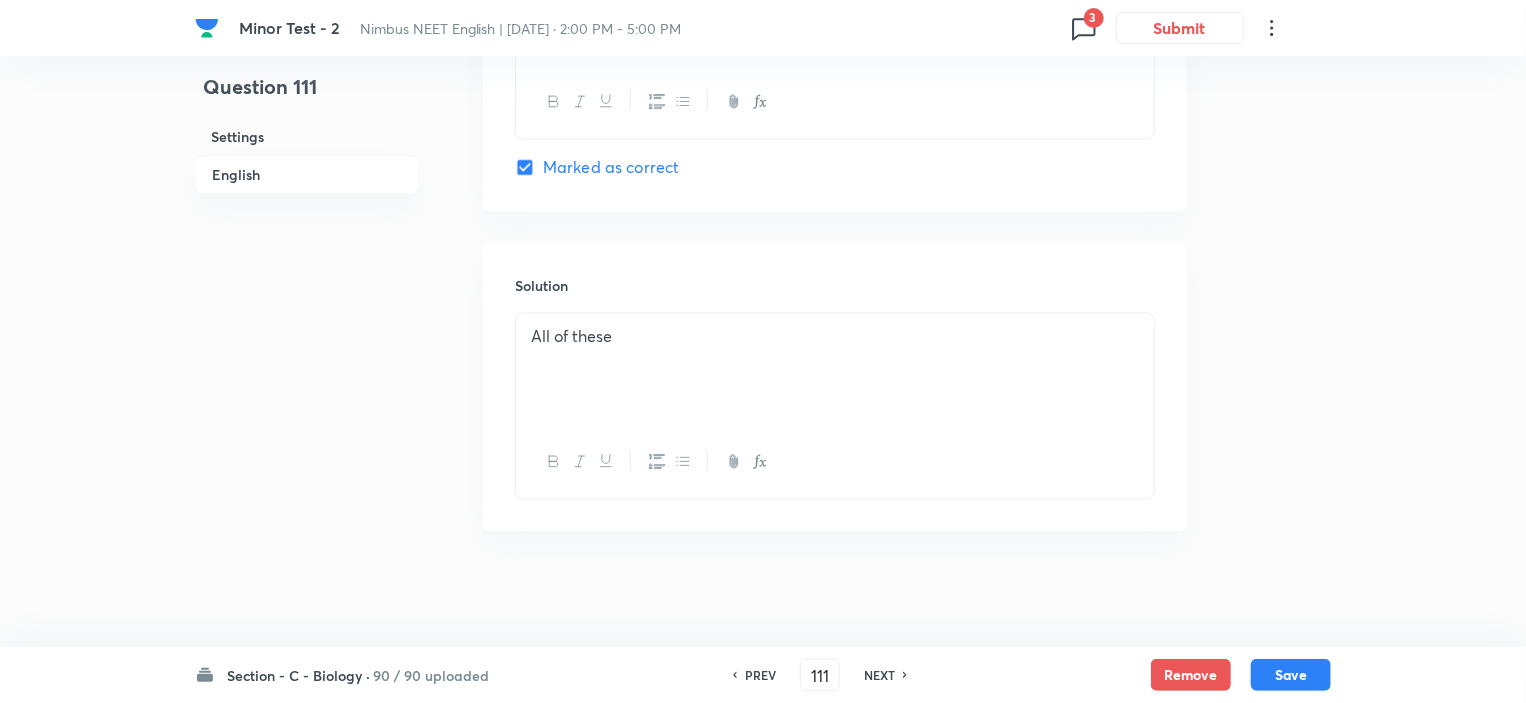 click on "All of these" at bounding box center [835, 369] 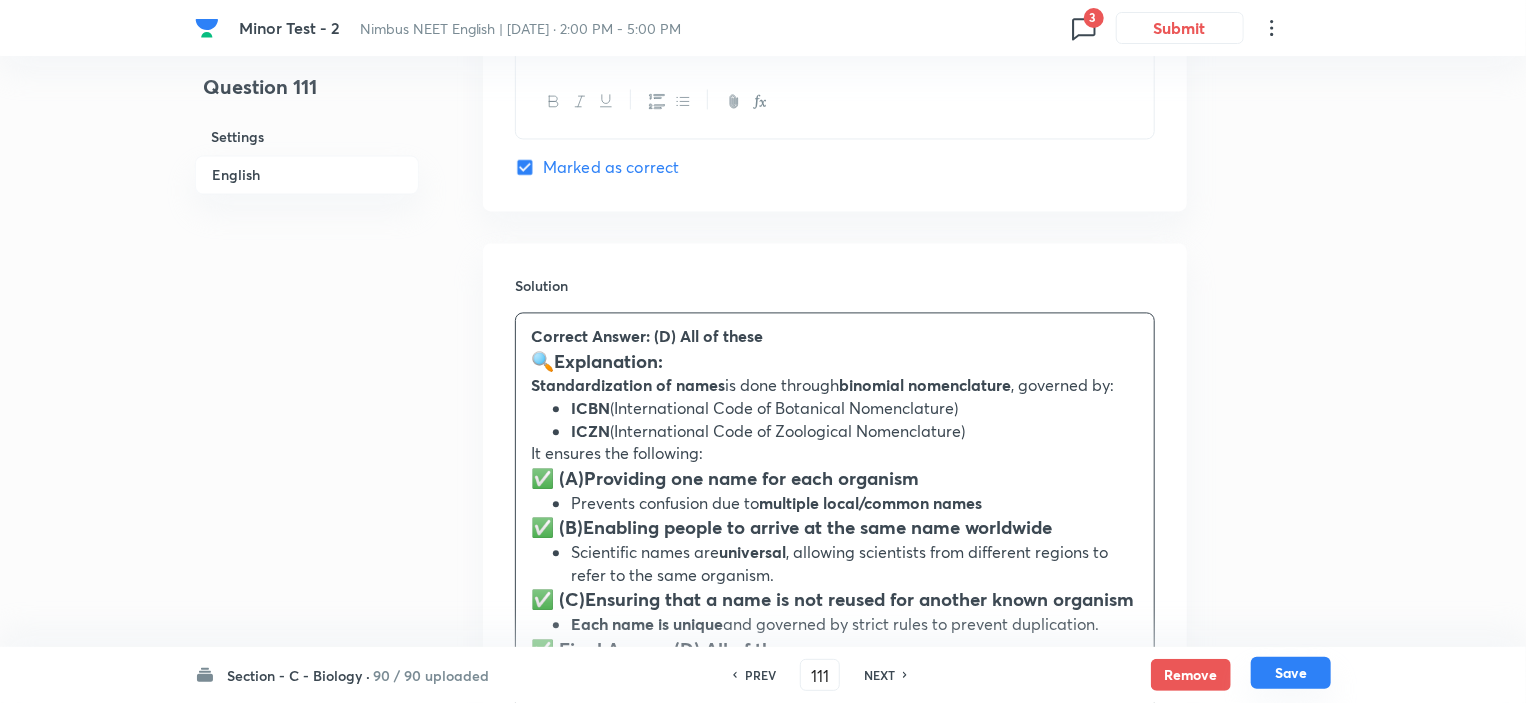 click on "Save" at bounding box center [1291, 673] 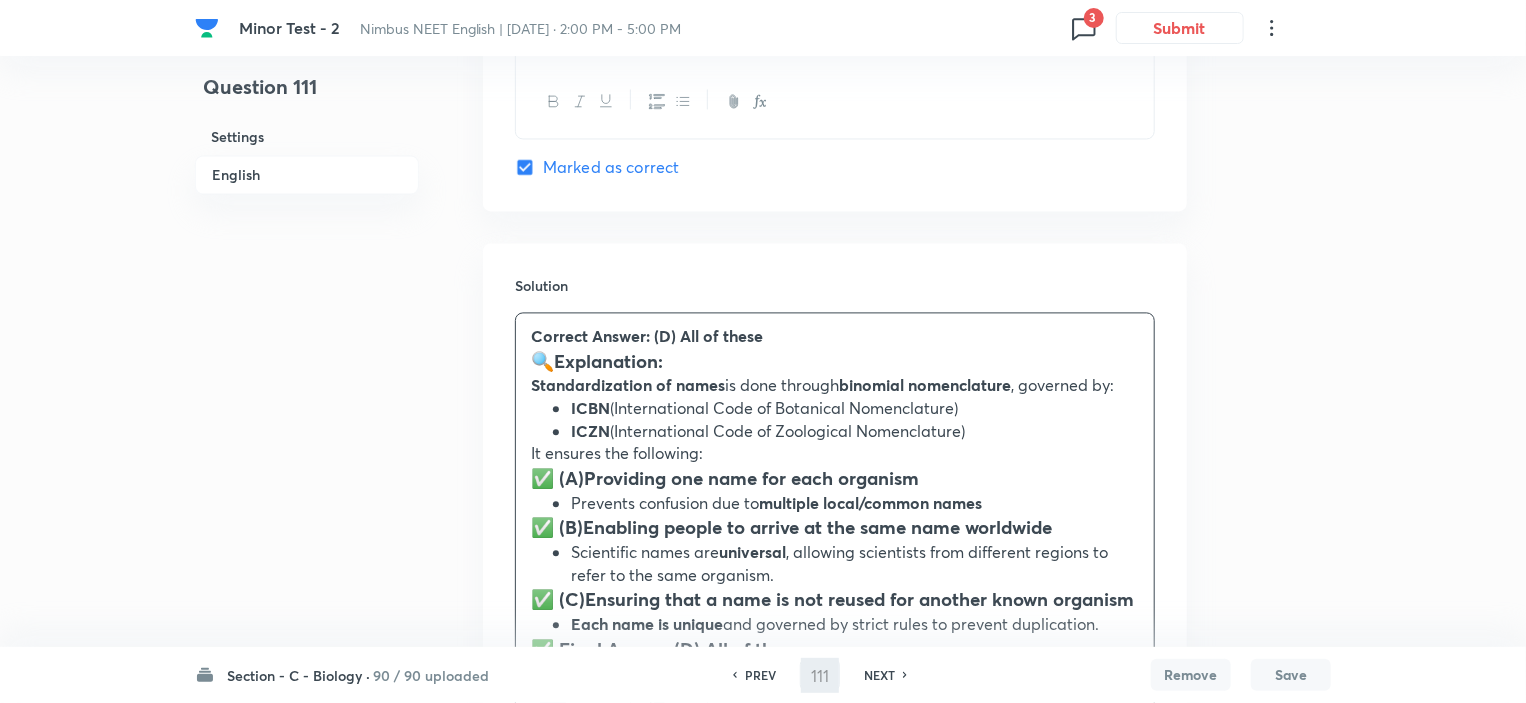 type on "112" 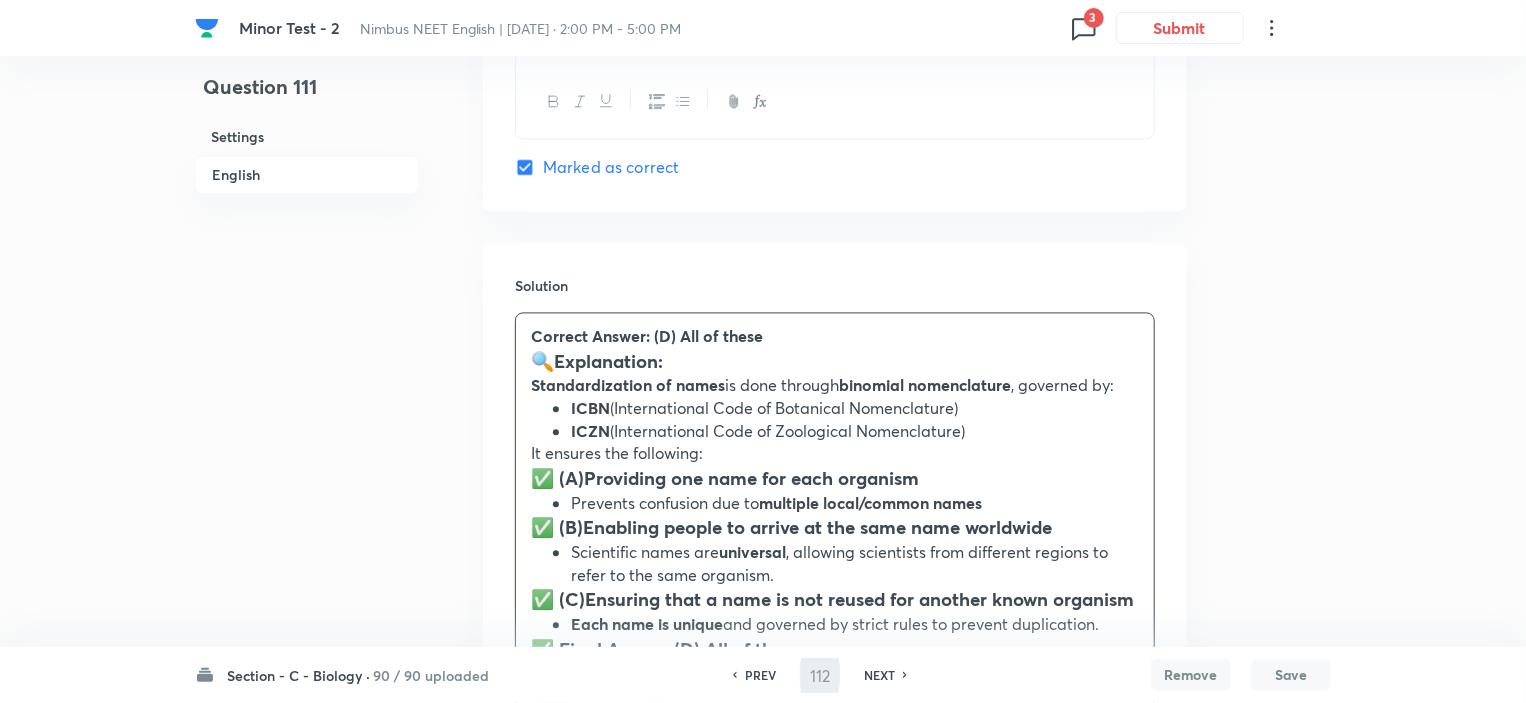 checkbox on "true" 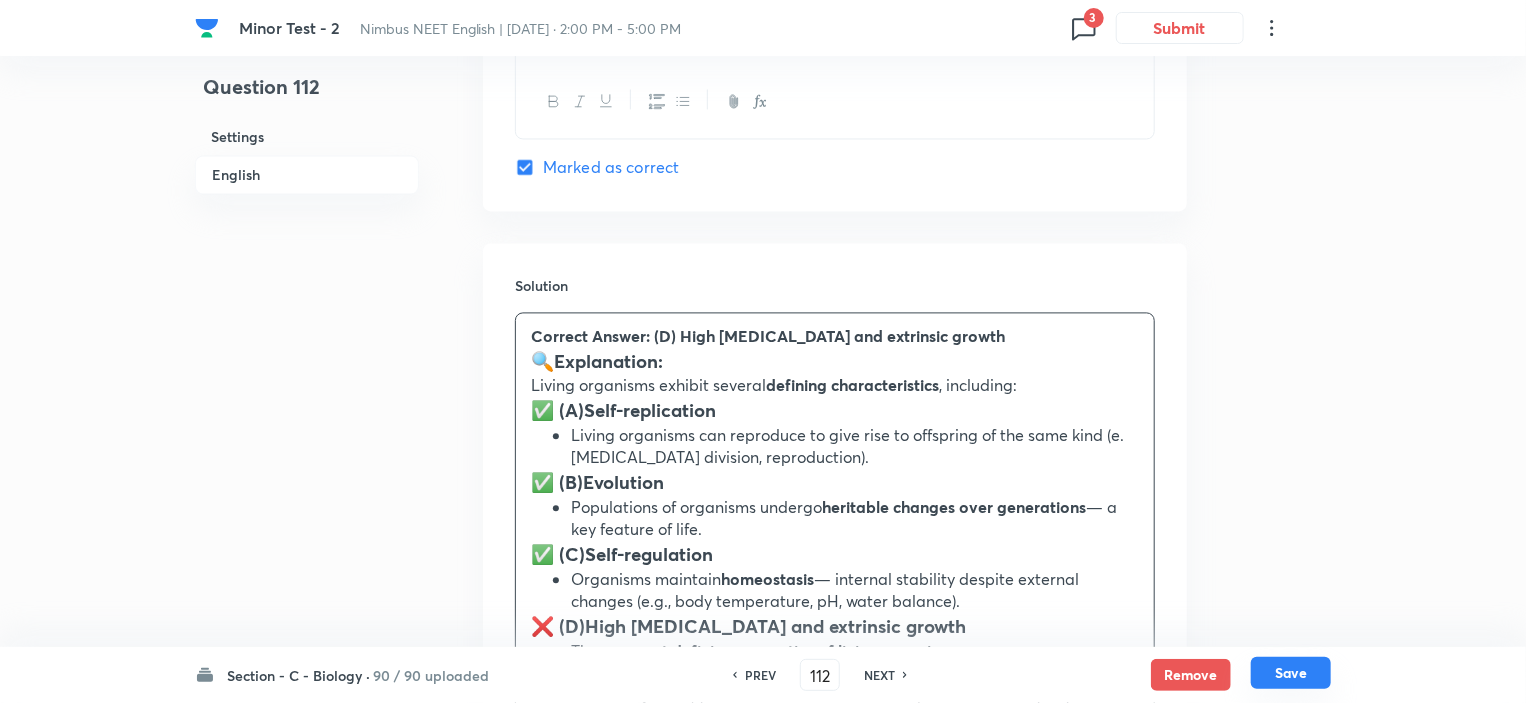 click on "Save" at bounding box center [1291, 673] 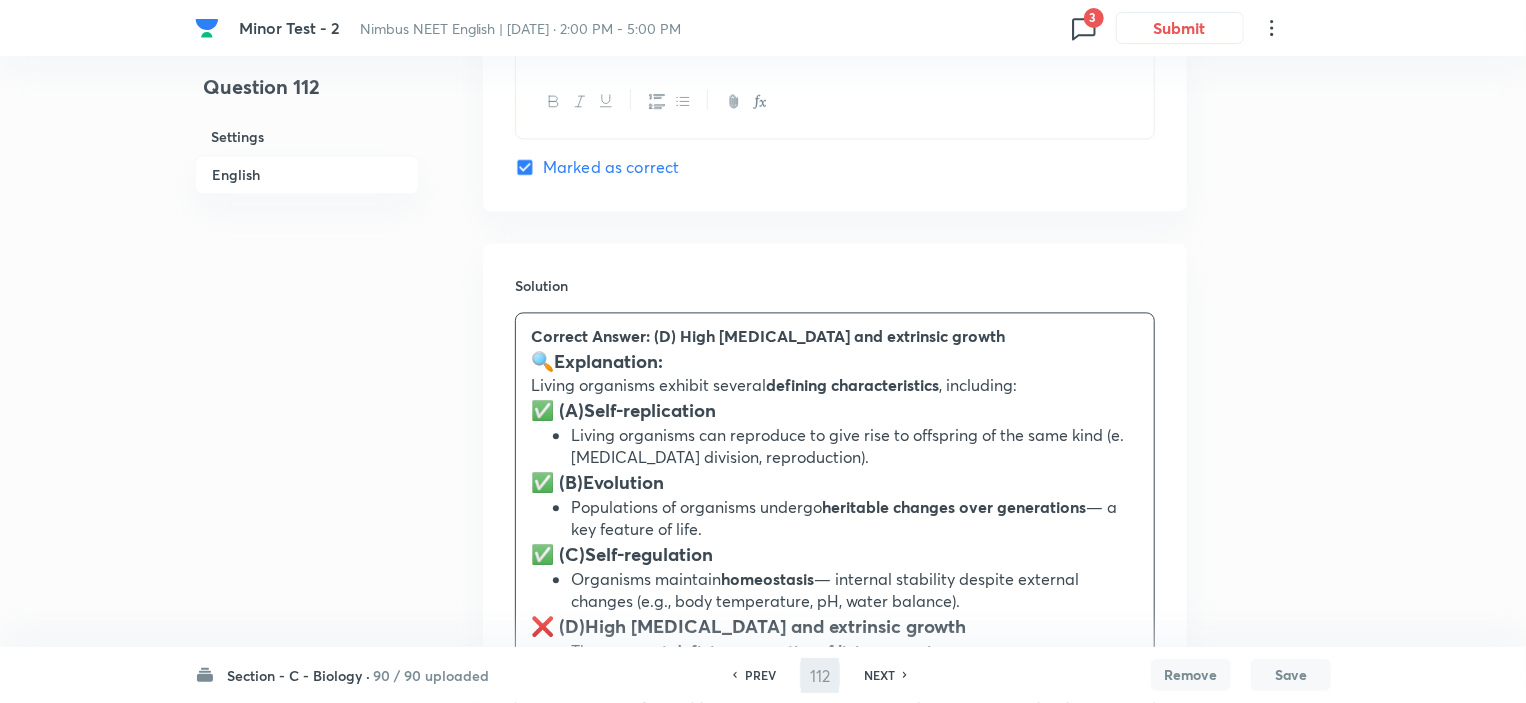 type on "113" 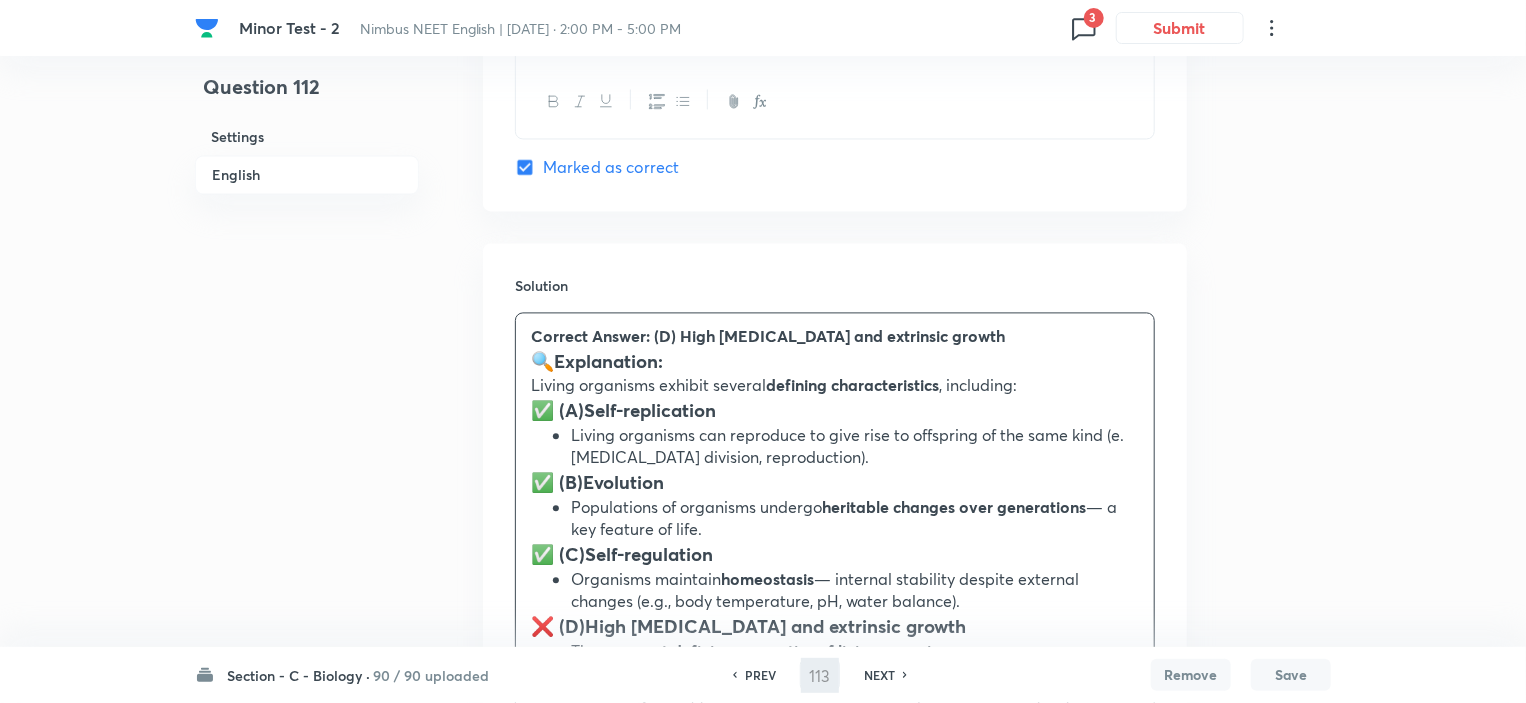 checkbox on "false" 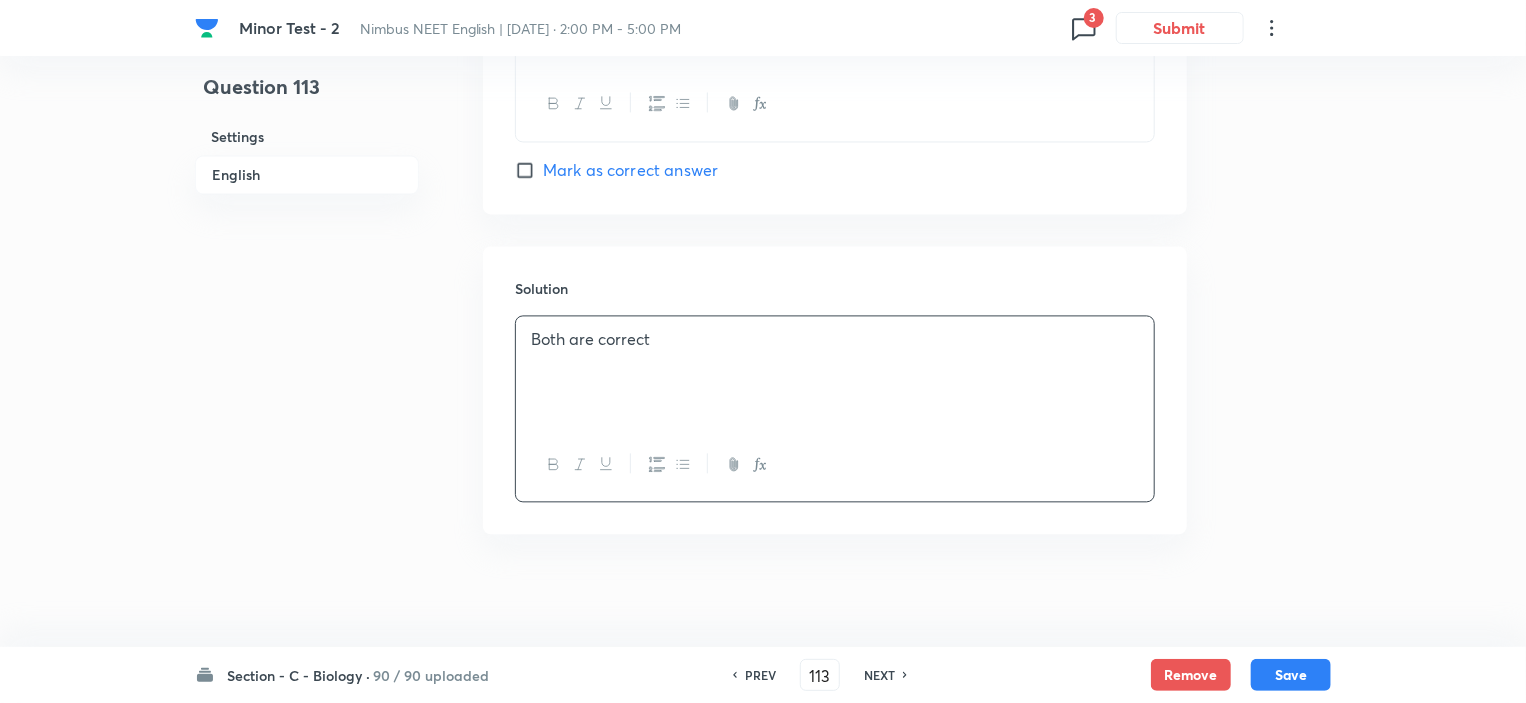 checkbox on "true" 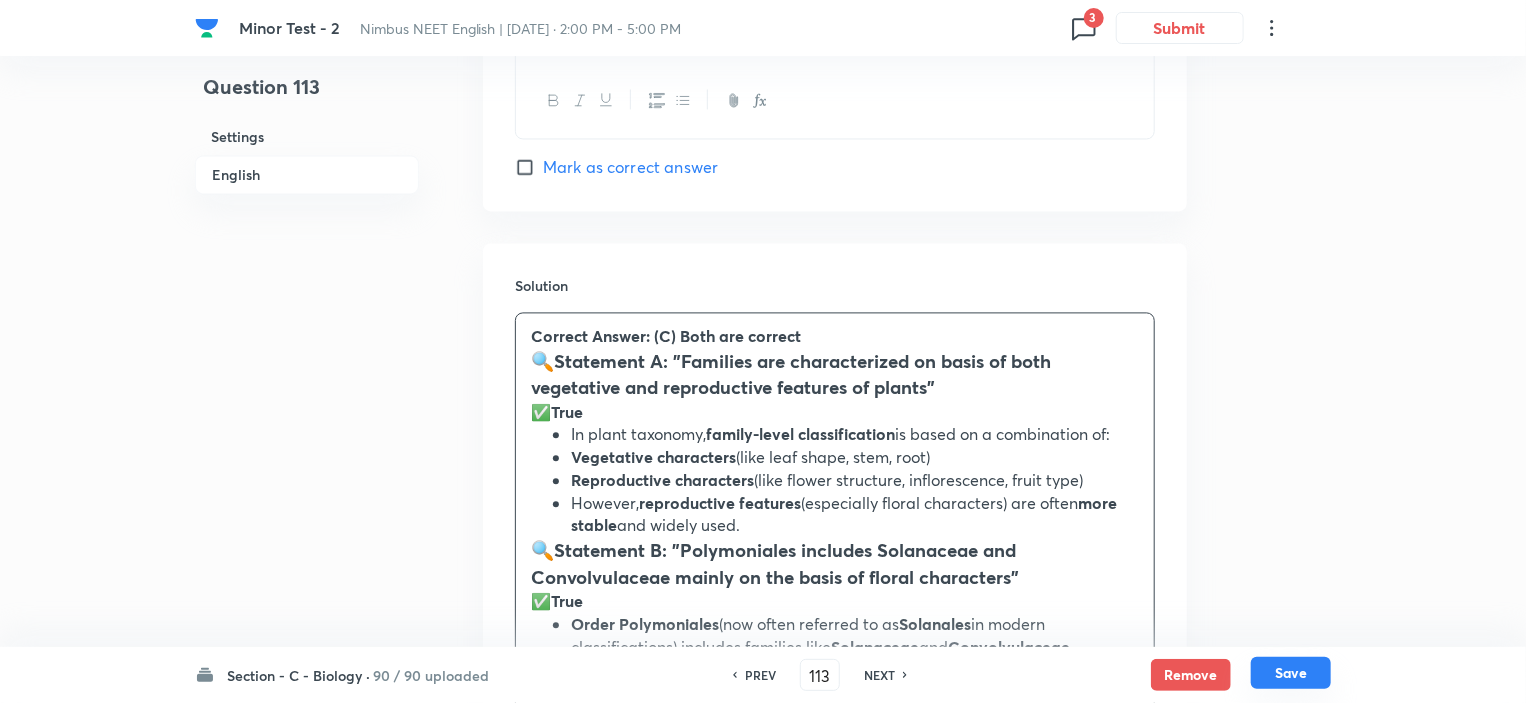 click on "Save" at bounding box center (1291, 673) 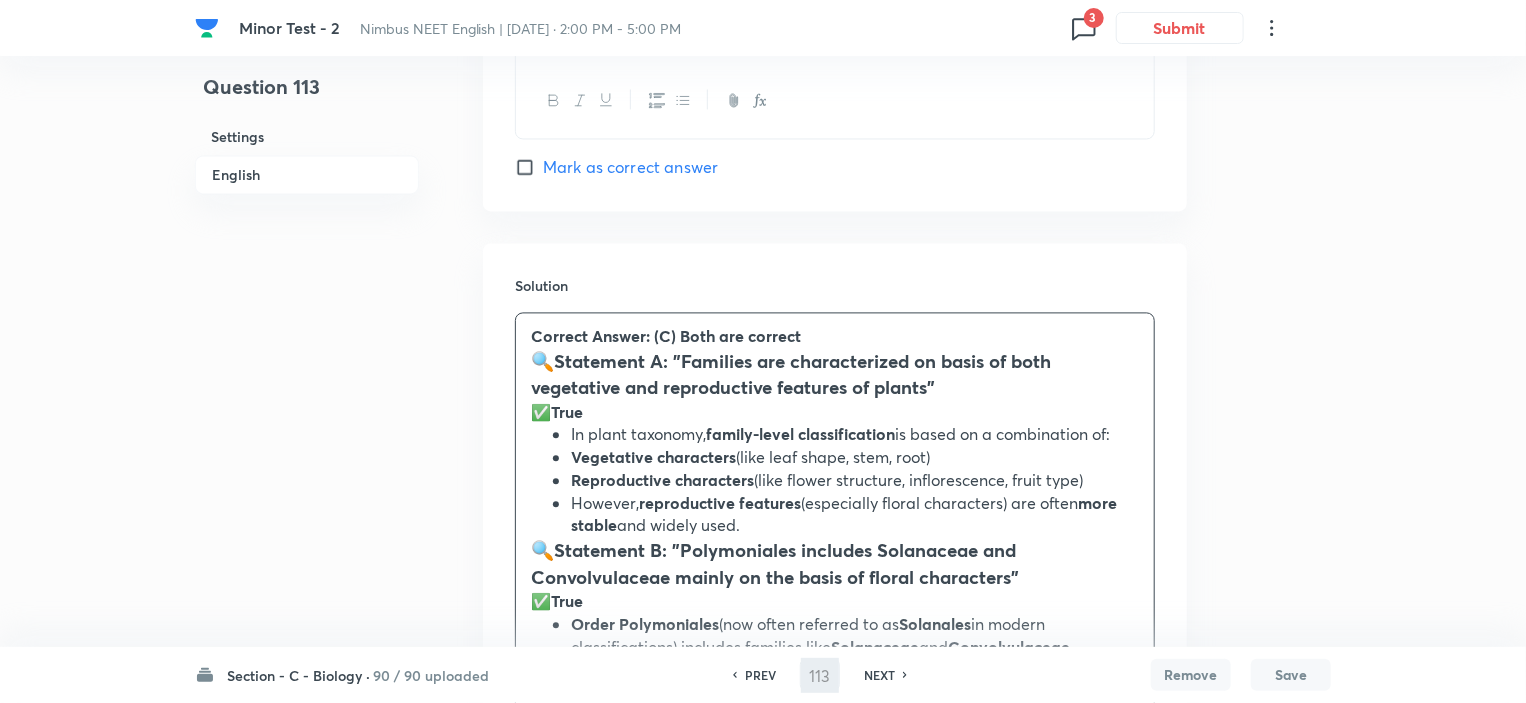 type on "114" 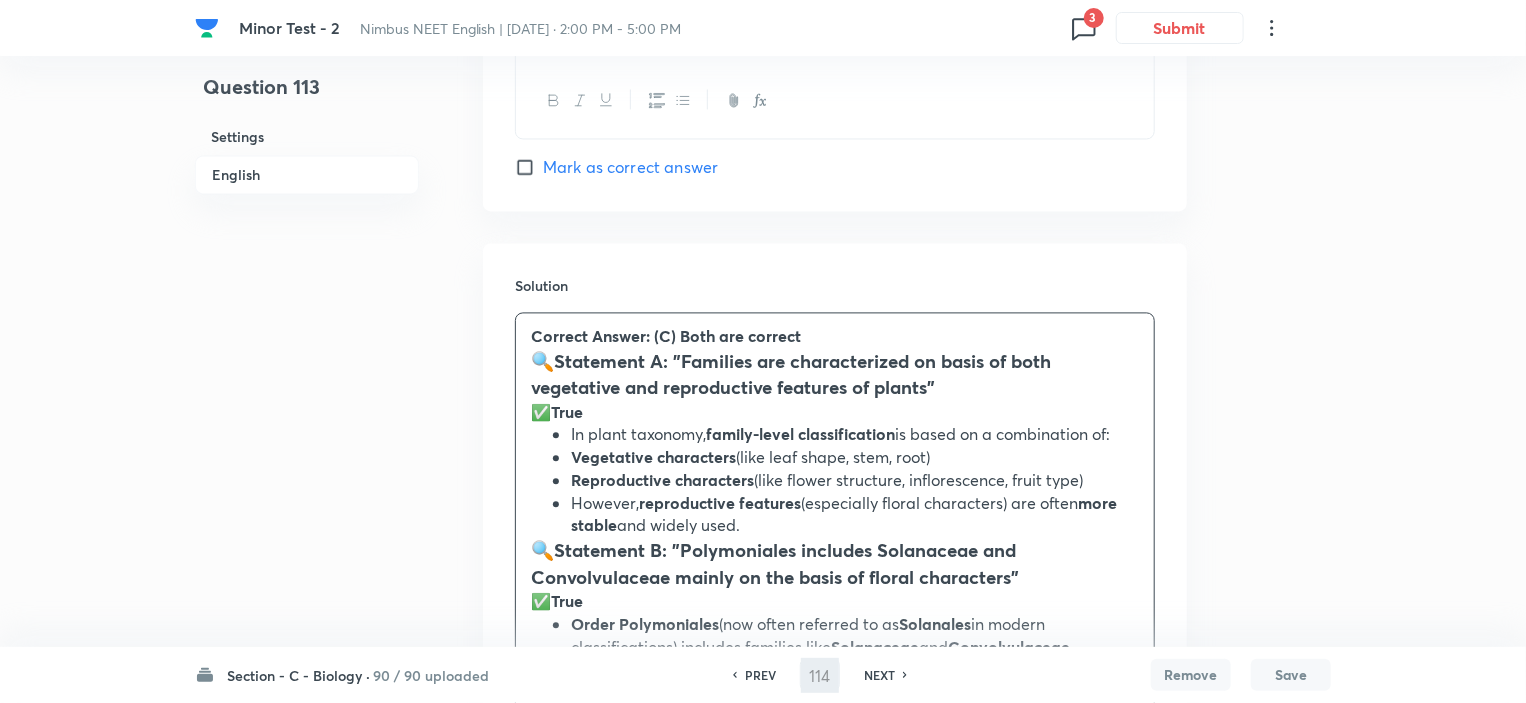 scroll, scrollTop: 2001, scrollLeft: 0, axis: vertical 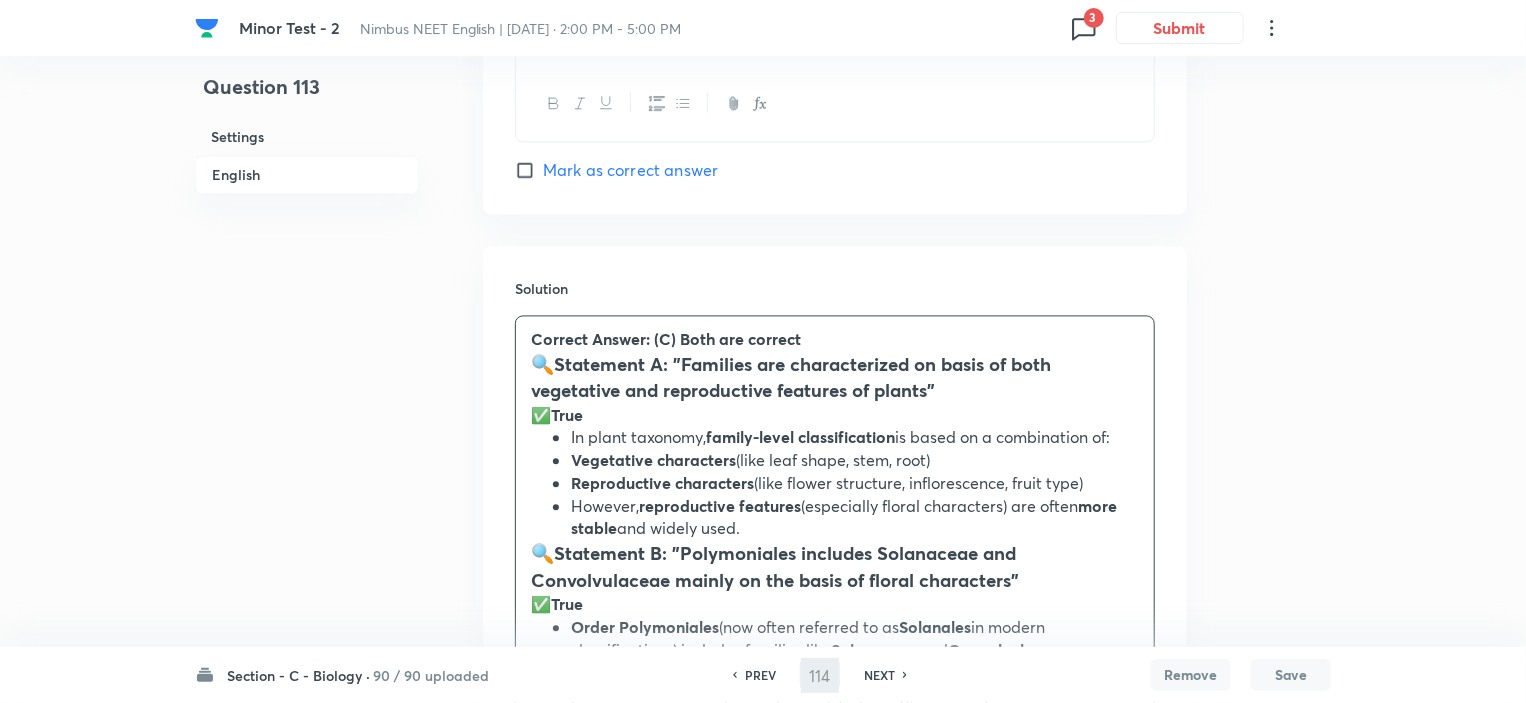 checkbox on "true" 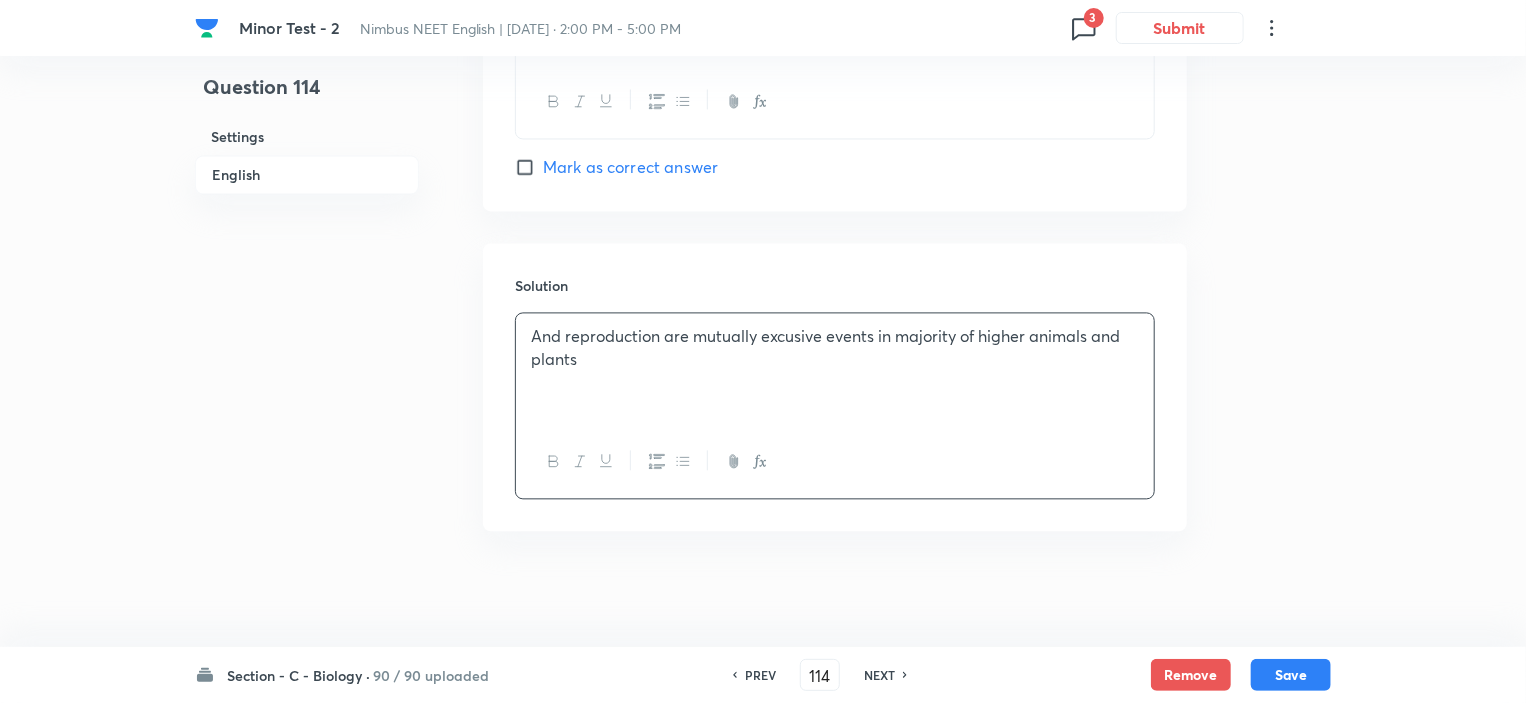 click on "And reproduction are mutually excusive events in majority of higher animals and plants" at bounding box center (835, 369) 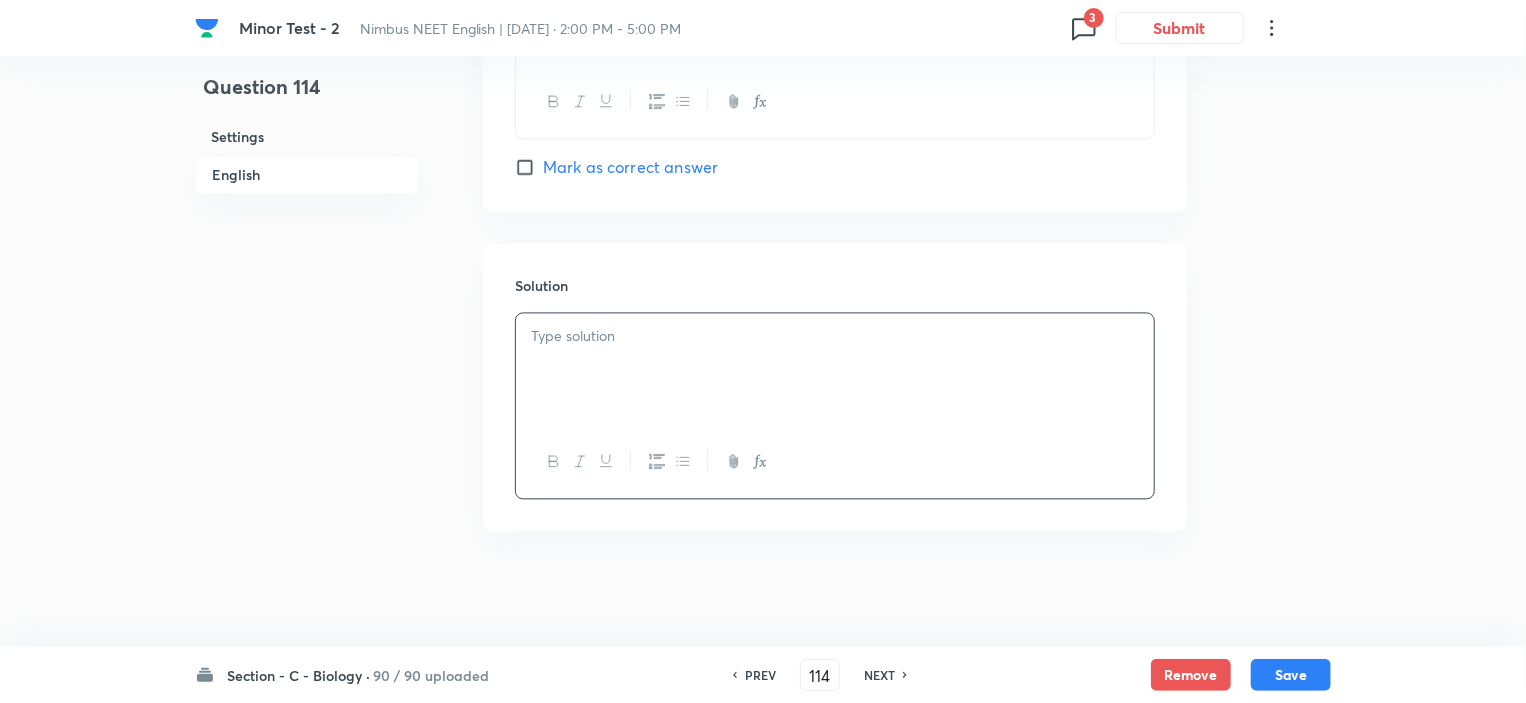 click on "PREV 114 ​ NEXT" at bounding box center [820, 675] 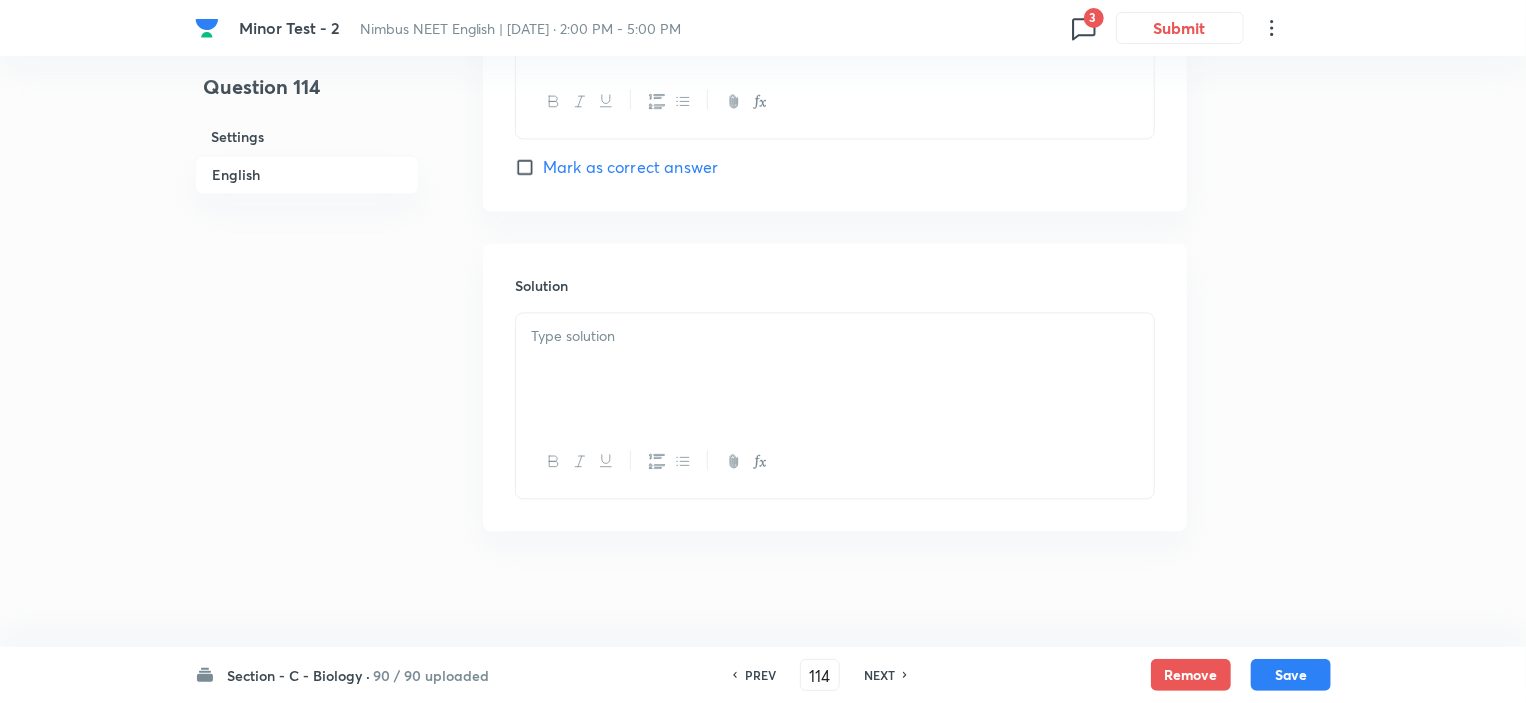 click on "NEXT" at bounding box center [879, 675] 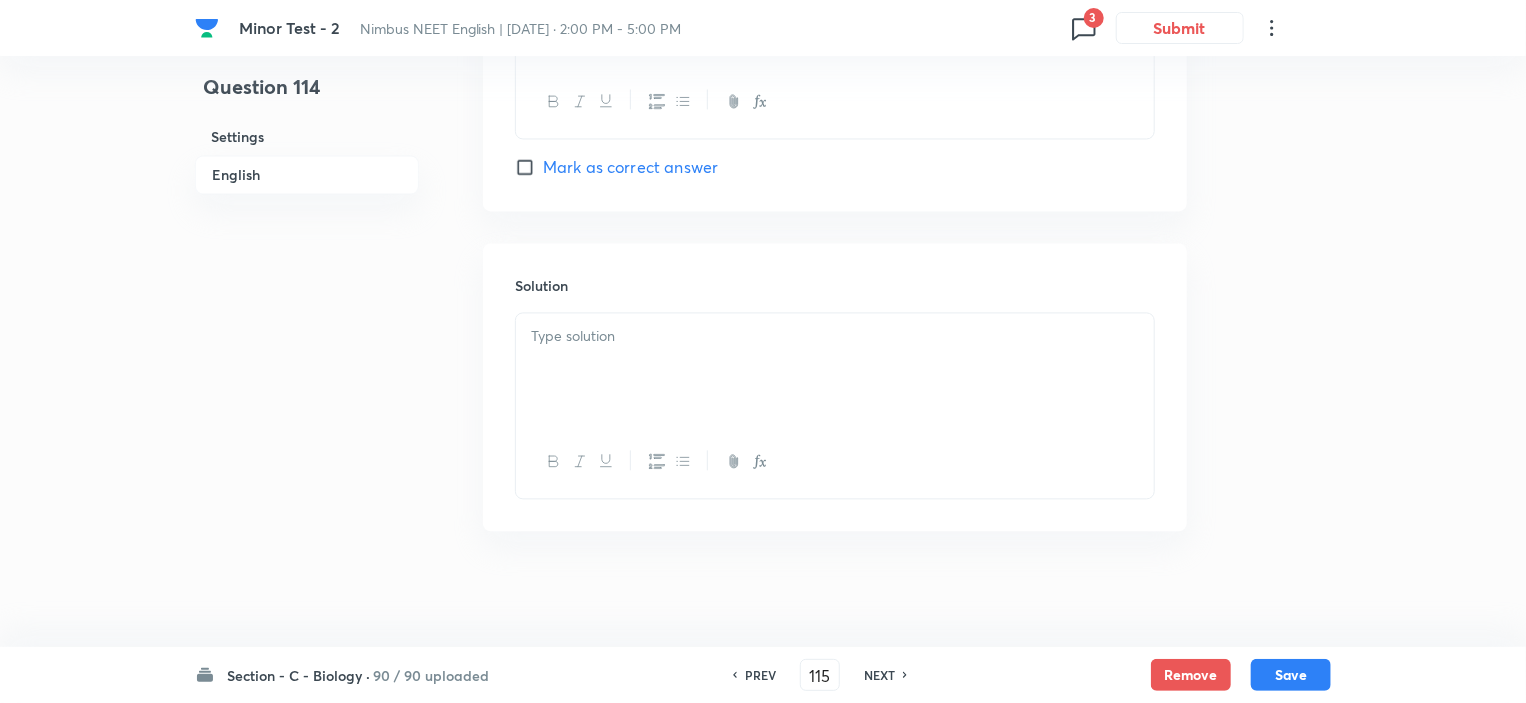 checkbox on "true" 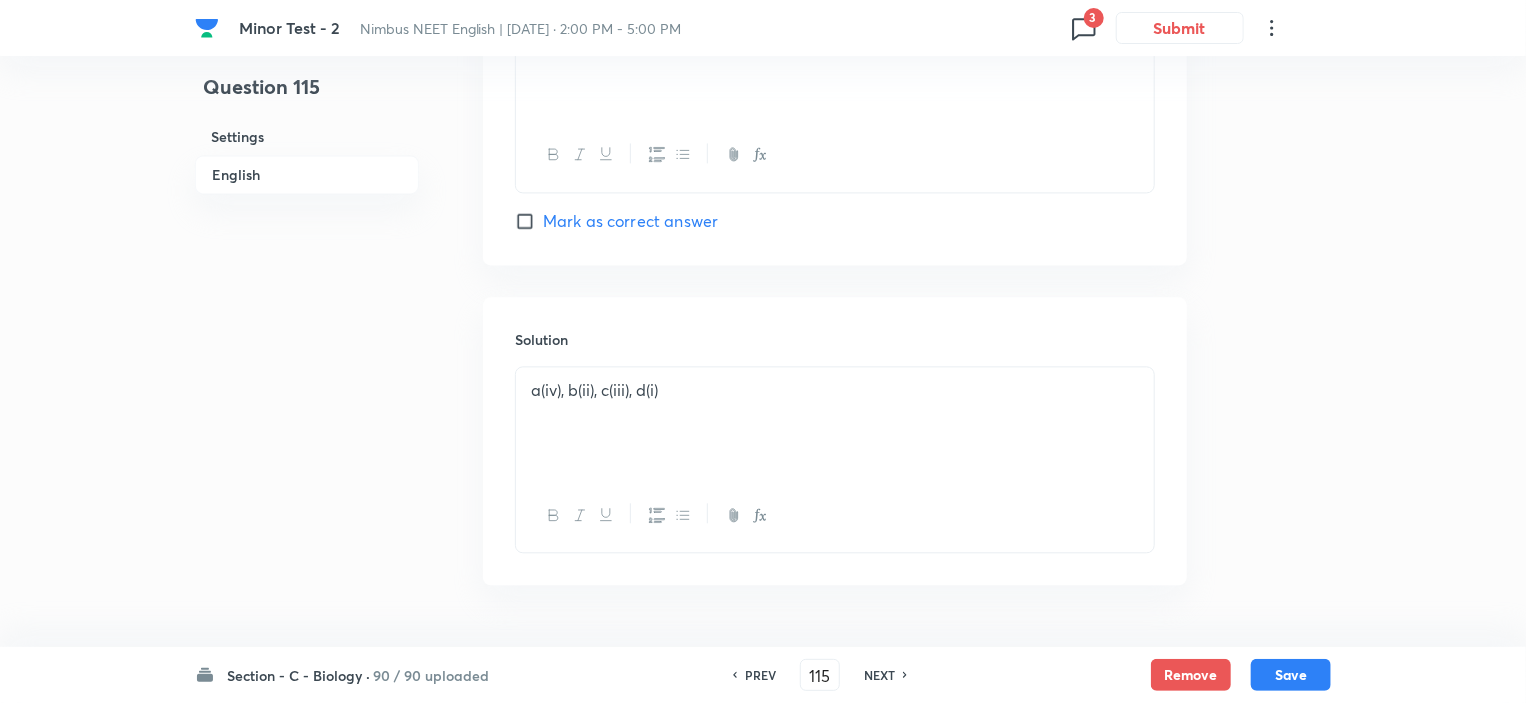 scroll, scrollTop: 2171, scrollLeft: 0, axis: vertical 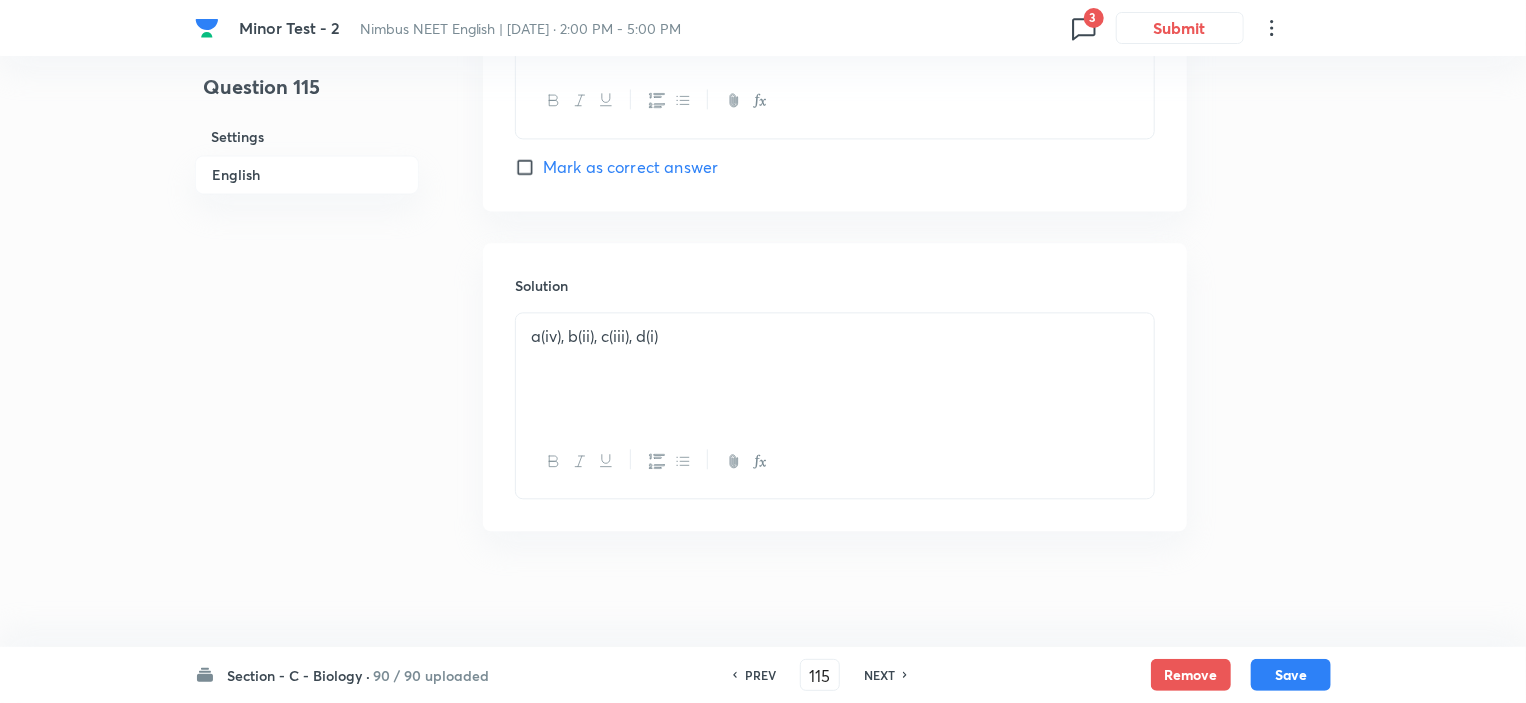 click on "NEXT" at bounding box center (879, 675) 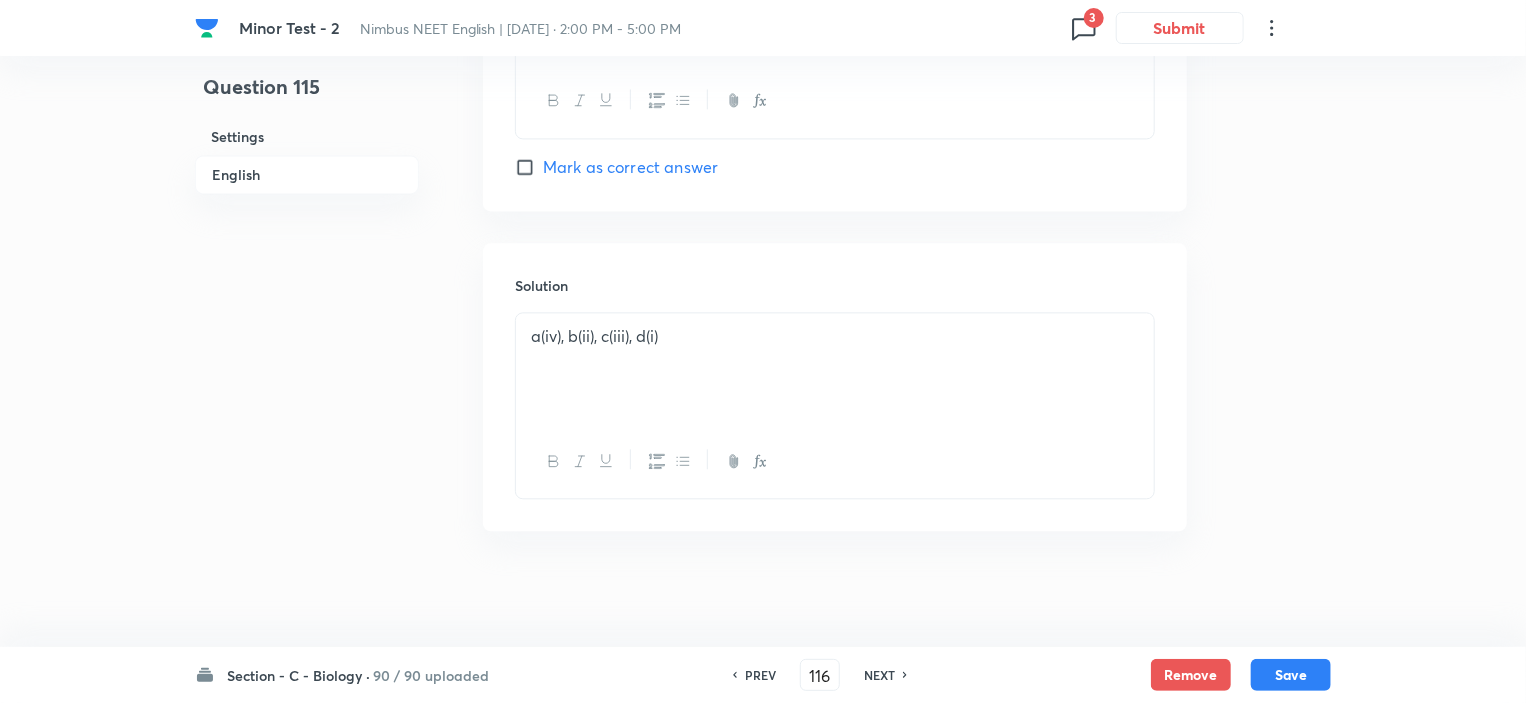 checkbox on "false" 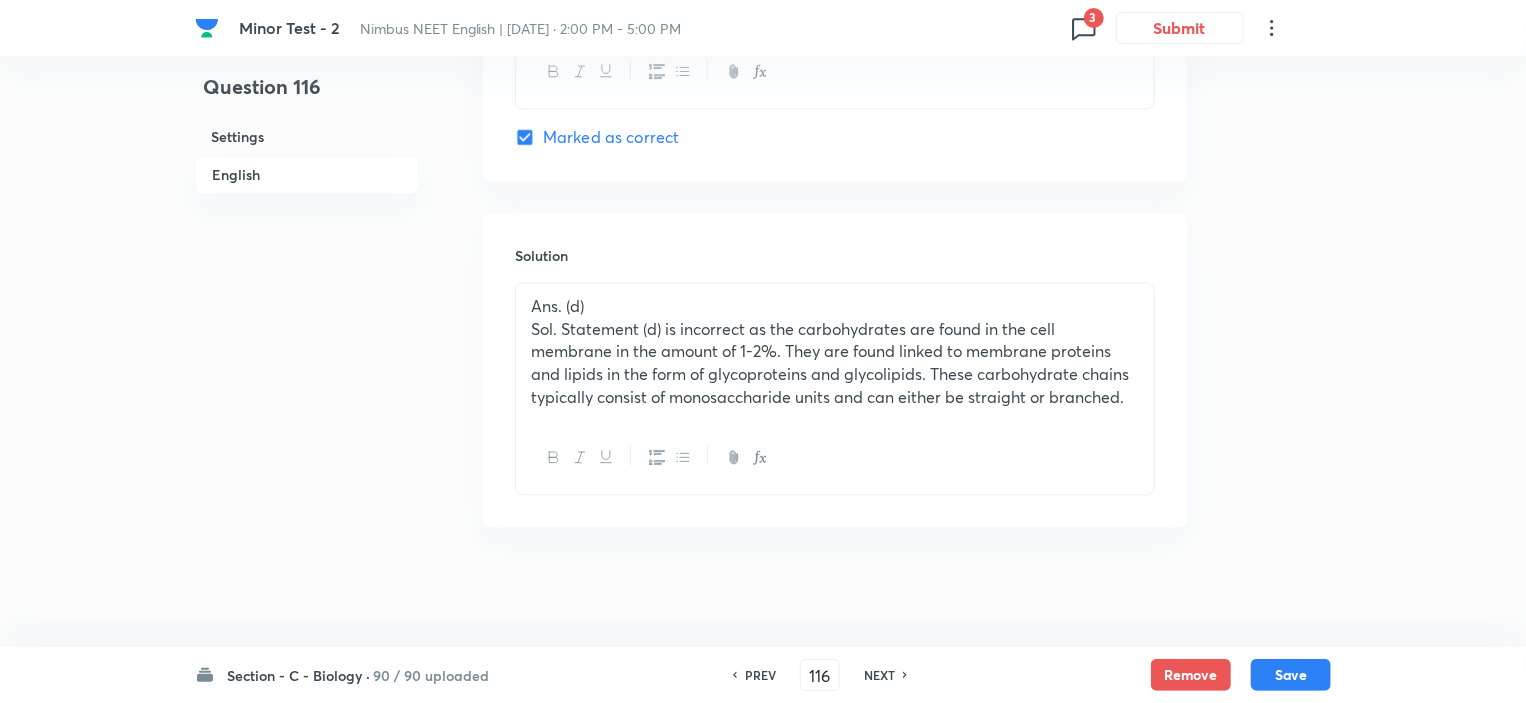 scroll, scrollTop: 2027, scrollLeft: 0, axis: vertical 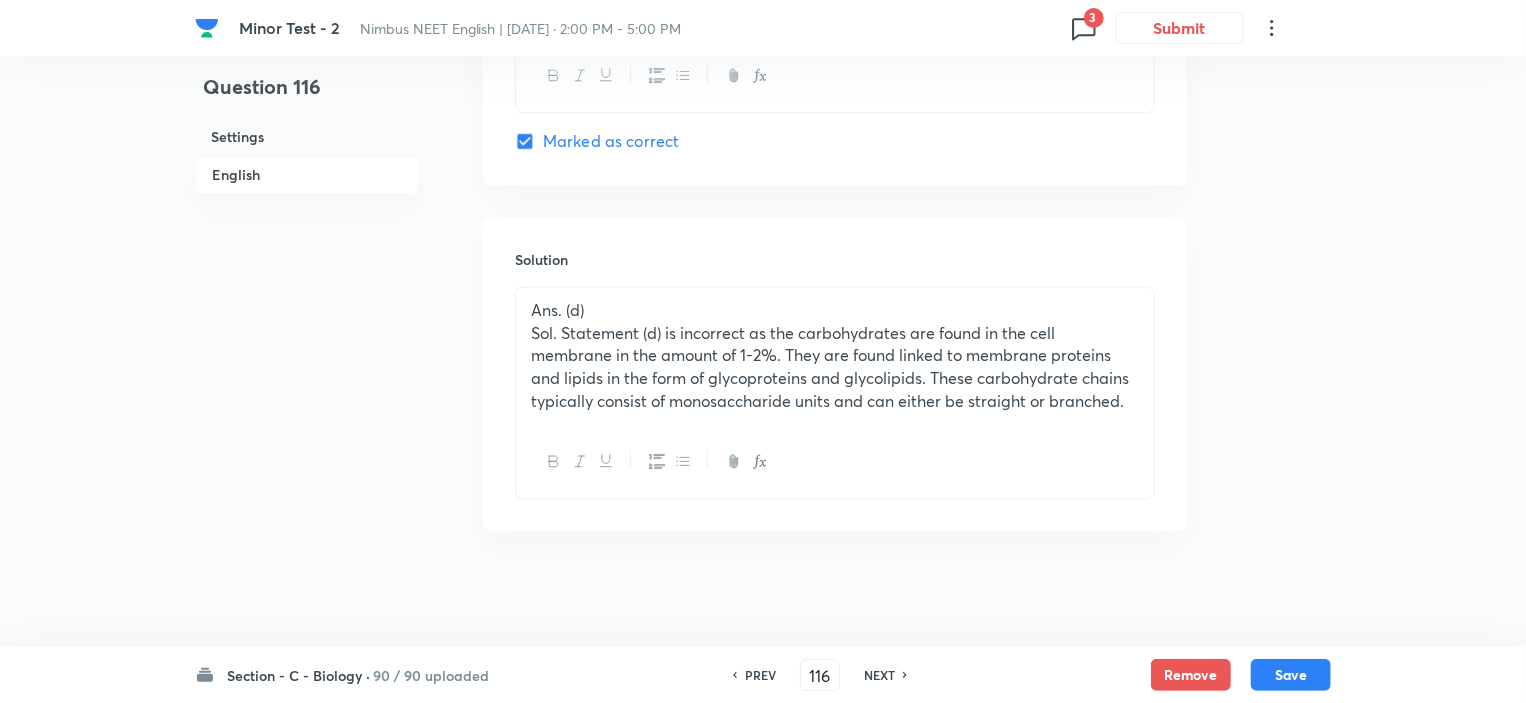 checkbox on "true" 